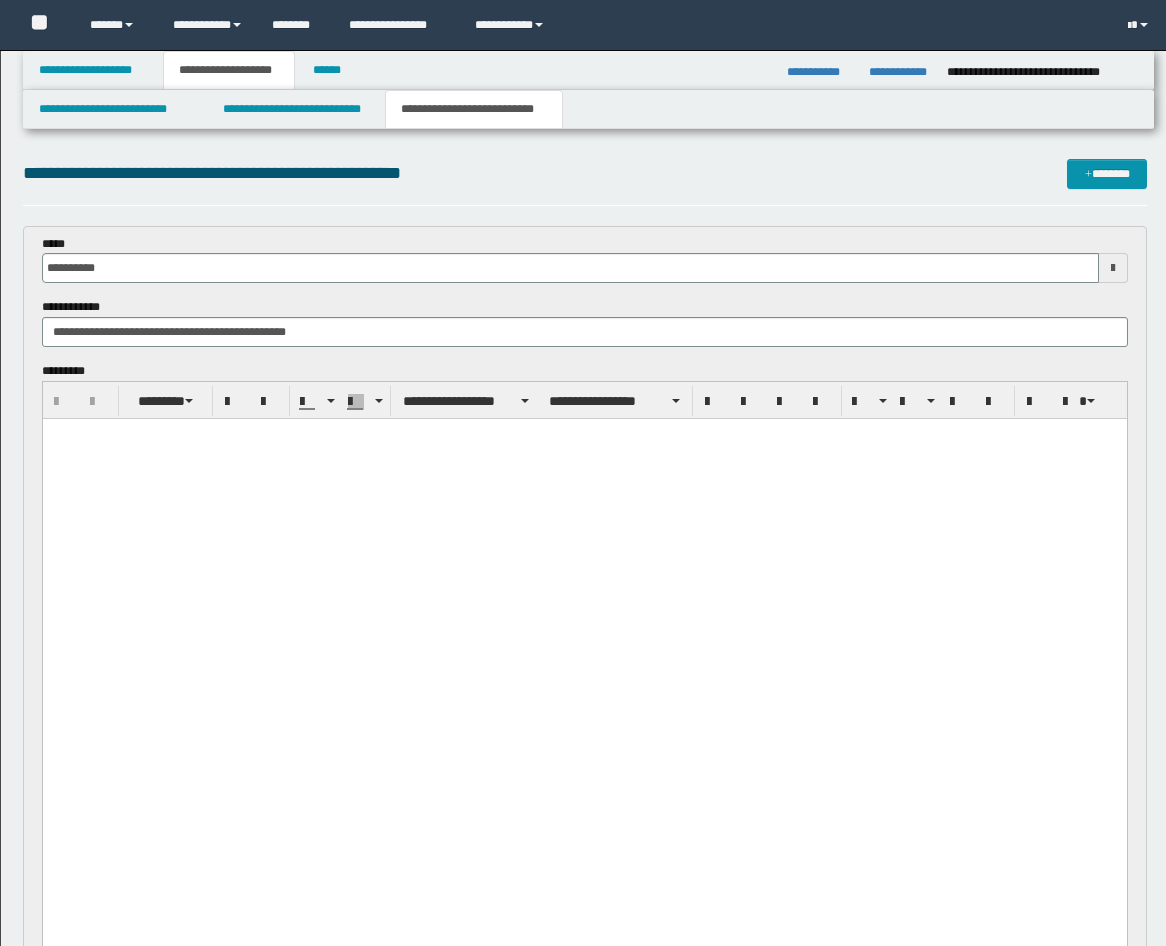 scroll, scrollTop: 1111, scrollLeft: 0, axis: vertical 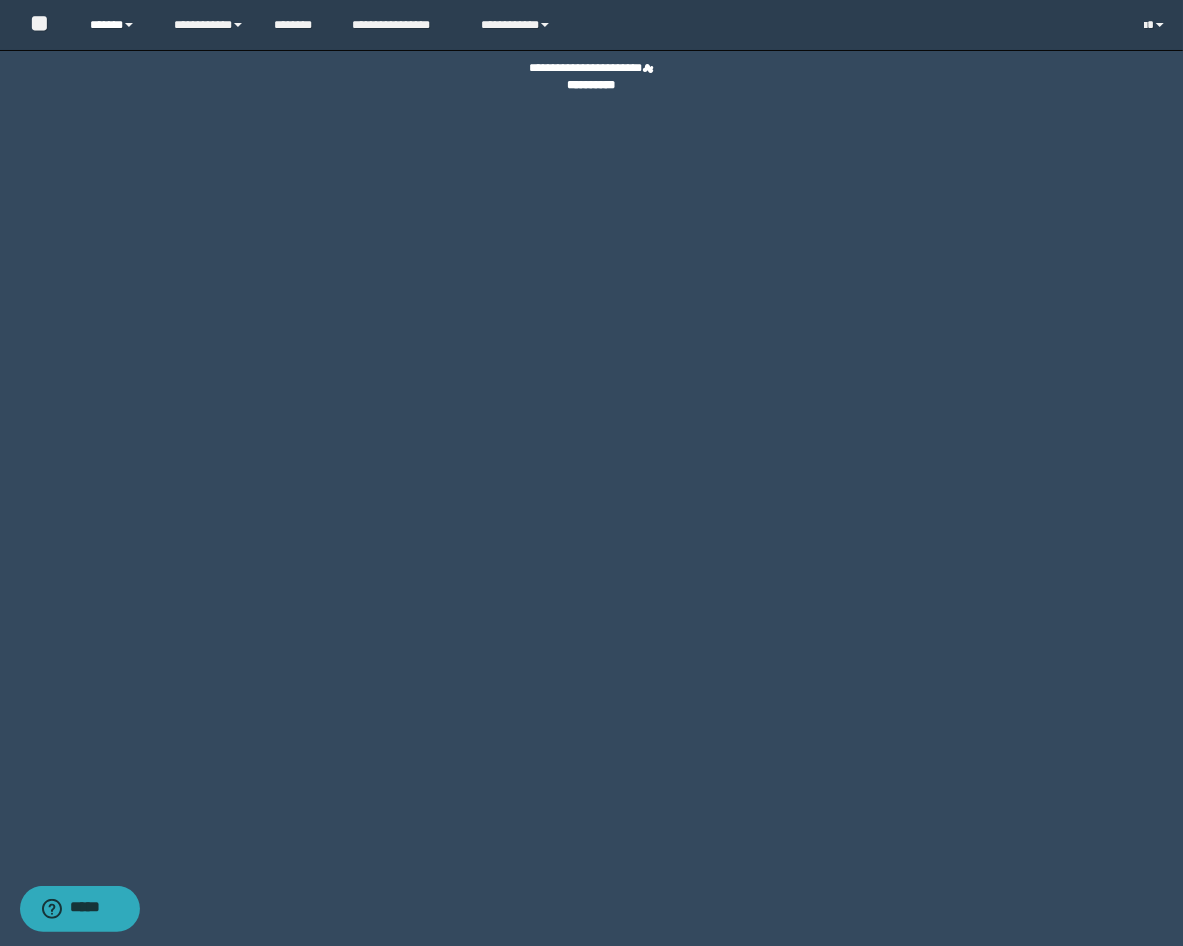 click on "******" at bounding box center [116, 25] 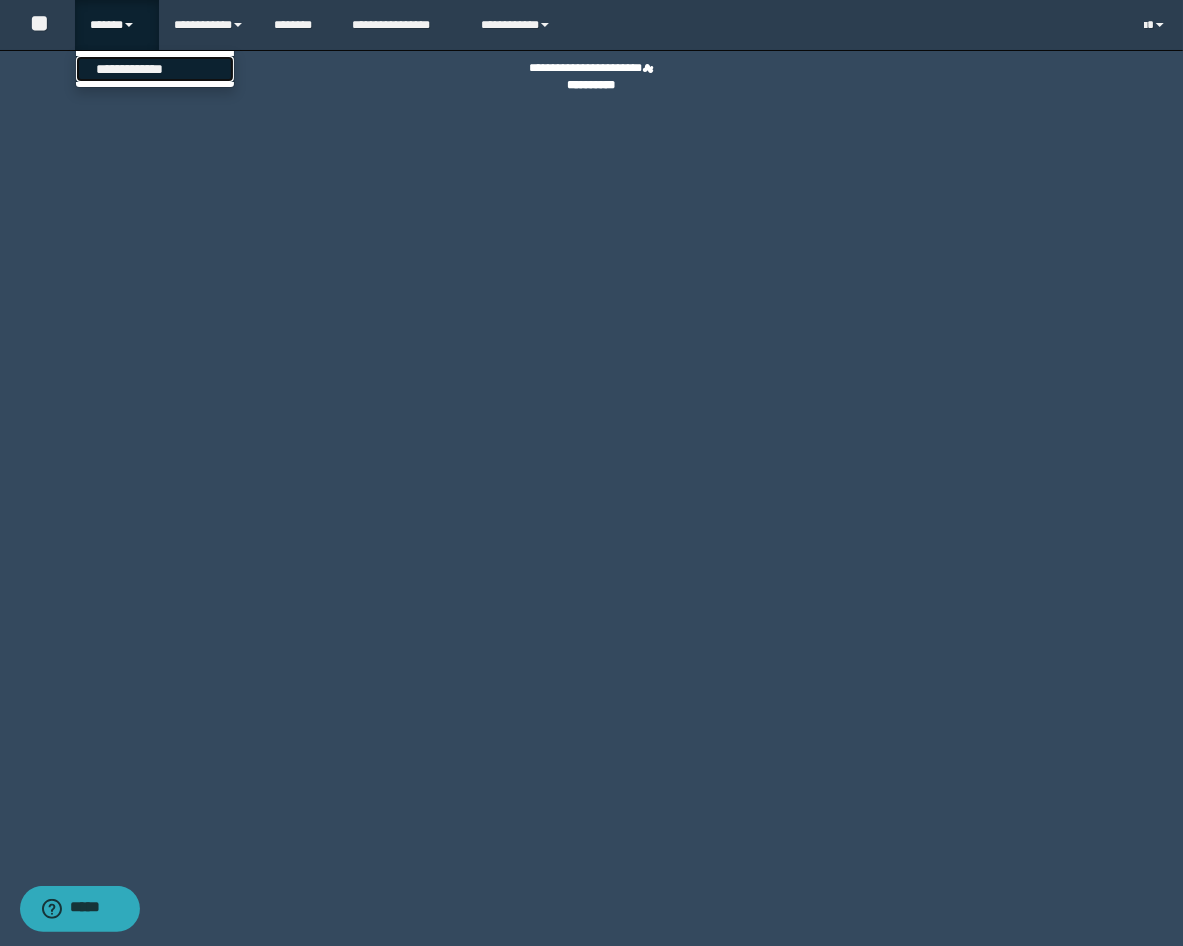 click on "**********" at bounding box center [155, 69] 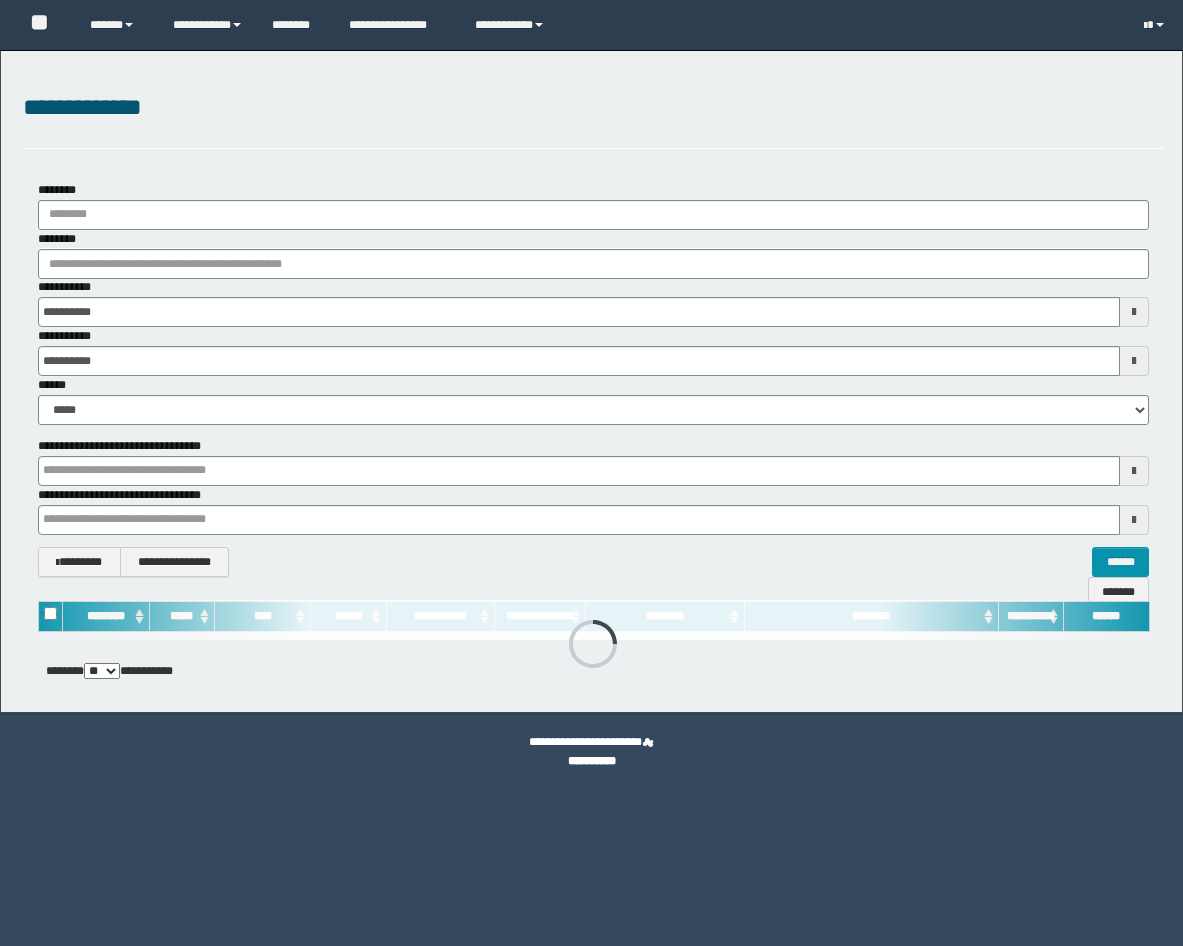 scroll, scrollTop: 0, scrollLeft: 0, axis: both 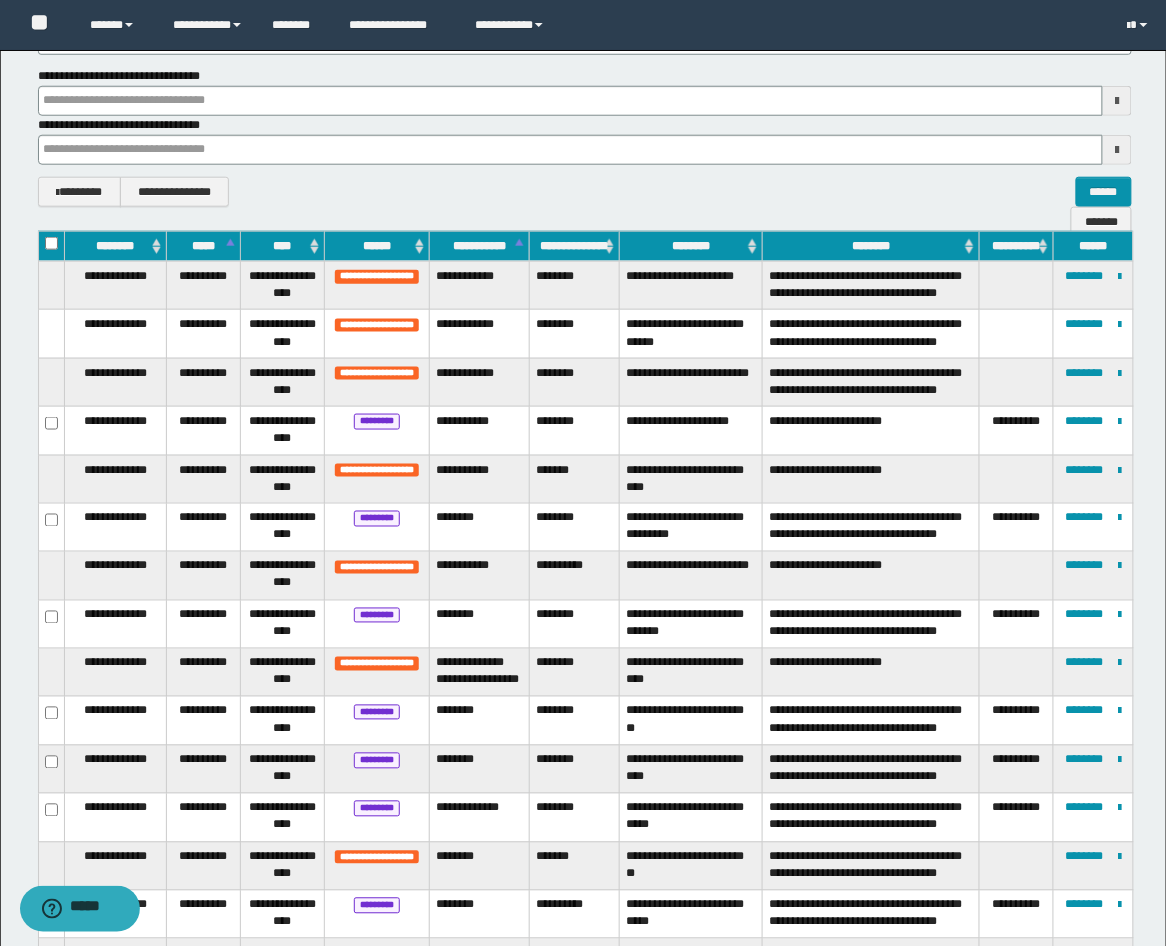 click at bounding box center (1117, 101) 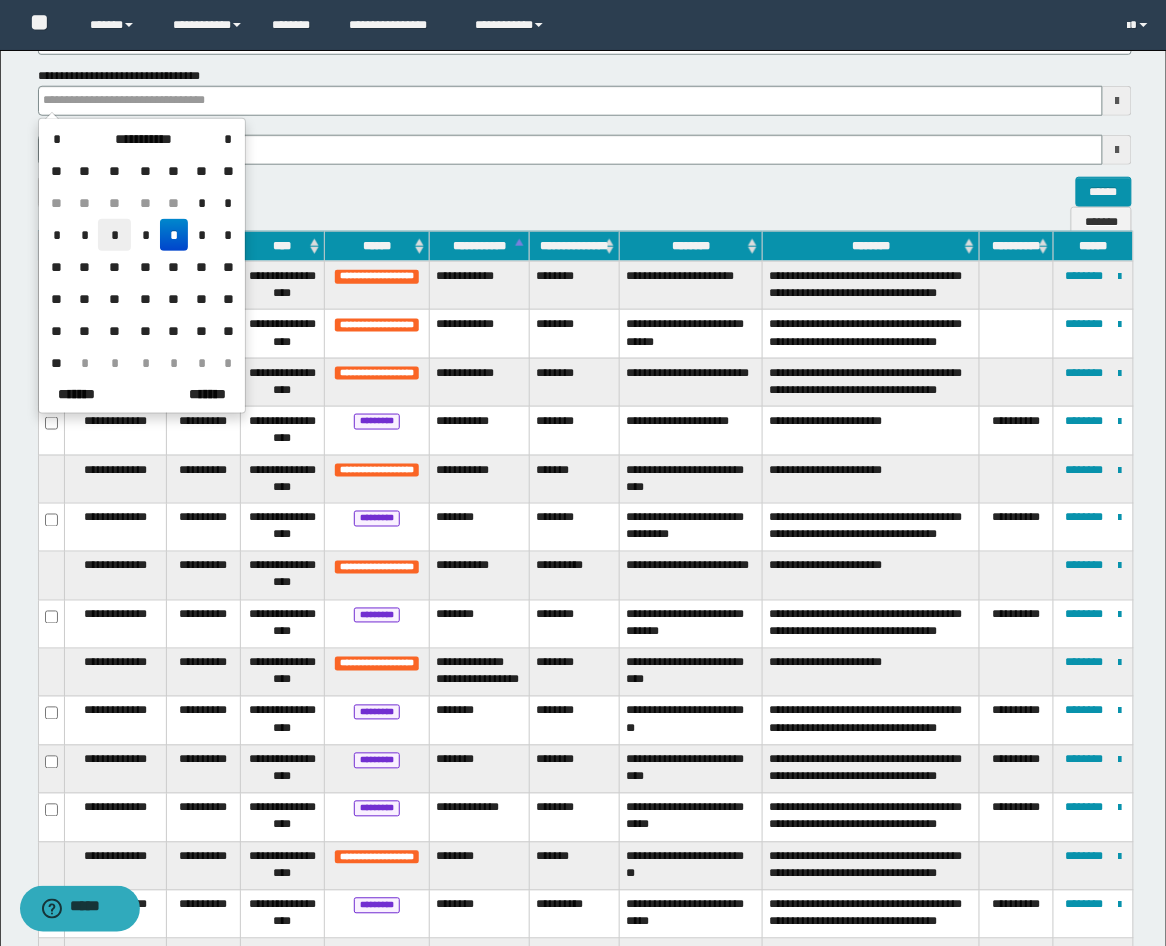 click on "*" at bounding box center (114, 235) 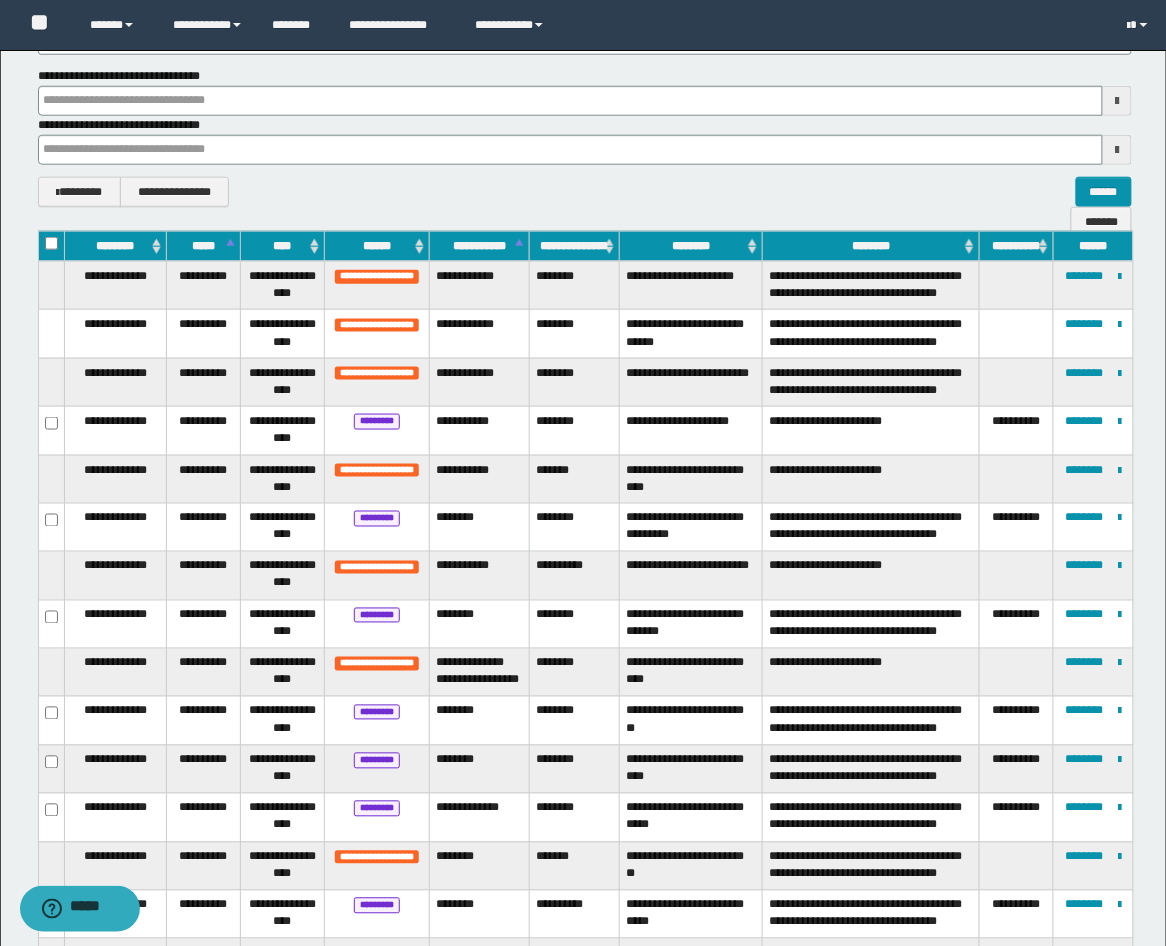 click at bounding box center [1117, 150] 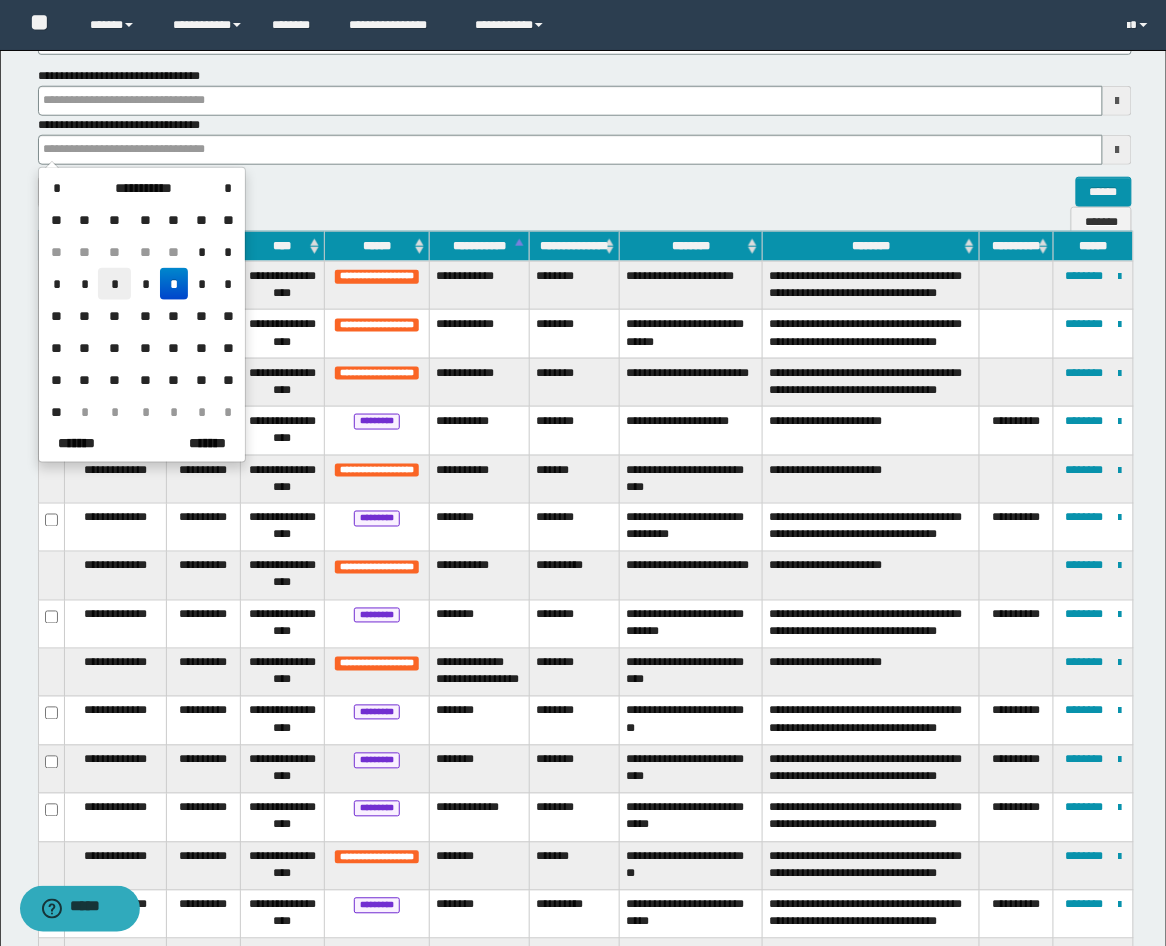 click on "*" at bounding box center [114, 284] 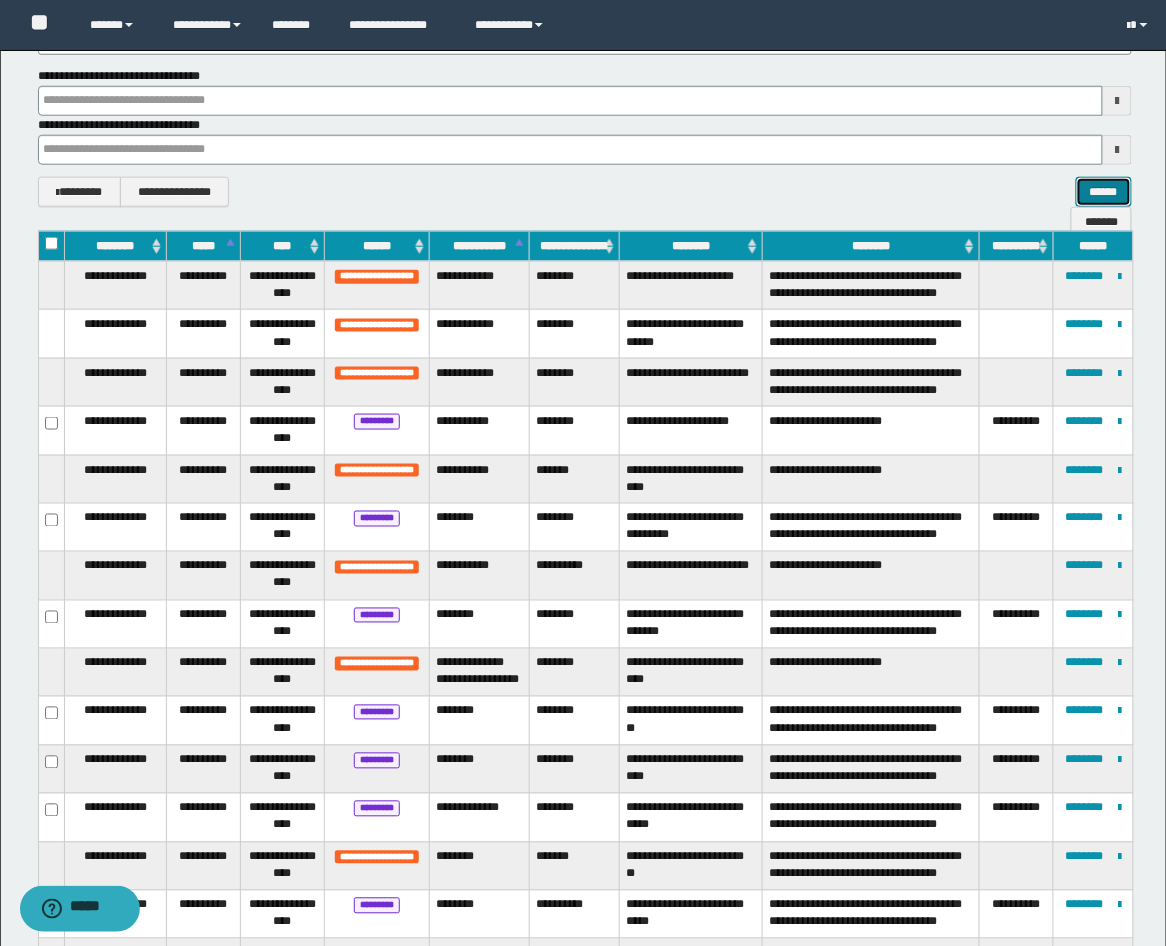 click on "******" at bounding box center (1104, 192) 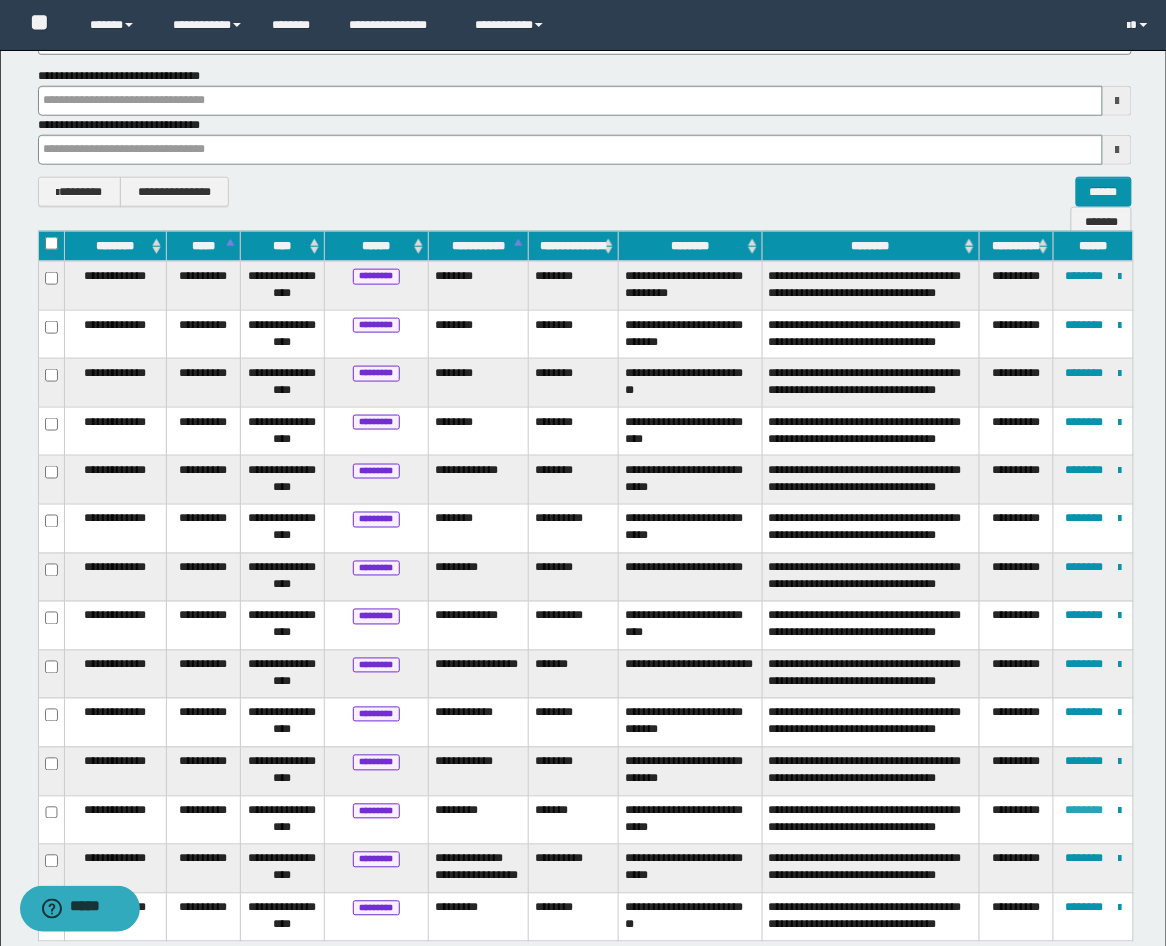 click on "********" at bounding box center (1084, 811) 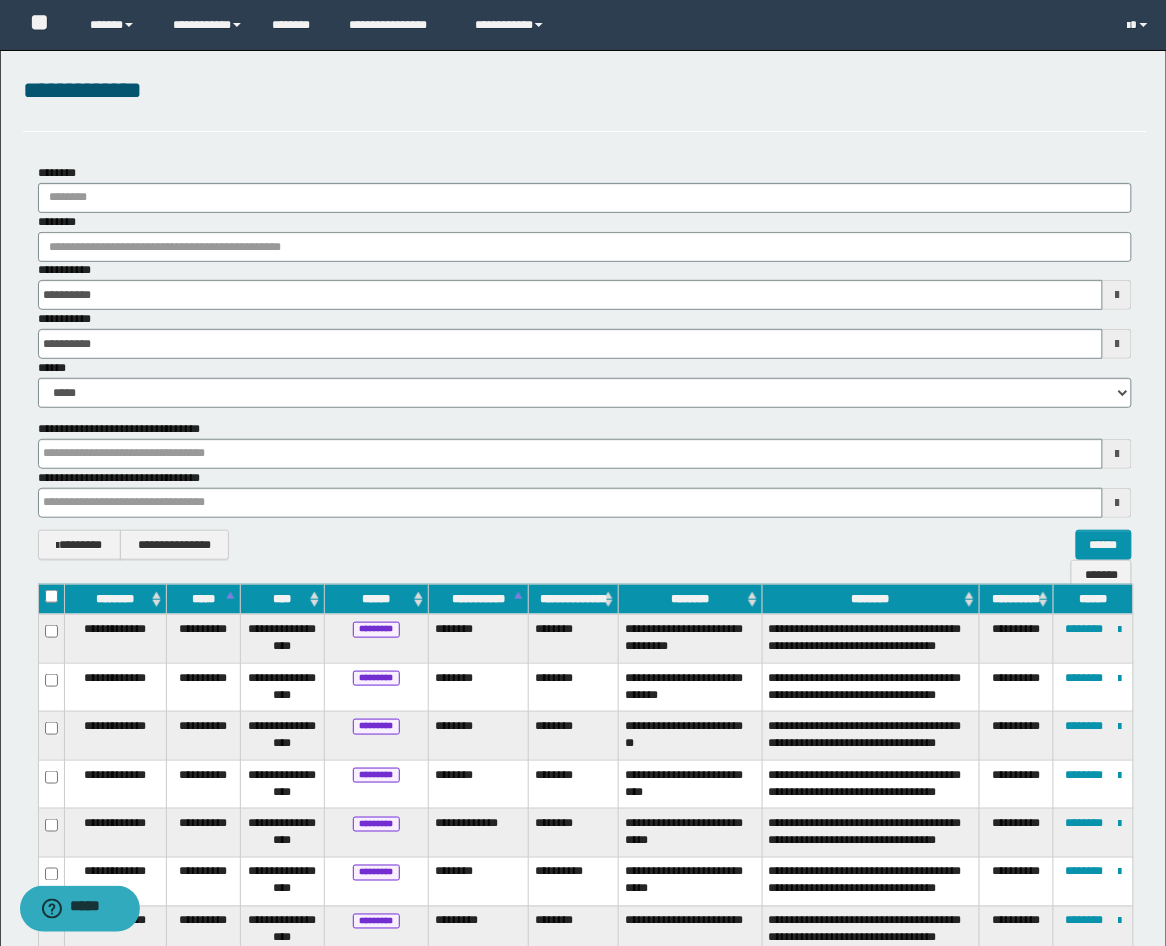scroll, scrollTop: 0, scrollLeft: 0, axis: both 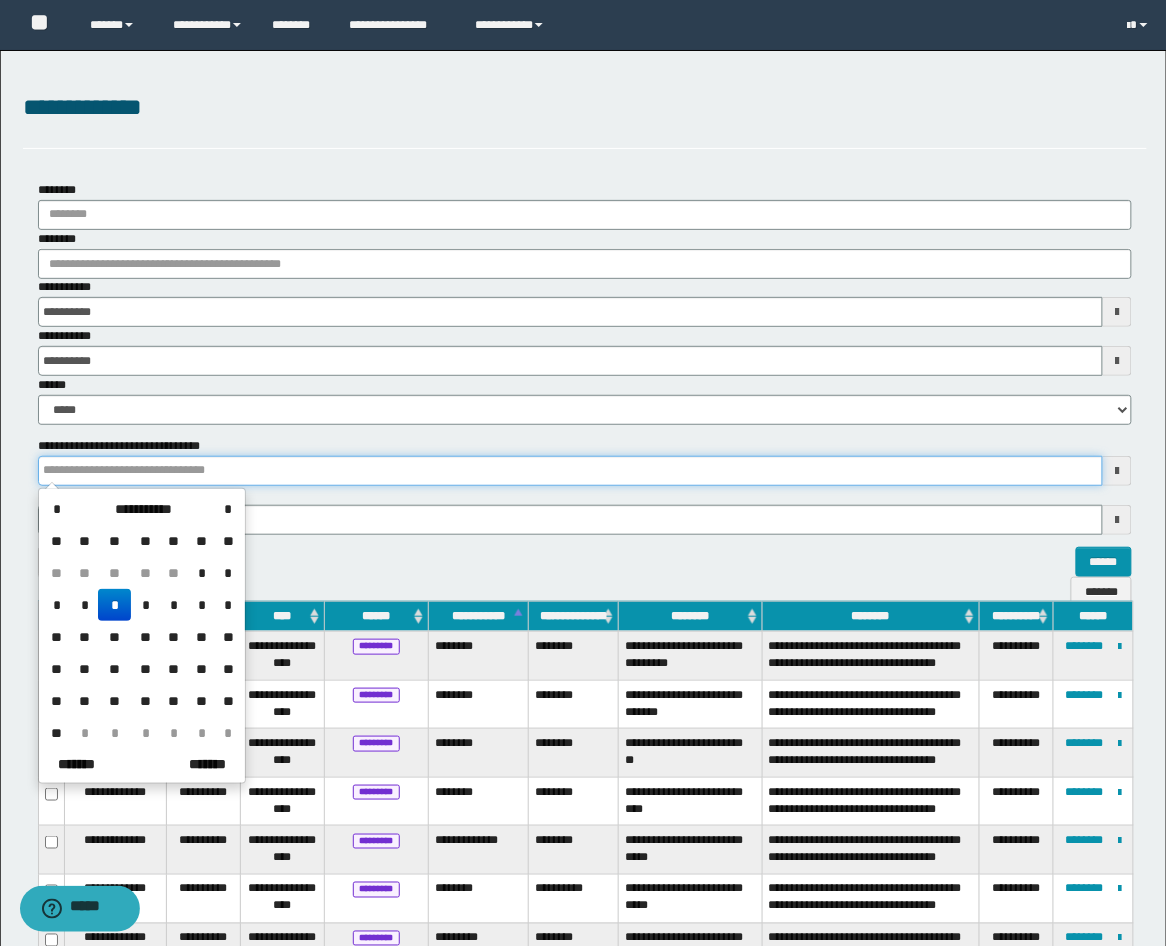 drag, startPoint x: 115, startPoint y: 471, endPoint x: -16, endPoint y: 457, distance: 131.74597 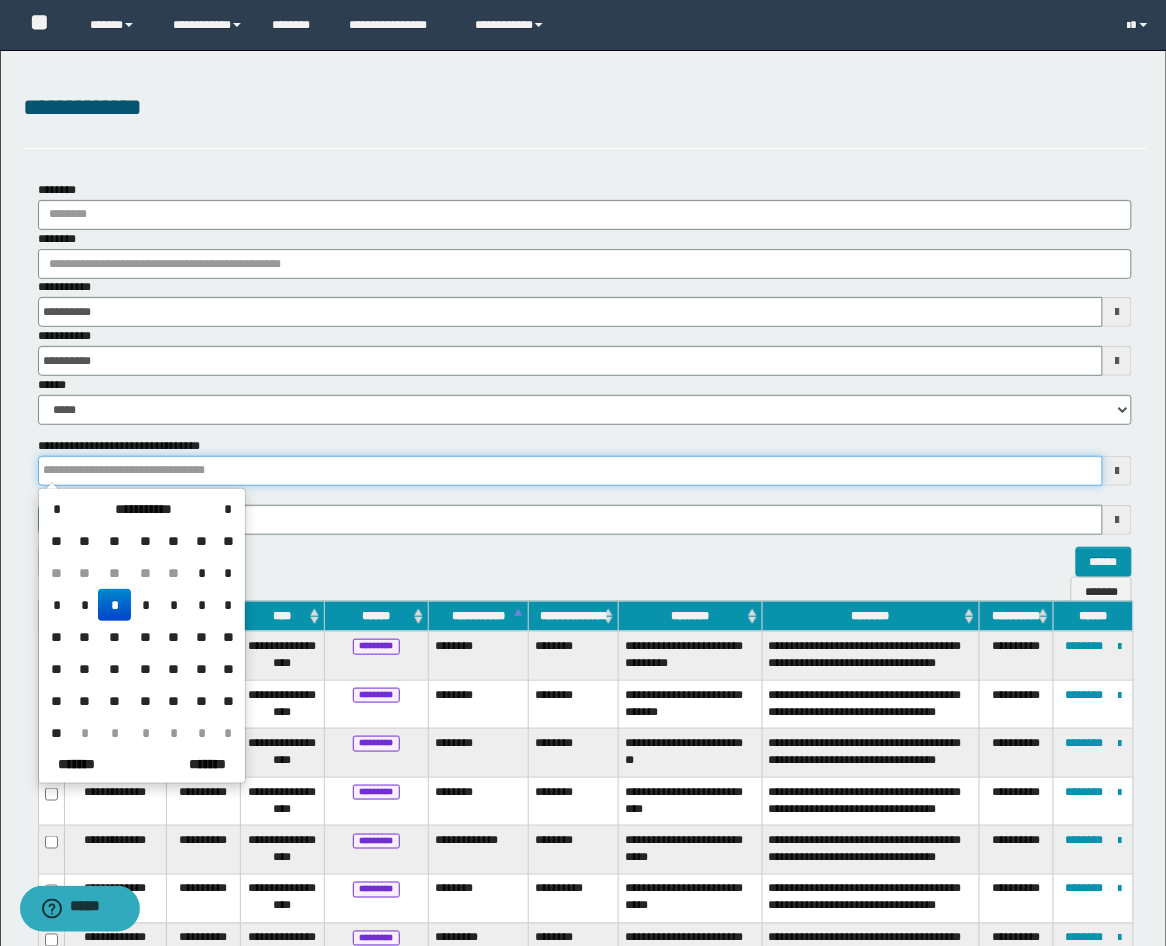 click on "**********" at bounding box center [583, 473] 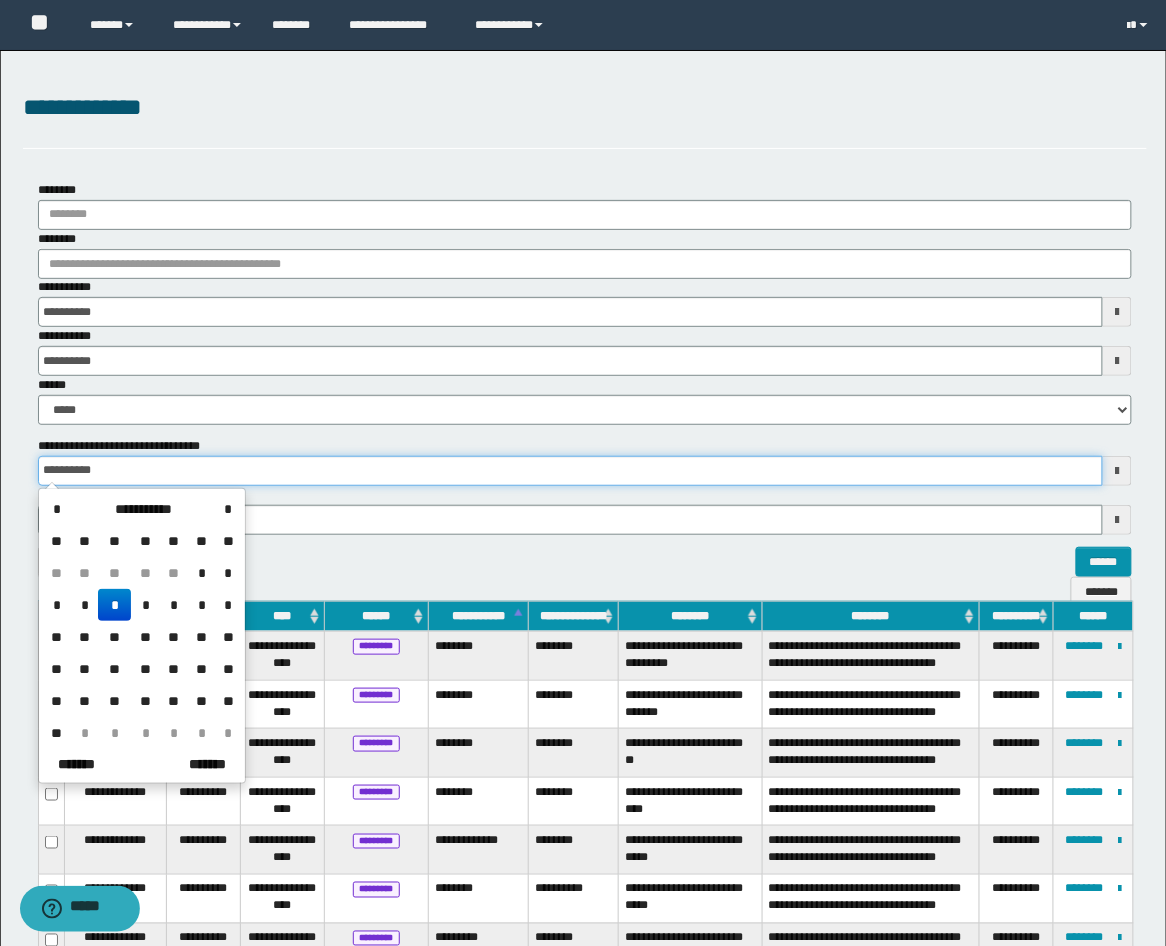 type 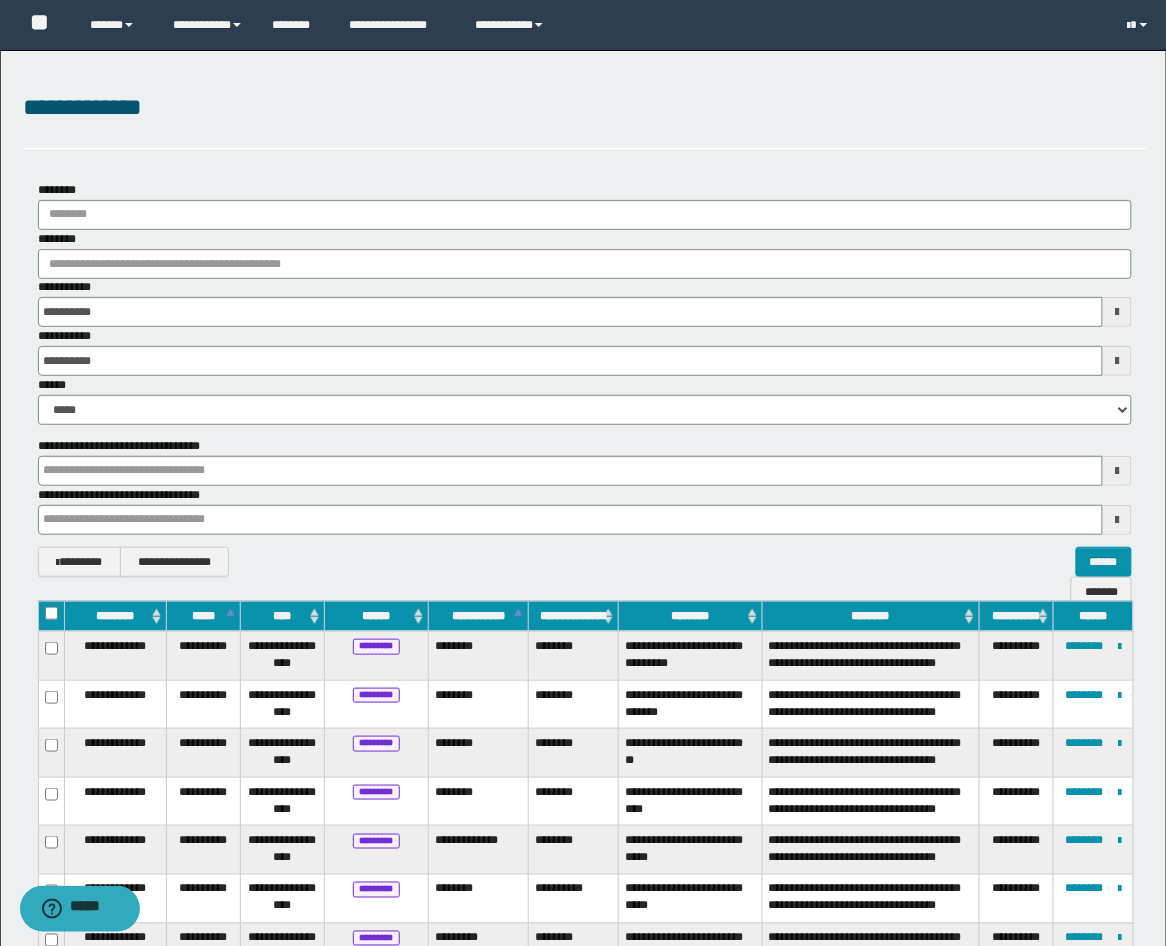 click on "**********" at bounding box center (585, 379) 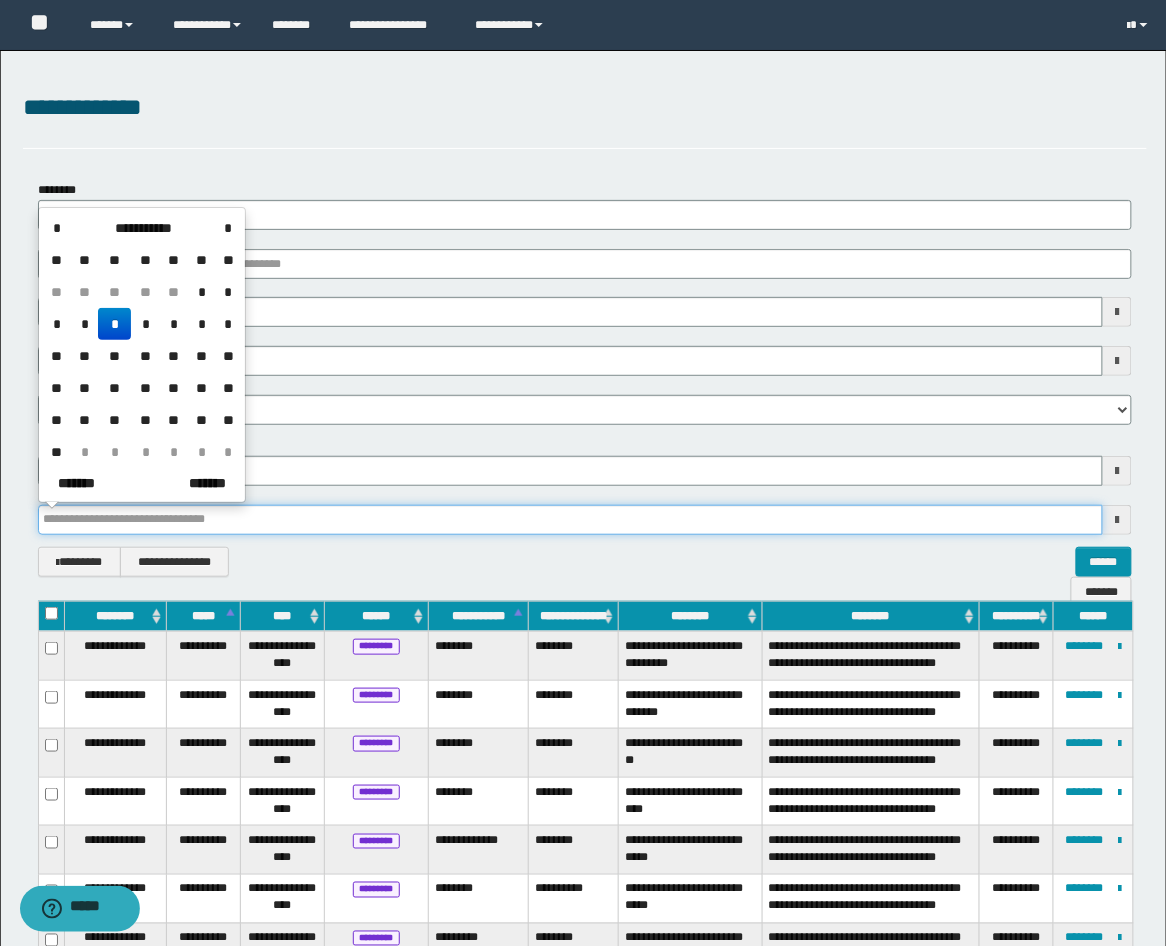 drag, startPoint x: 276, startPoint y: 525, endPoint x: -16, endPoint y: 521, distance: 292.0274 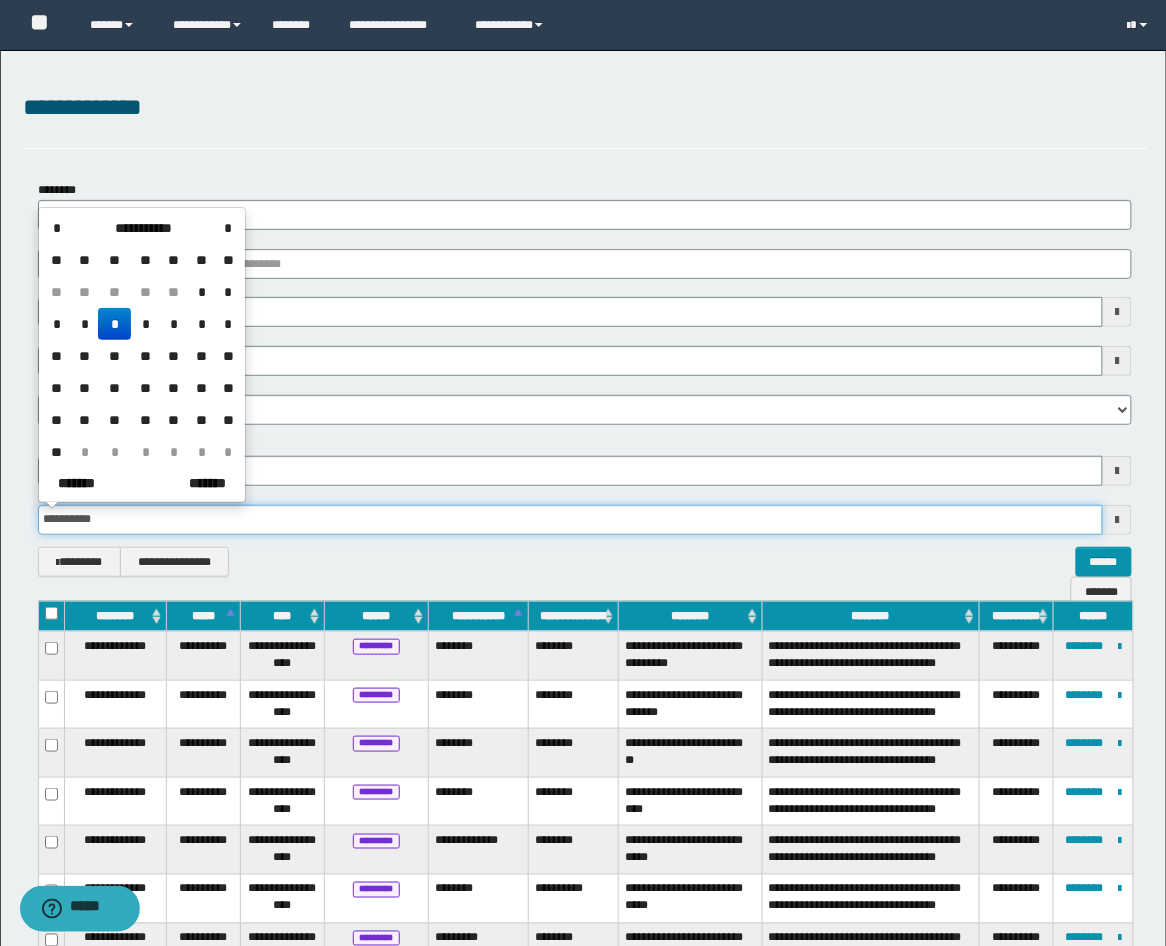 type 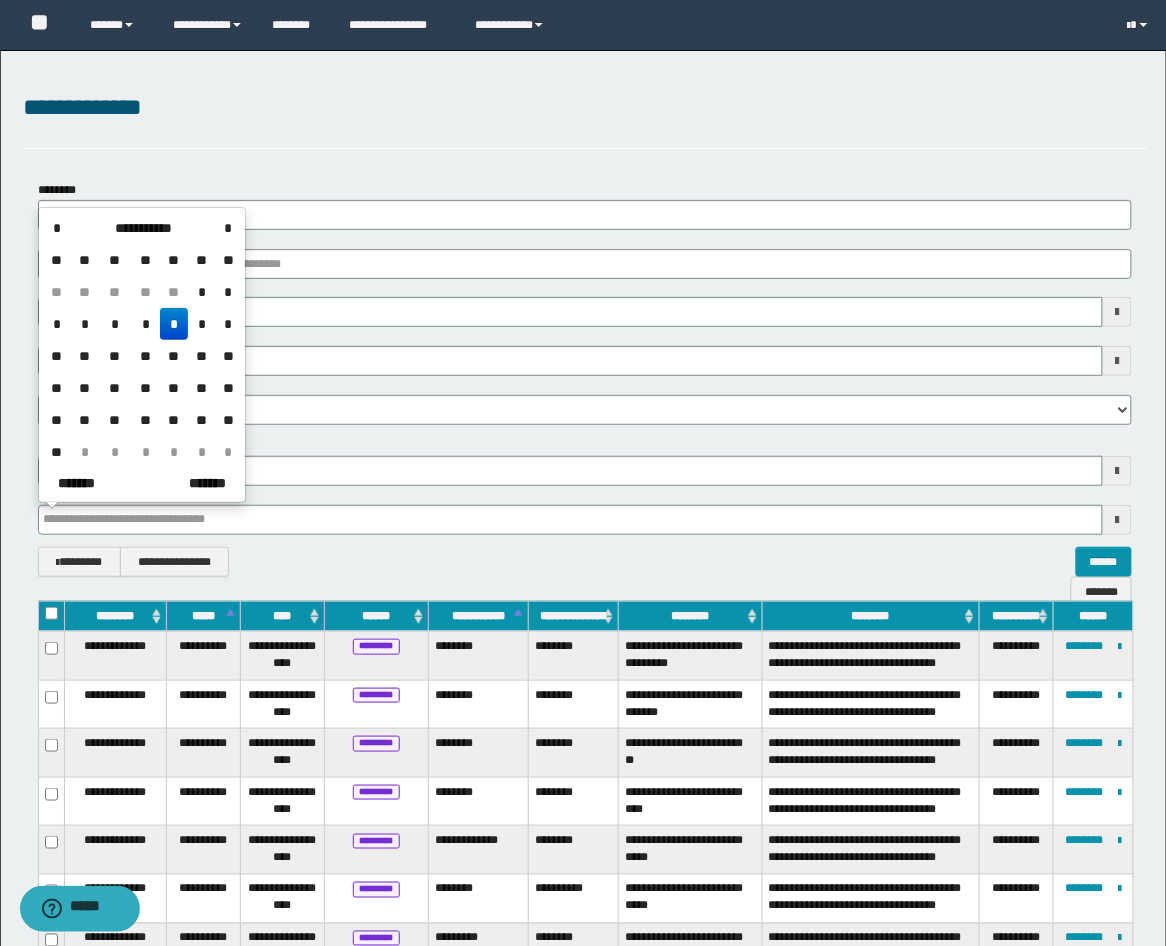 click on "**********" at bounding box center [585, 562] 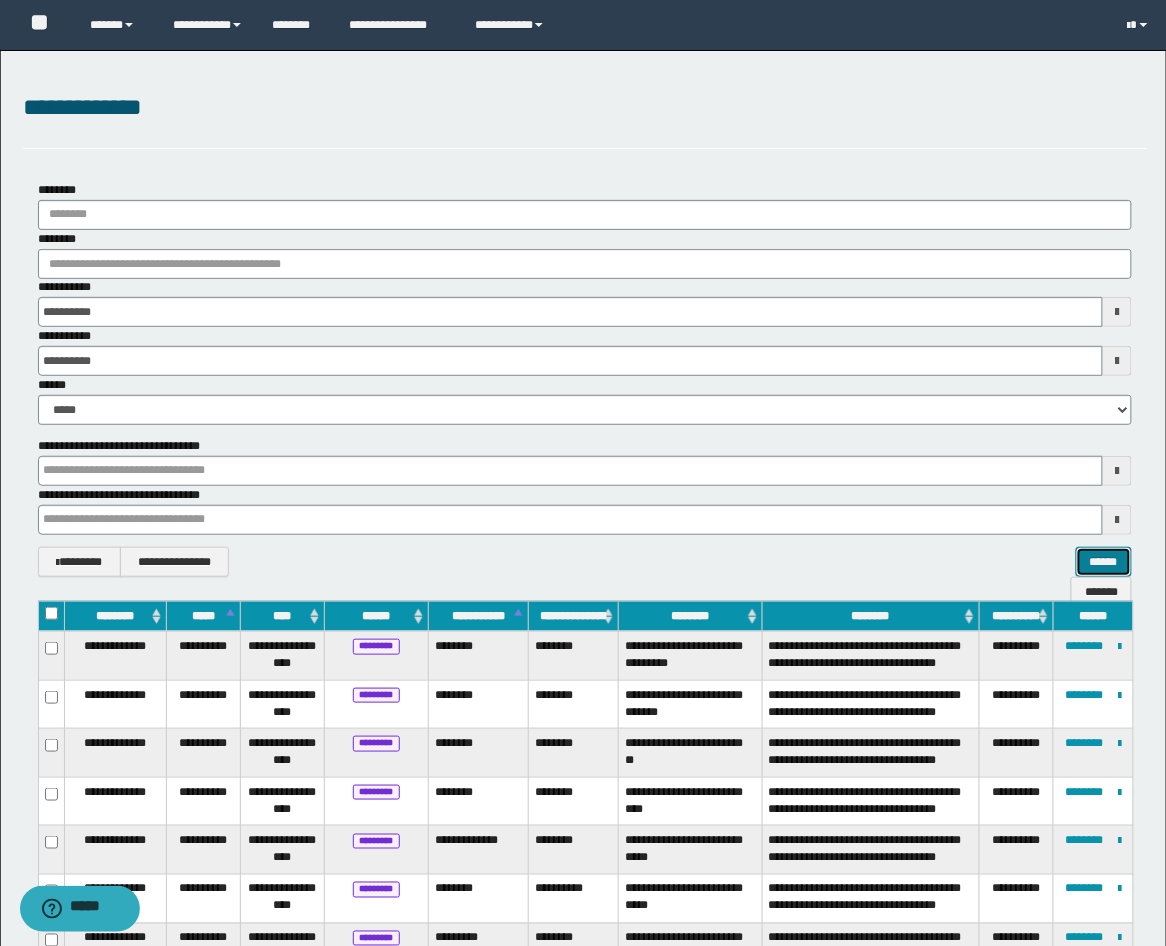 click on "******" at bounding box center (1104, 562) 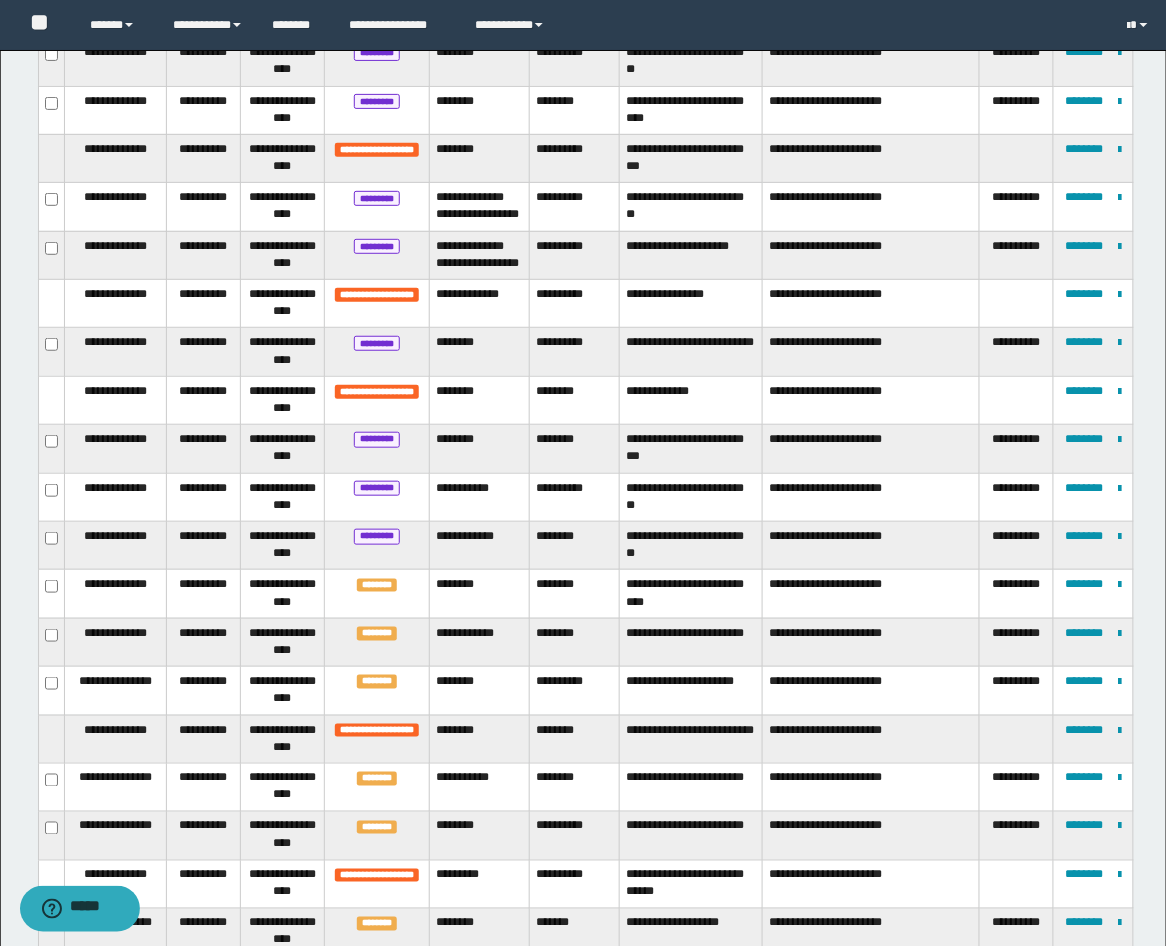 scroll, scrollTop: 2222, scrollLeft: 0, axis: vertical 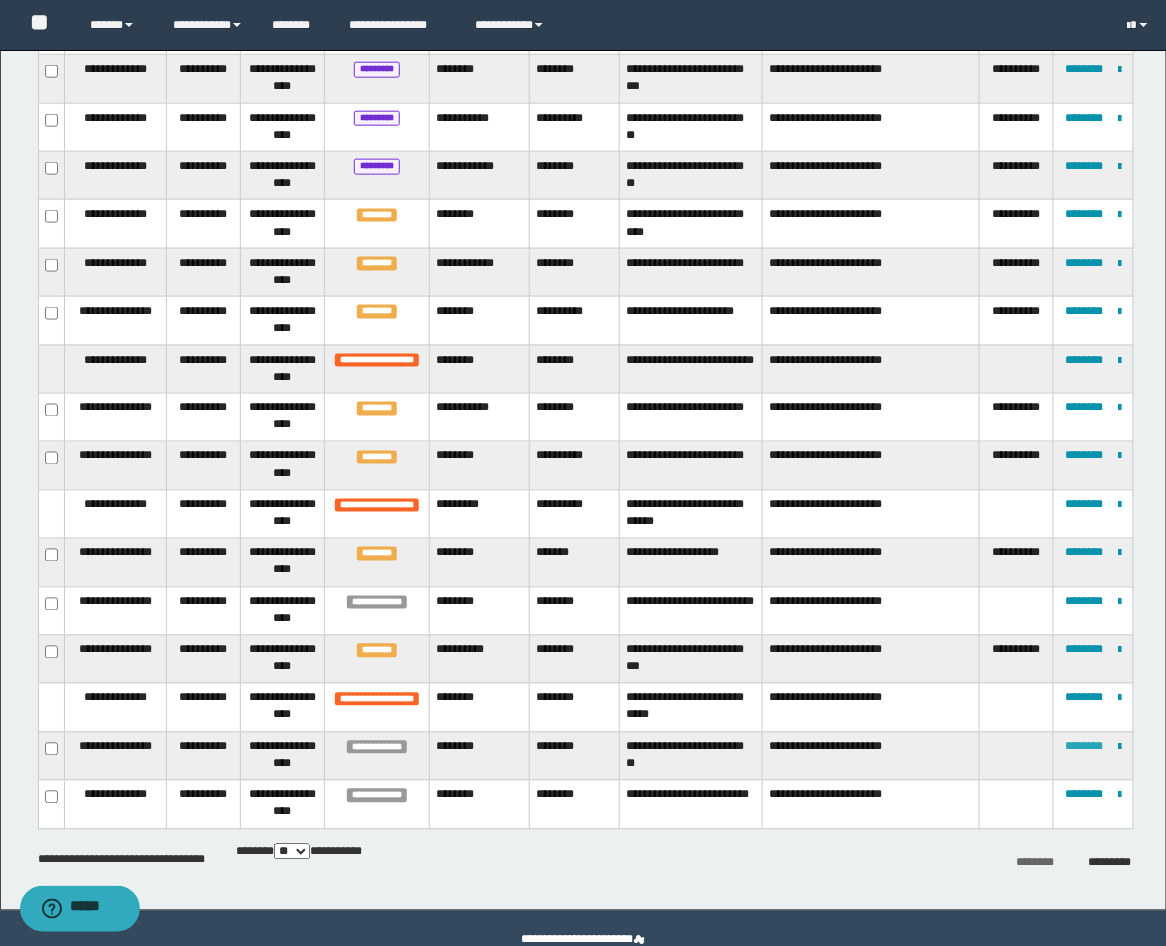 click on "********" at bounding box center (1085, 747) 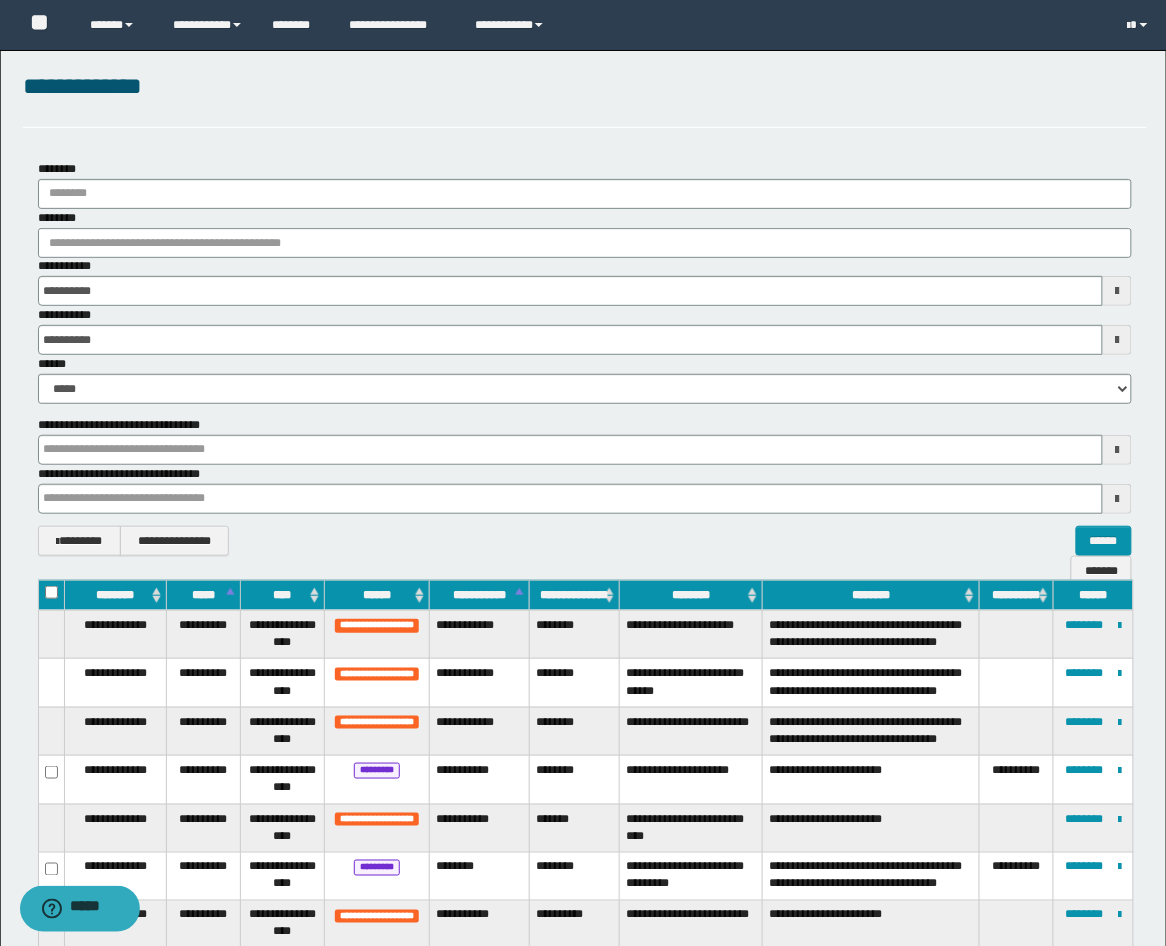 scroll, scrollTop: 0, scrollLeft: 0, axis: both 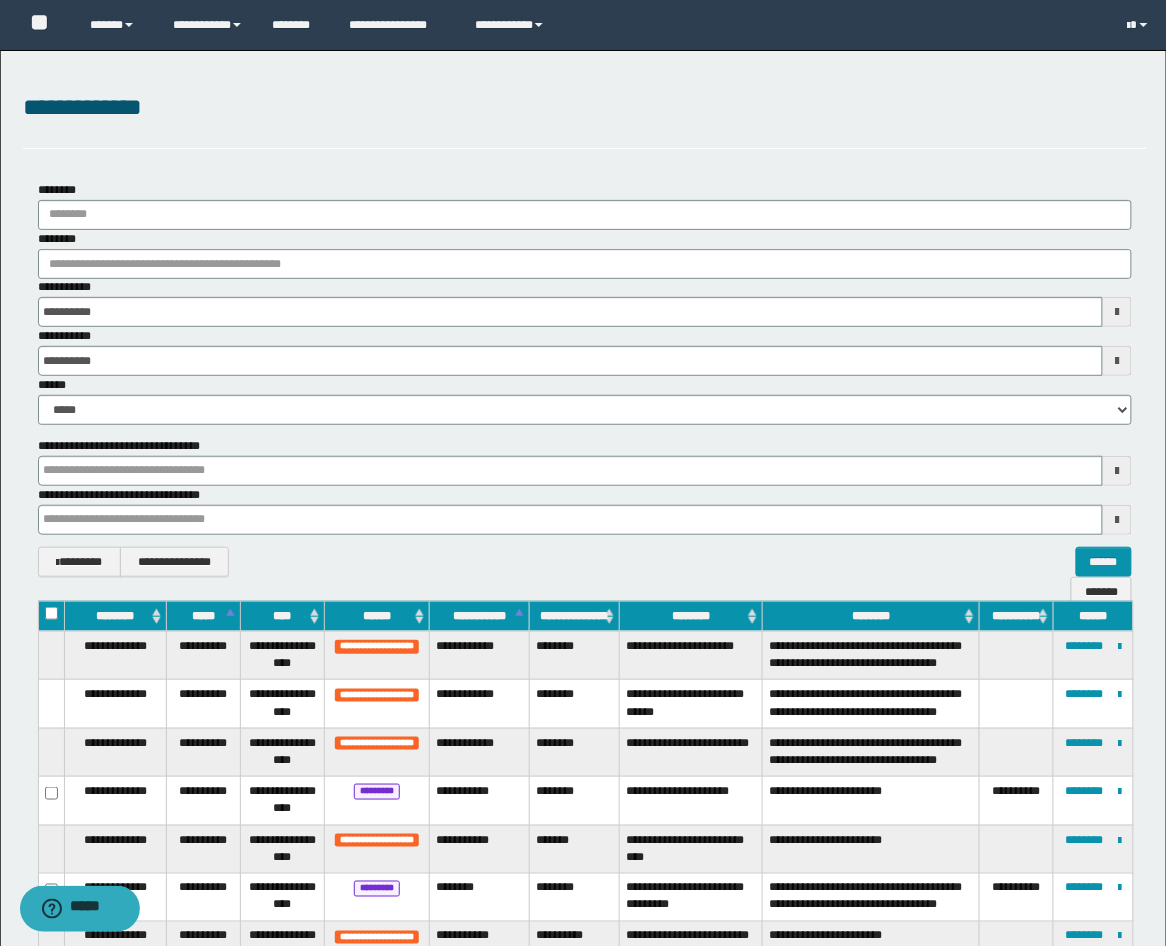 click at bounding box center (1117, 312) 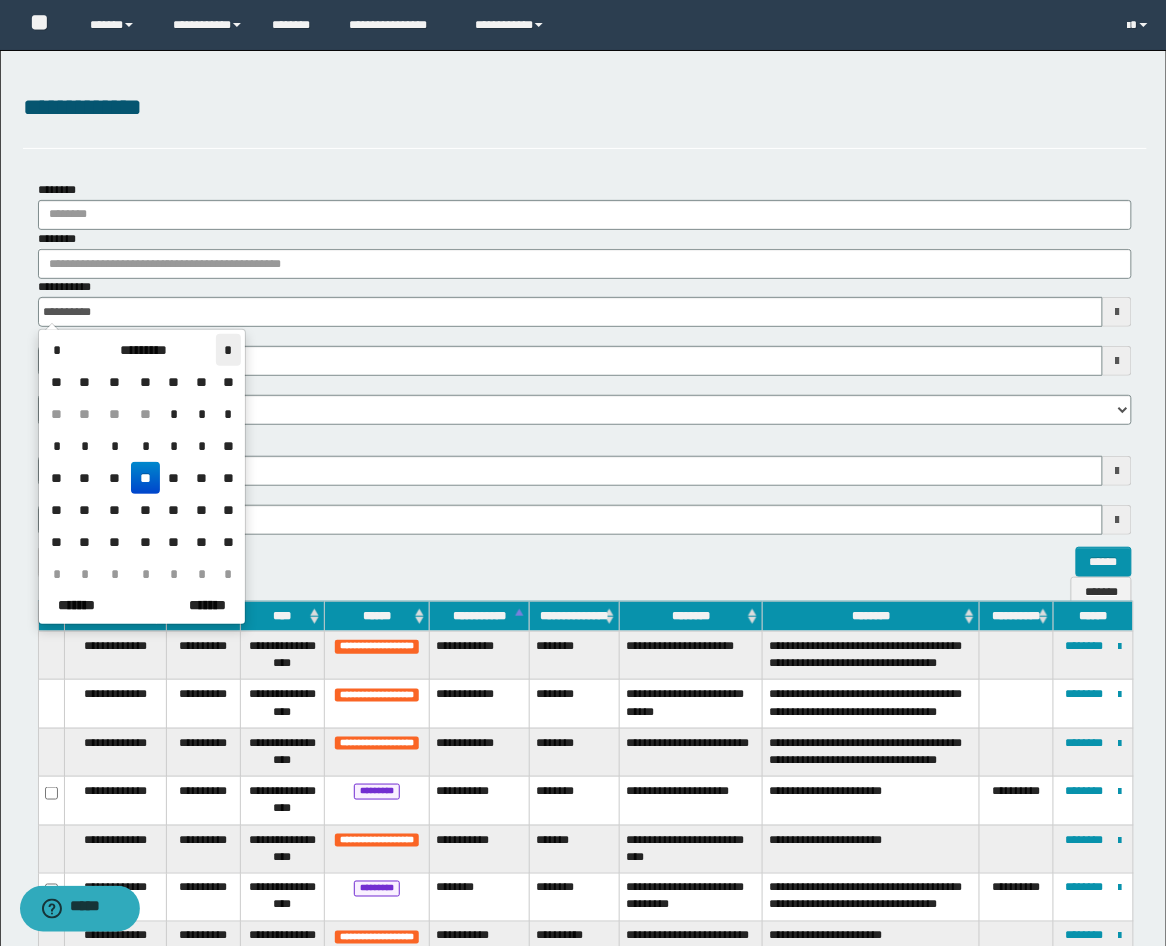 click on "*" at bounding box center [228, 350] 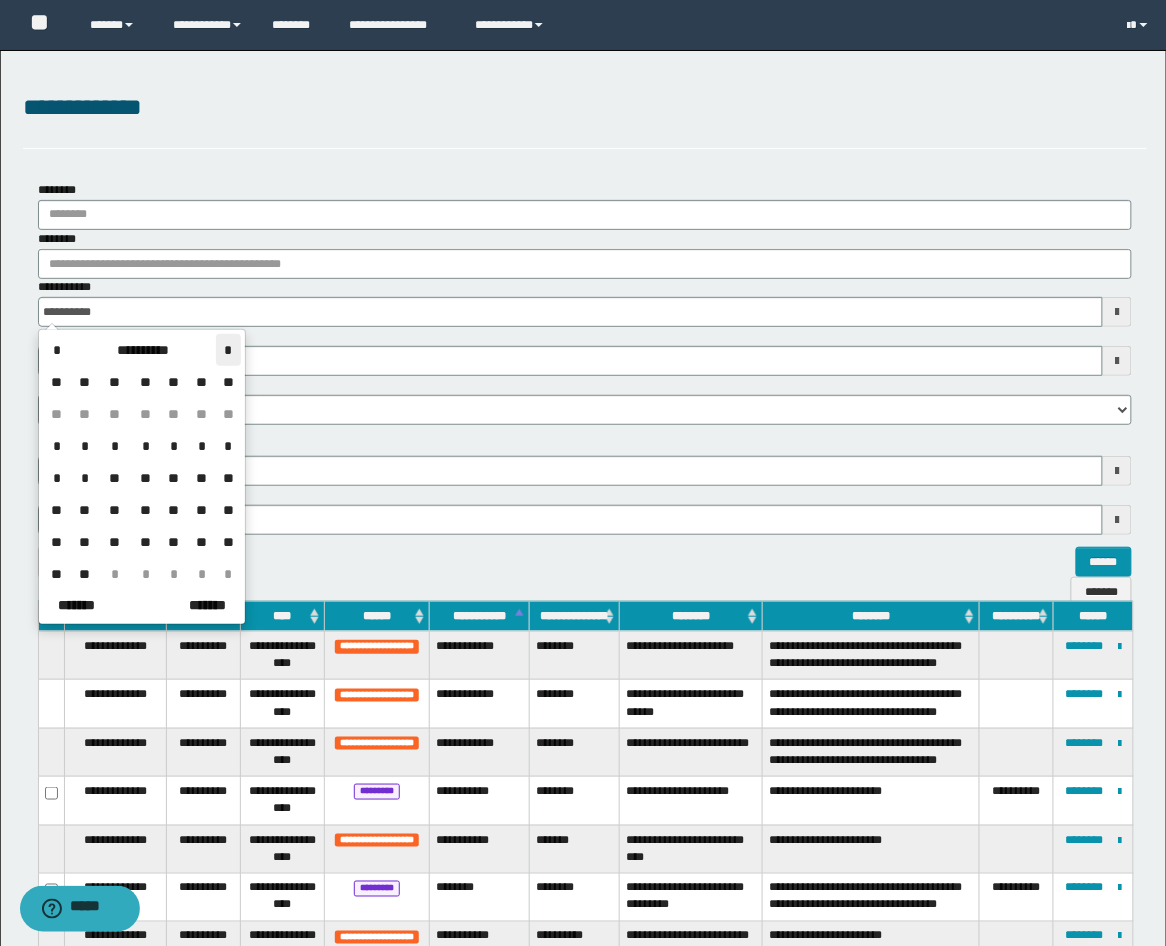 click on "*" at bounding box center (228, 350) 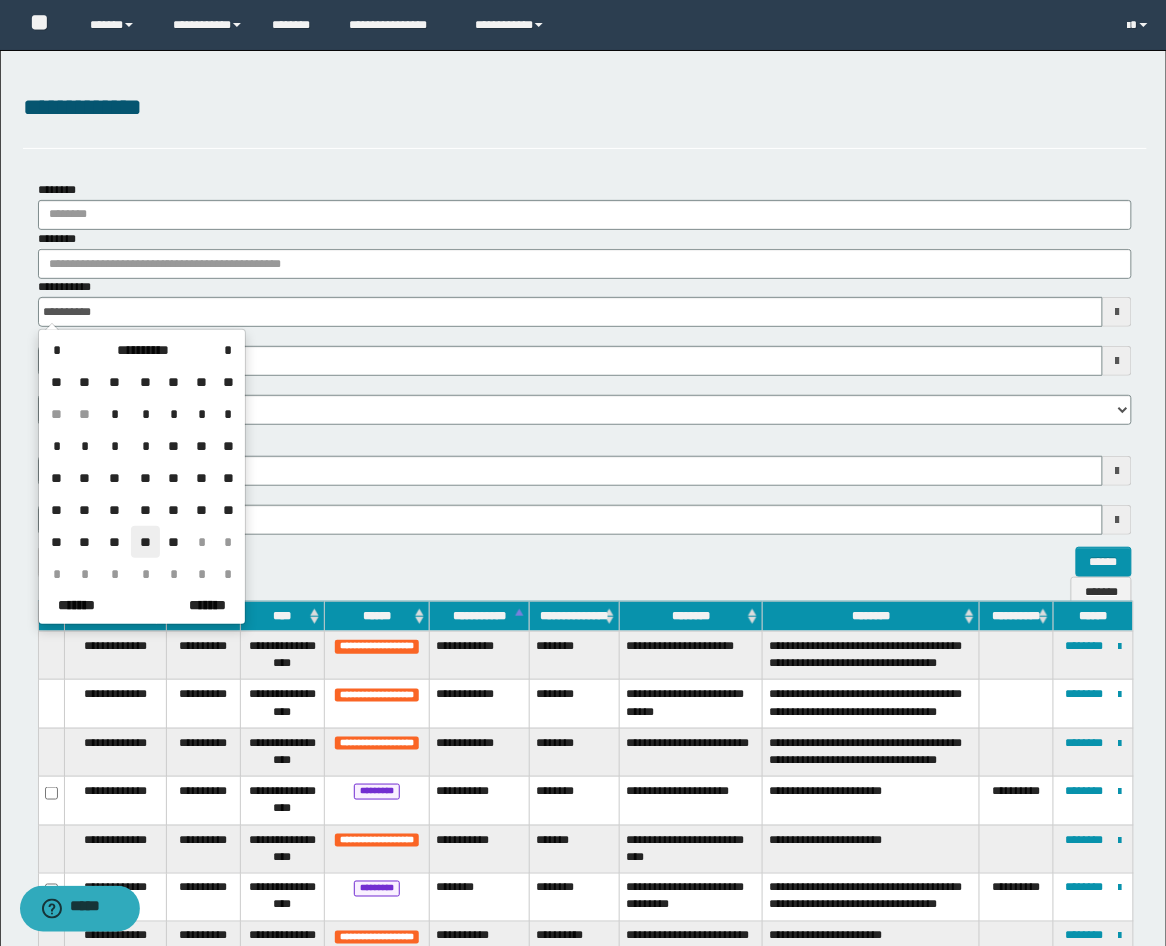 click on "**" at bounding box center [145, 542] 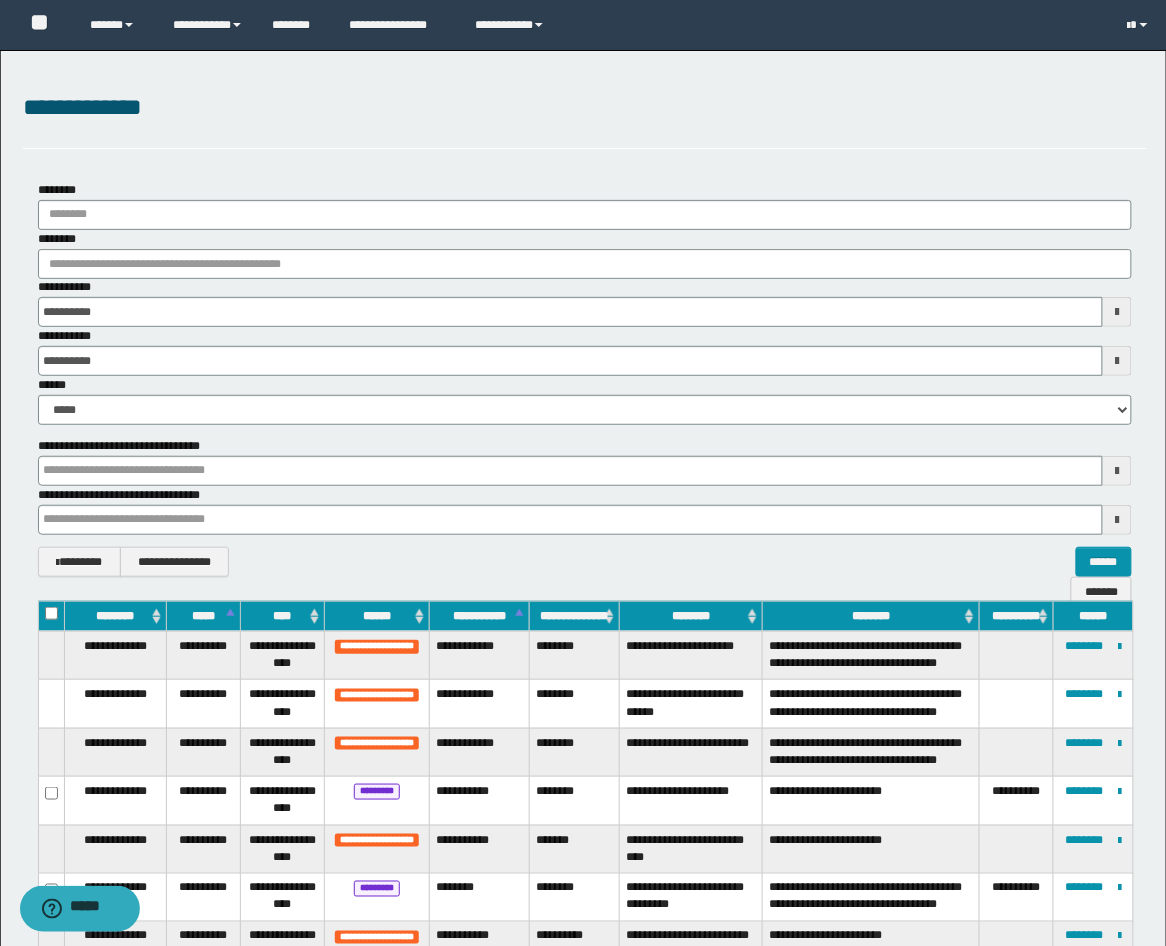 click at bounding box center [1117, 361] 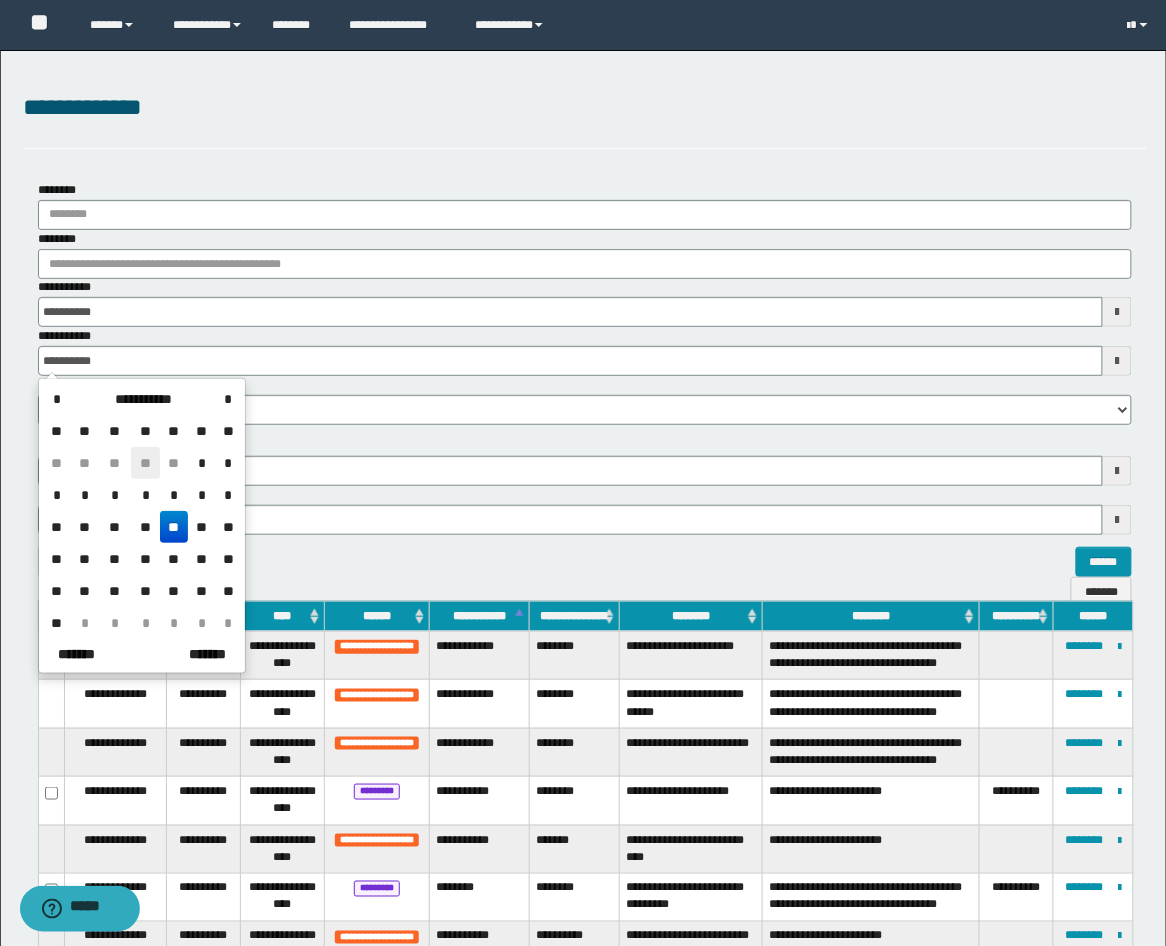 click on "**" at bounding box center (145, 463) 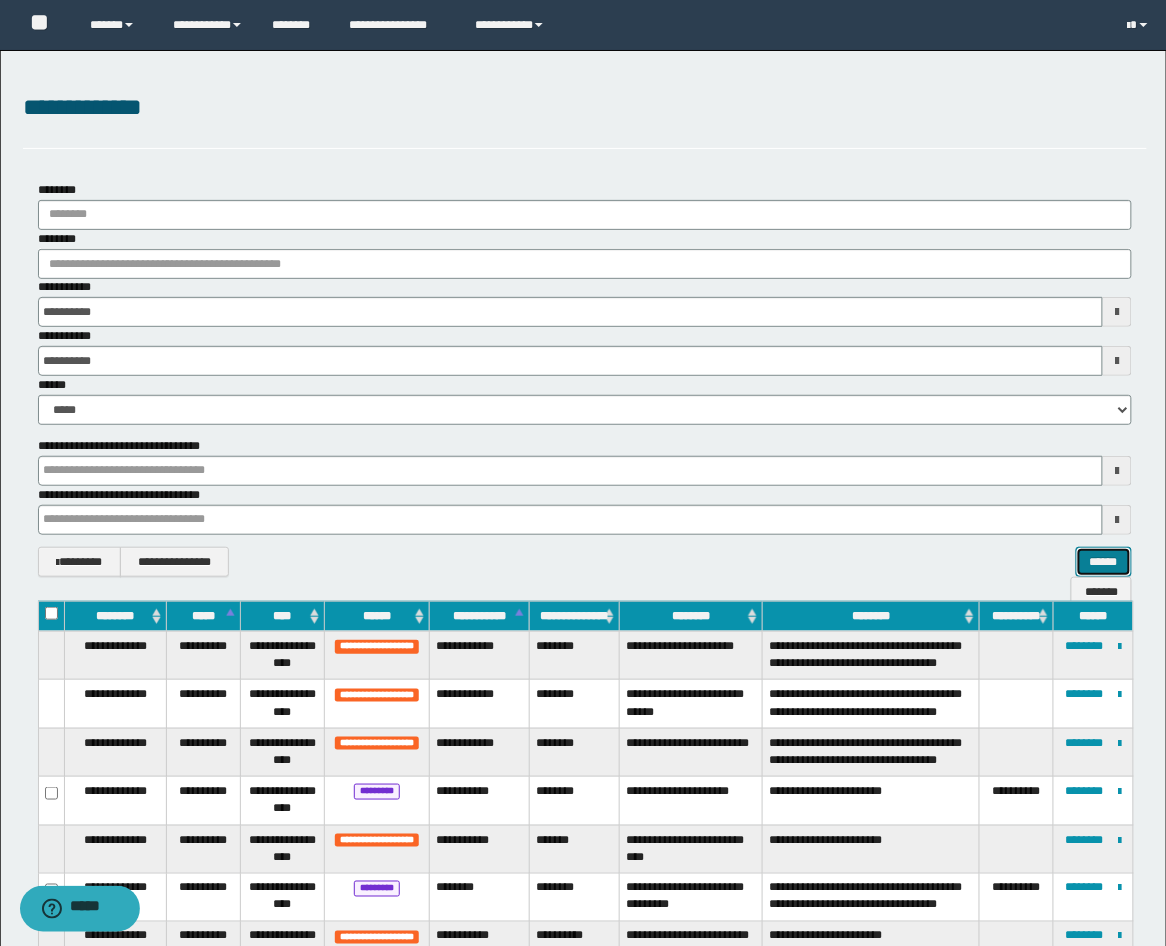 click on "******" at bounding box center [1104, 562] 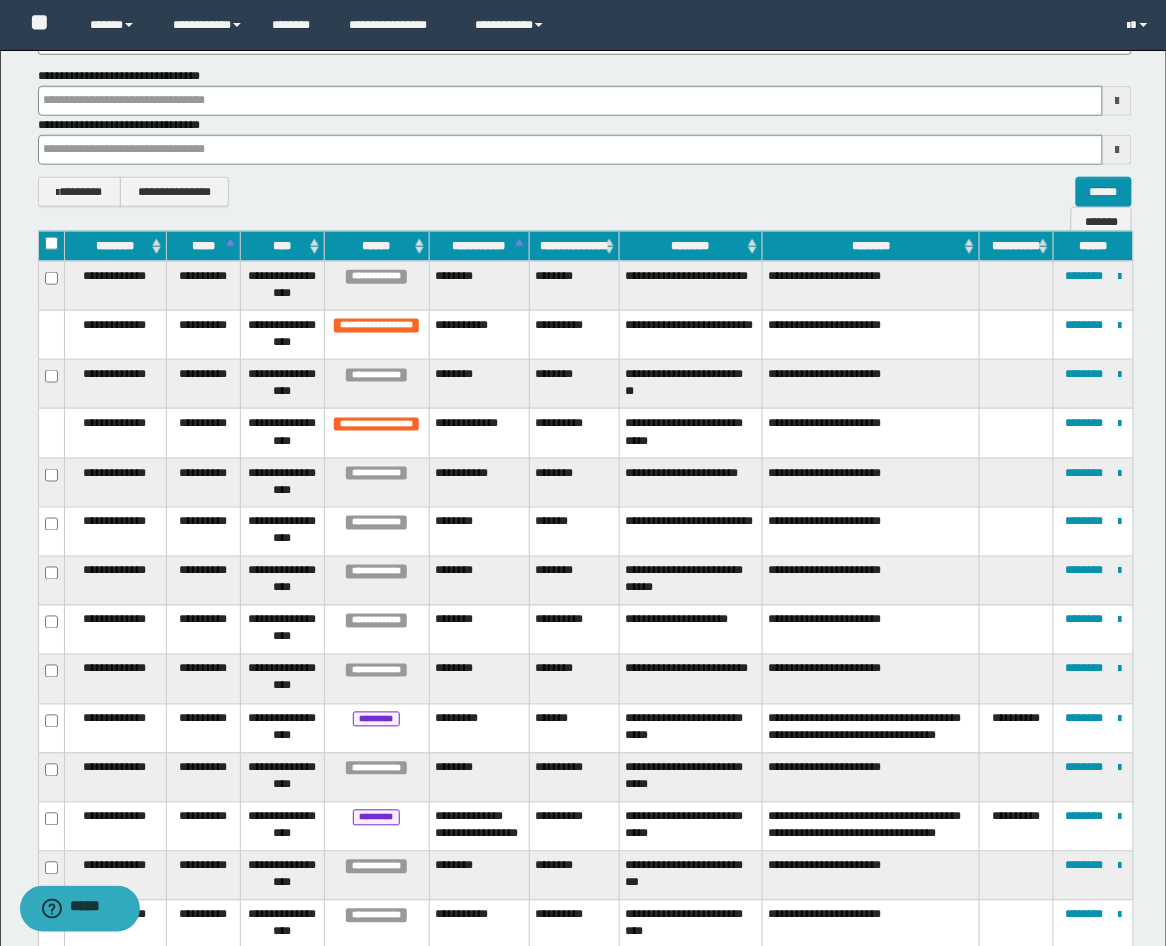 scroll, scrollTop: 741, scrollLeft: 0, axis: vertical 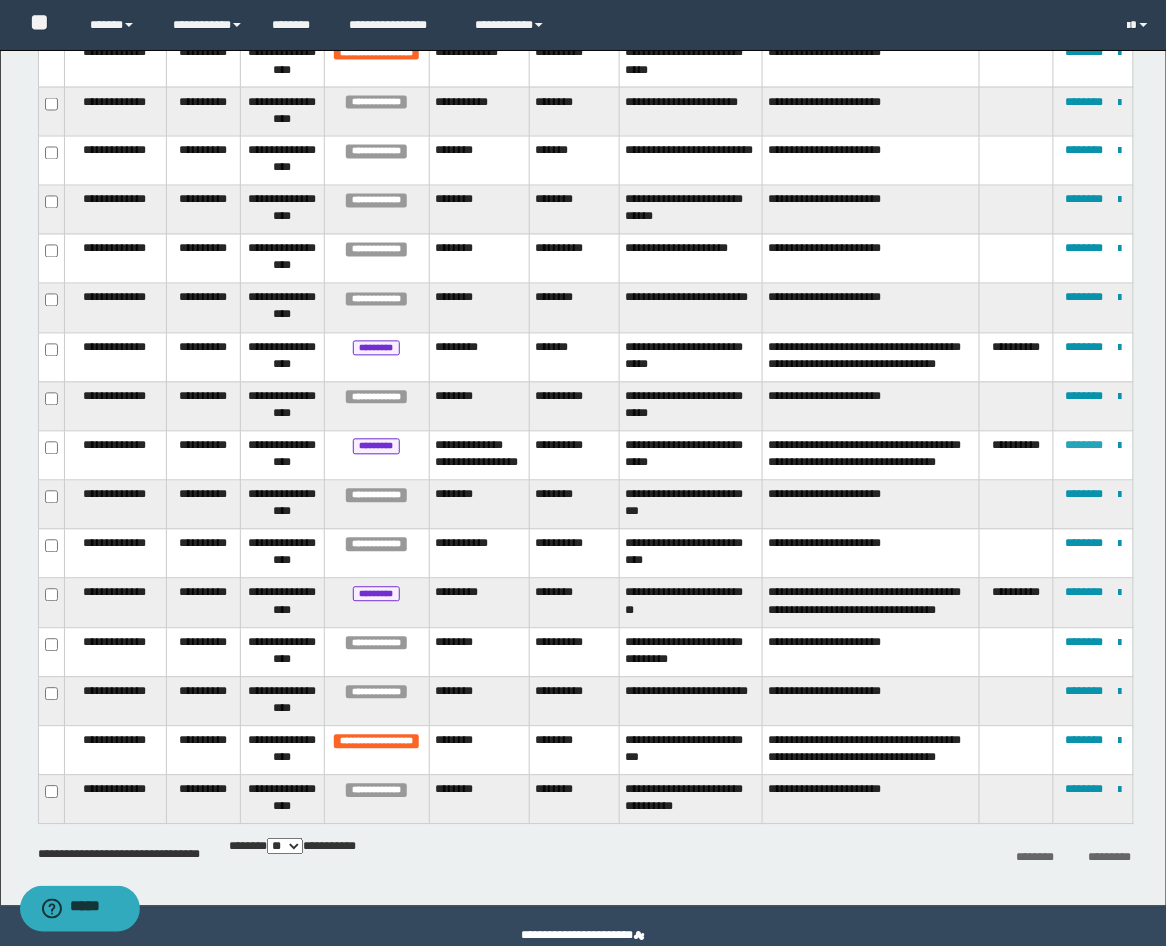 click on "********" at bounding box center (1084, 446) 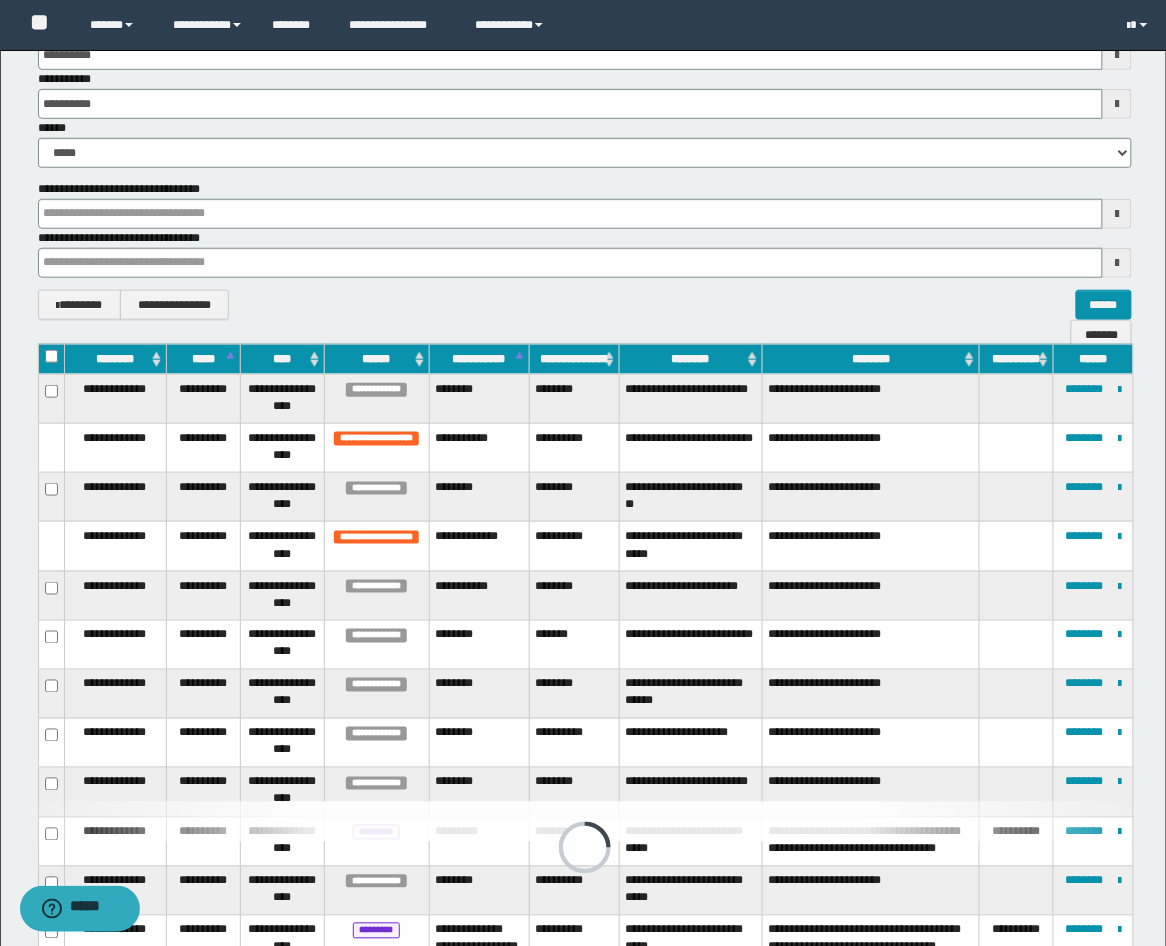 scroll, scrollTop: 627, scrollLeft: 0, axis: vertical 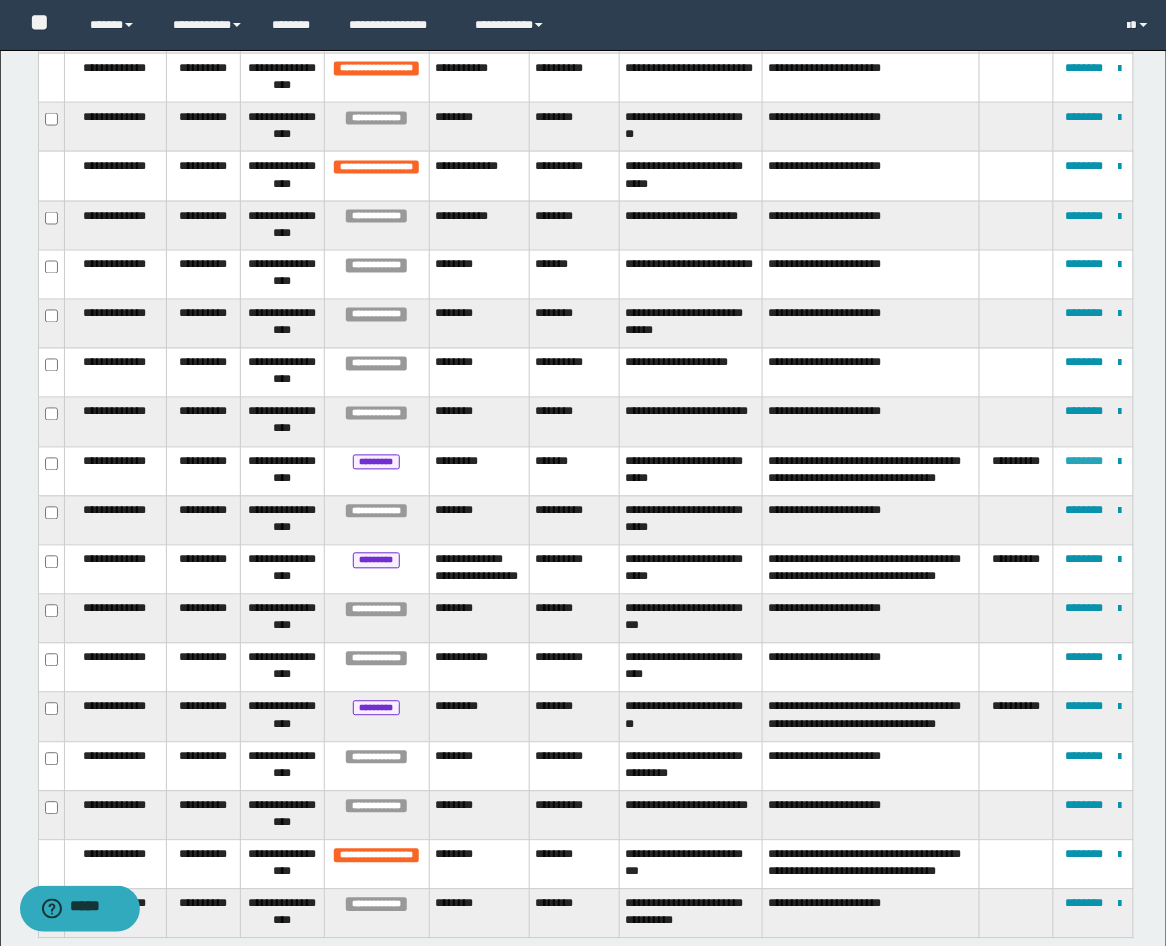 click on "********" at bounding box center [1084, 462] 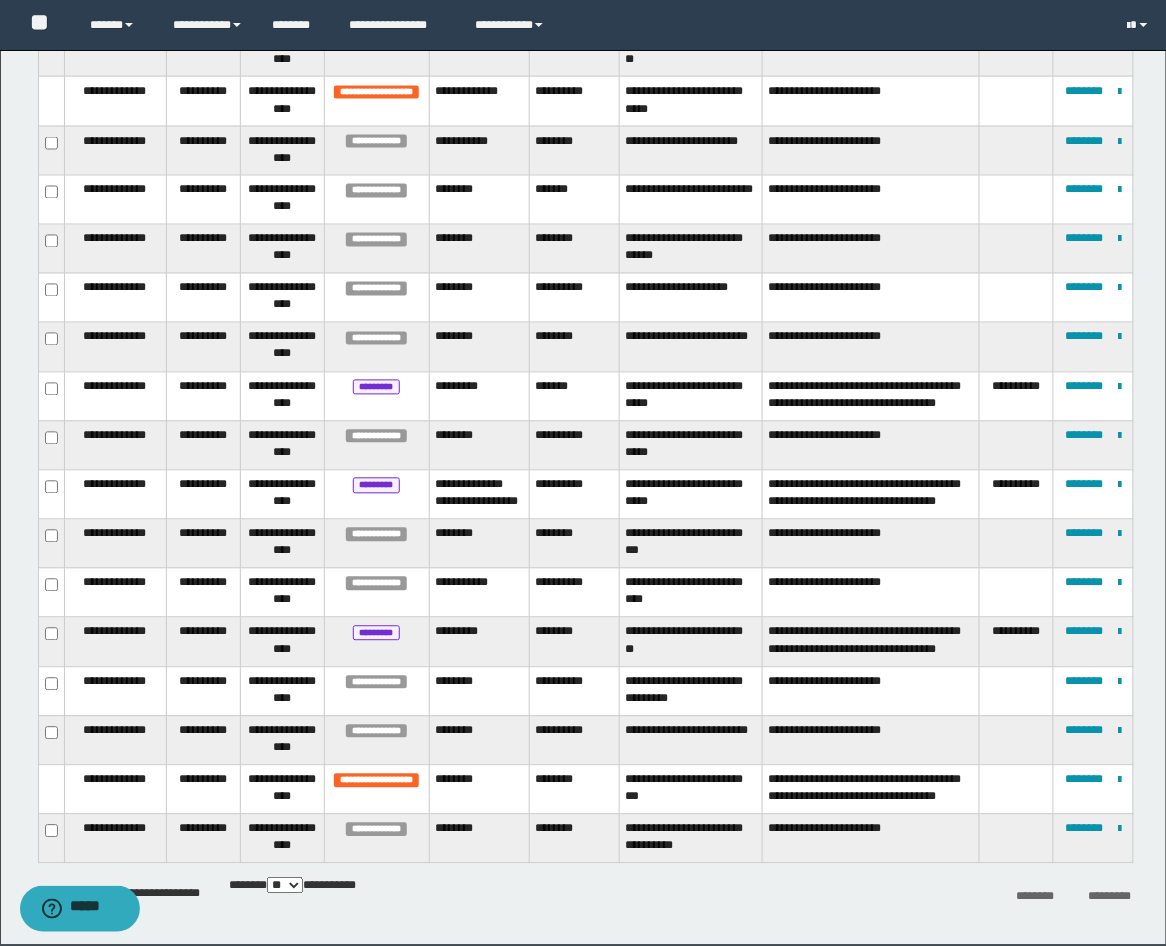 scroll, scrollTop: 722, scrollLeft: 0, axis: vertical 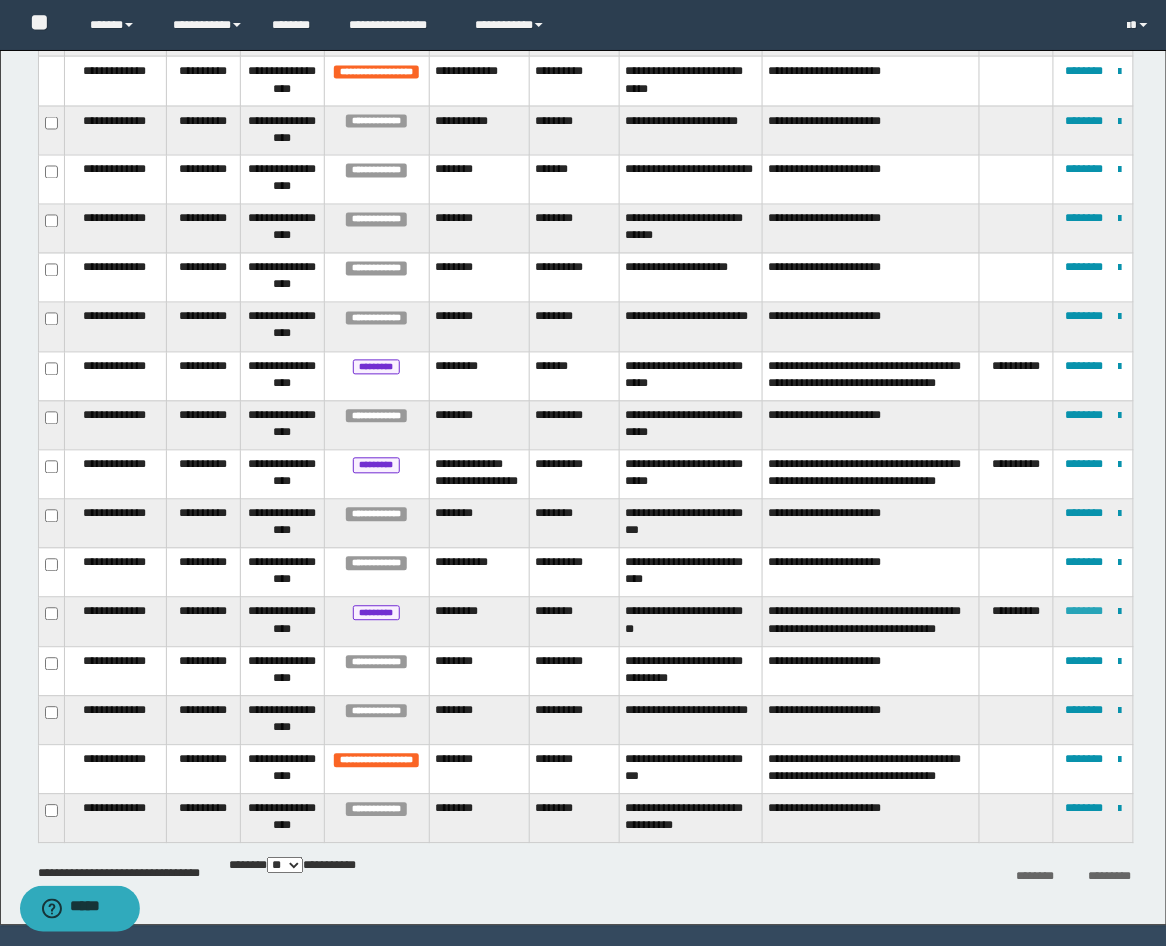 click on "********" at bounding box center [1084, 612] 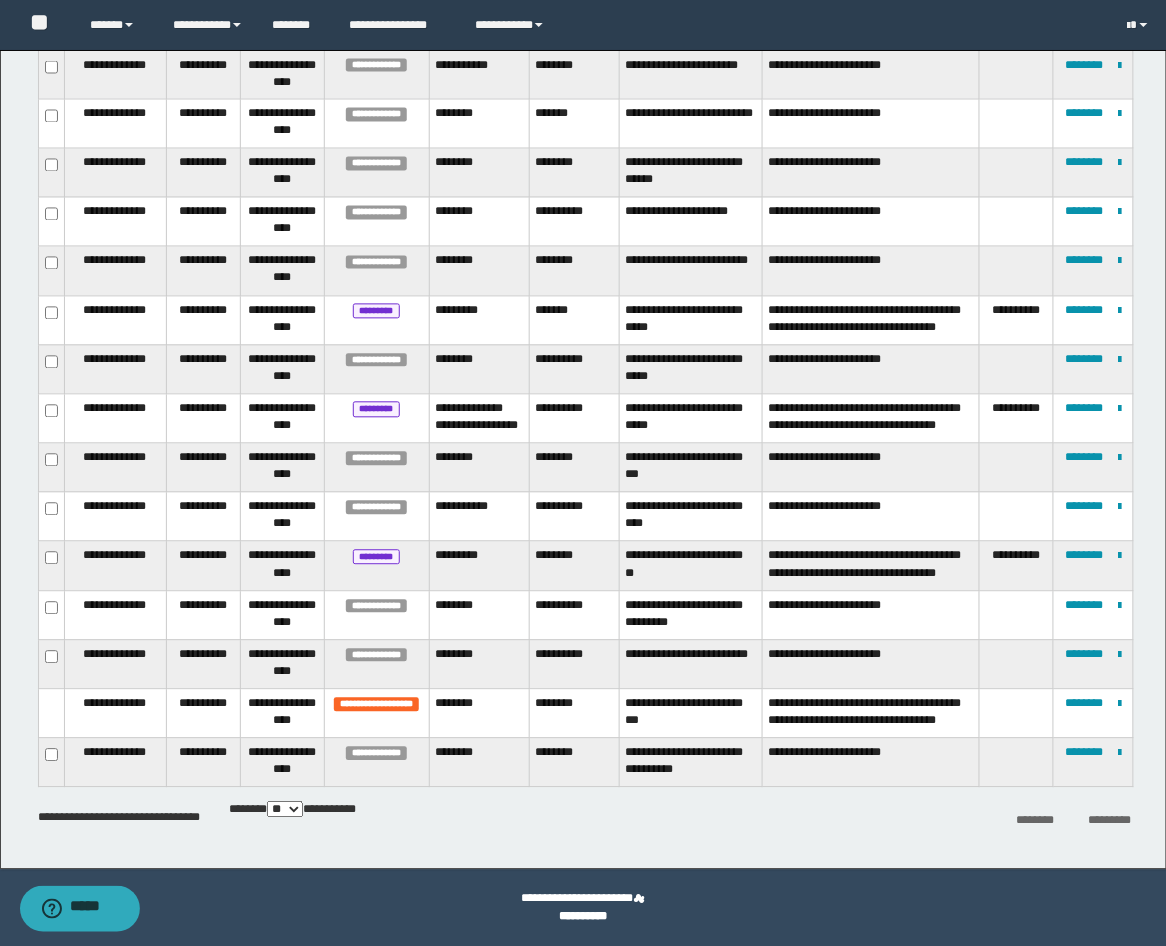 scroll, scrollTop: 408, scrollLeft: 0, axis: vertical 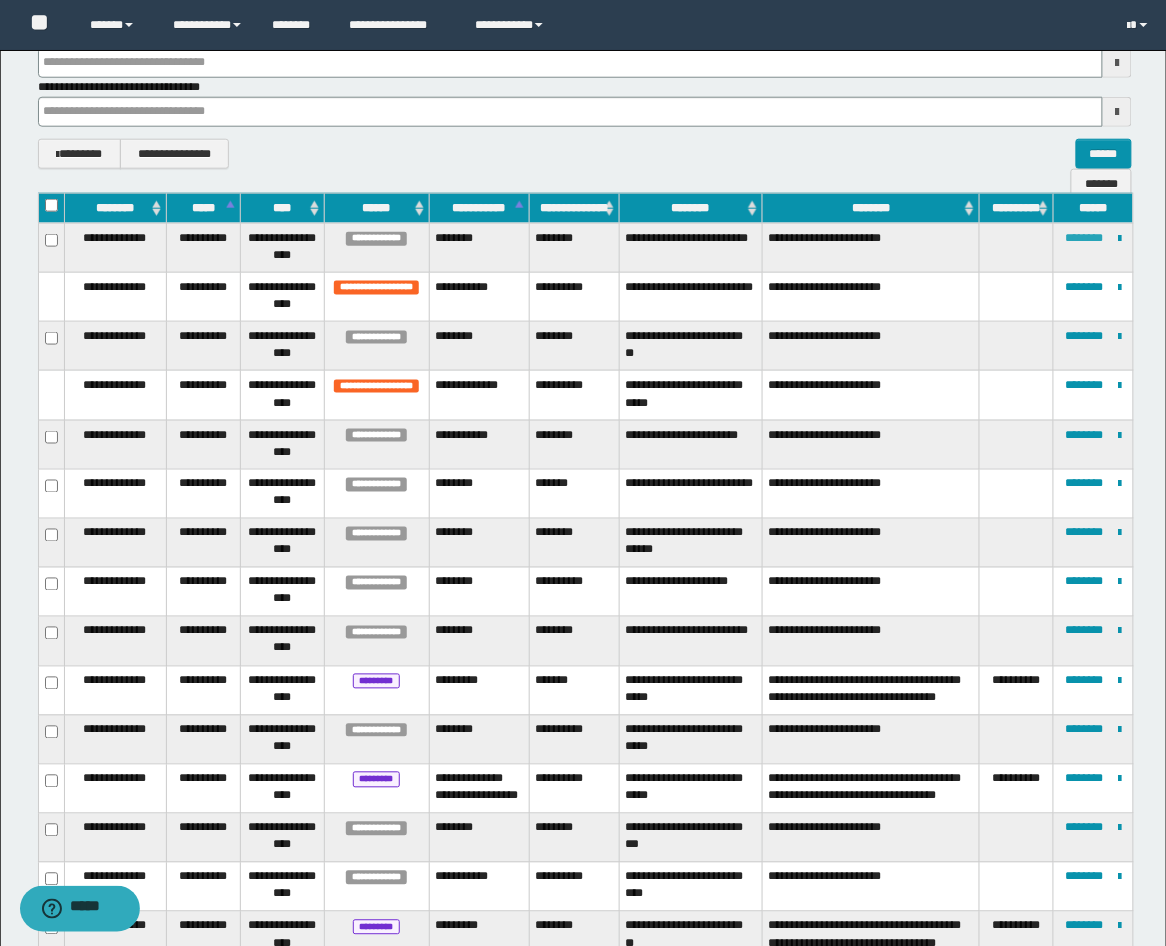 click on "********" at bounding box center [1084, 238] 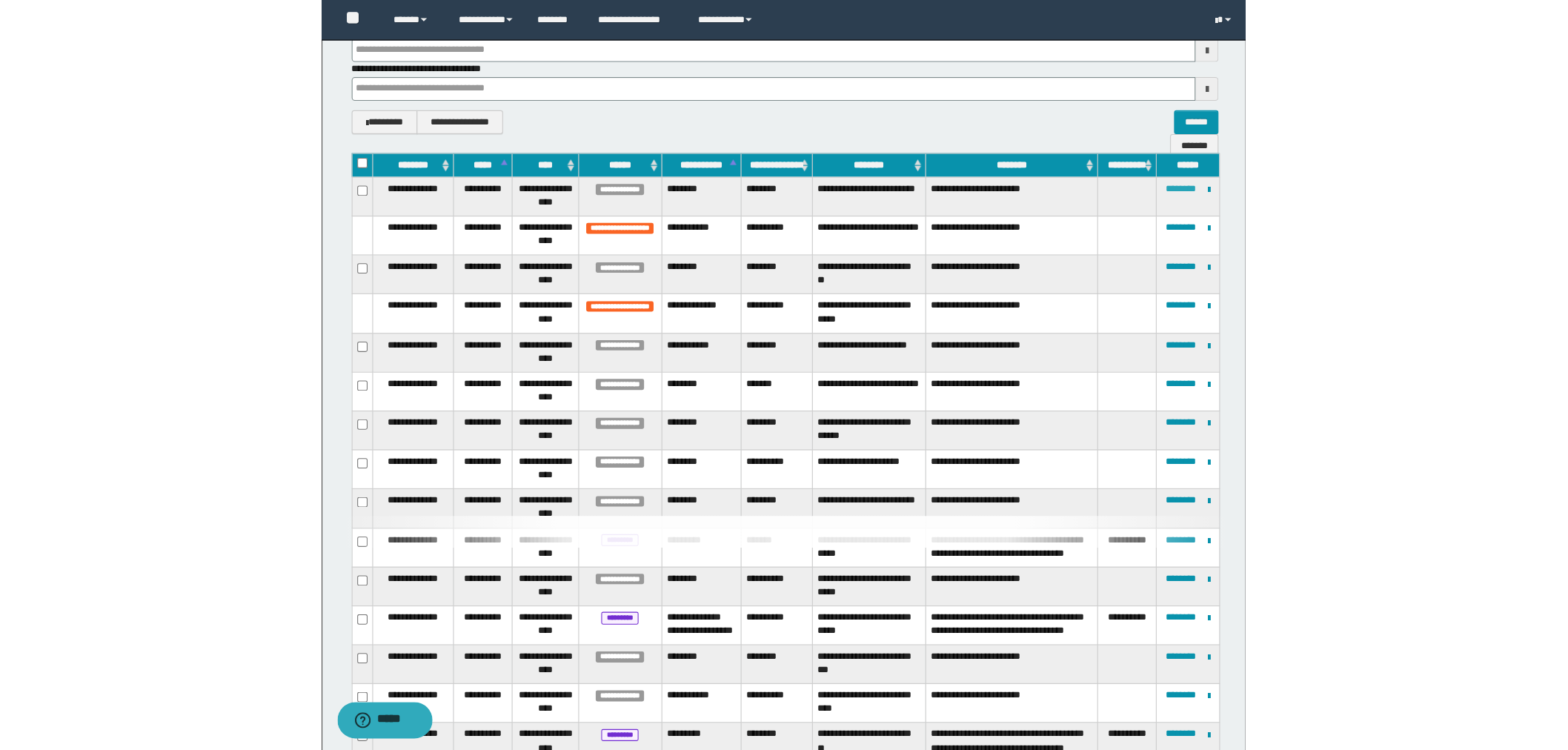 scroll, scrollTop: 165, scrollLeft: 0, axis: vertical 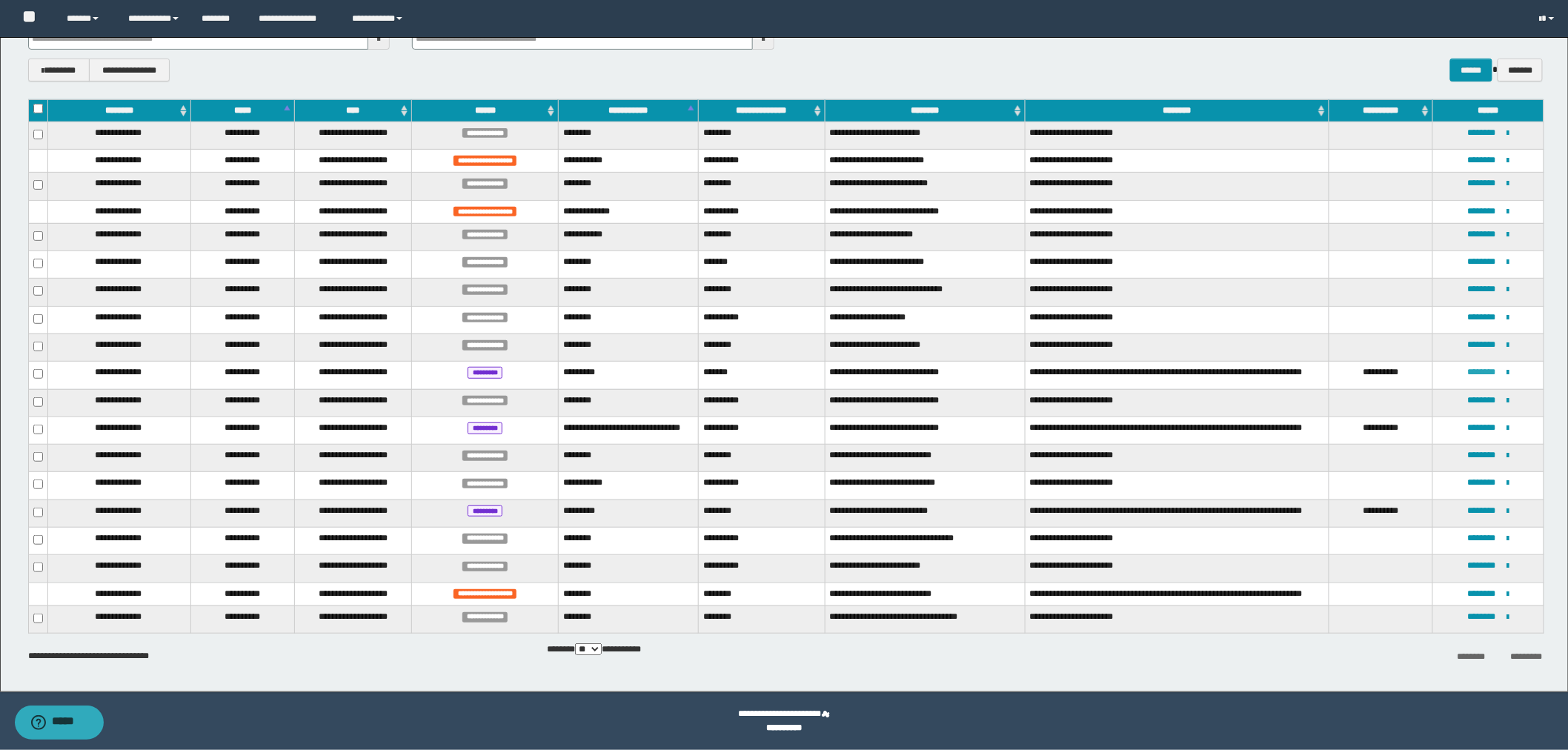 click on "********" at bounding box center [1481, 372] 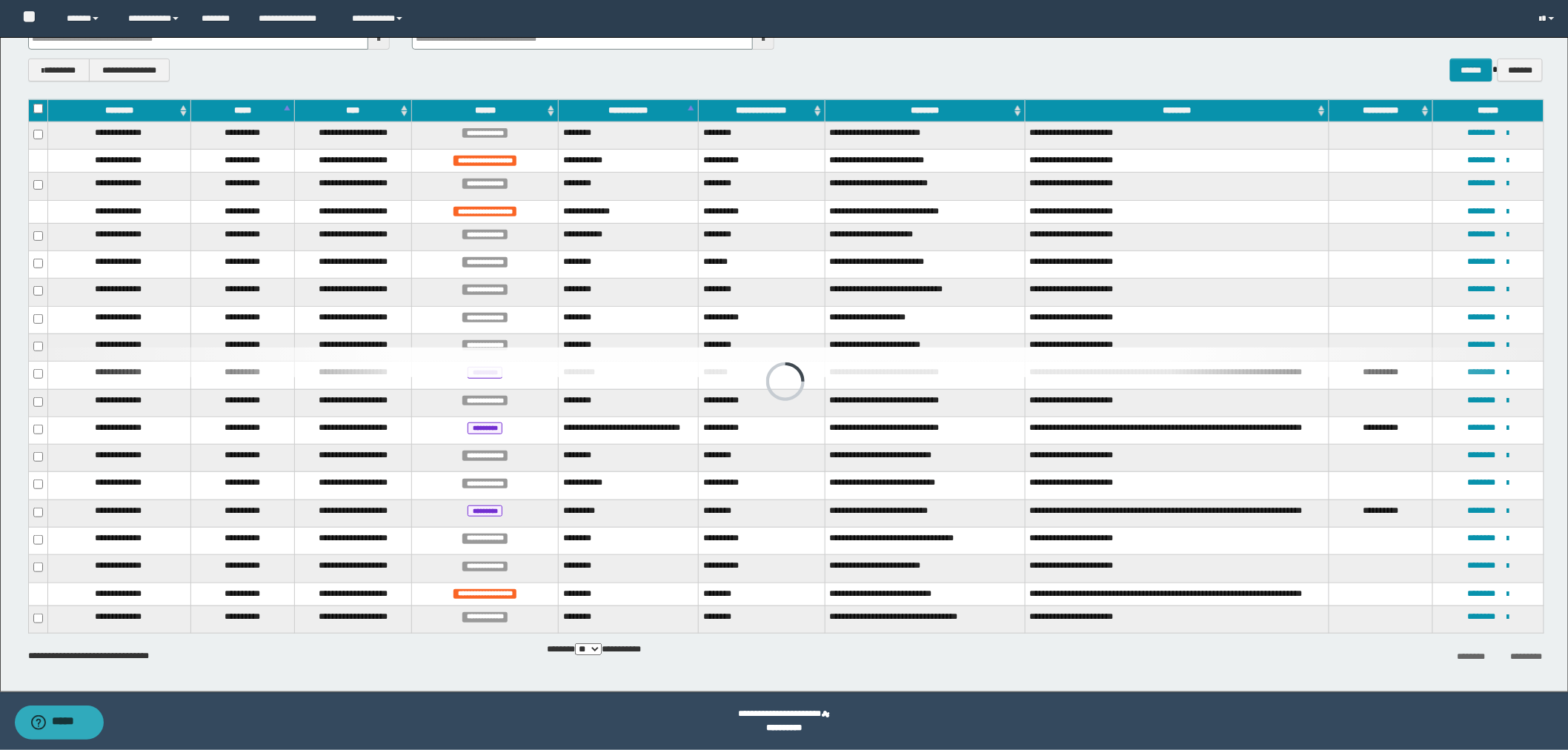 scroll, scrollTop: 0, scrollLeft: 0, axis: both 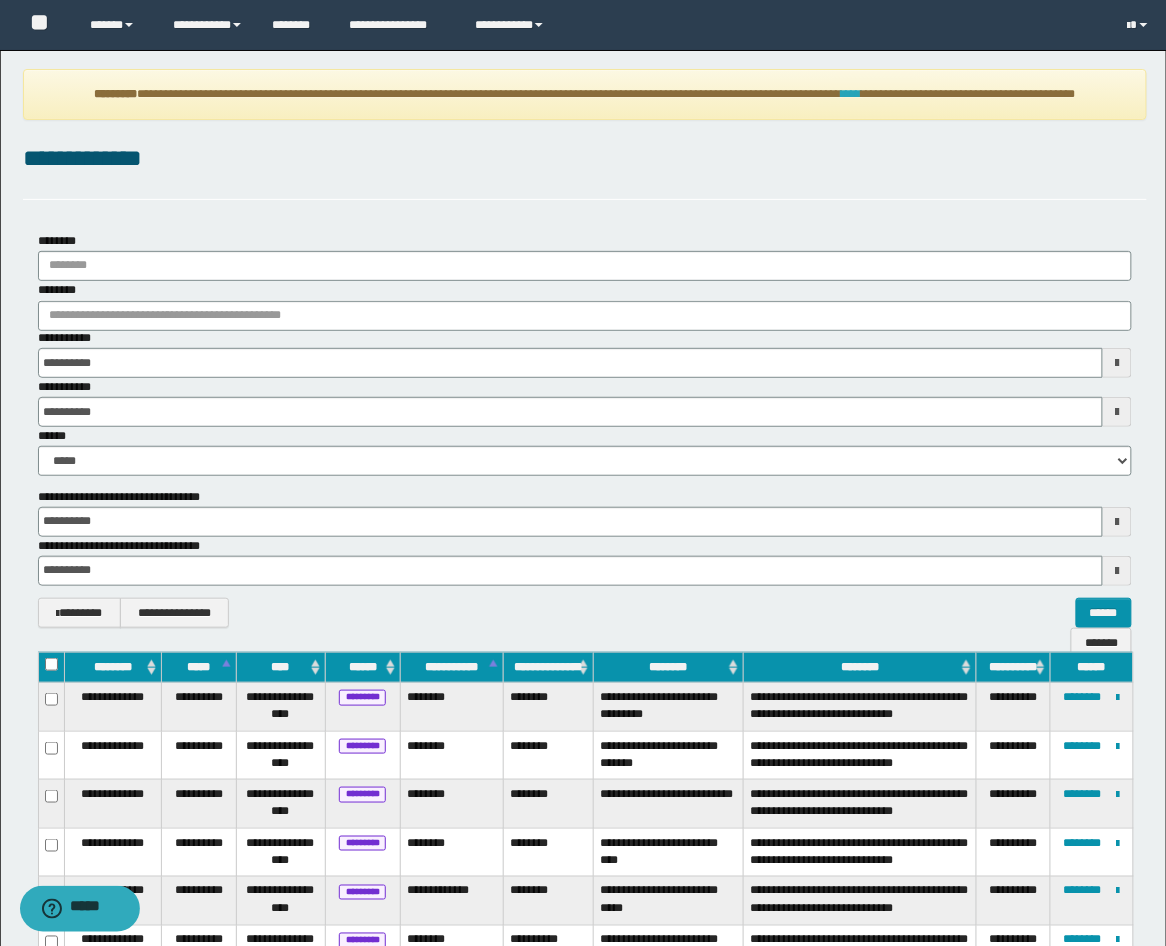 click on "****" at bounding box center [852, 94] 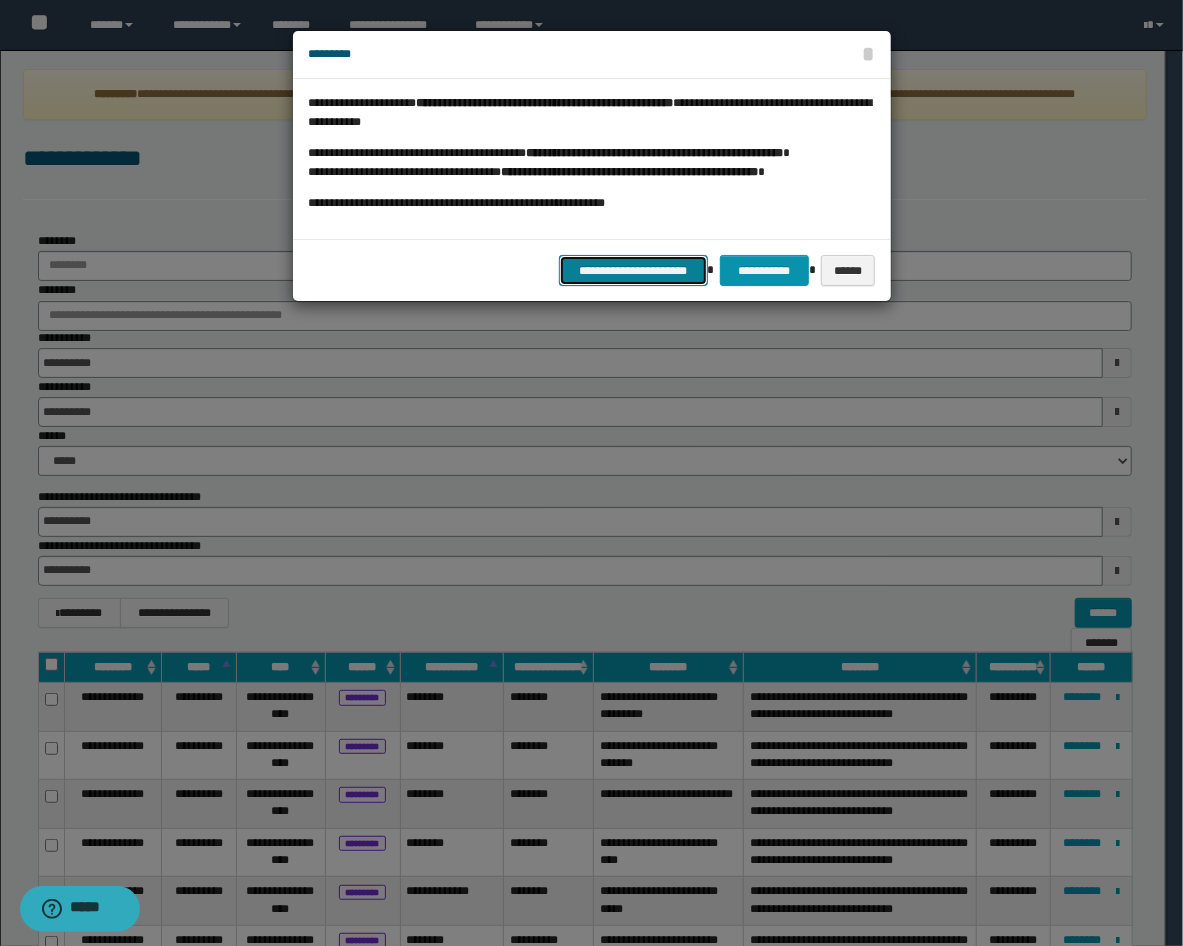click on "**********" at bounding box center (633, 270) 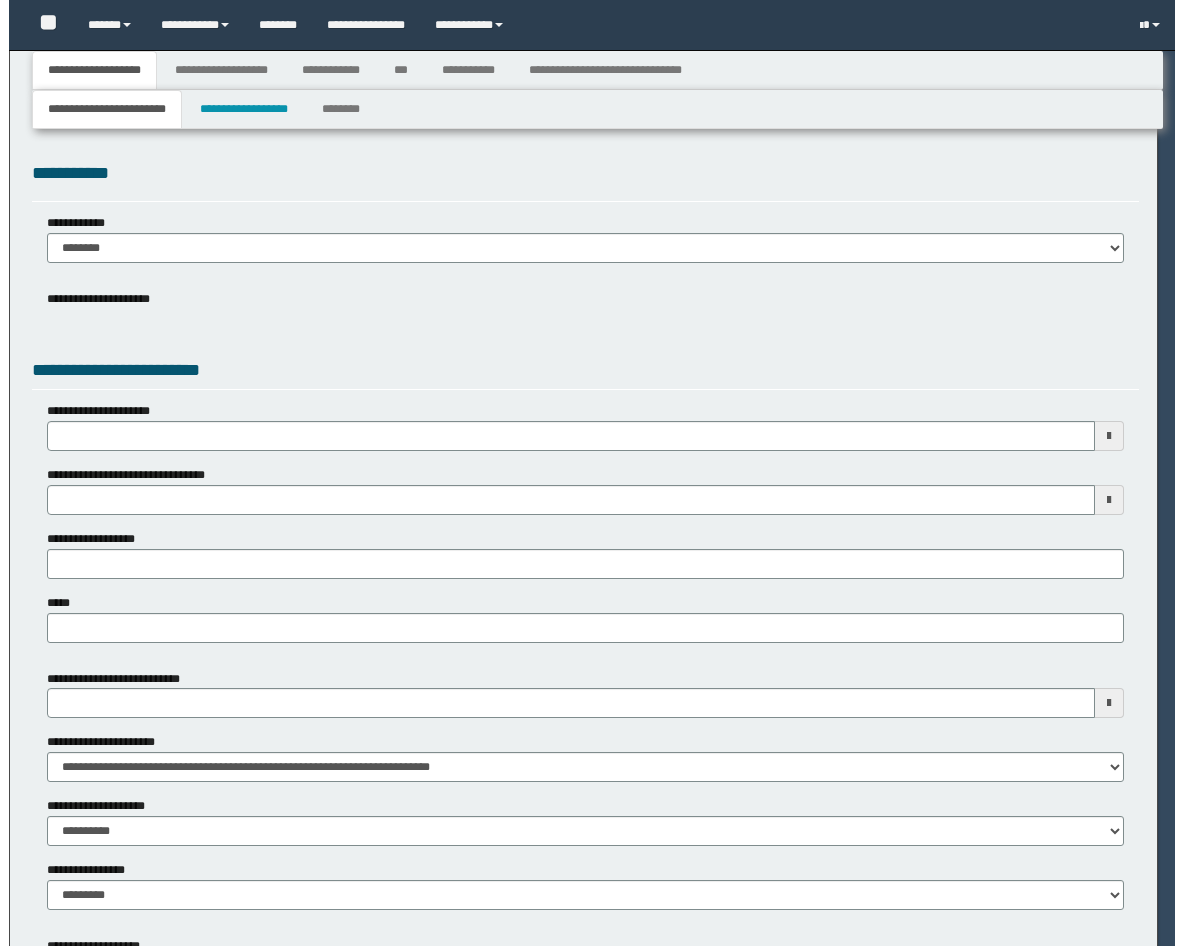 scroll, scrollTop: 0, scrollLeft: 0, axis: both 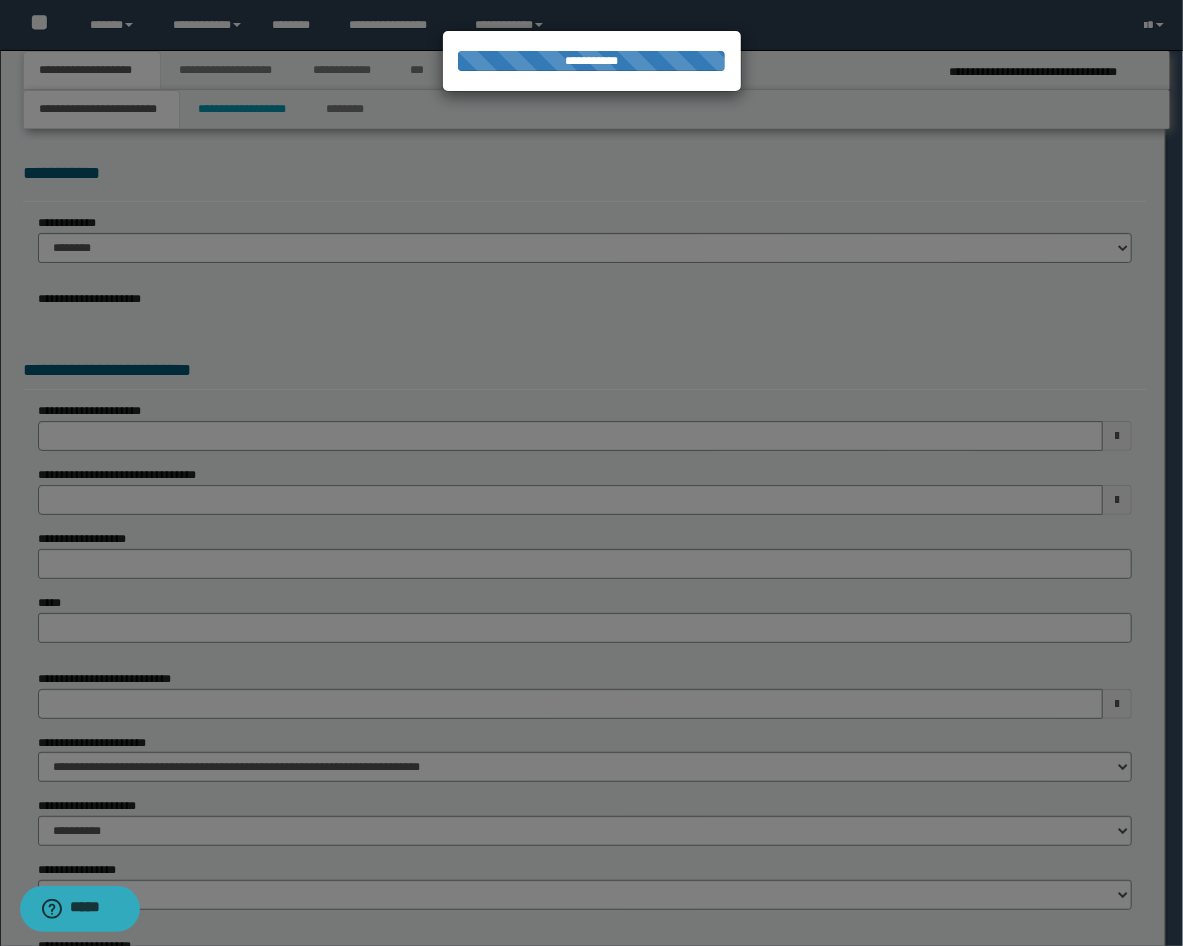 select on "**" 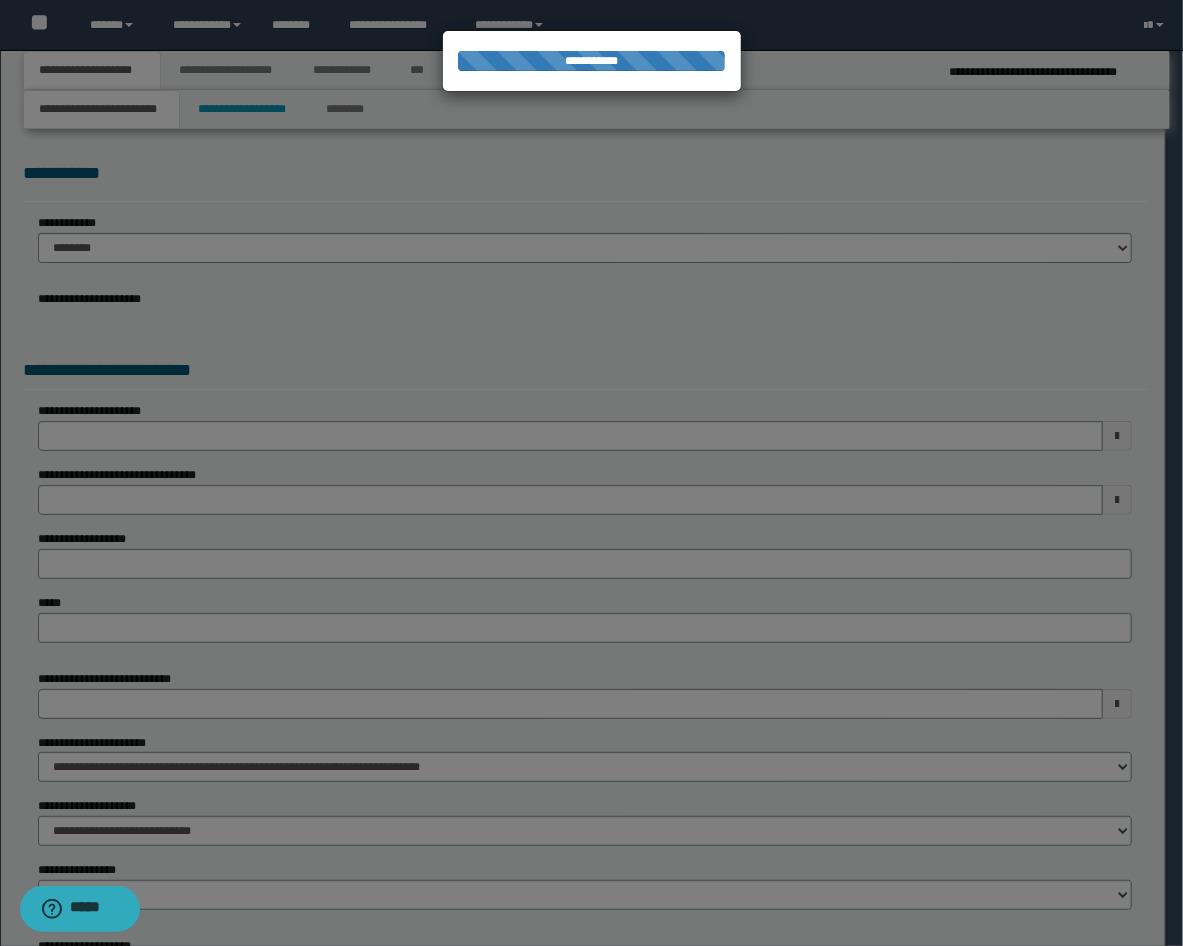 select on "*" 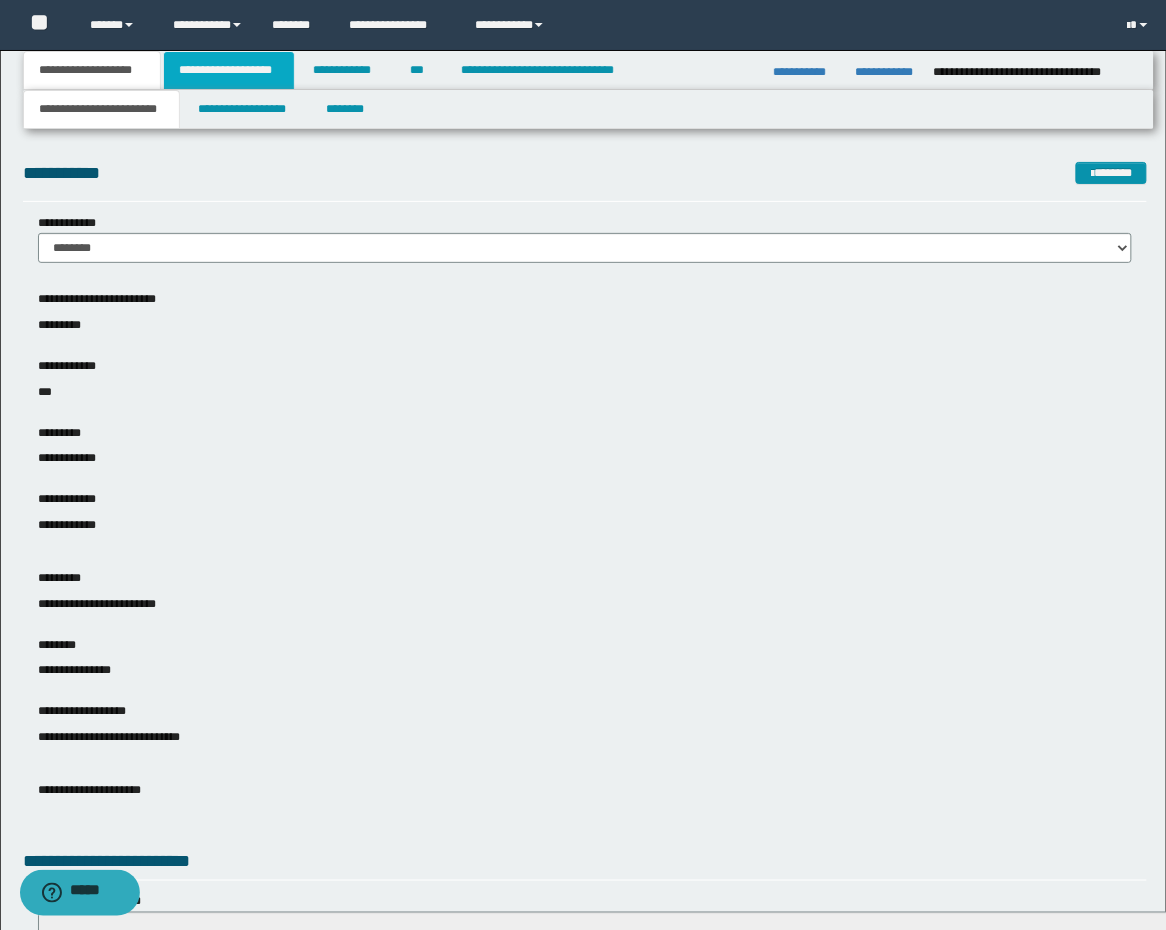 click on "**********" at bounding box center [229, 70] 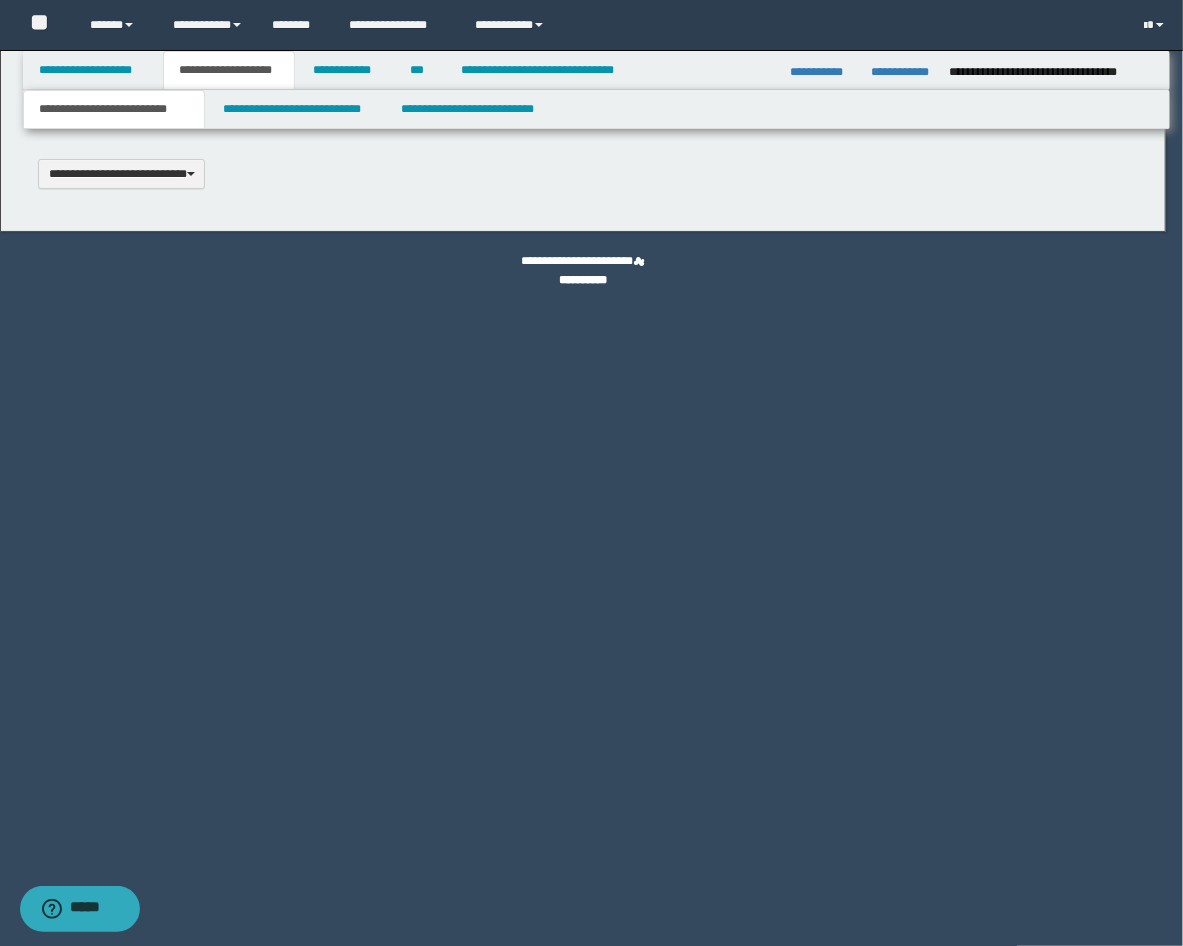 type 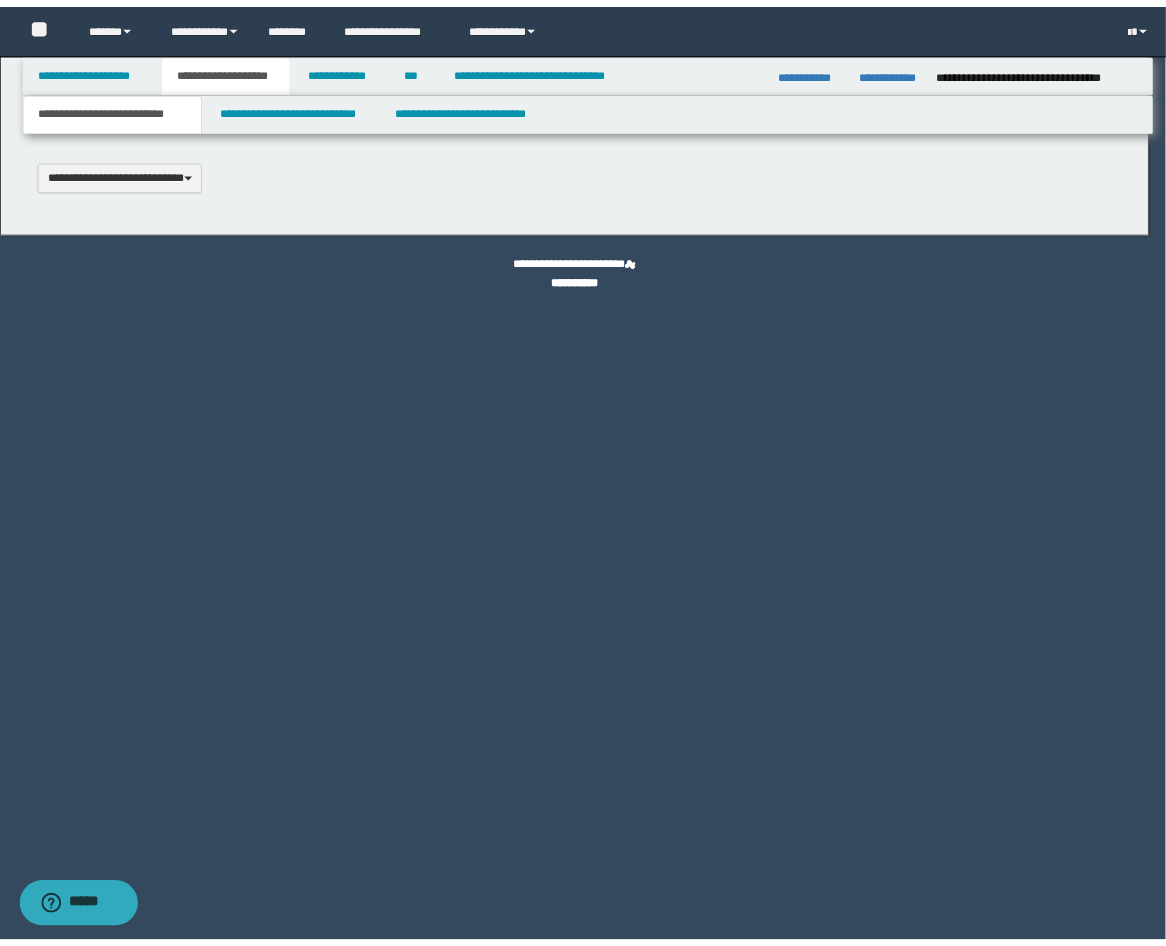 scroll, scrollTop: 0, scrollLeft: 0, axis: both 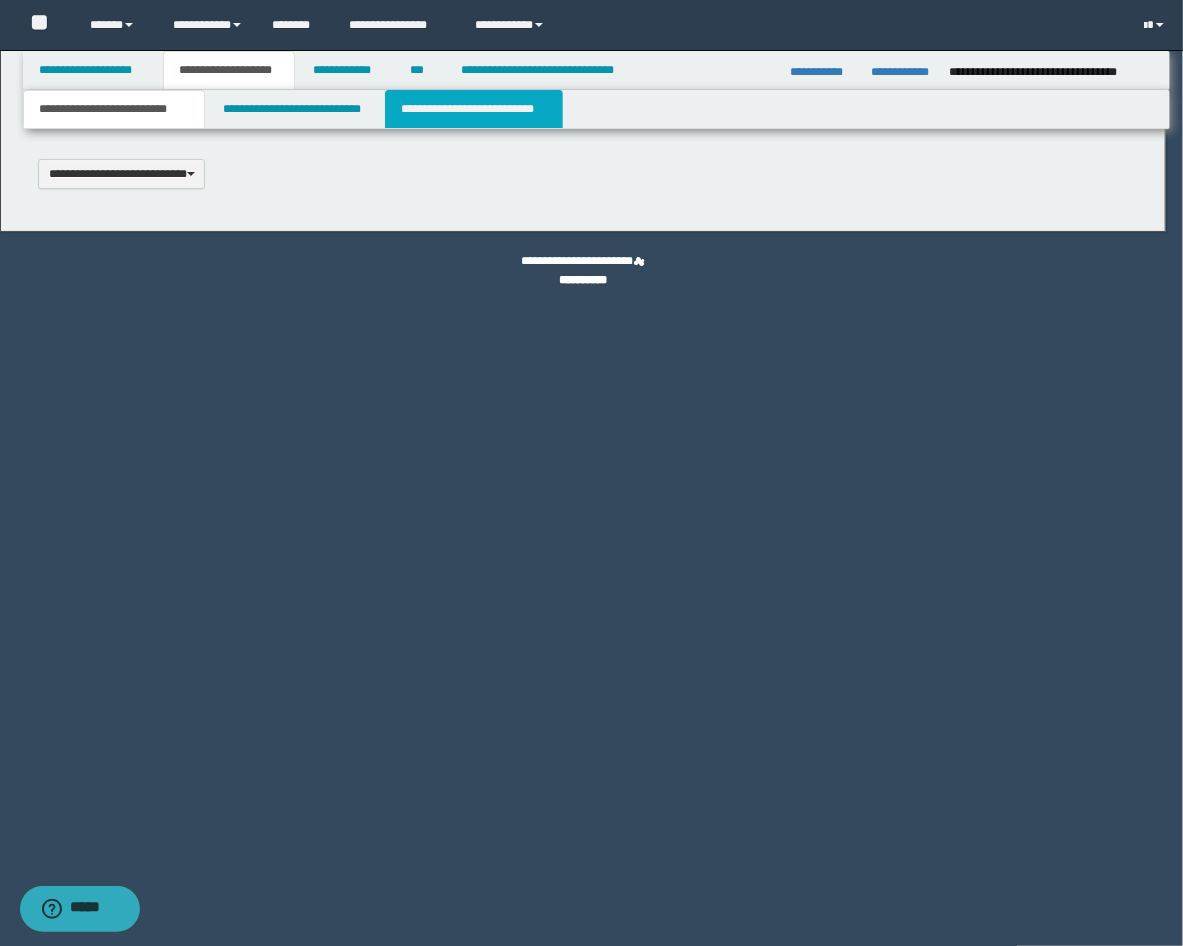 type on "**********" 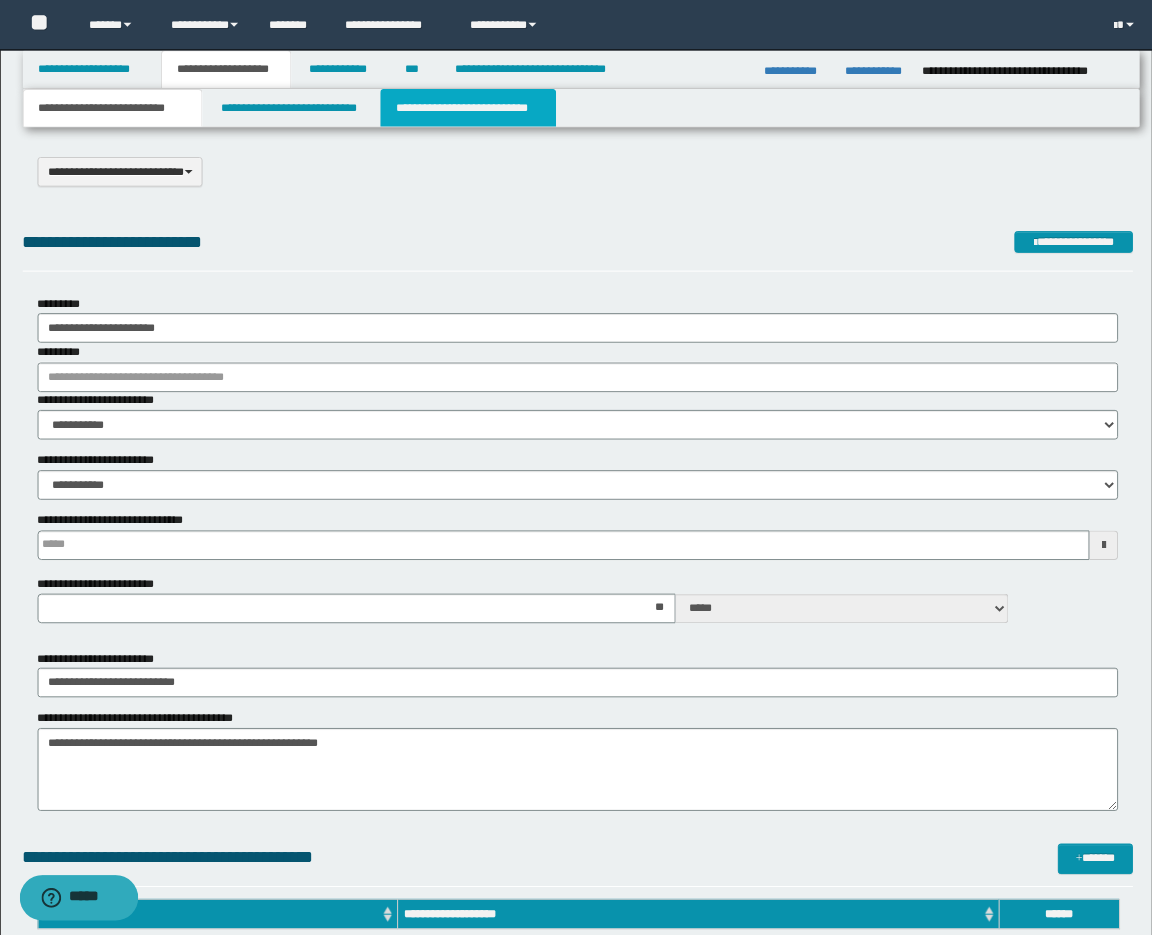 click on "**********" at bounding box center [474, 109] 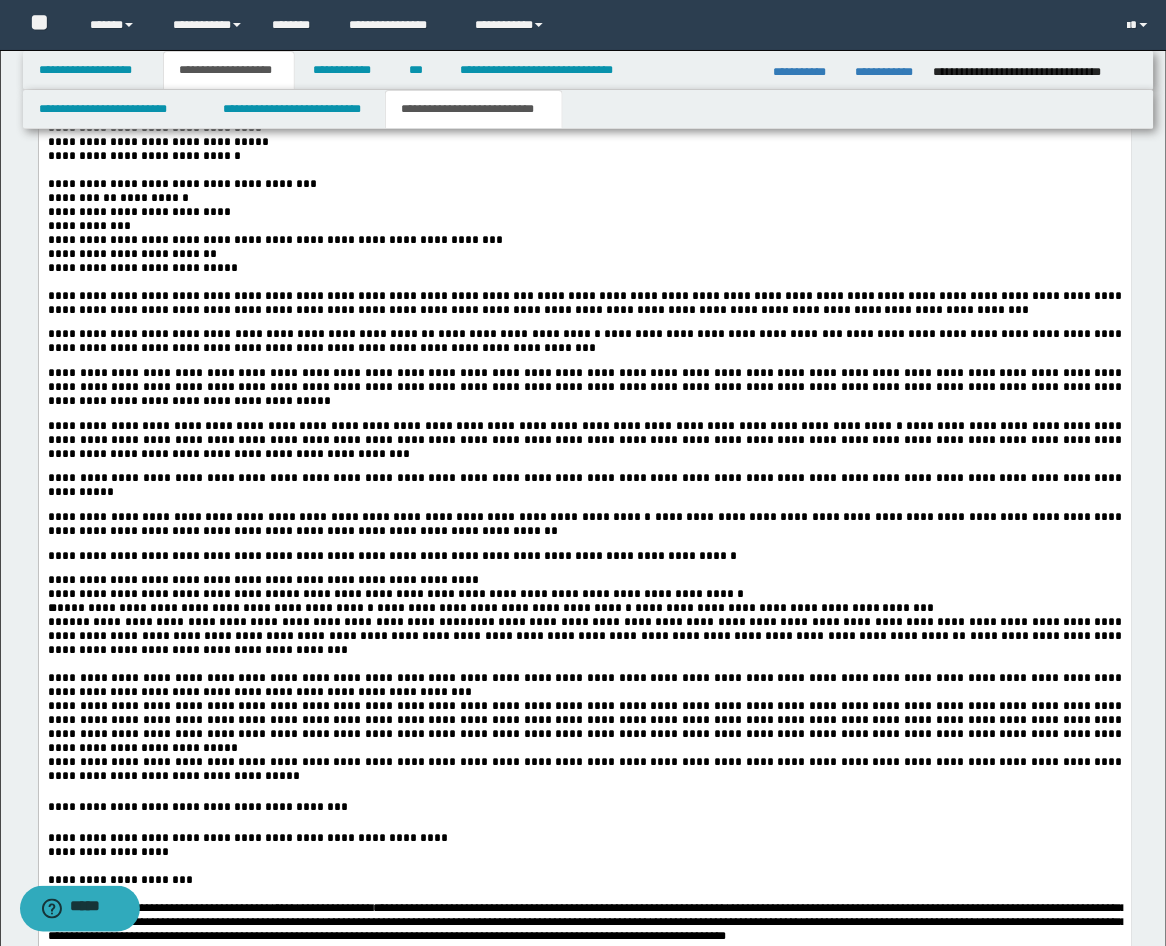 scroll, scrollTop: 3333, scrollLeft: 0, axis: vertical 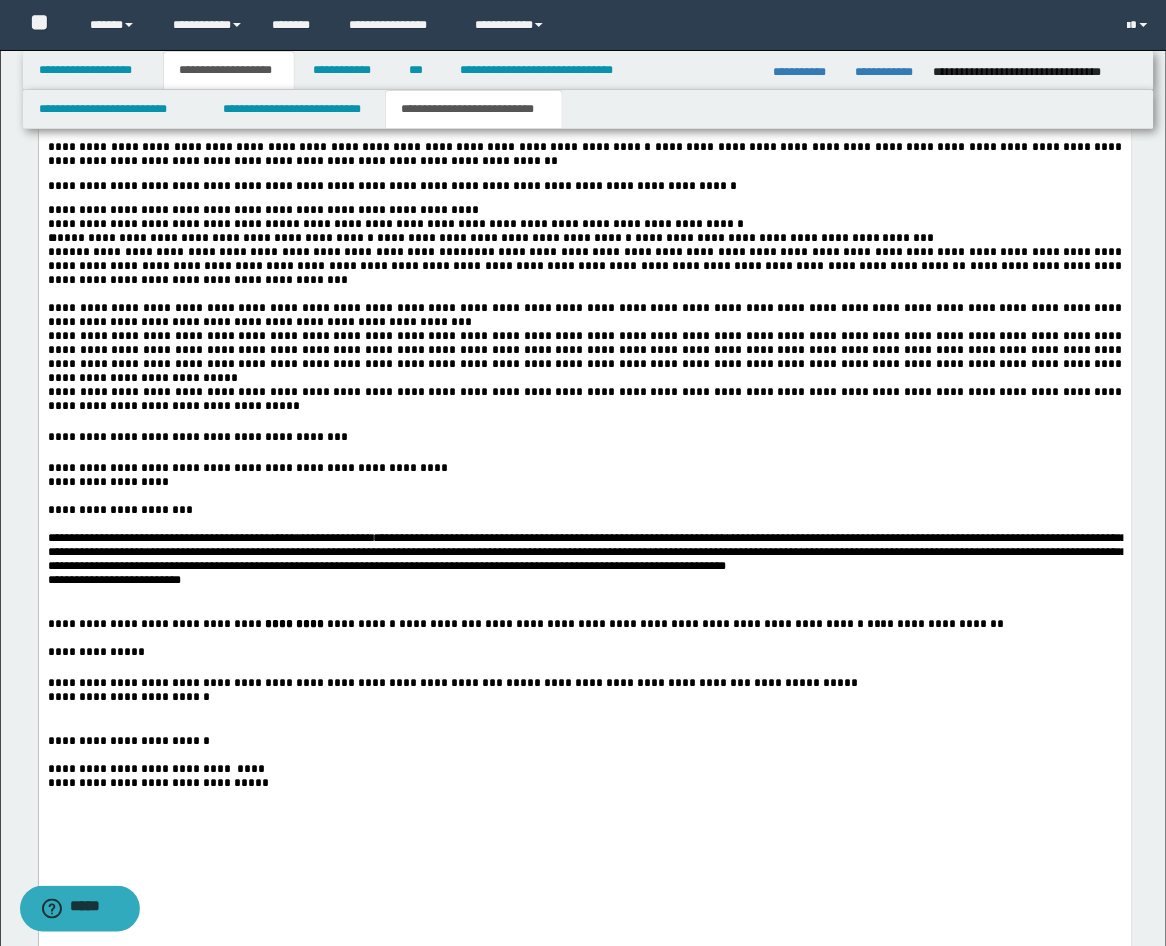 click on "**********" at bounding box center [586, 400] 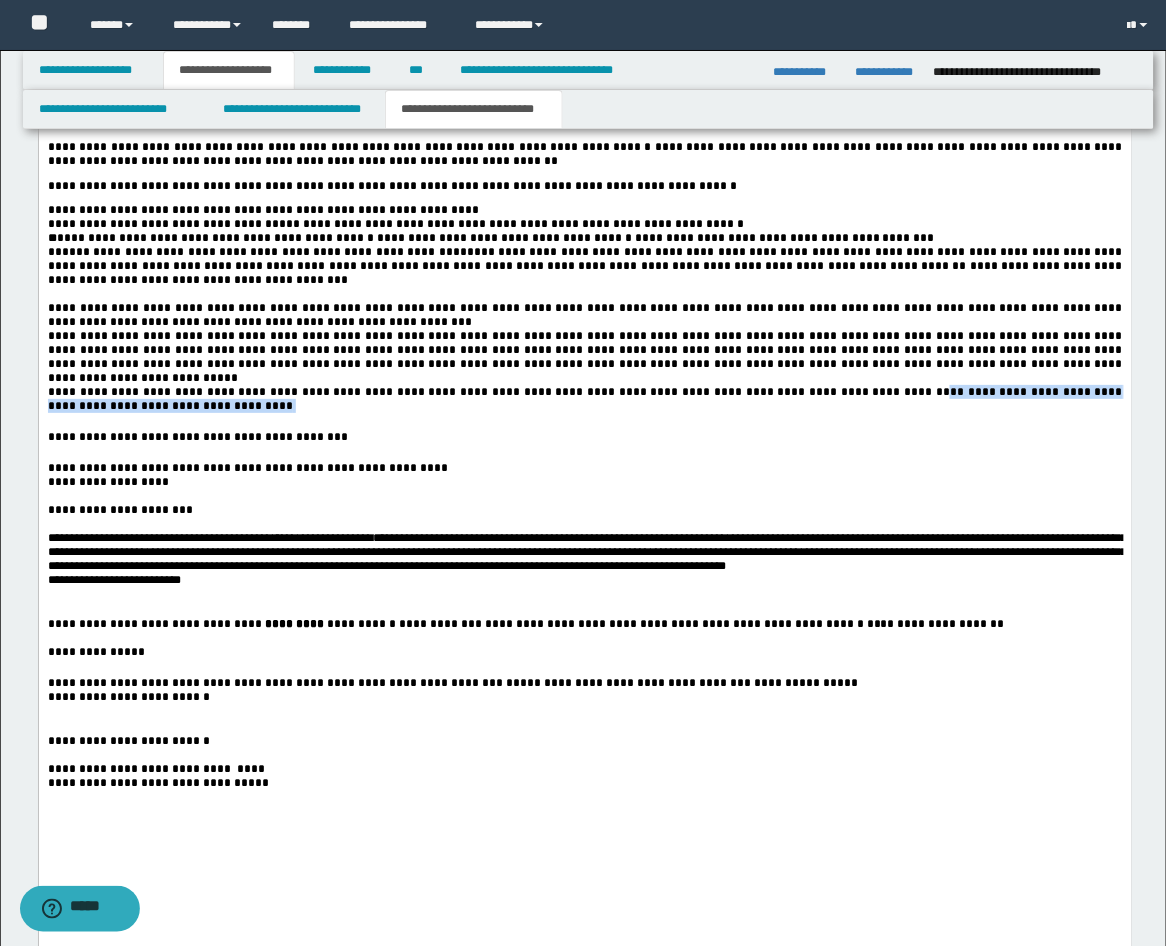 drag, startPoint x: 803, startPoint y: 560, endPoint x: 802, endPoint y: 570, distance: 10.049875 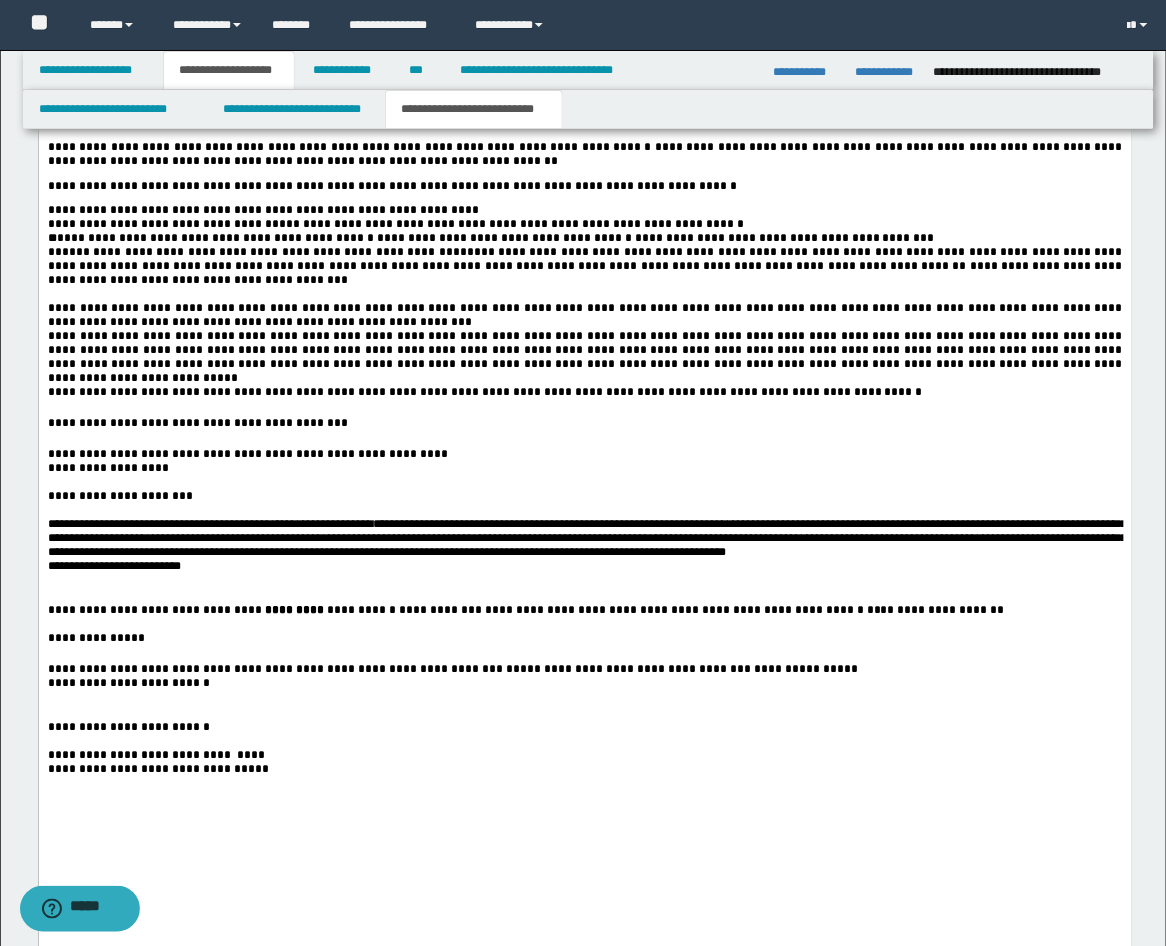 click at bounding box center [584, 408] 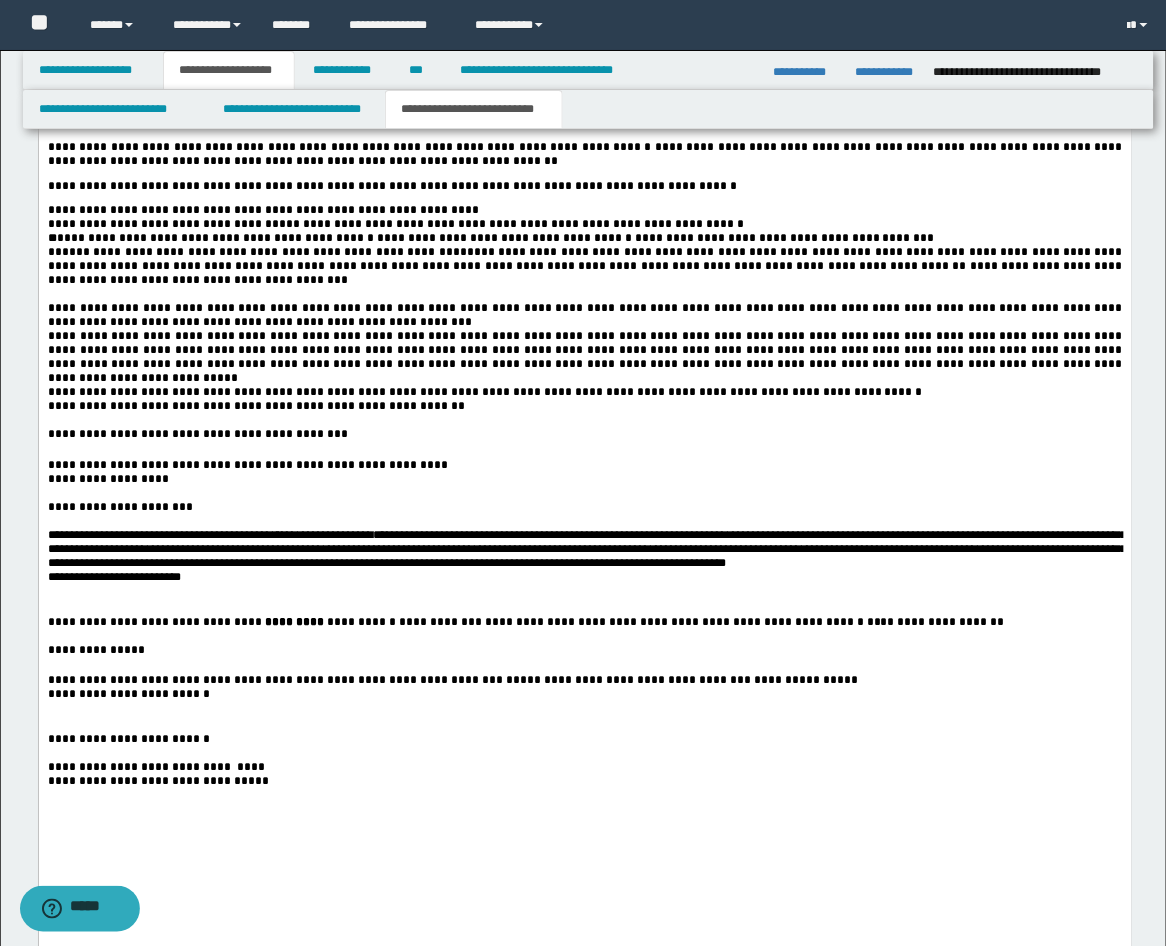 scroll, scrollTop: 3703, scrollLeft: 0, axis: vertical 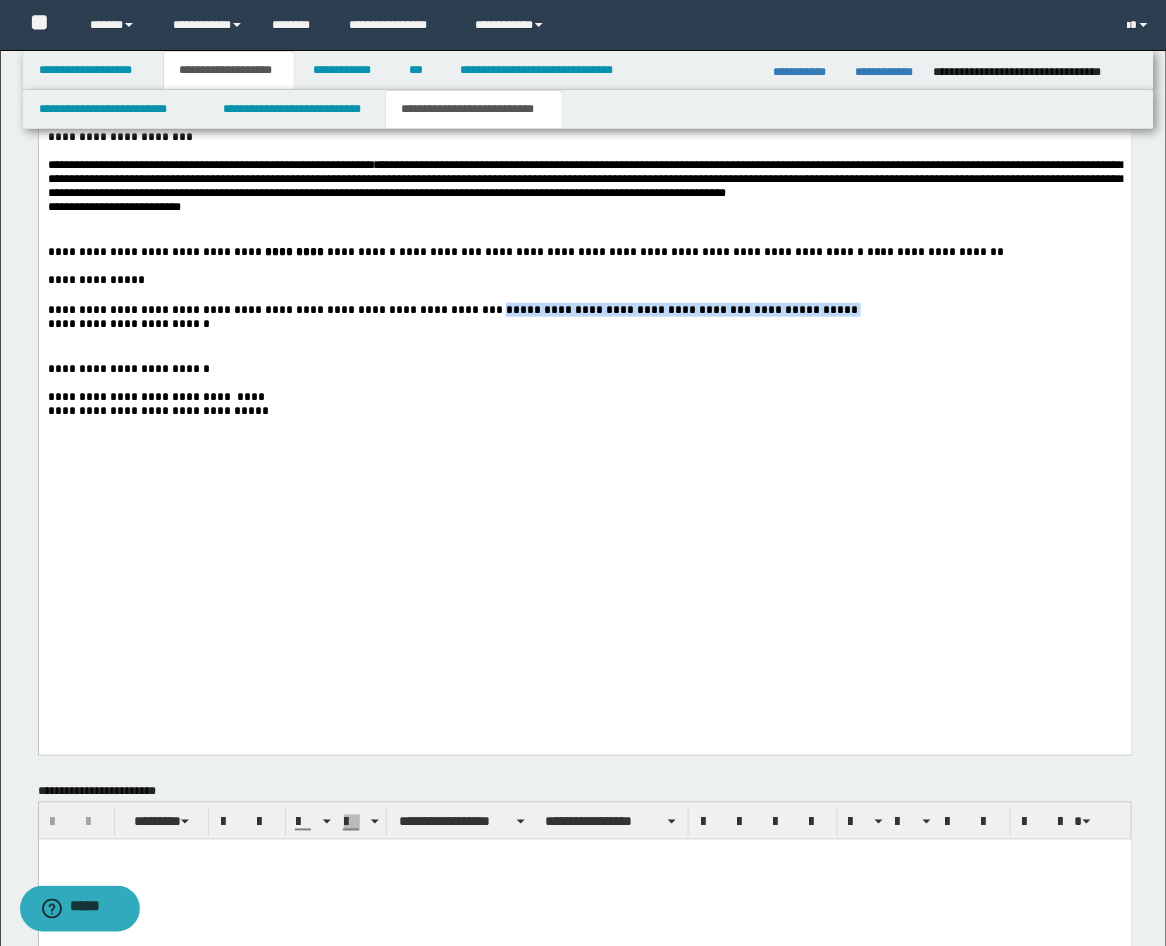 drag, startPoint x: 444, startPoint y: 520, endPoint x: 771, endPoint y: 524, distance: 327.02448 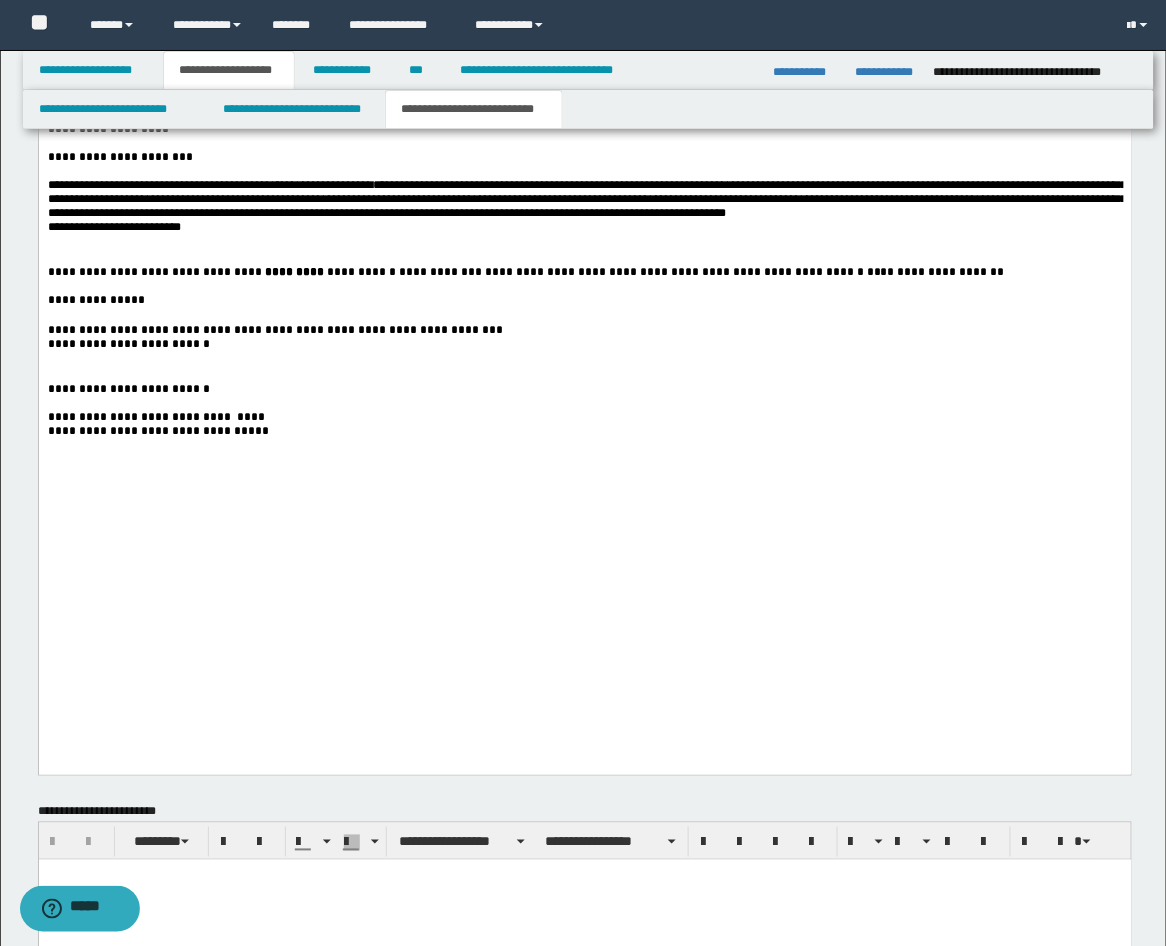 scroll, scrollTop: 3703, scrollLeft: 0, axis: vertical 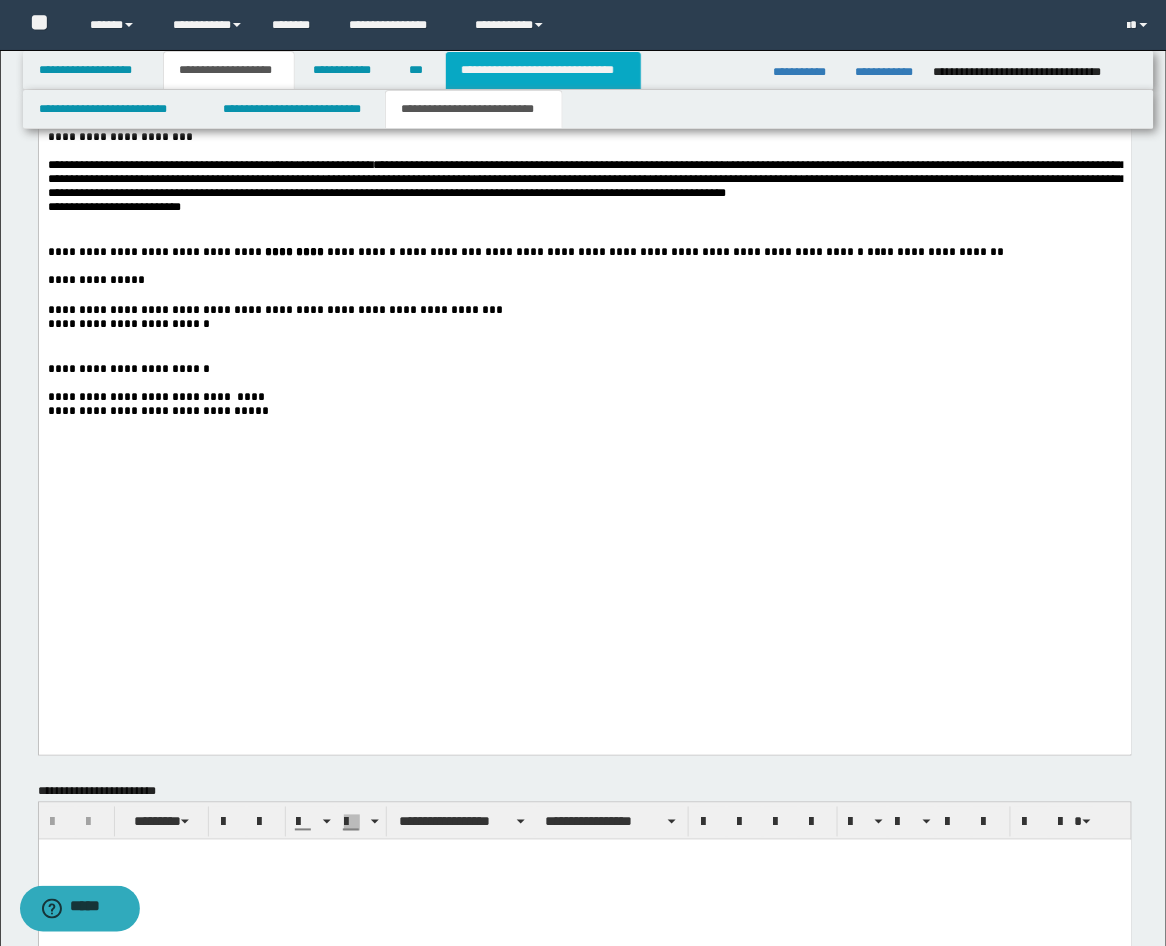 click on "**********" at bounding box center (543, 70) 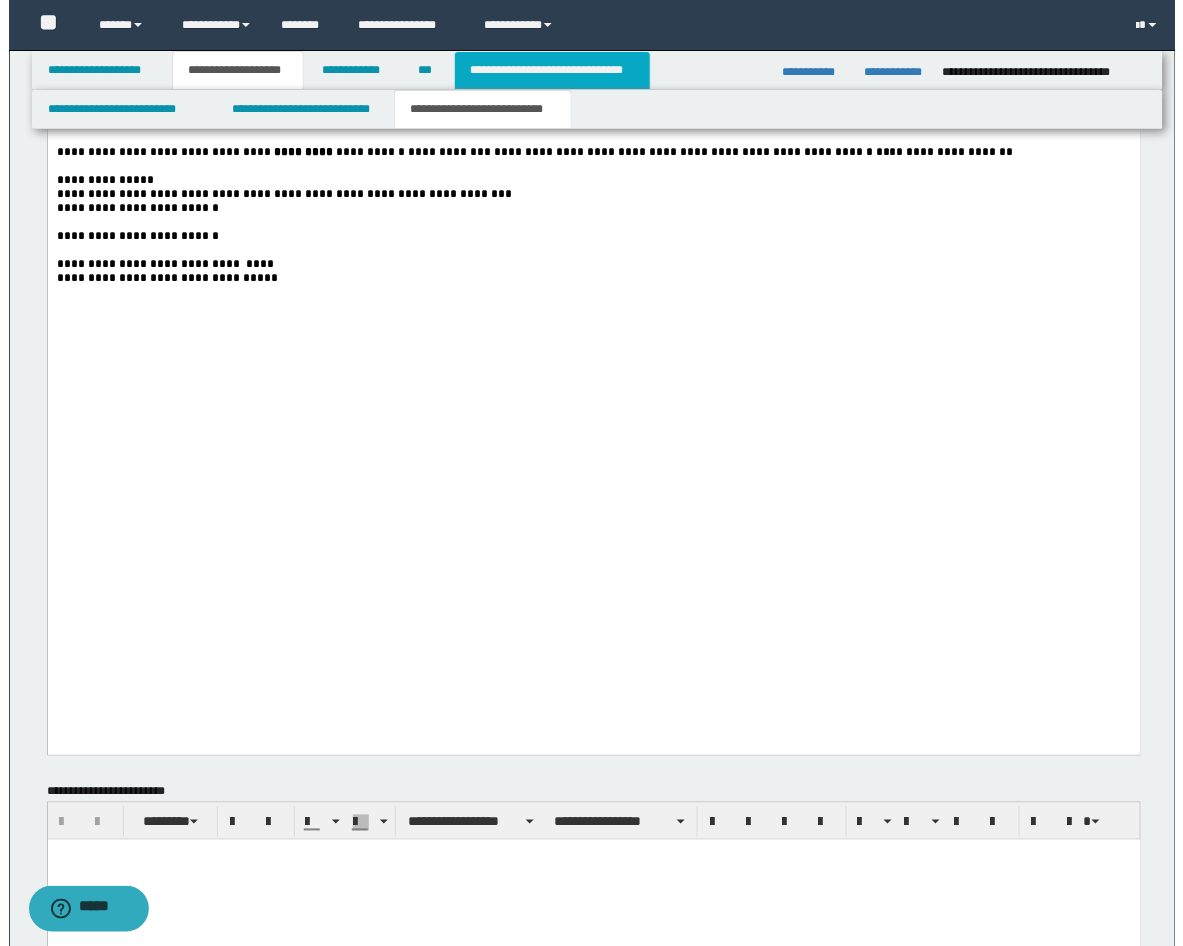 scroll, scrollTop: 0, scrollLeft: 0, axis: both 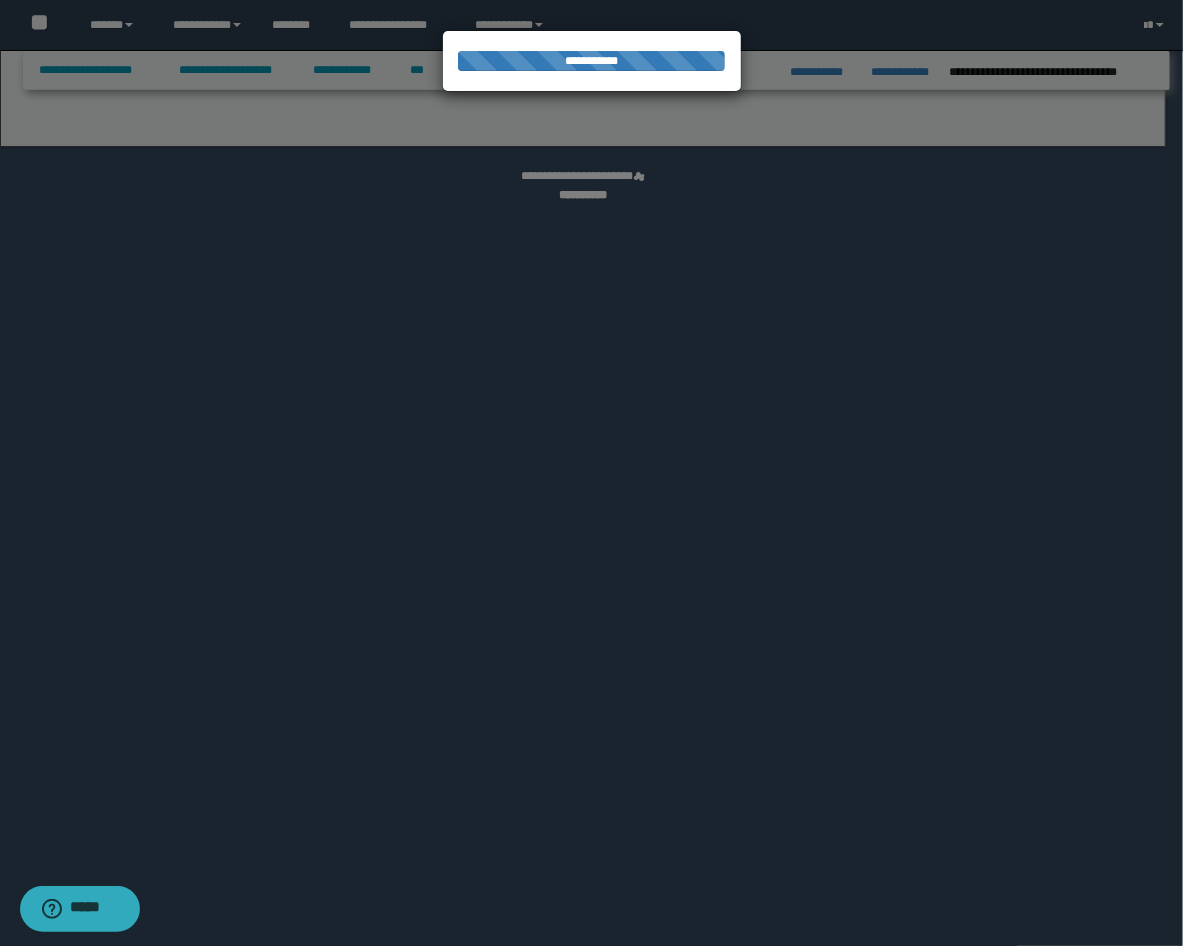 select on "*" 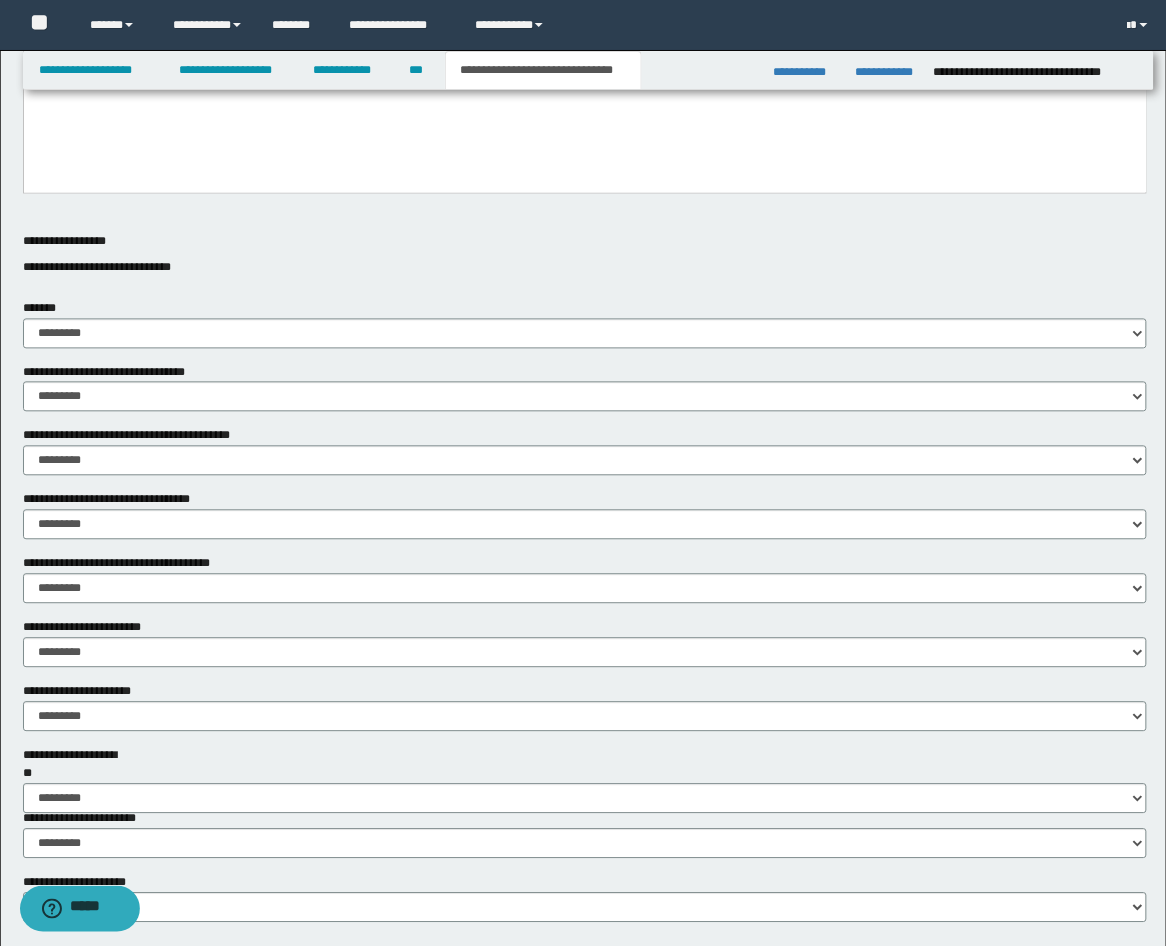 scroll, scrollTop: 1111, scrollLeft: 0, axis: vertical 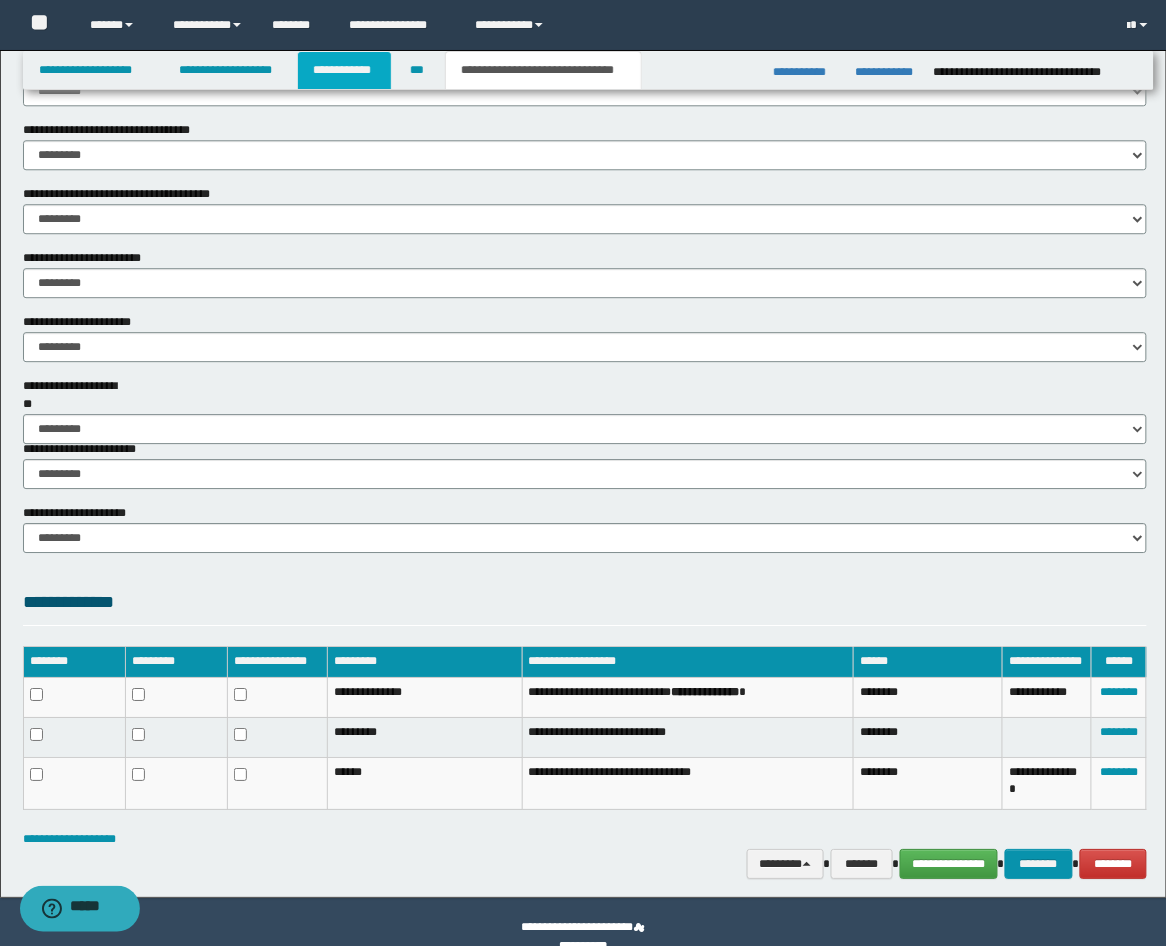click on "**********" at bounding box center (344, 70) 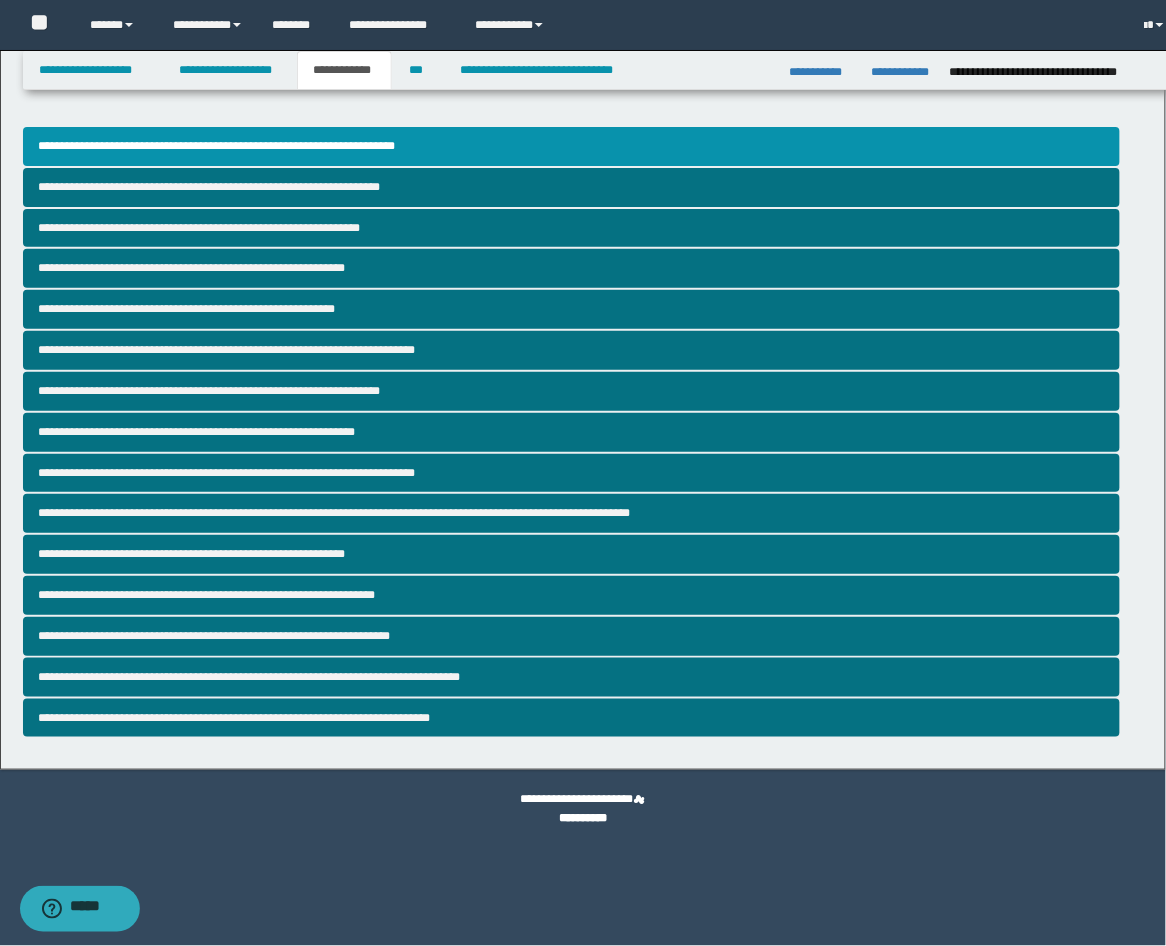 scroll, scrollTop: 0, scrollLeft: 0, axis: both 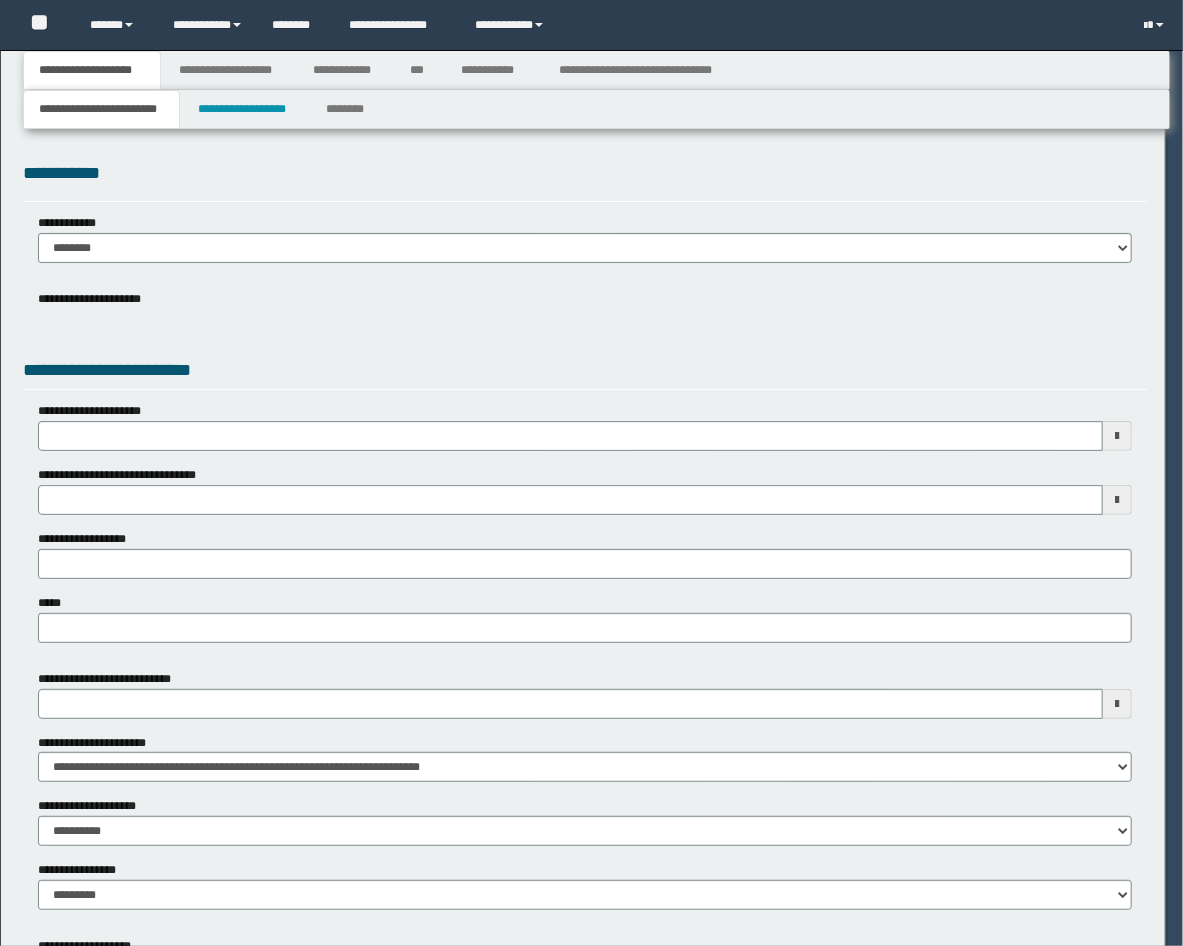 select on "*" 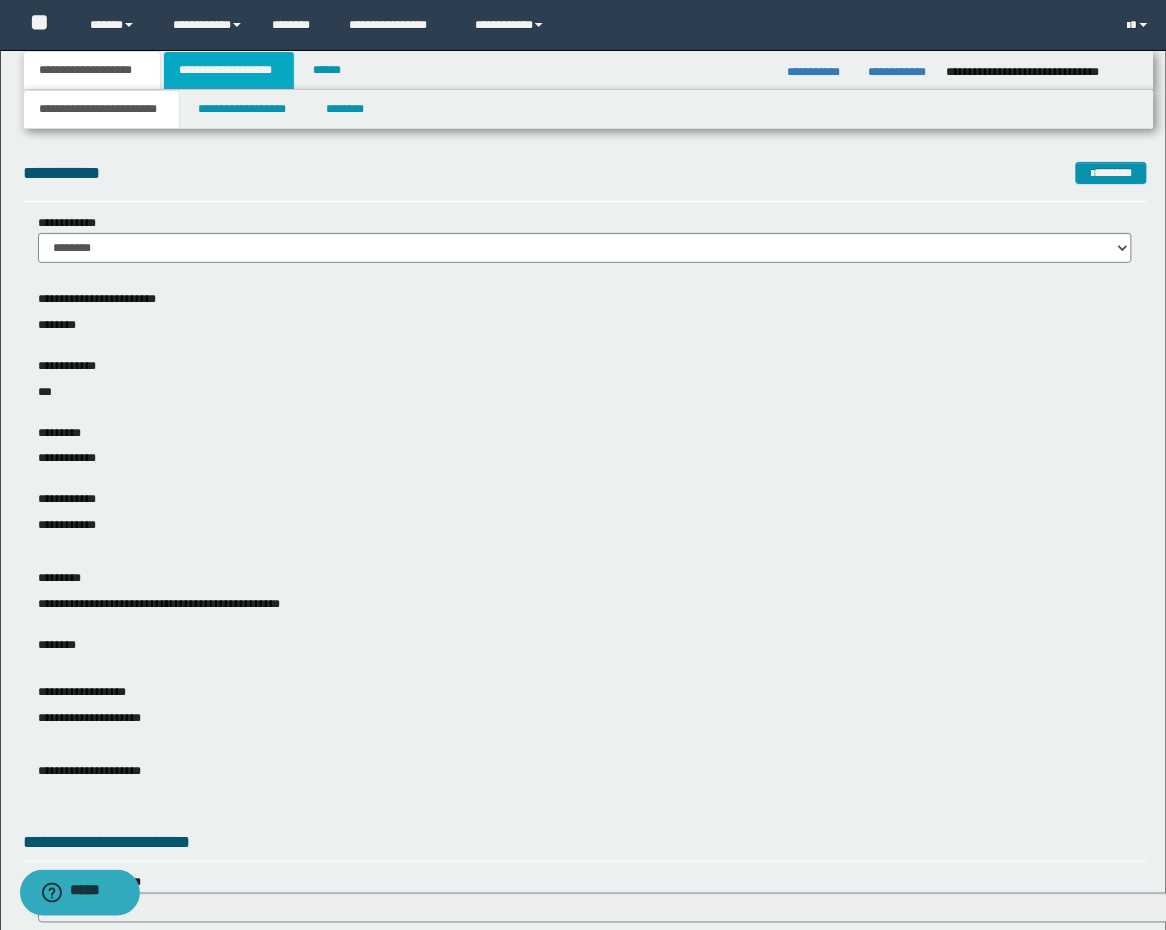 click on "**********" at bounding box center (229, 70) 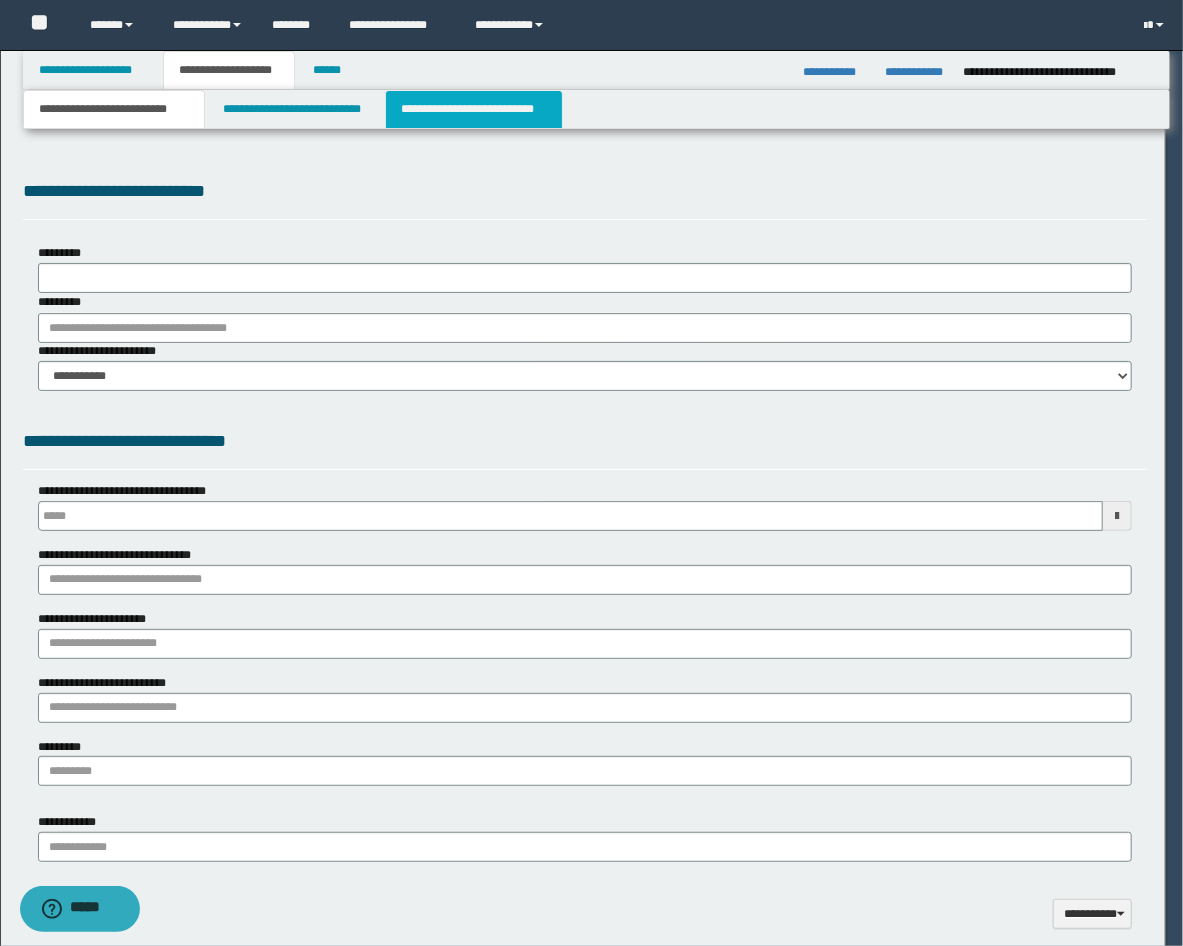 type 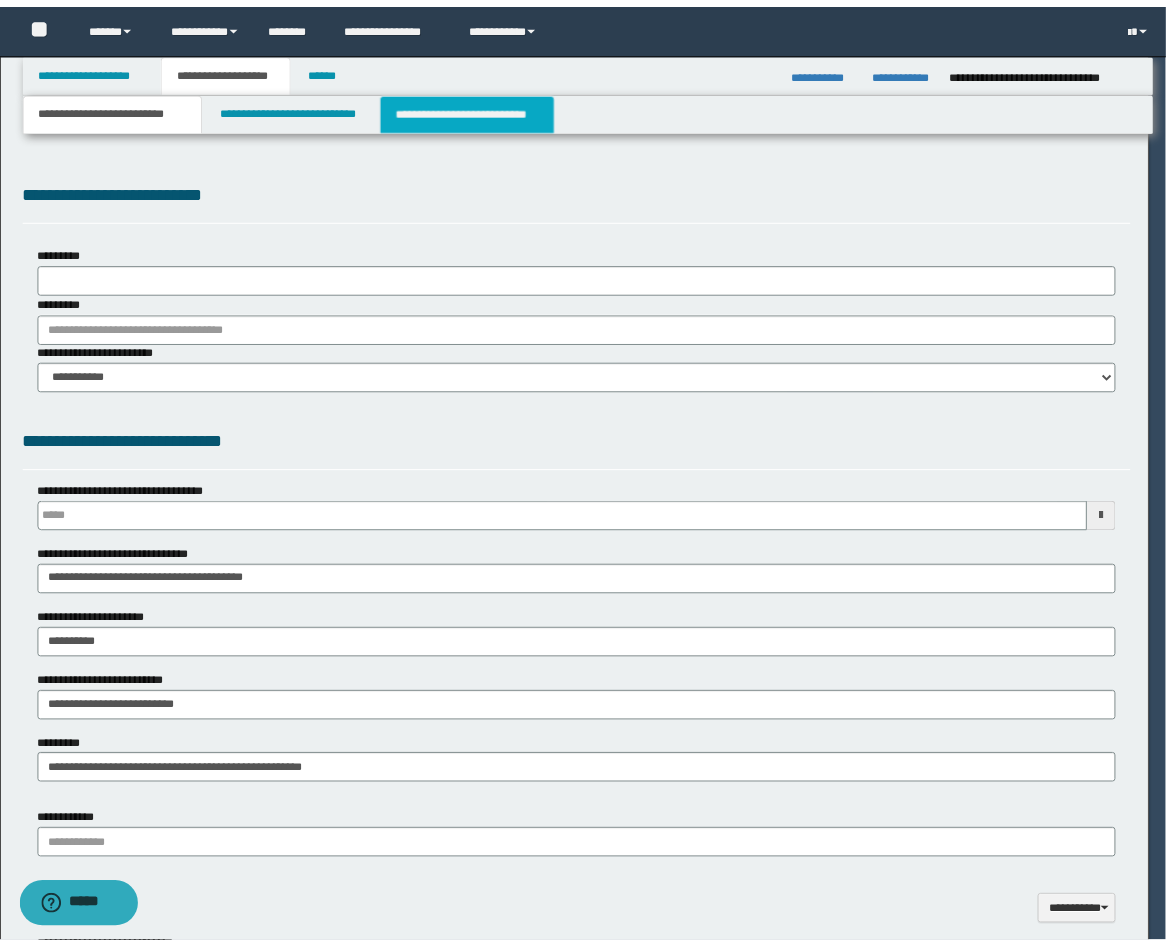 scroll, scrollTop: 0, scrollLeft: 0, axis: both 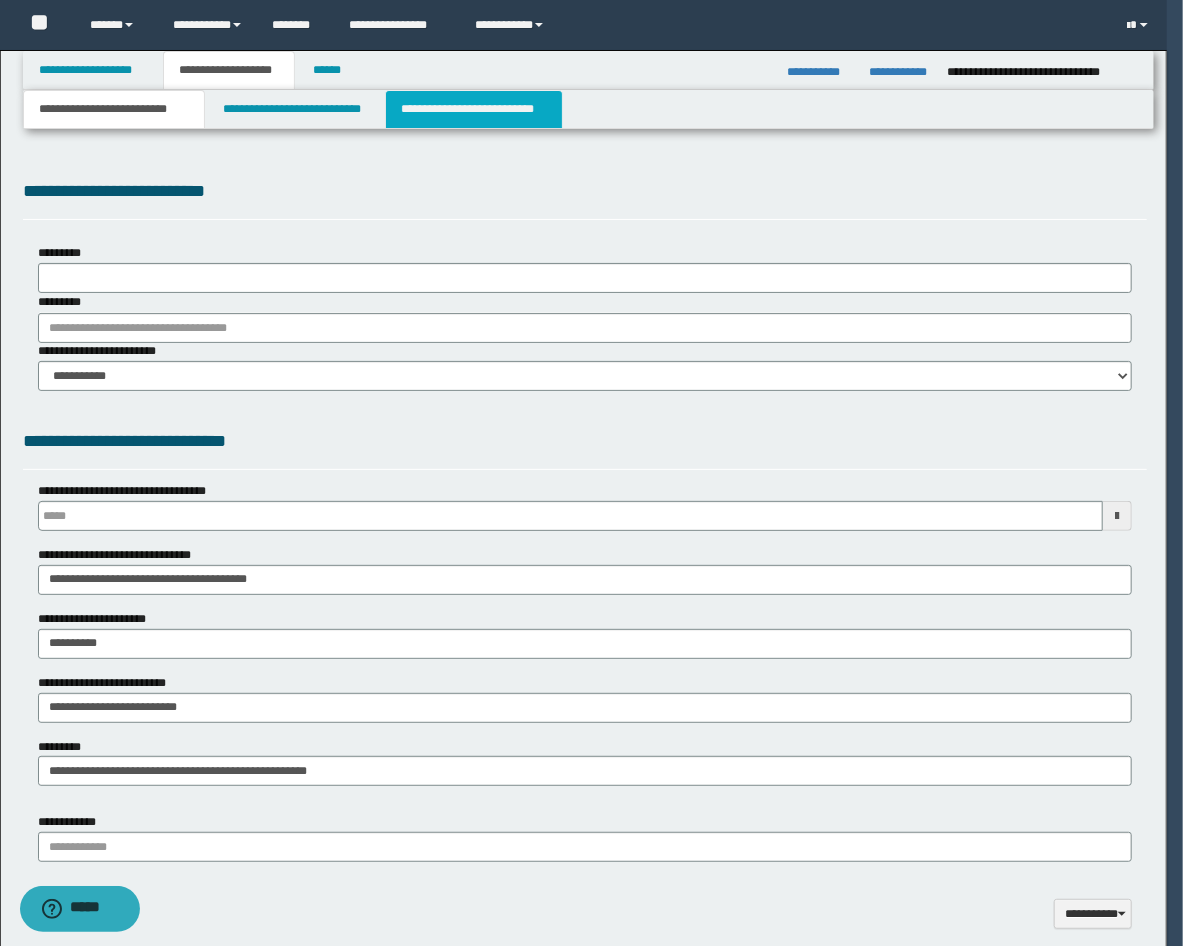 type on "*********" 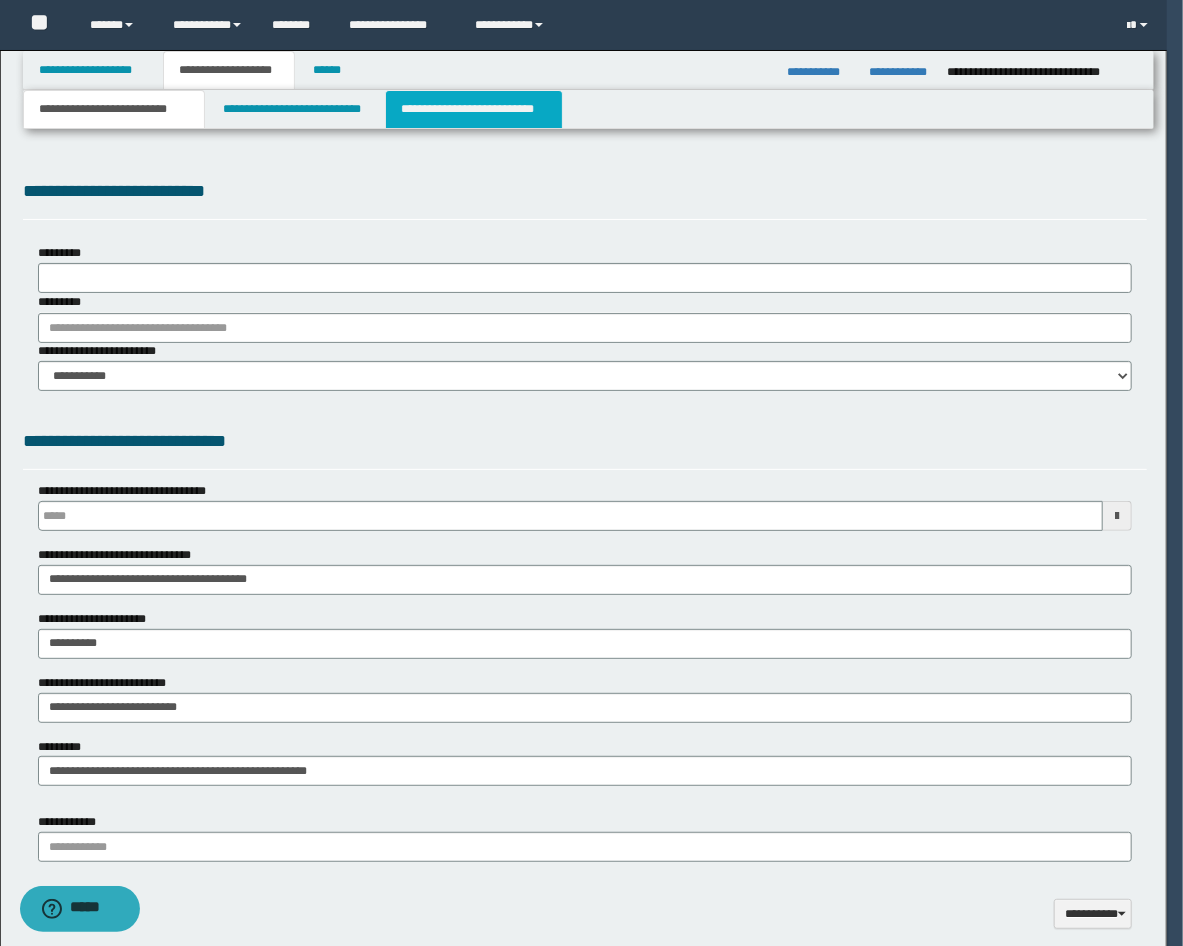 select on "*" 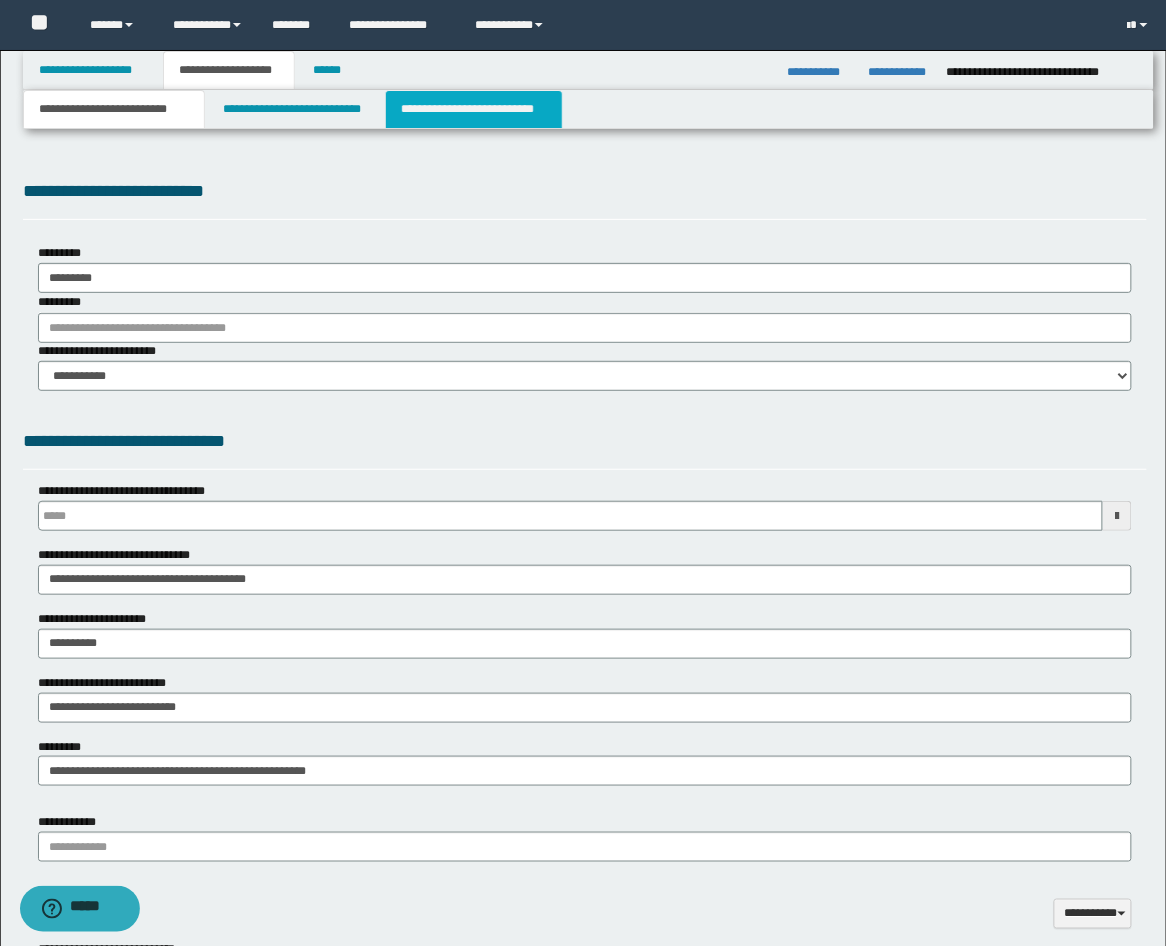 click on "**********" at bounding box center [474, 109] 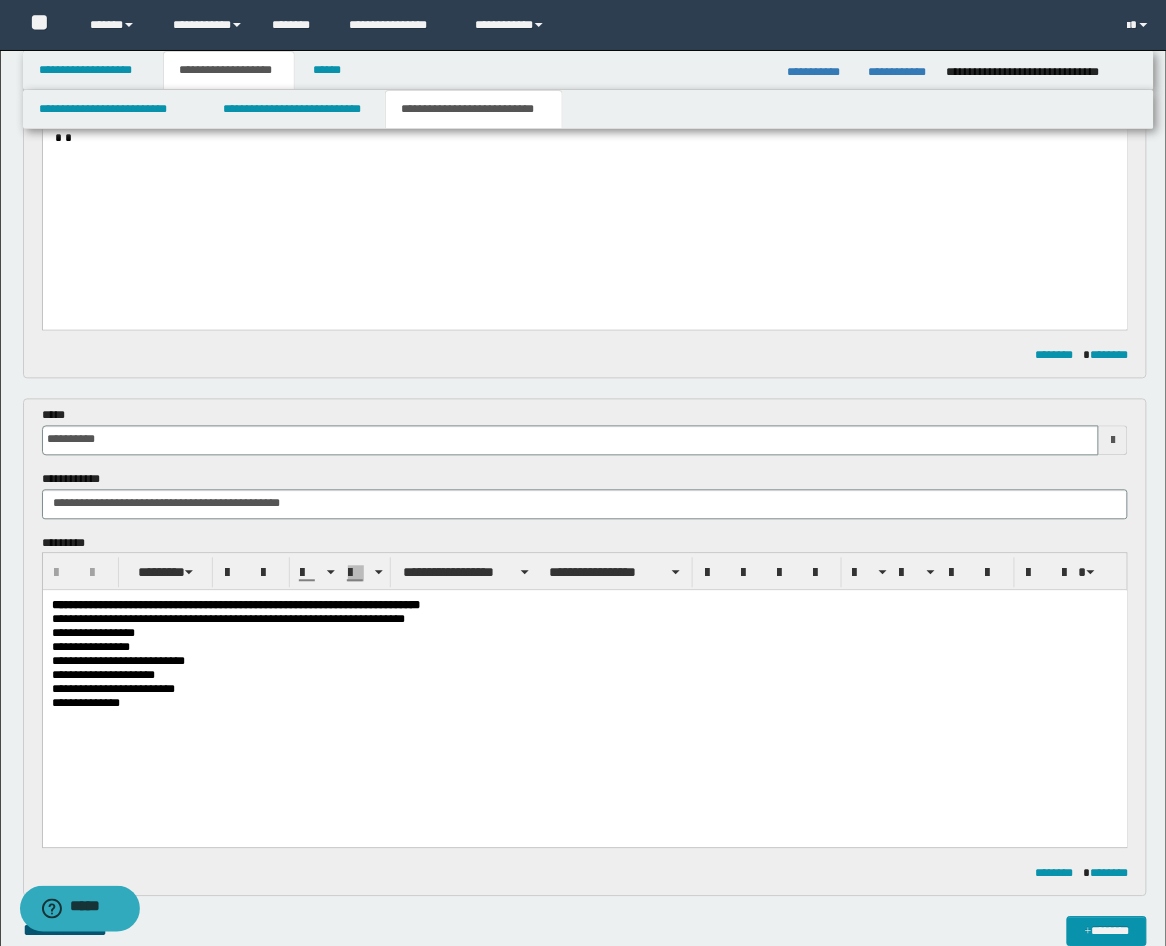 scroll, scrollTop: 741, scrollLeft: 0, axis: vertical 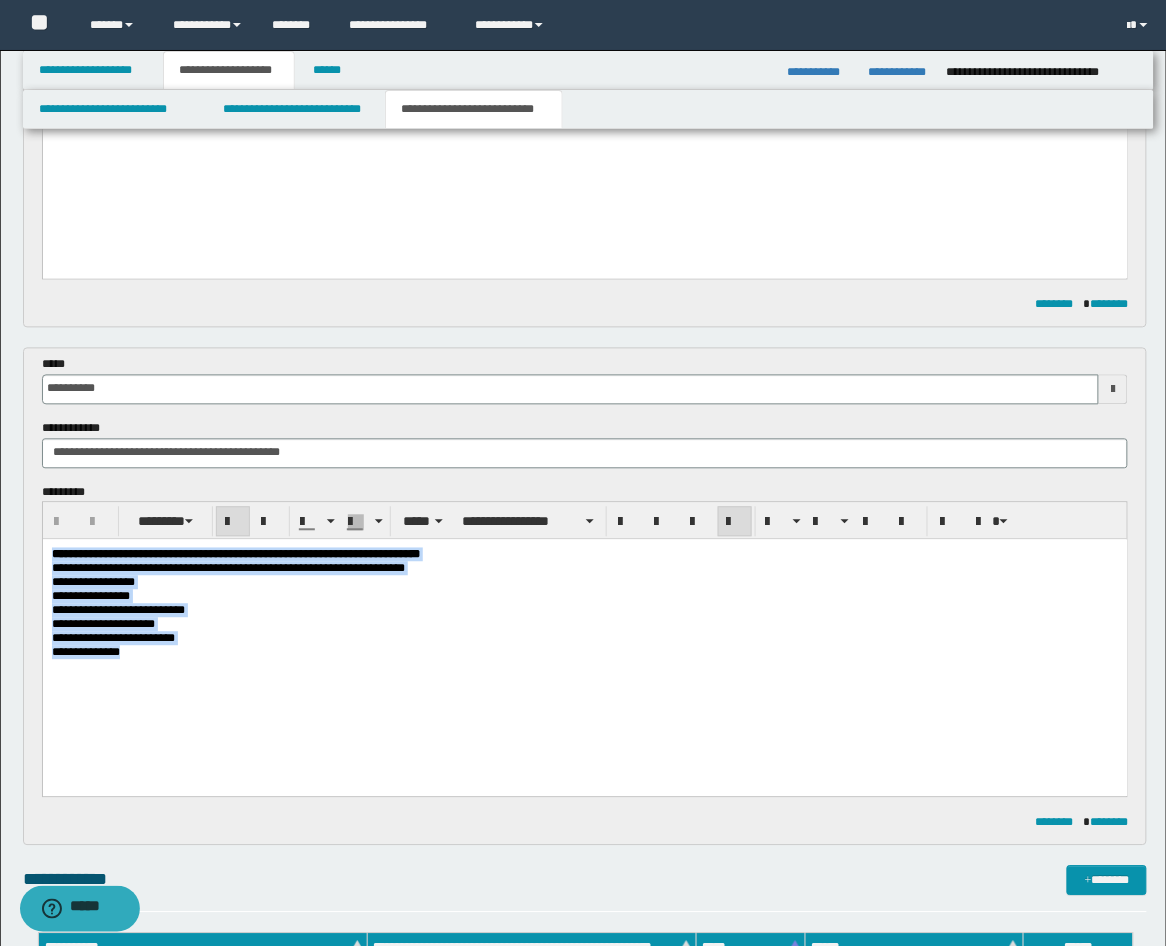 drag, startPoint x: 211, startPoint y: 701, endPoint x: 26, endPoint y: 555, distance: 235.67139 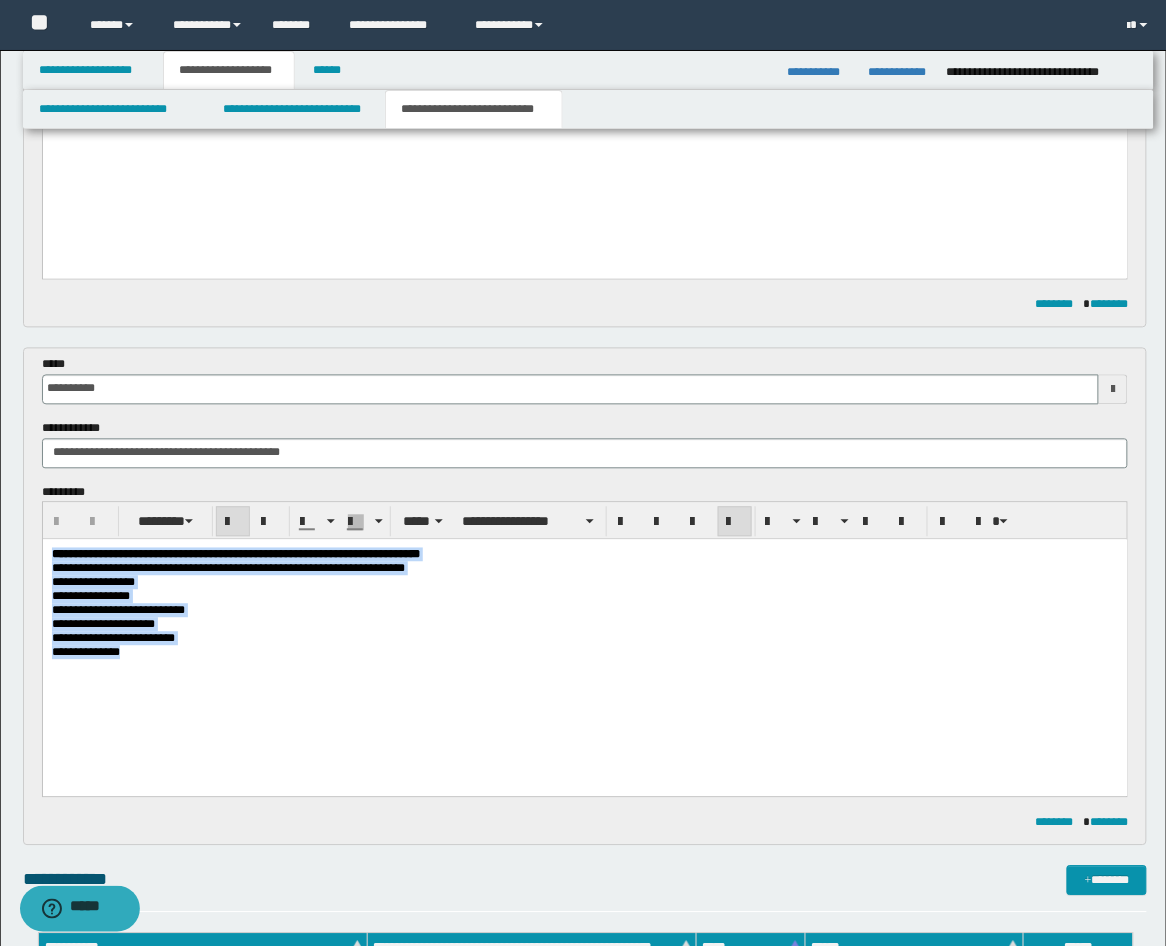 click on "**********" at bounding box center [584, 633] 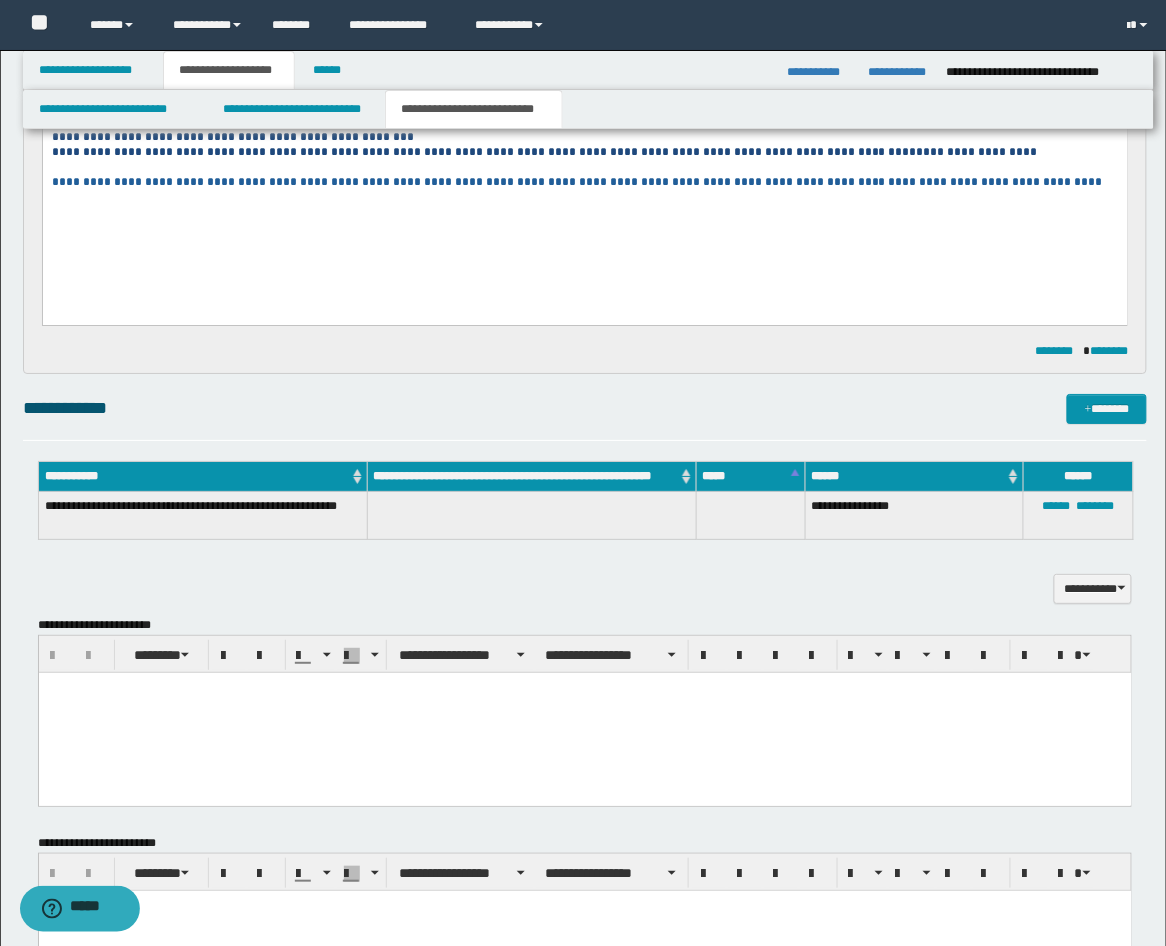 scroll, scrollTop: 1481, scrollLeft: 0, axis: vertical 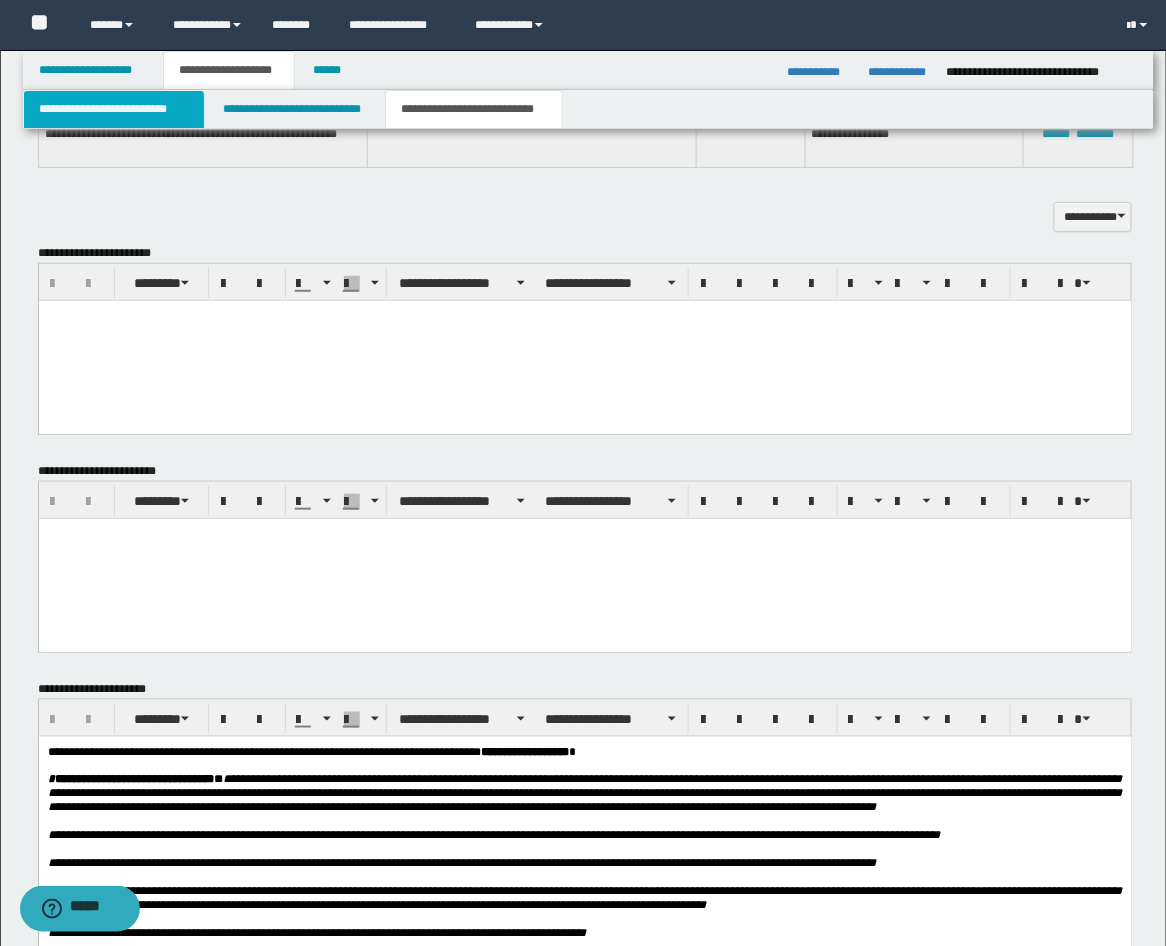 click on "**********" at bounding box center [114, 109] 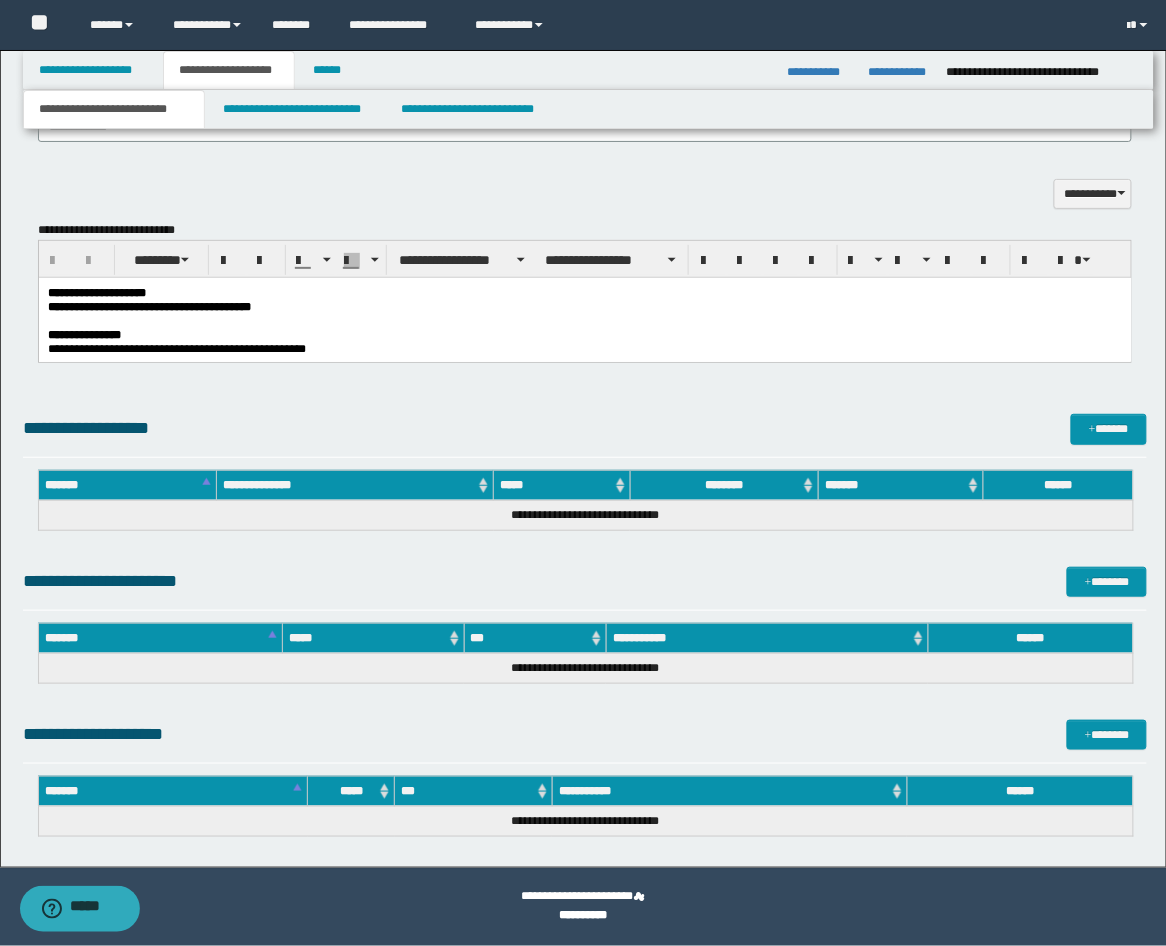 scroll, scrollTop: 1765, scrollLeft: 0, axis: vertical 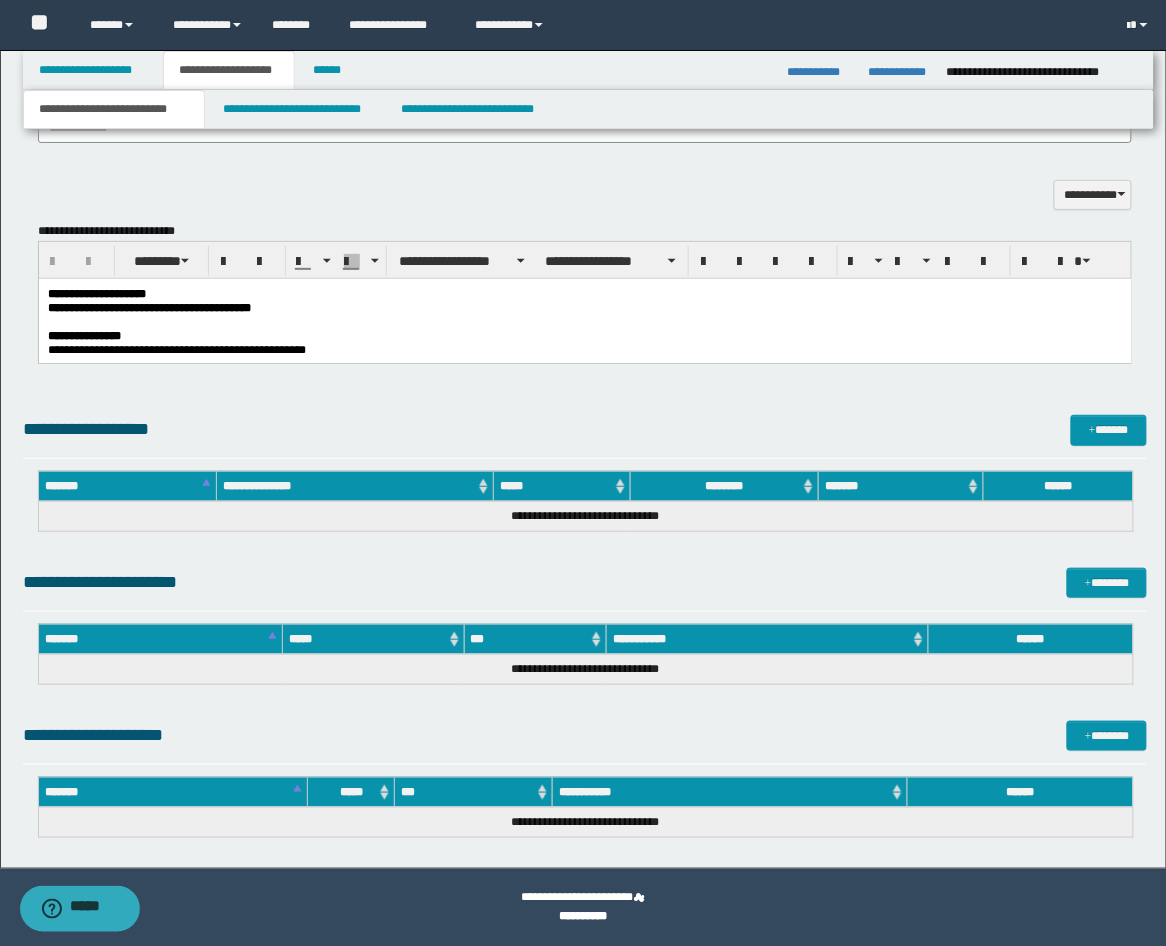click at bounding box center (584, 321) 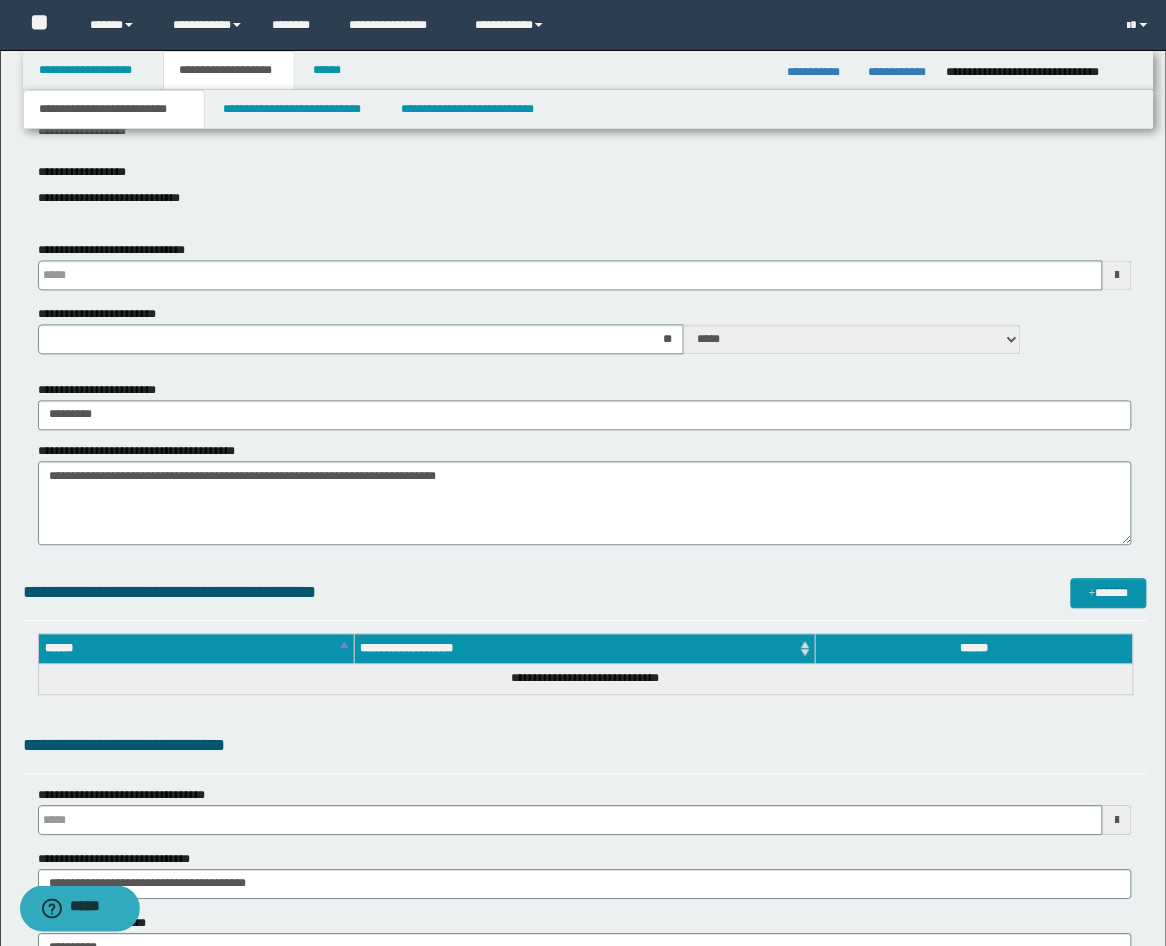 scroll, scrollTop: 654, scrollLeft: 0, axis: vertical 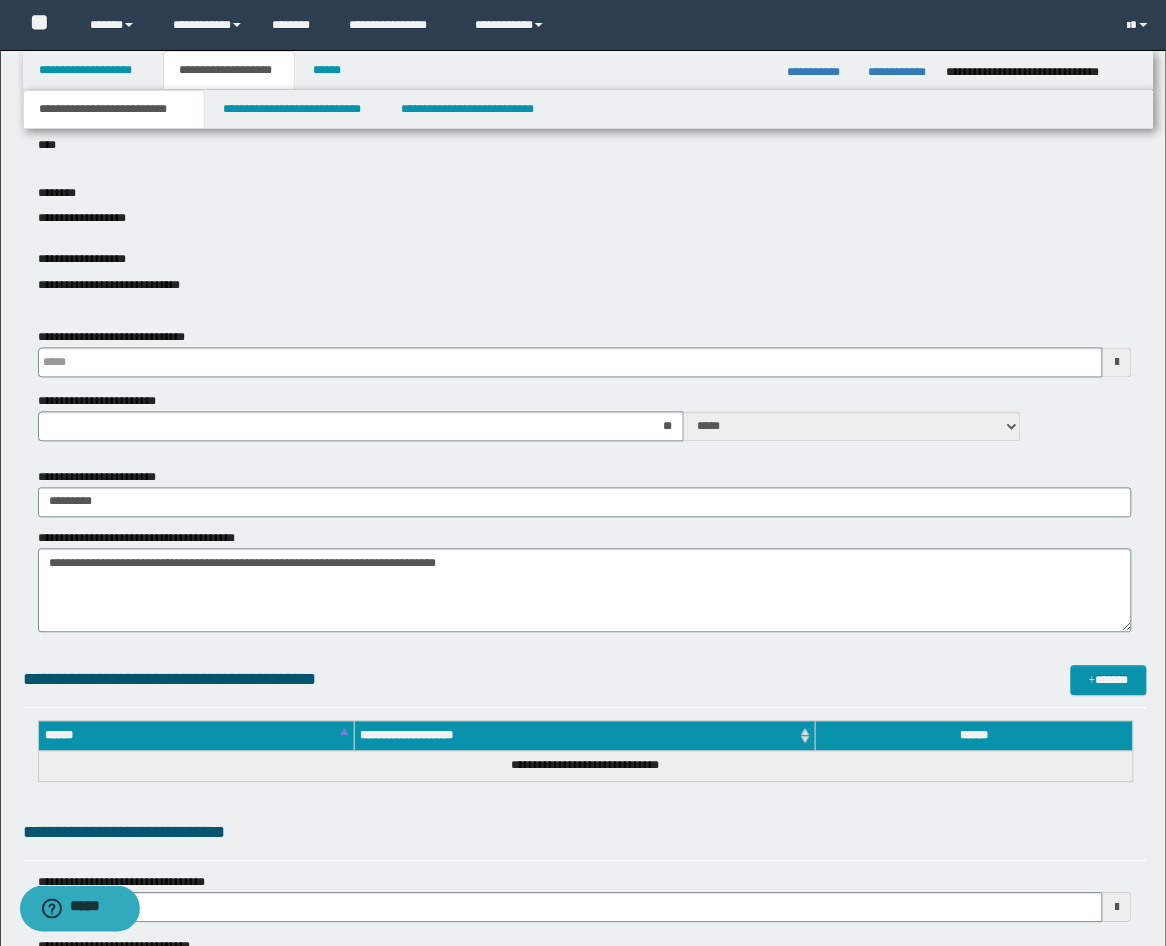 type 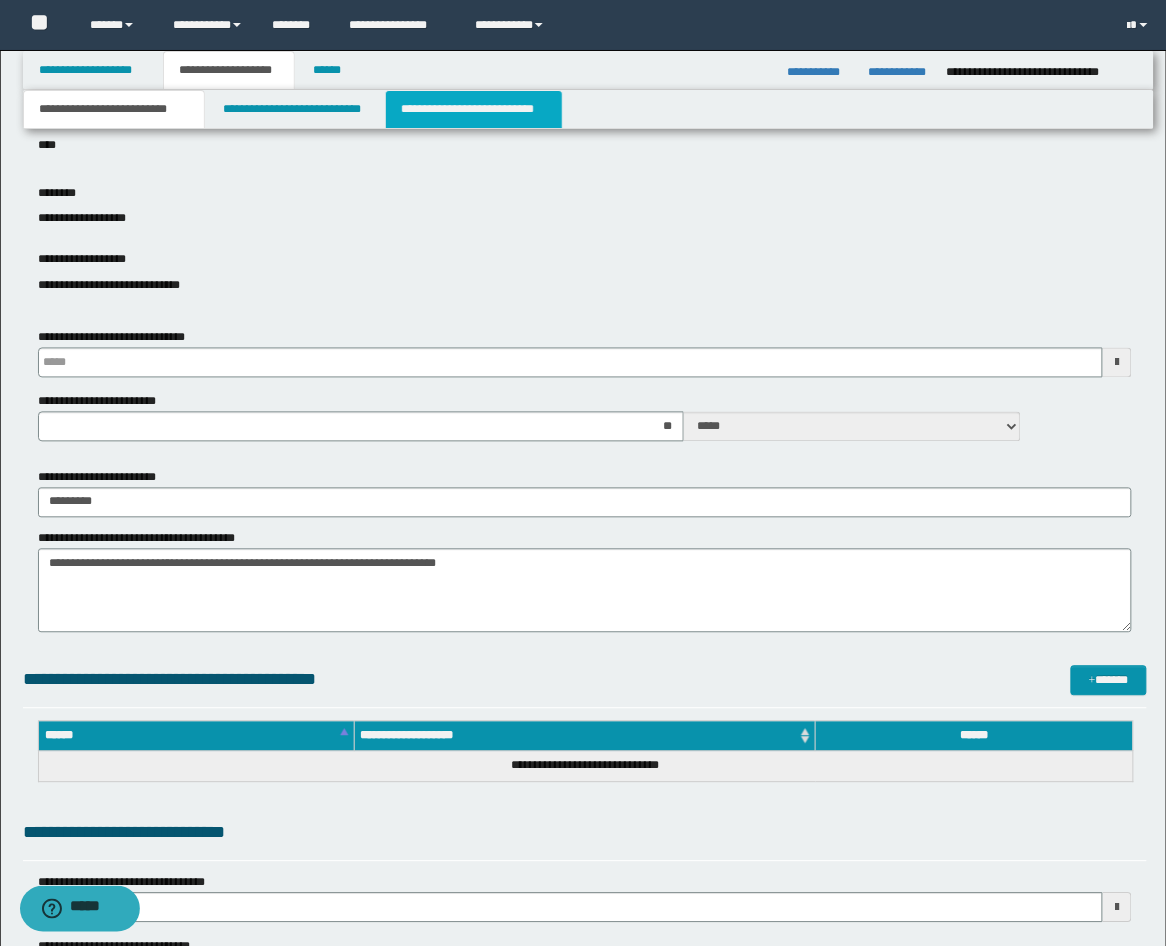 click on "**********" at bounding box center [474, 109] 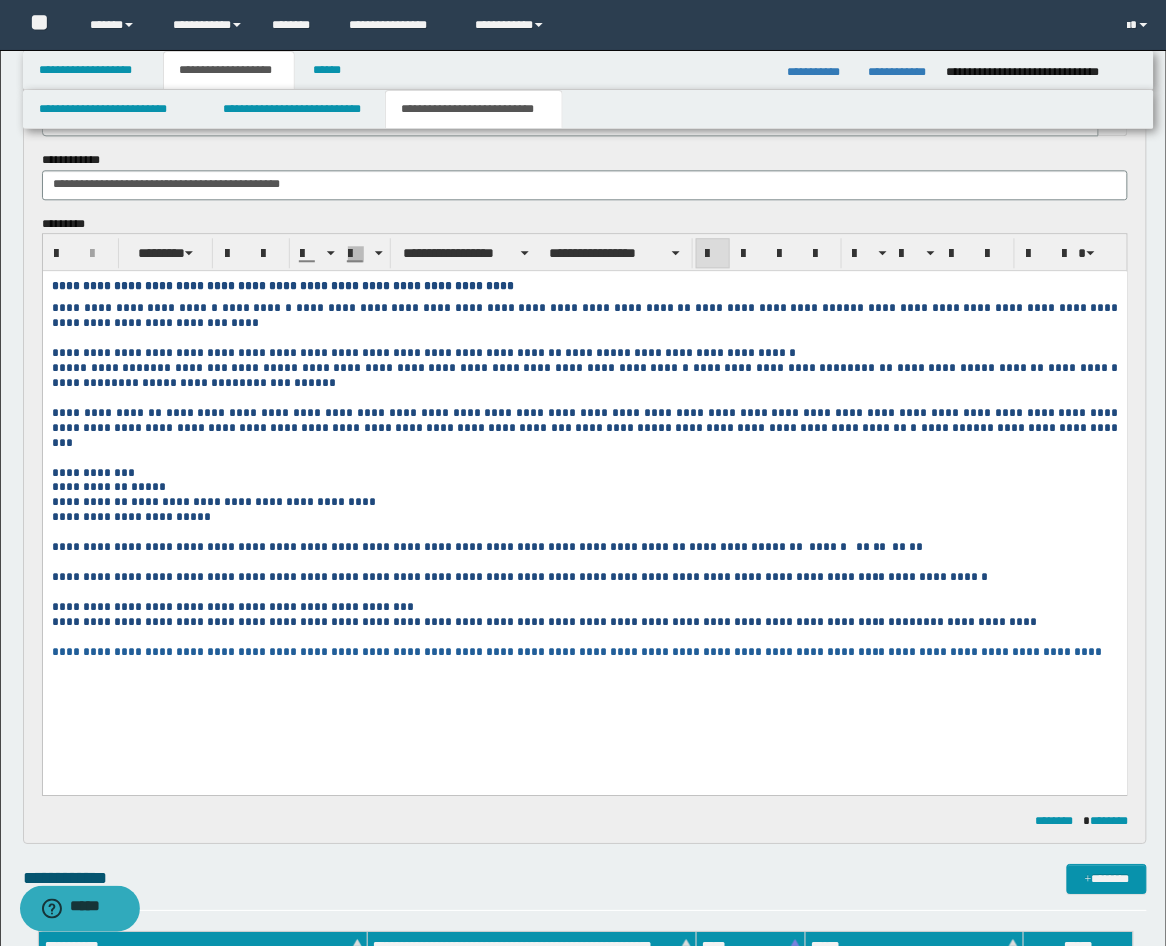 scroll, scrollTop: 1024, scrollLeft: 0, axis: vertical 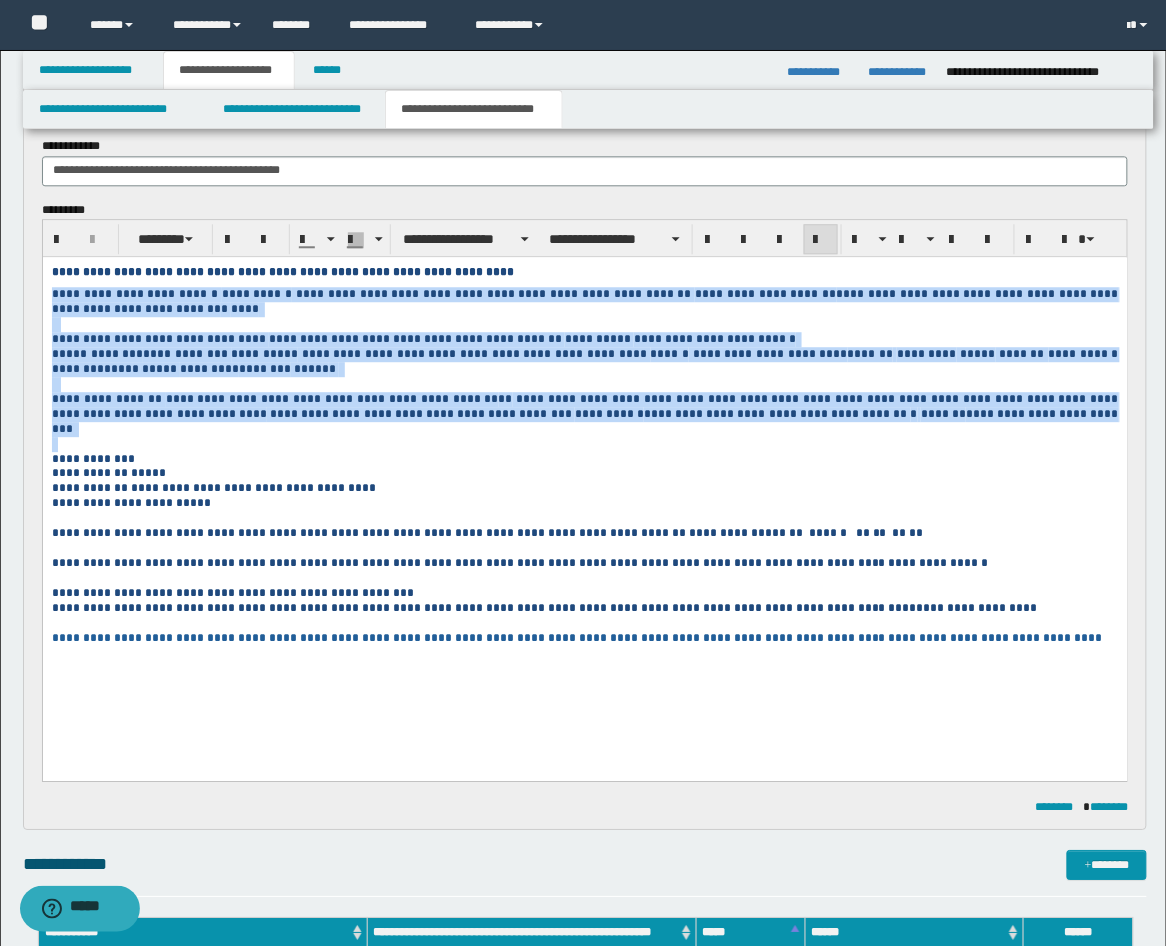 drag, startPoint x: 899, startPoint y: 440, endPoint x: 21, endPoint y: 299, distance: 889.2497 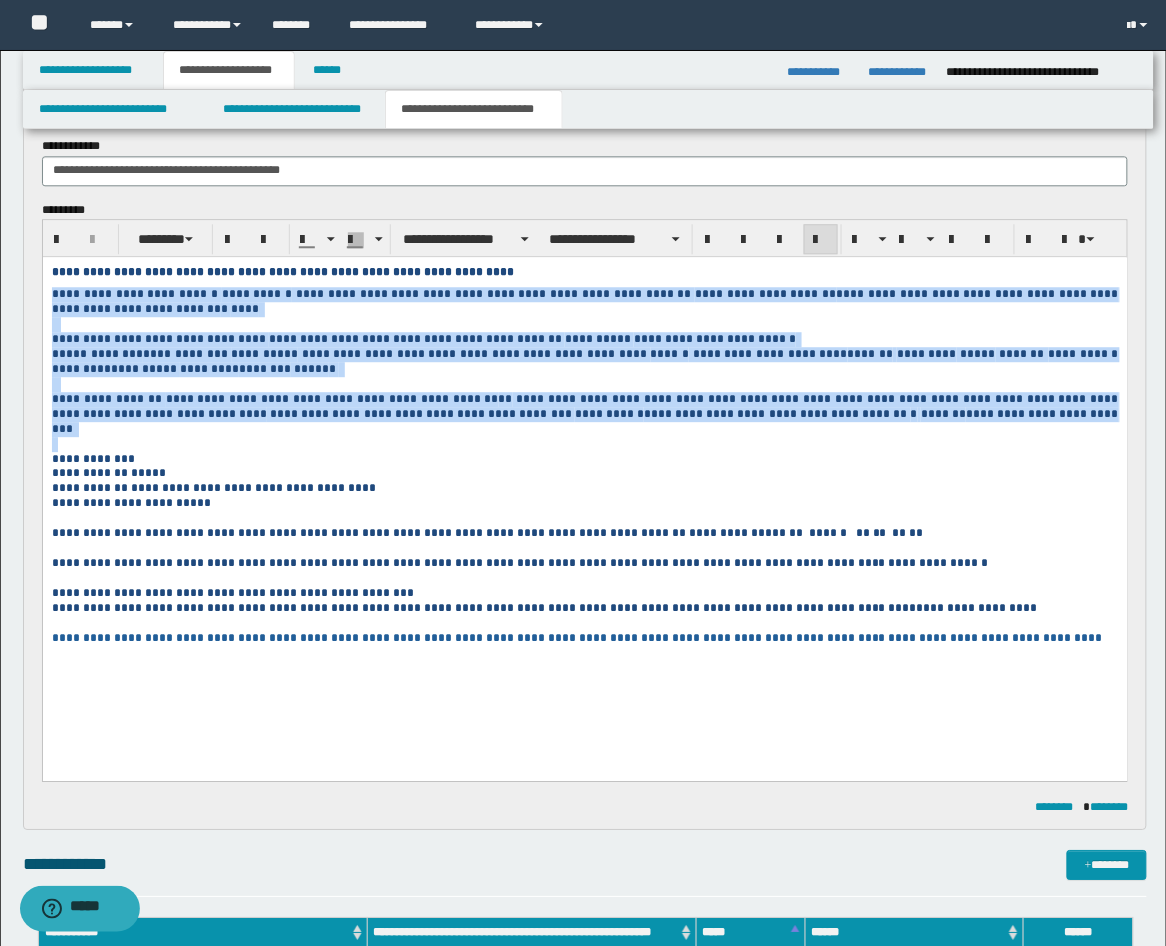click on "**********" at bounding box center (584, 480) 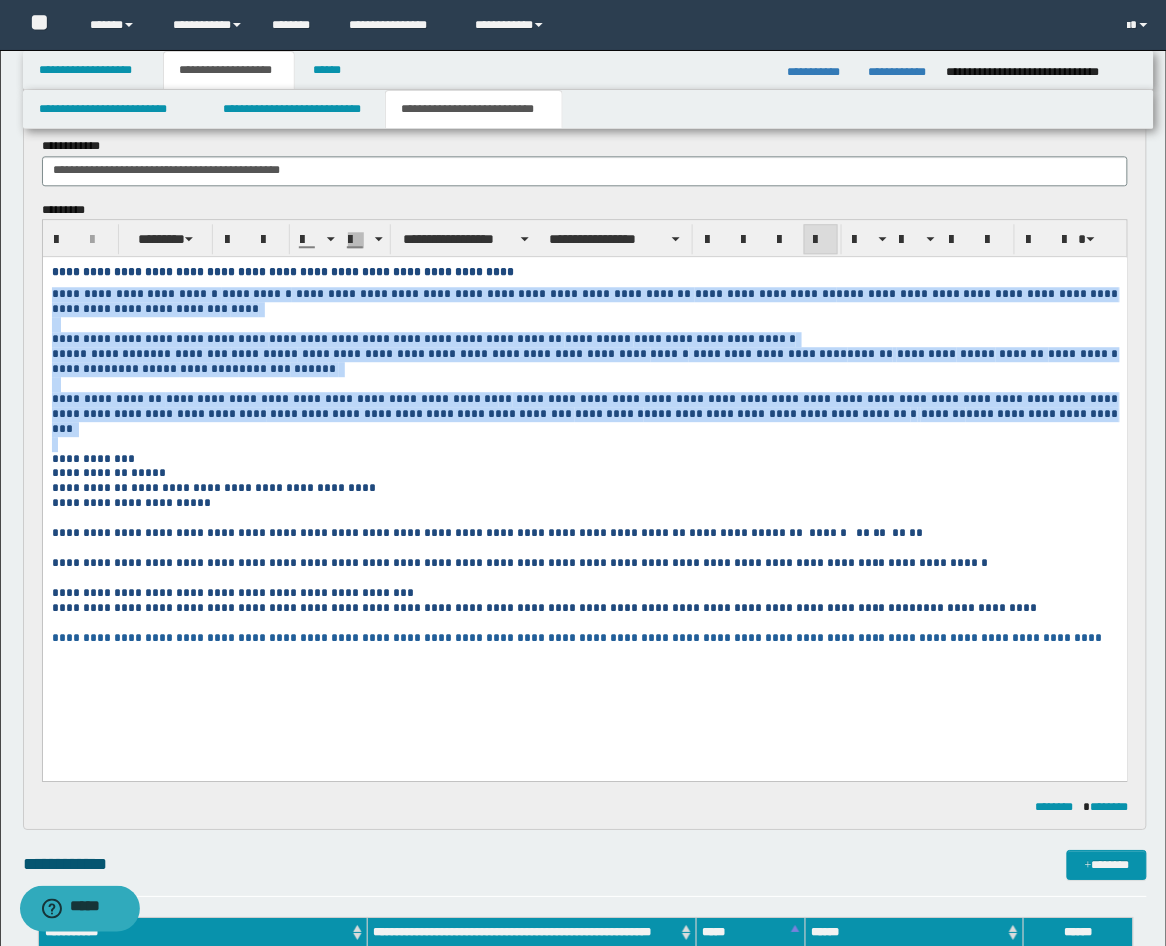 copy on "**********" 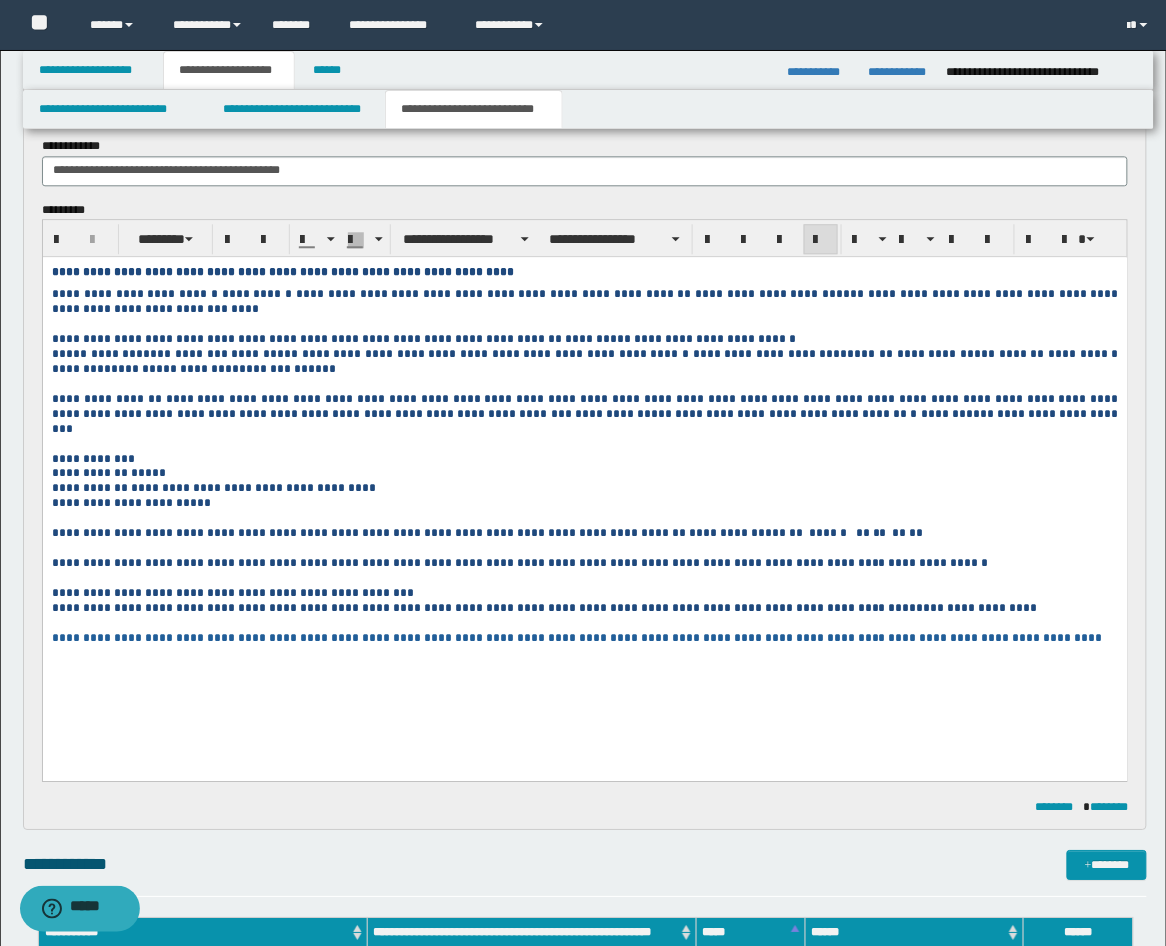 click on "**********" at bounding box center (584, 459) 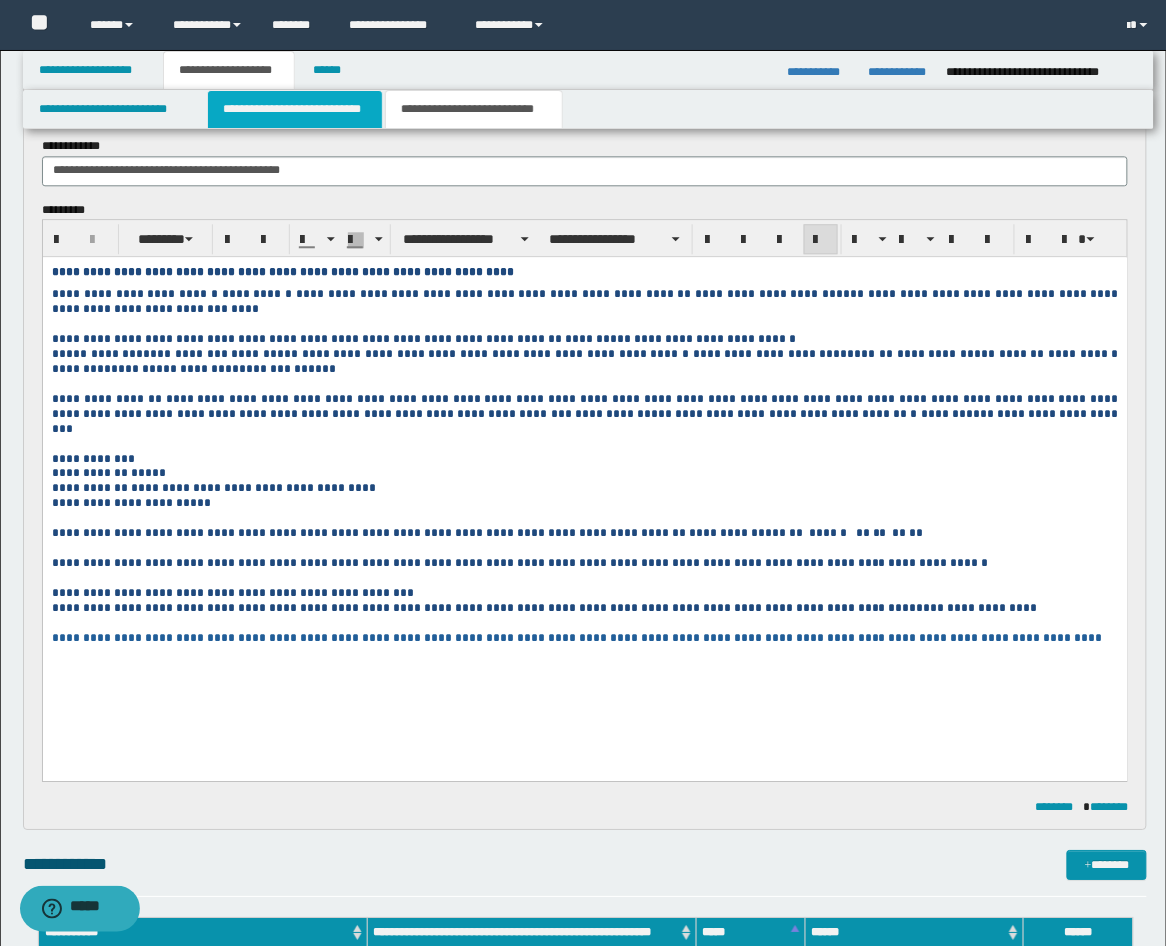 click on "**********" at bounding box center [295, 109] 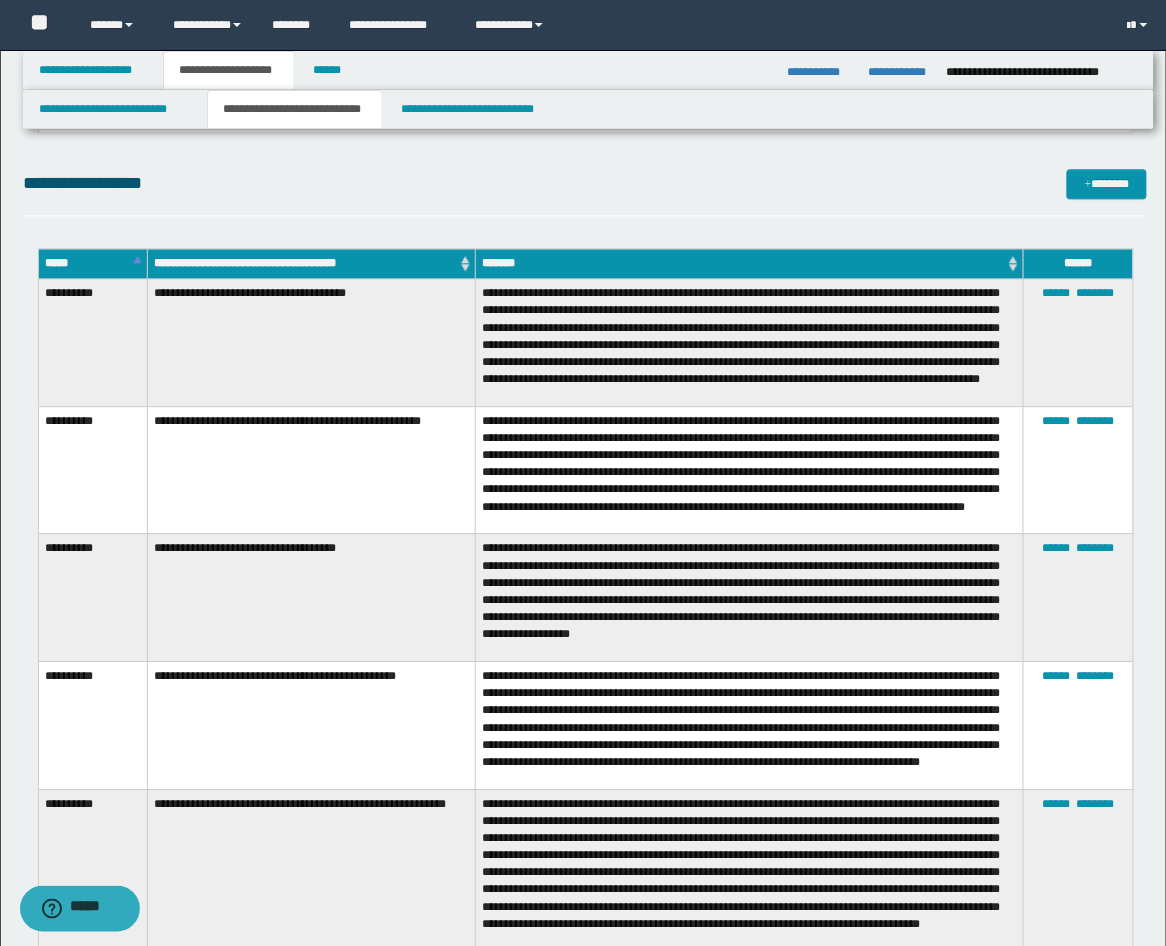 scroll, scrollTop: 991, scrollLeft: 0, axis: vertical 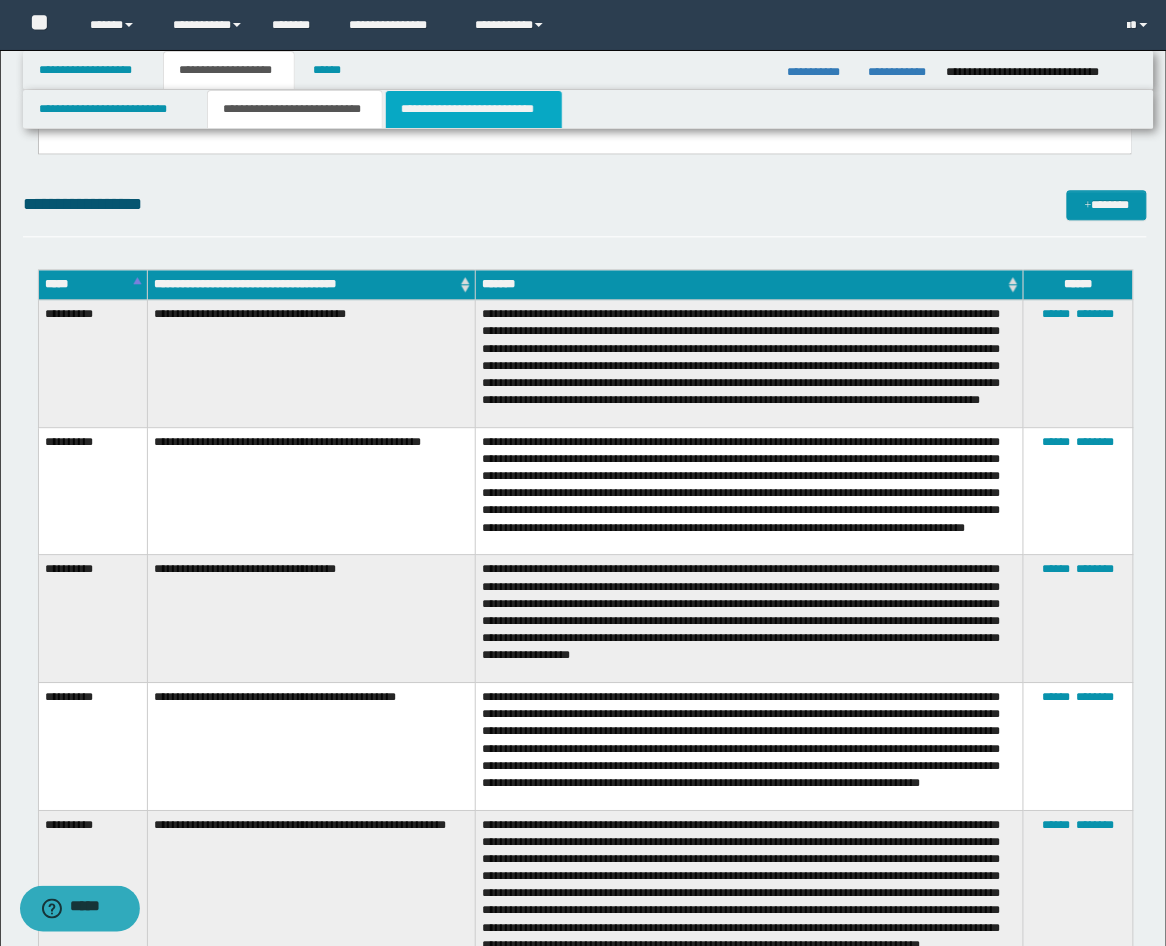 click on "**********" at bounding box center [474, 109] 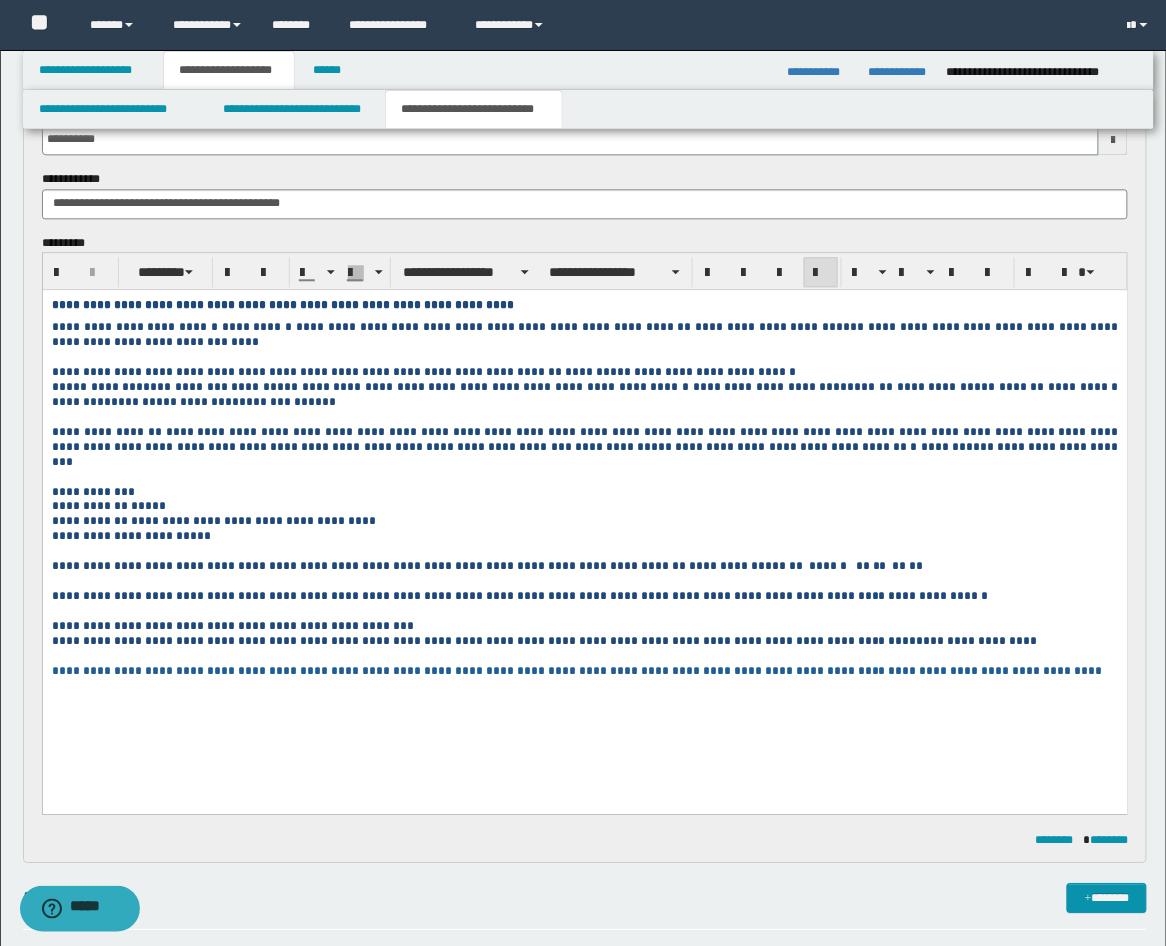 scroll, scrollTop: 1731, scrollLeft: 0, axis: vertical 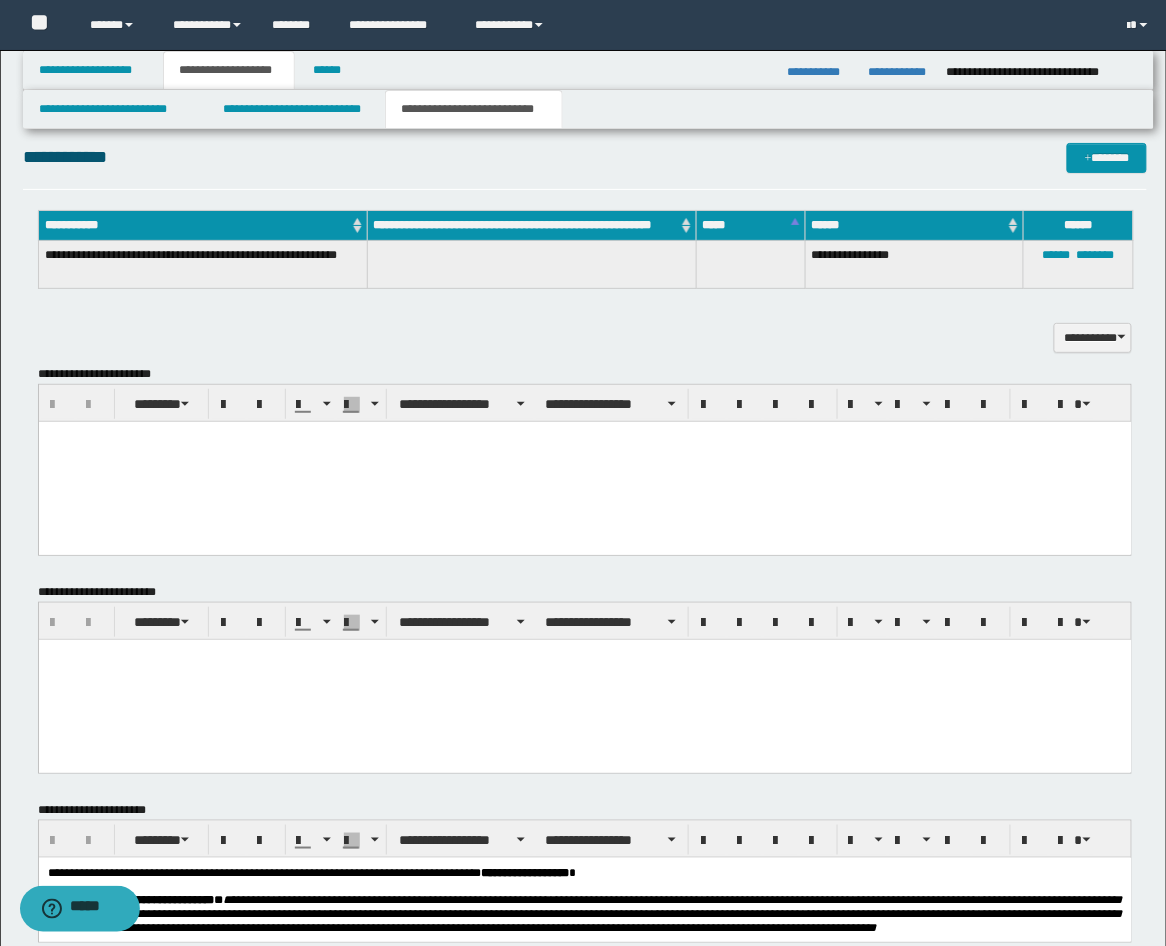 click at bounding box center [584, 436] 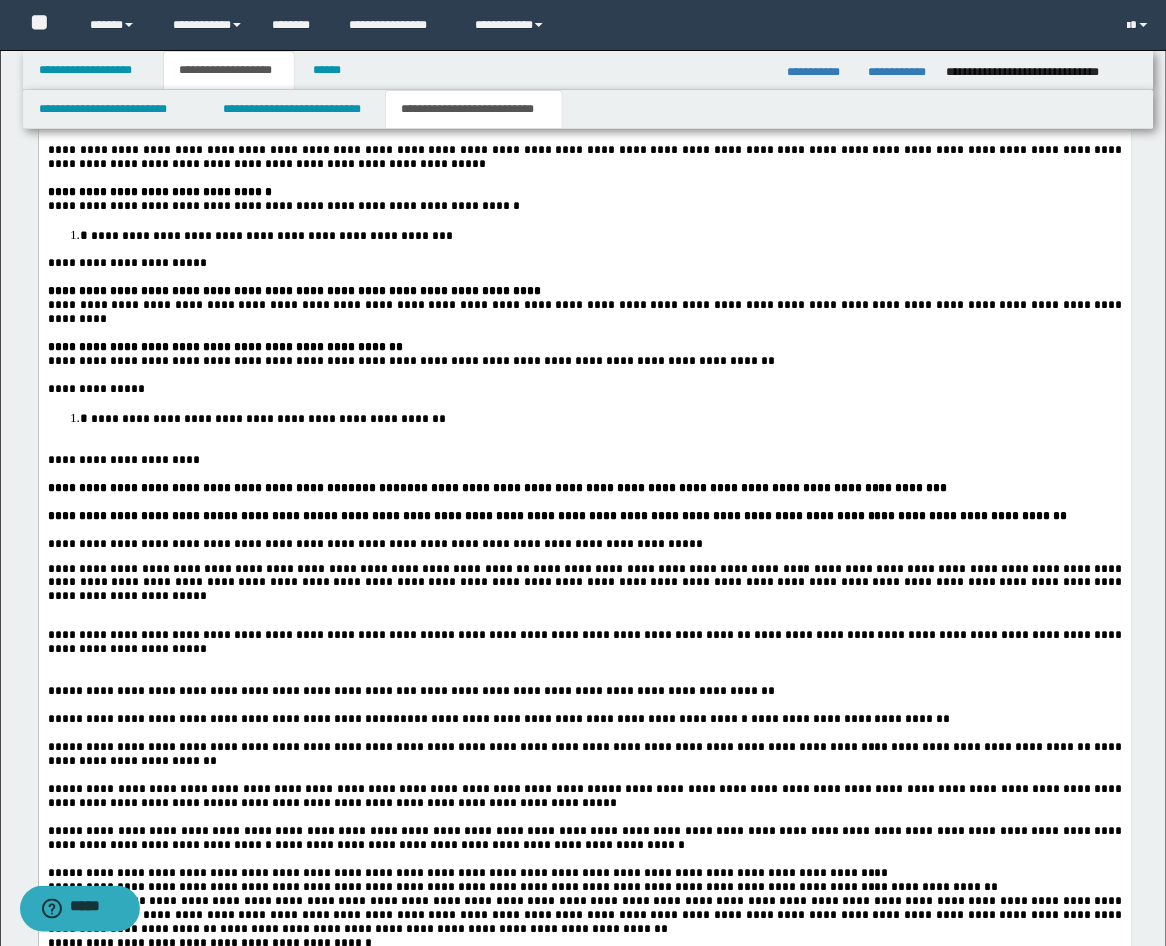 scroll, scrollTop: 2102, scrollLeft: 0, axis: vertical 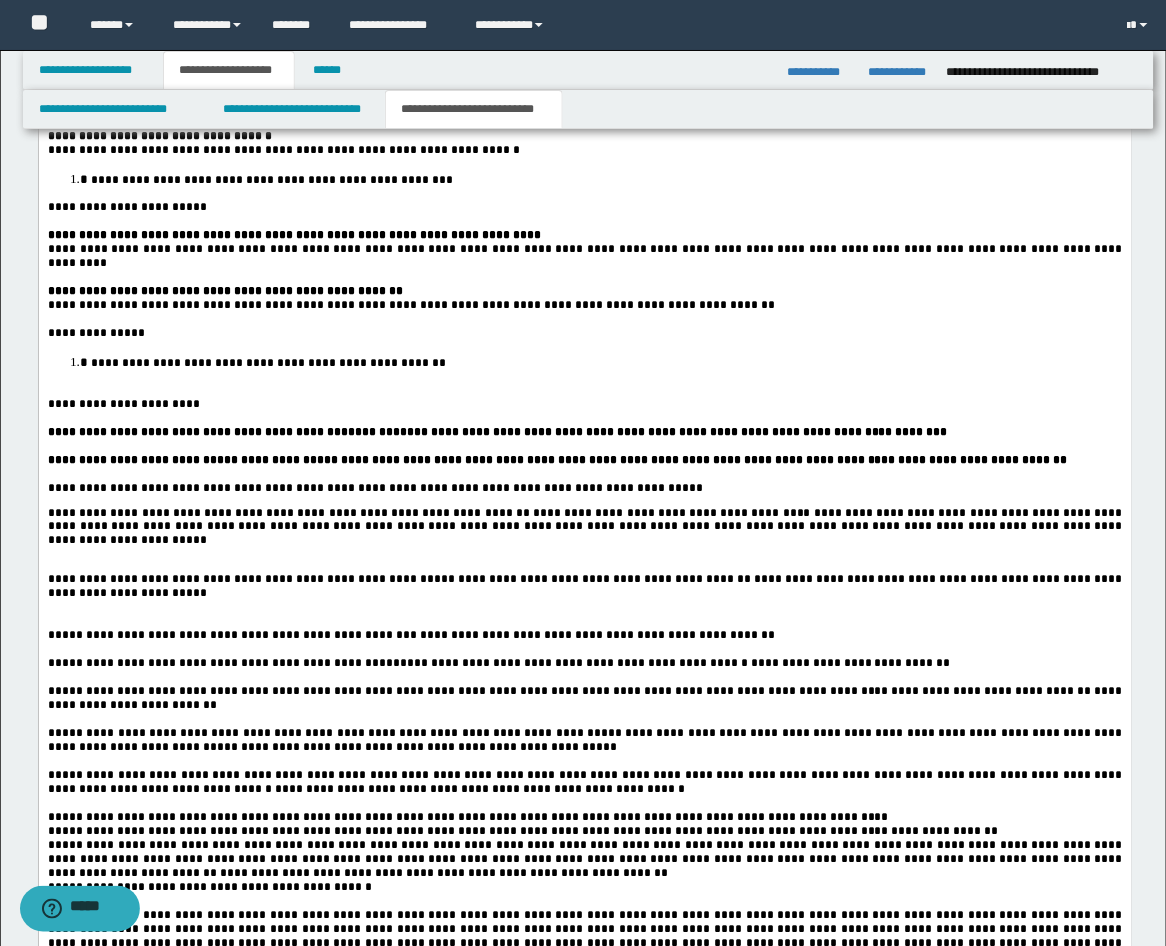 click at bounding box center [584, 389] 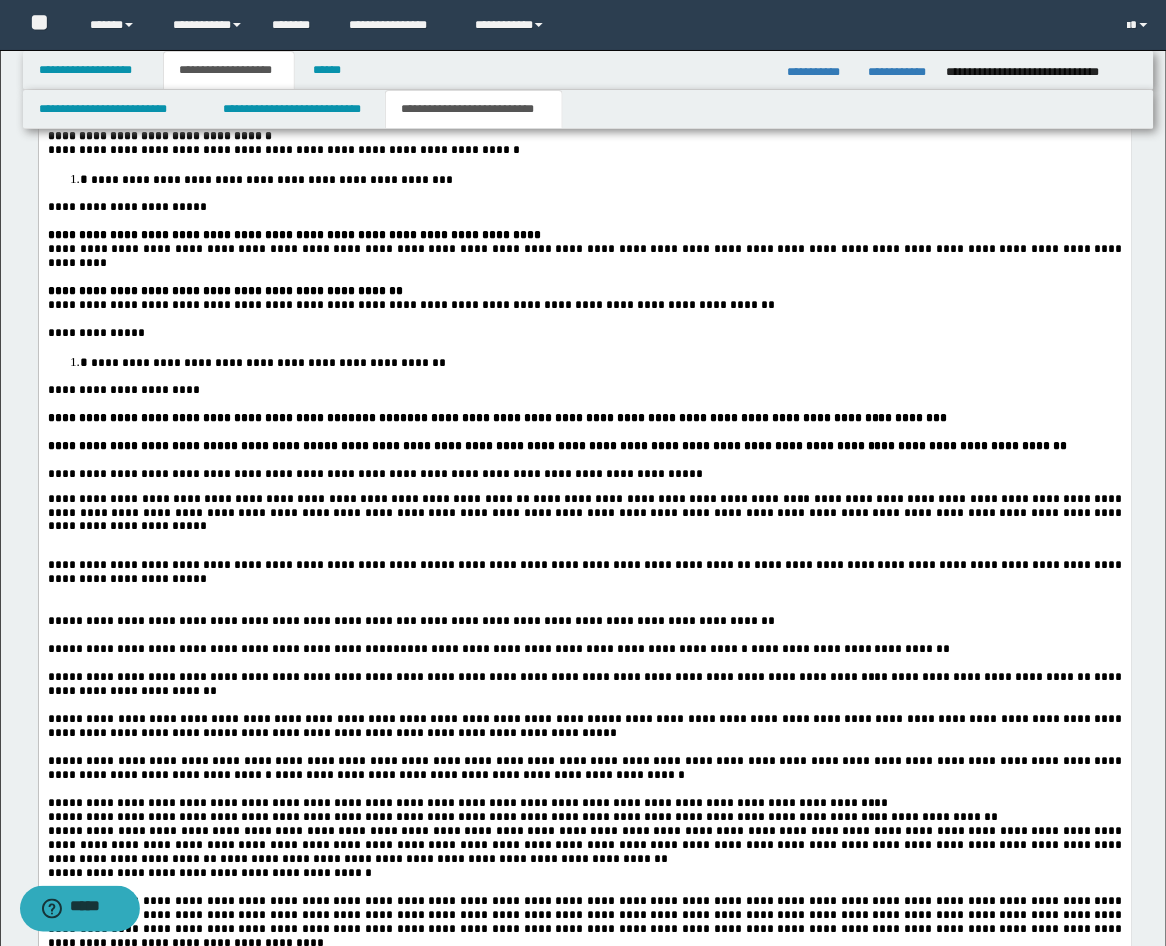 click at bounding box center (584, 593) 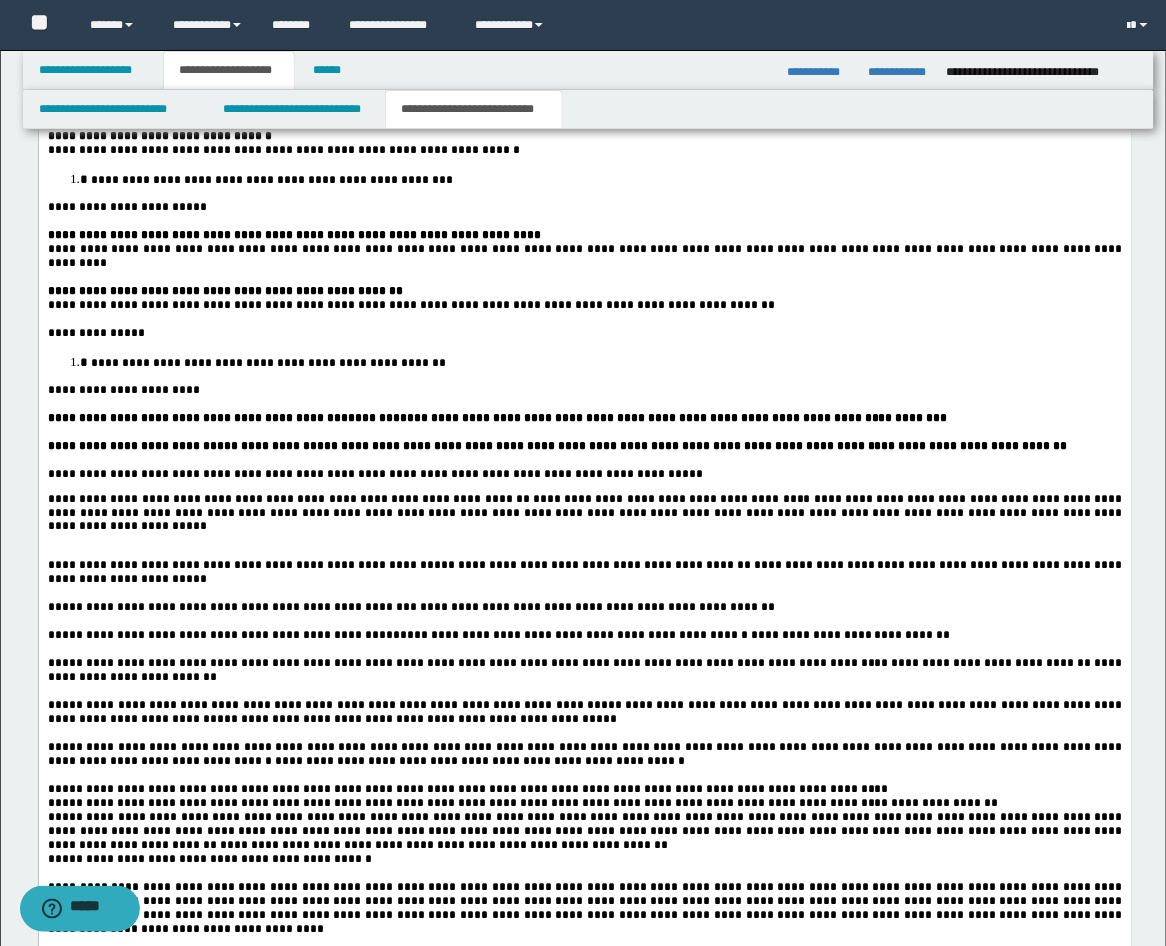 scroll, scrollTop: 2472, scrollLeft: 0, axis: vertical 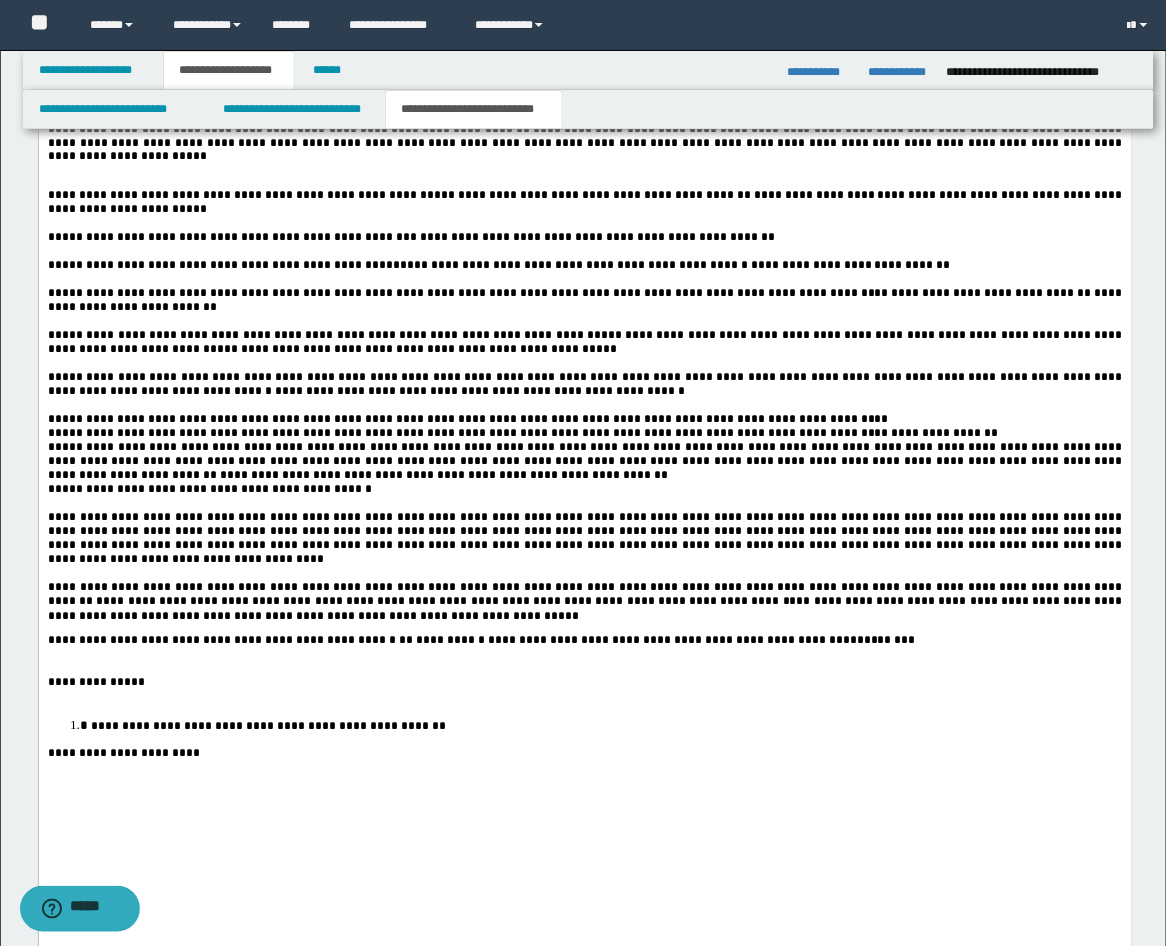 click on "**********" at bounding box center [584, 602] 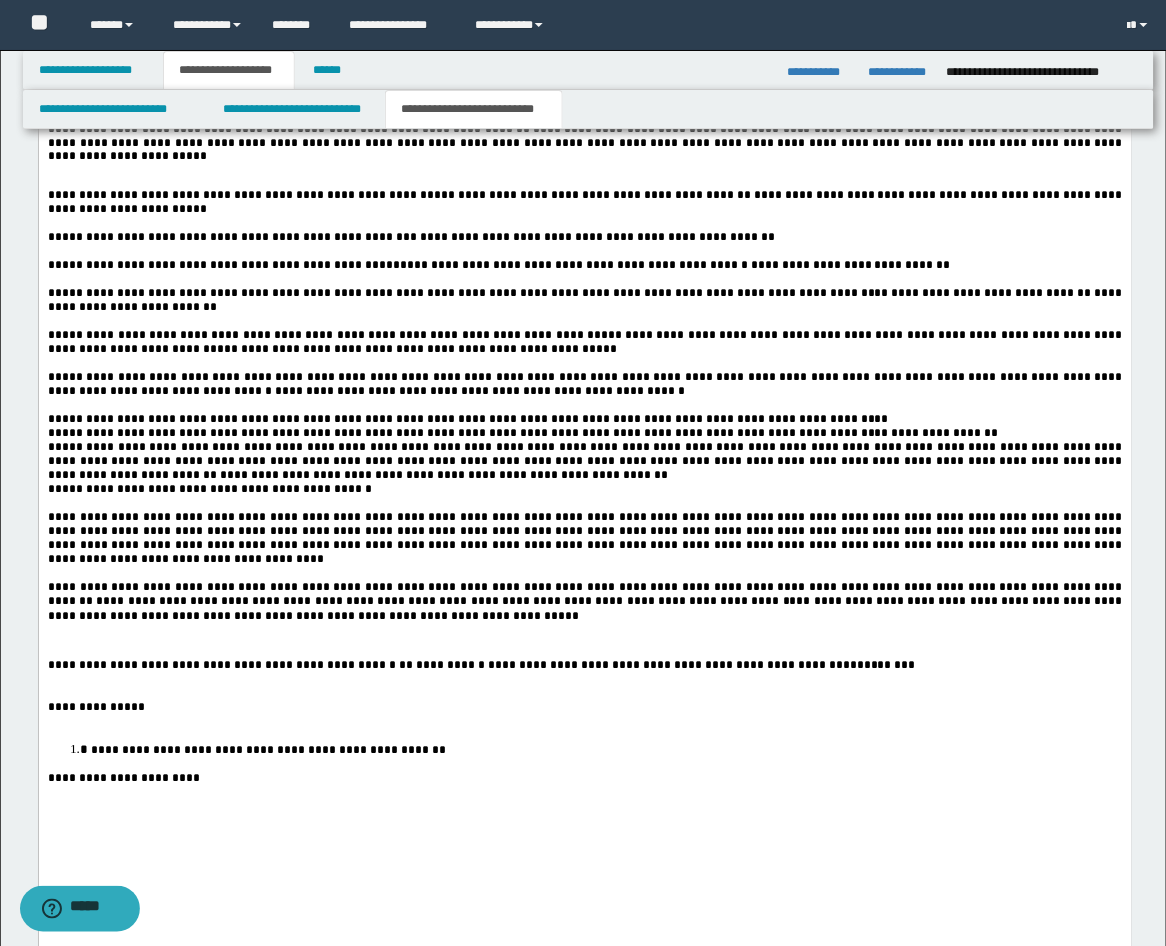 click at bounding box center [584, 694] 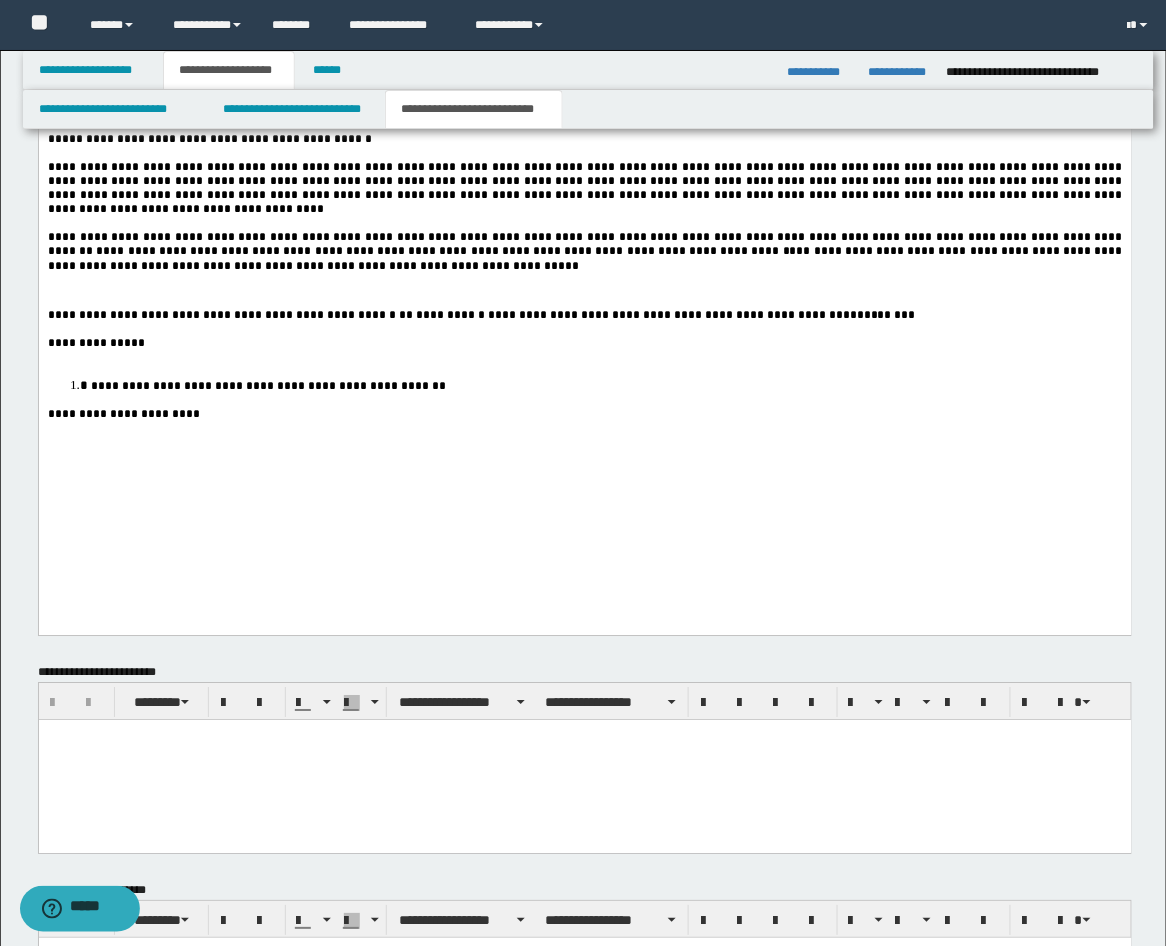 scroll, scrollTop: 2842, scrollLeft: 0, axis: vertical 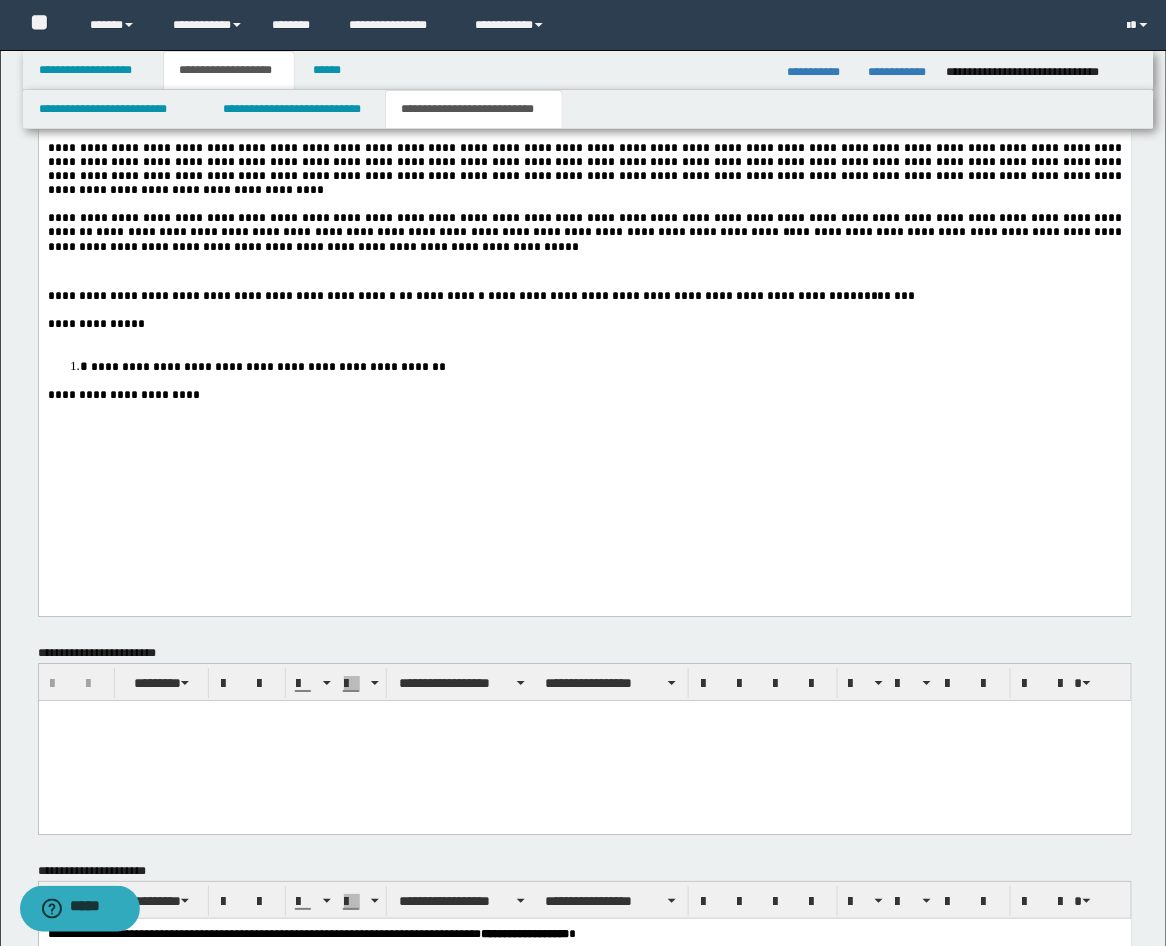 click on "**********" at bounding box center (584, -114) 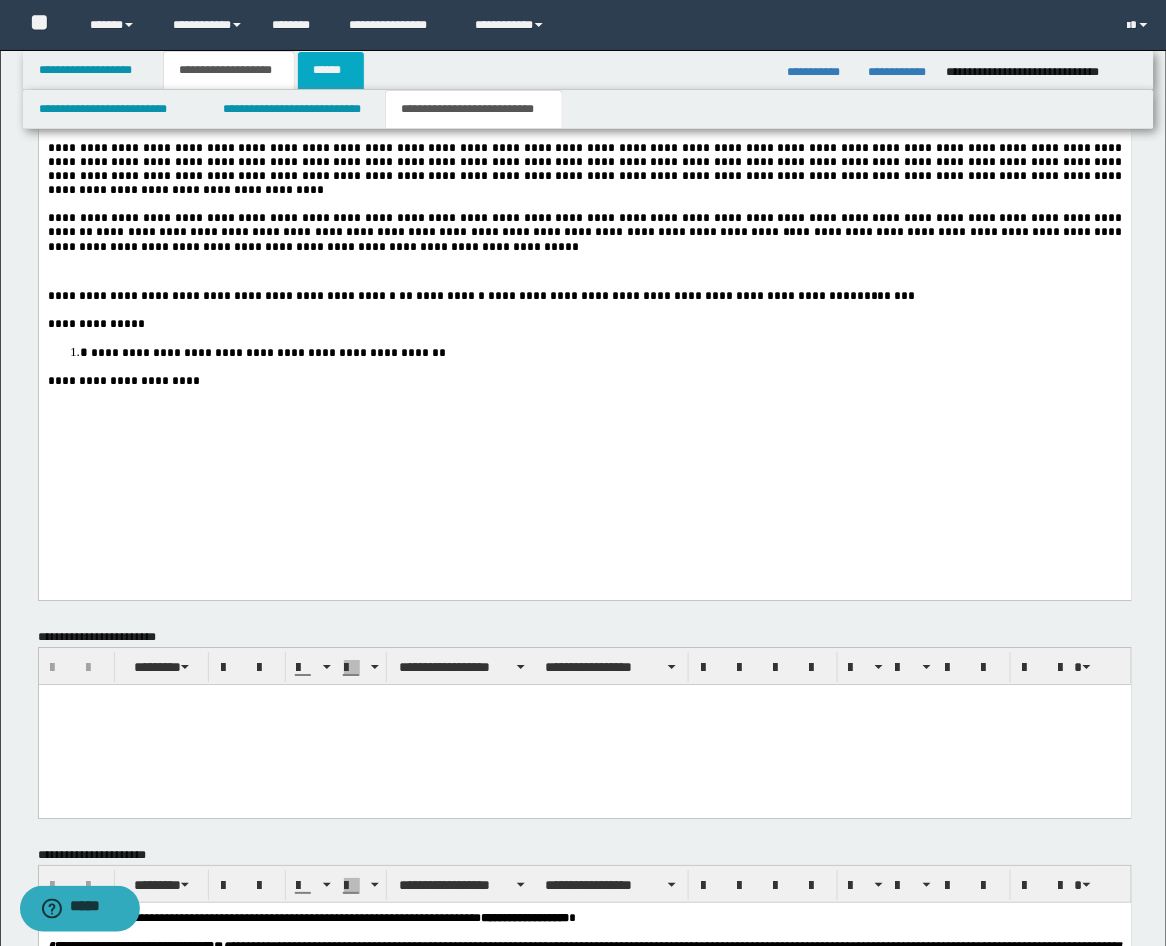 click on "******" at bounding box center (331, 70) 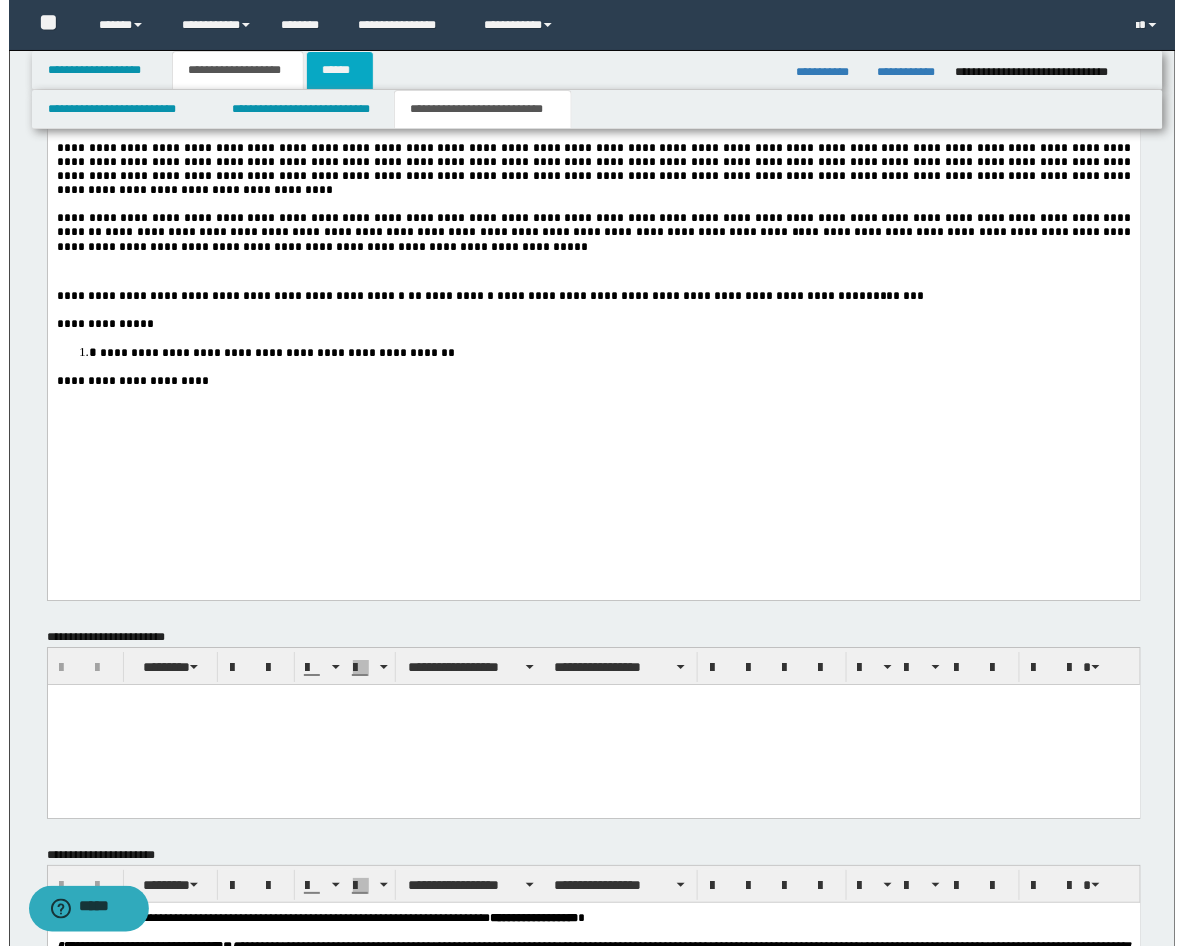 scroll, scrollTop: 0, scrollLeft: 0, axis: both 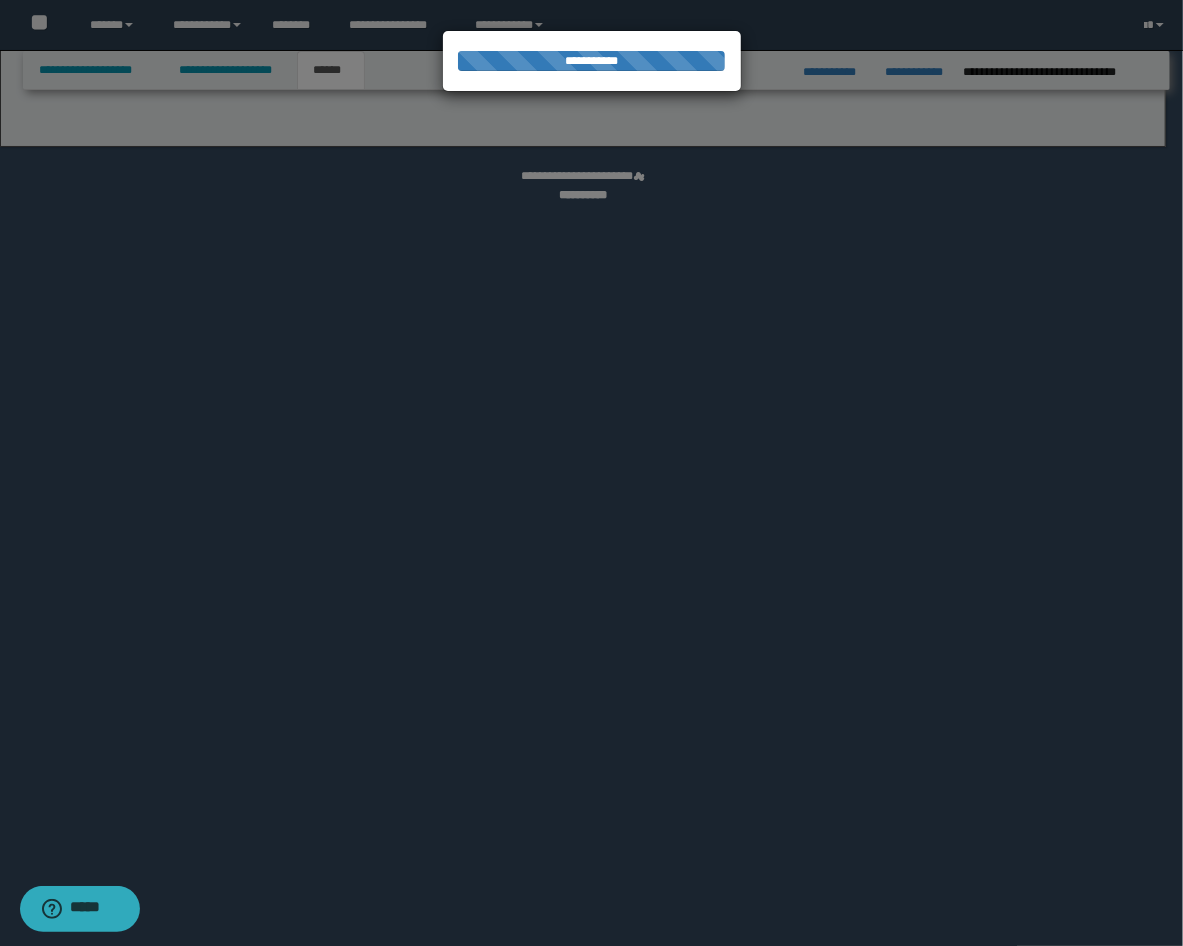 select on "*" 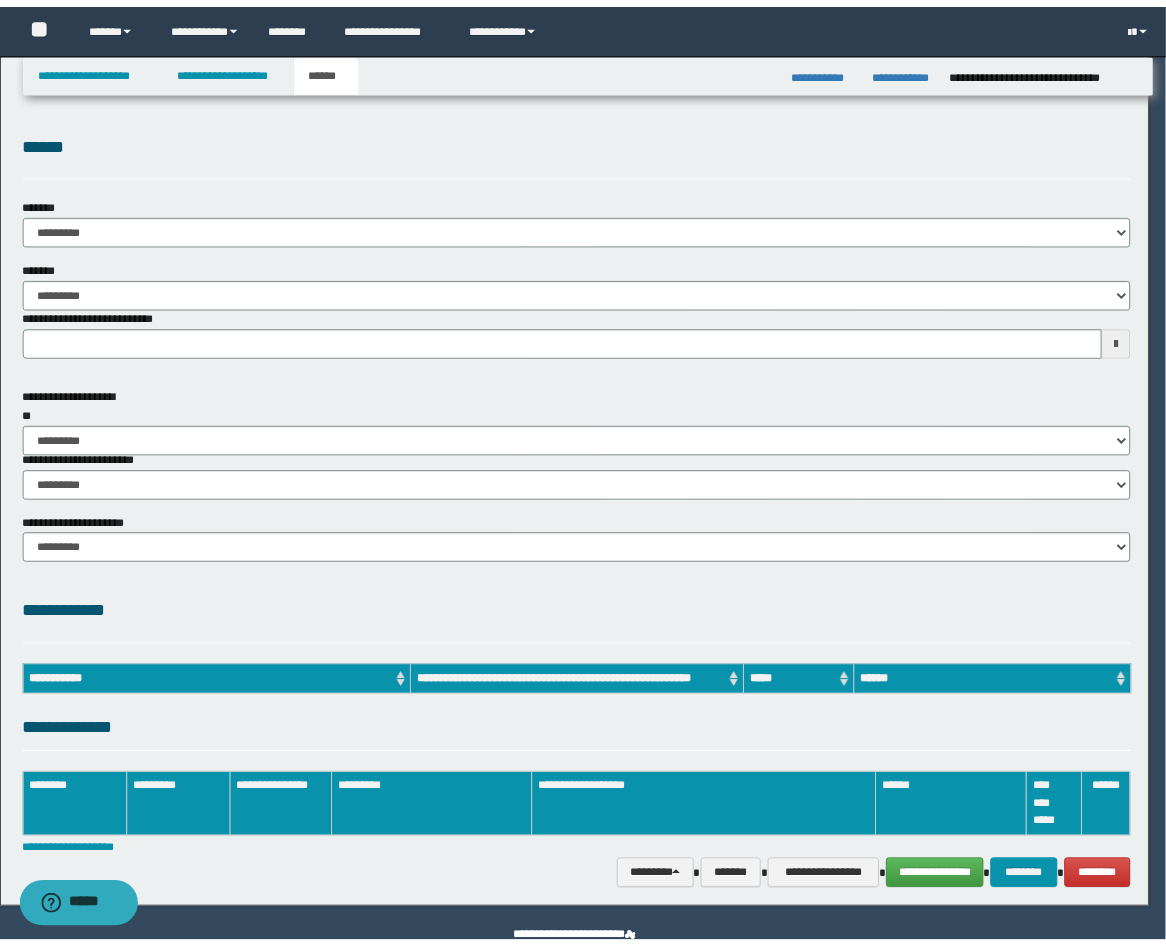 scroll, scrollTop: 0, scrollLeft: 0, axis: both 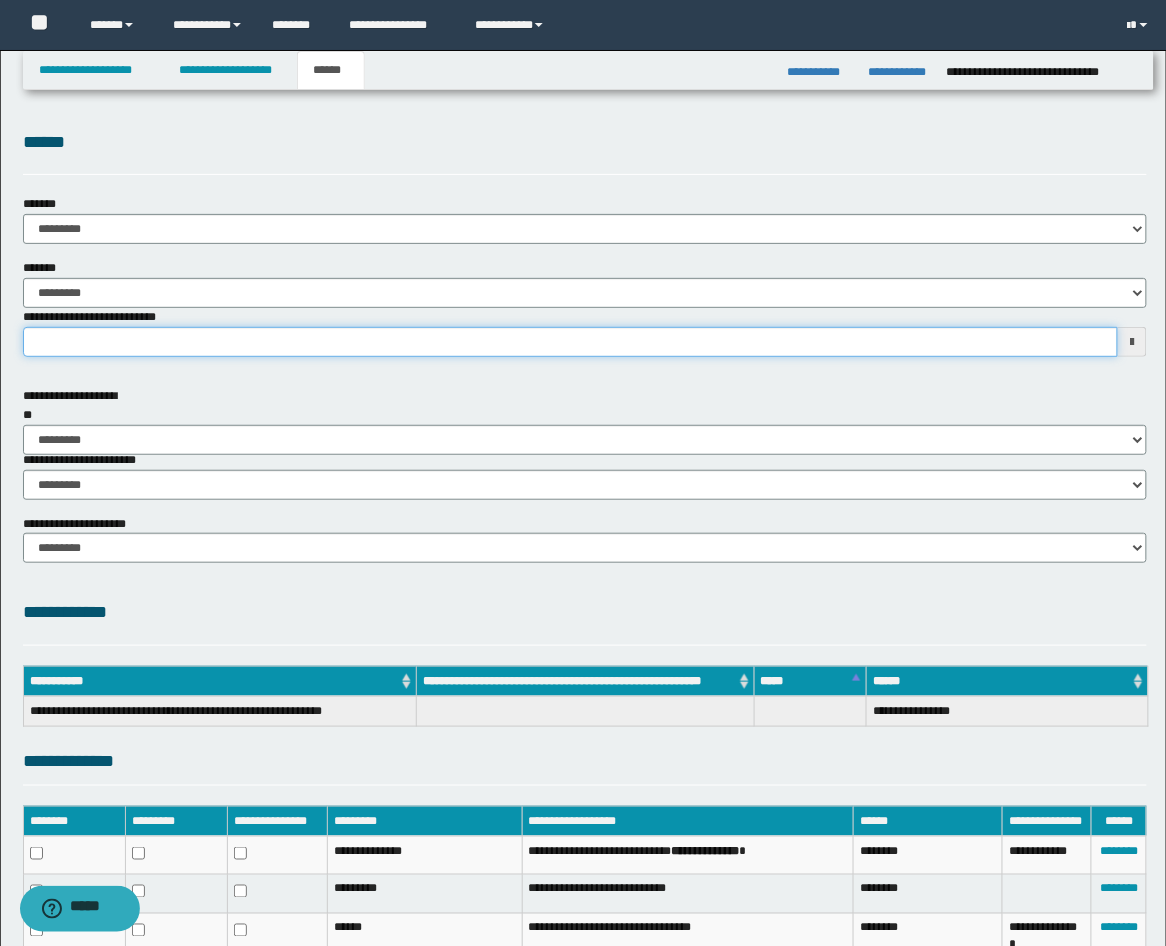 click on "**********" at bounding box center (571, 342) 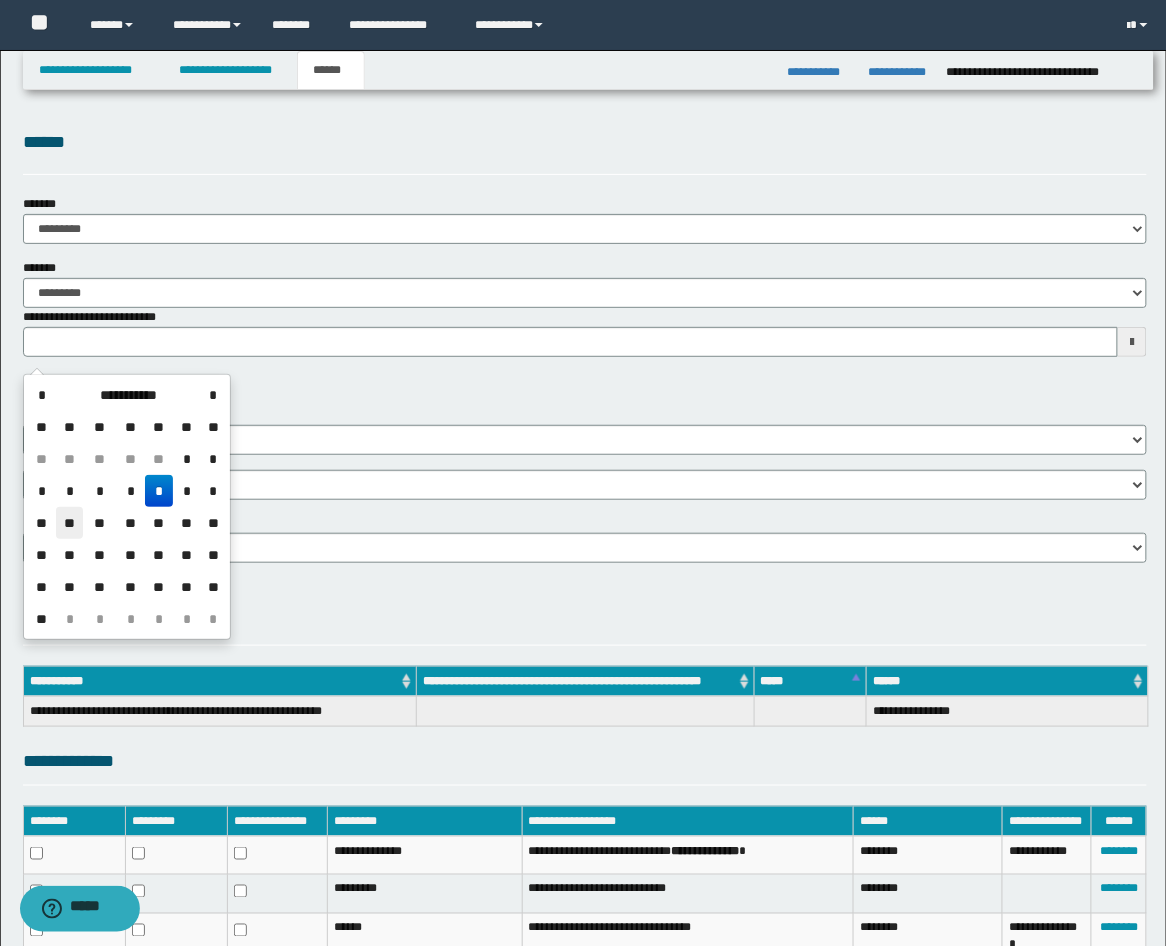 click on "**" at bounding box center [70, 523] 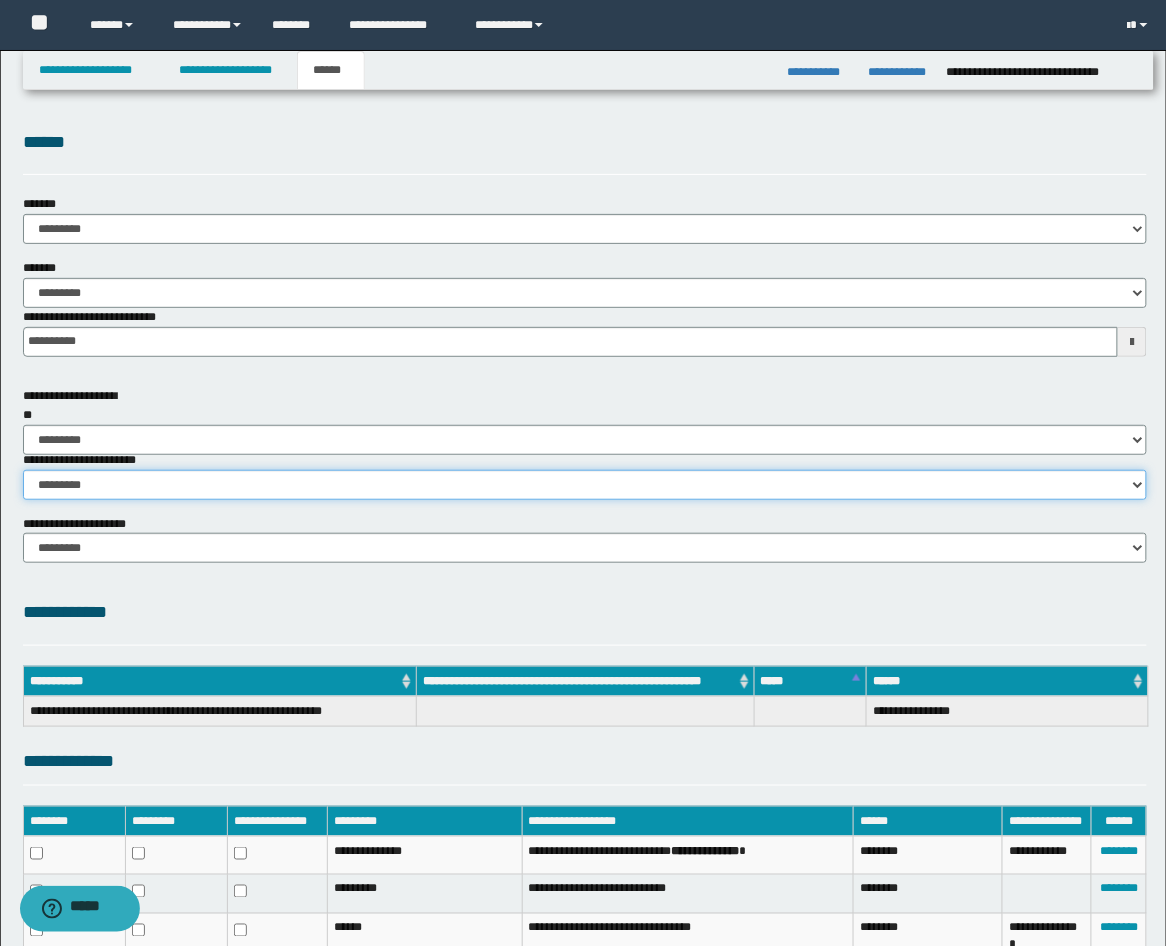 click on "*********
*********
*********" at bounding box center [585, 485] 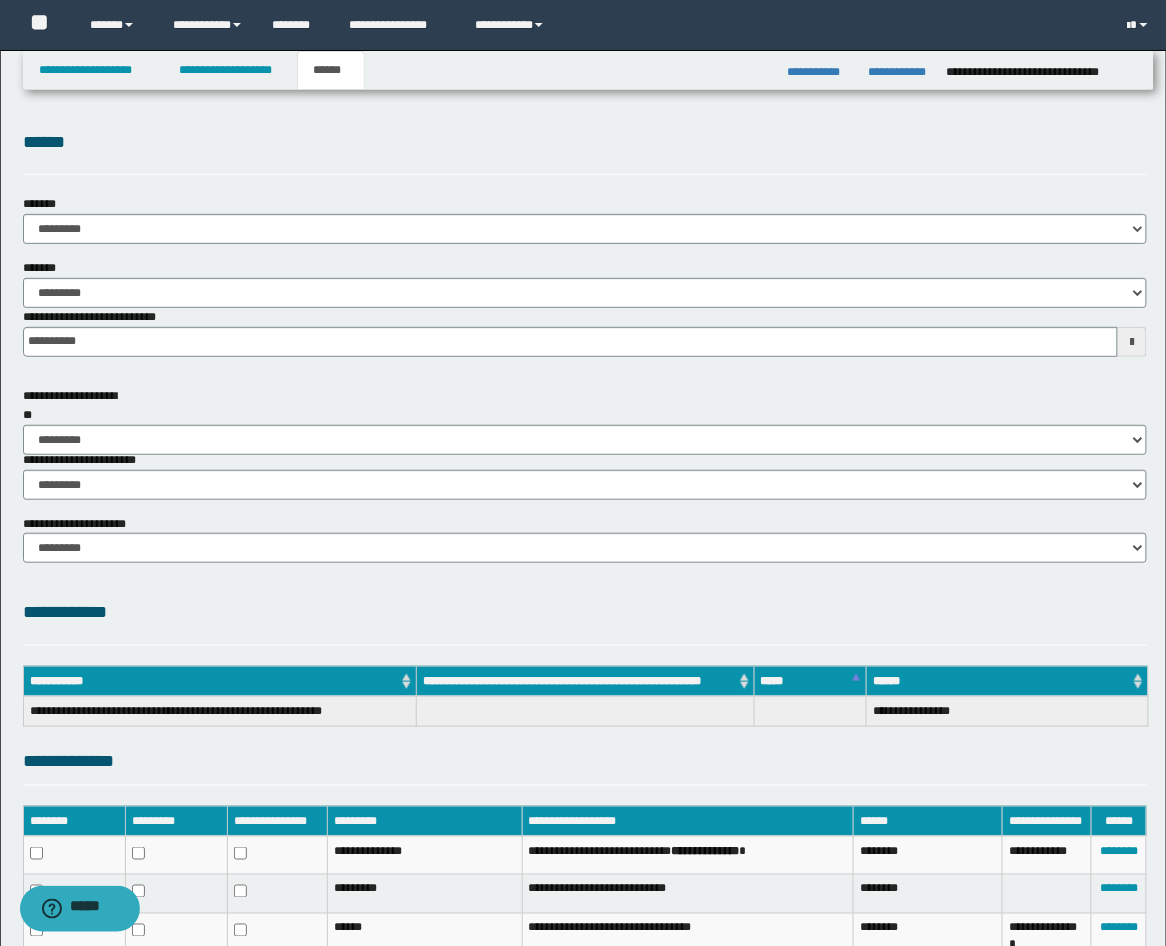 click on "**********" at bounding box center (585, 612) 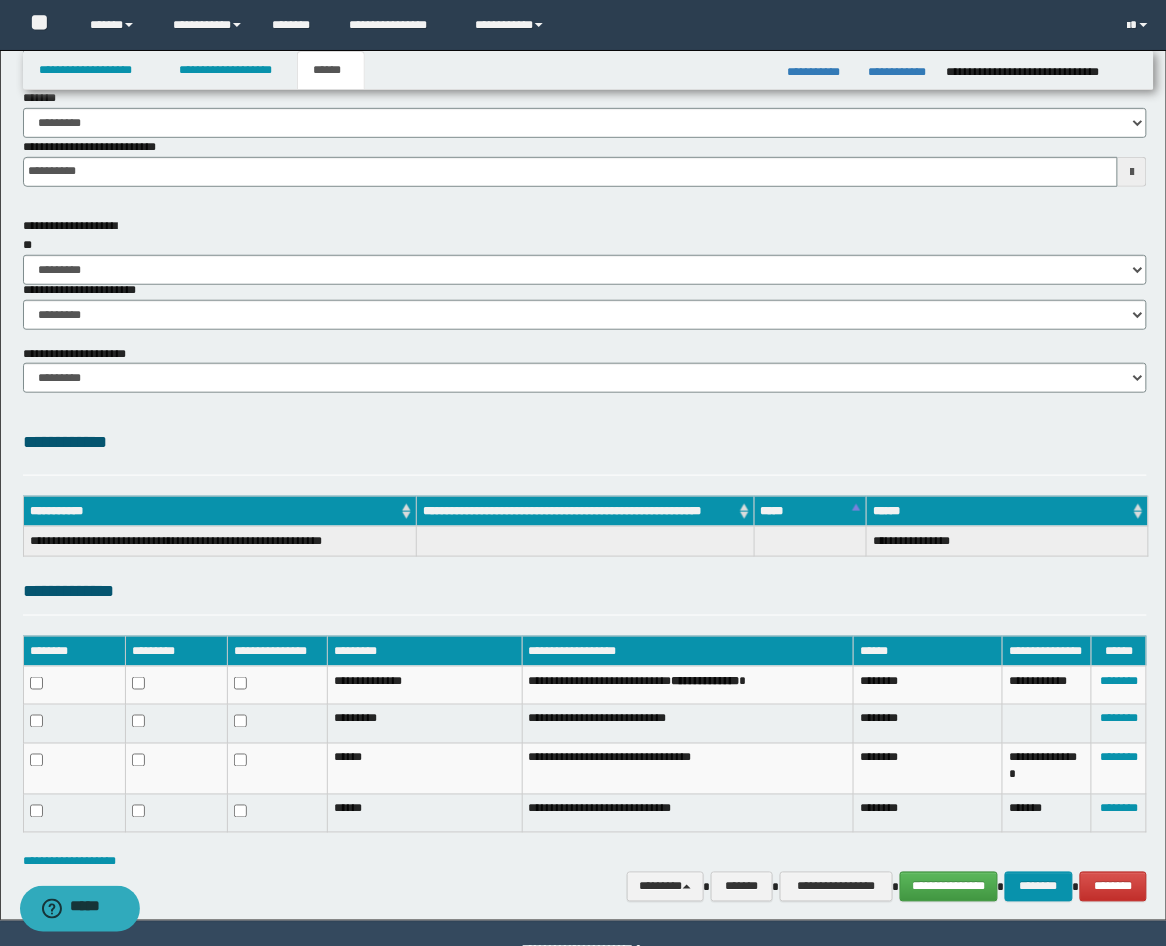 scroll, scrollTop: 222, scrollLeft: 0, axis: vertical 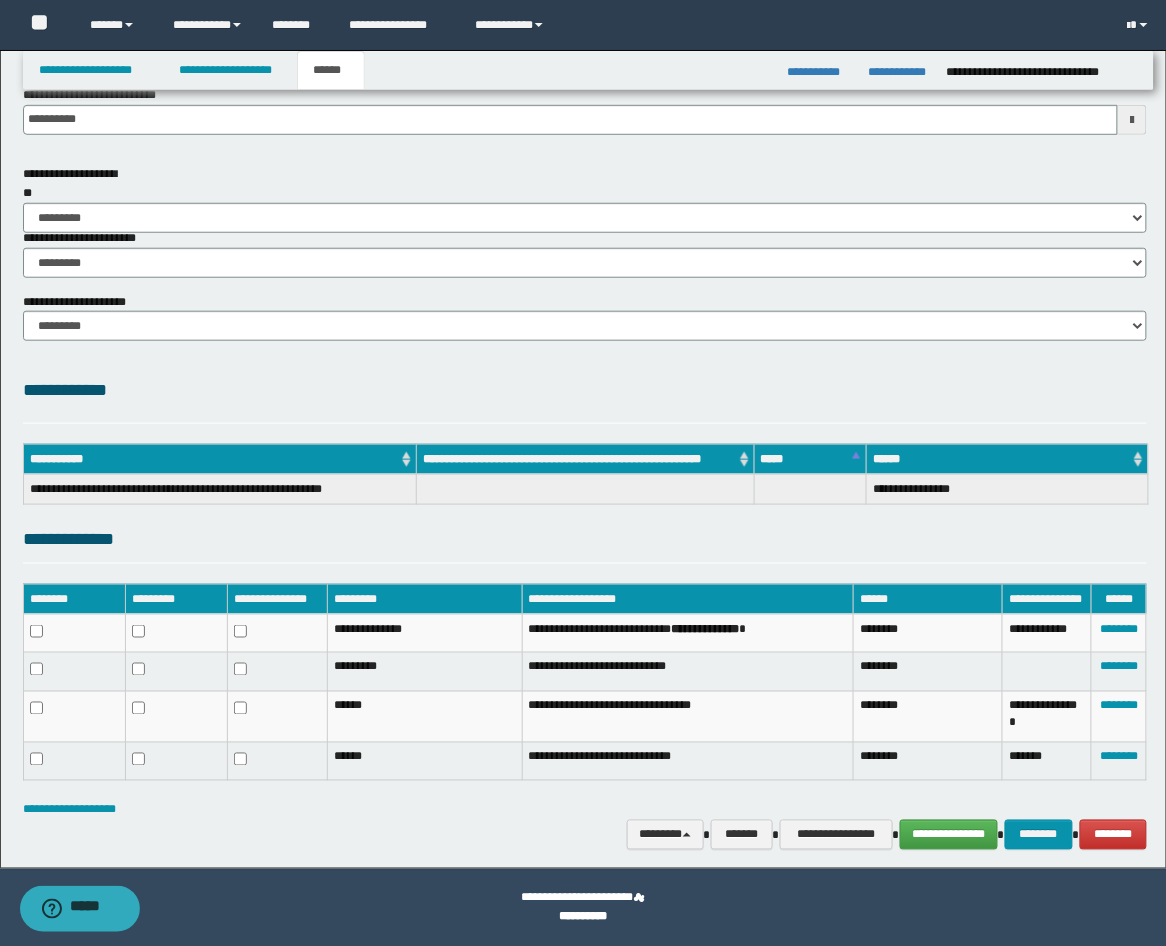 click on "**********" at bounding box center (585, 692) 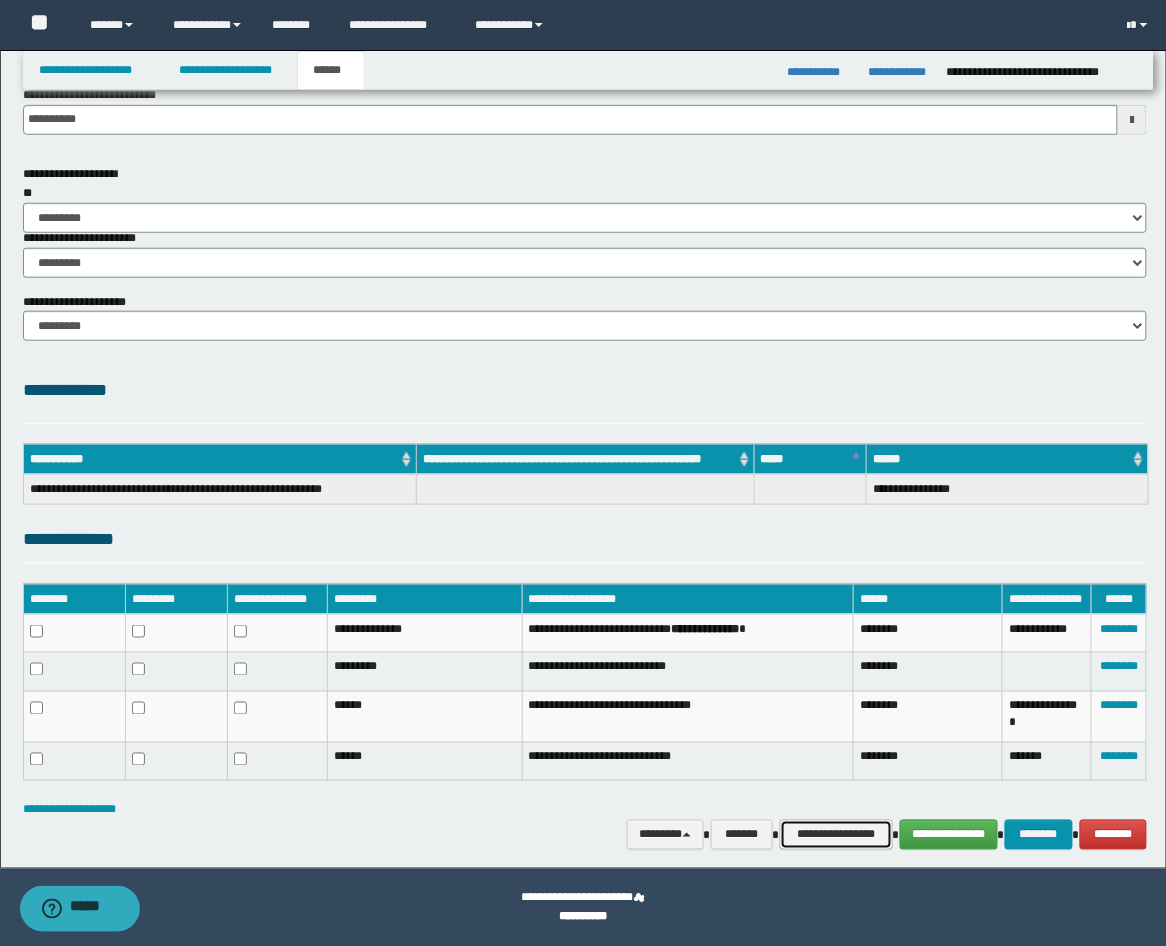 click on "**********" at bounding box center [836, 835] 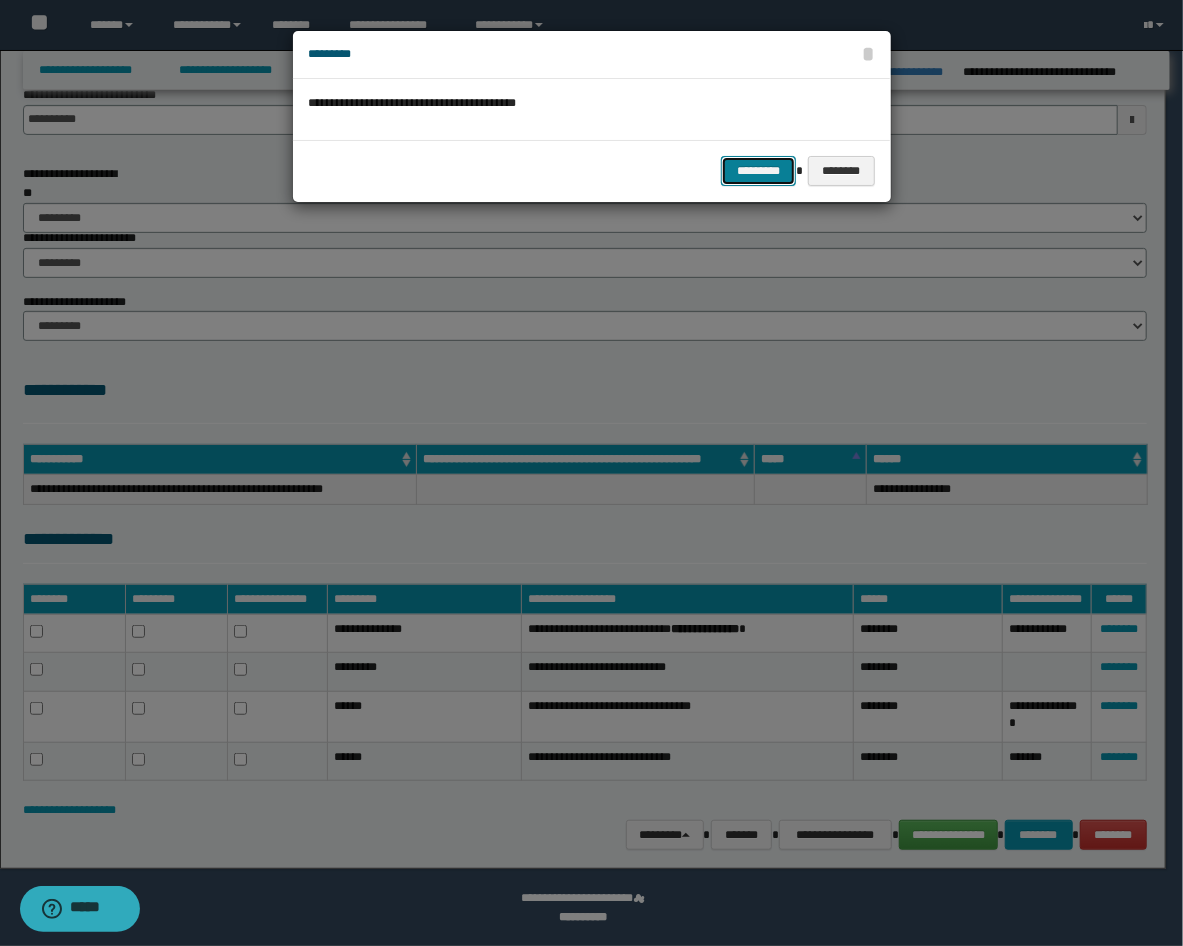 click on "*********" at bounding box center [758, 171] 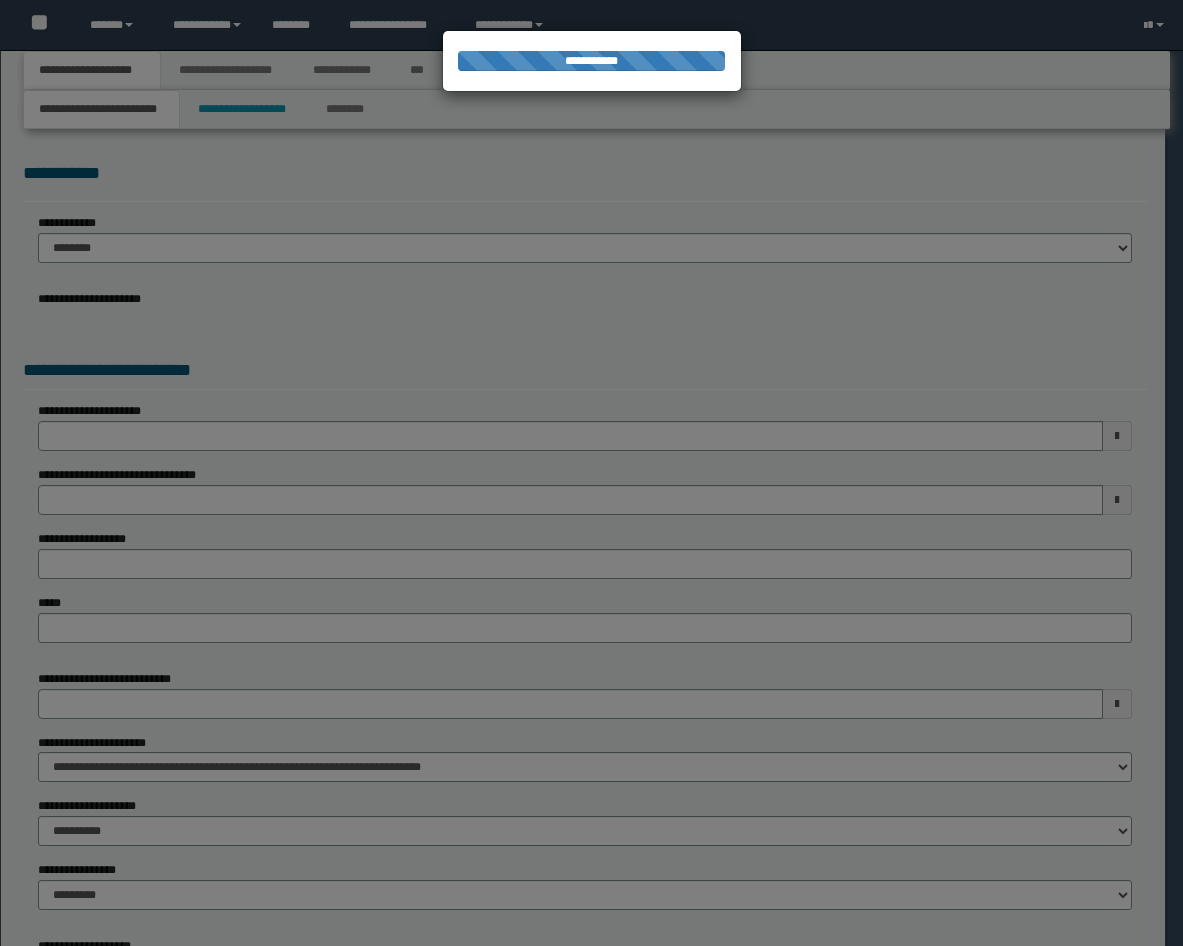 scroll, scrollTop: 0, scrollLeft: 0, axis: both 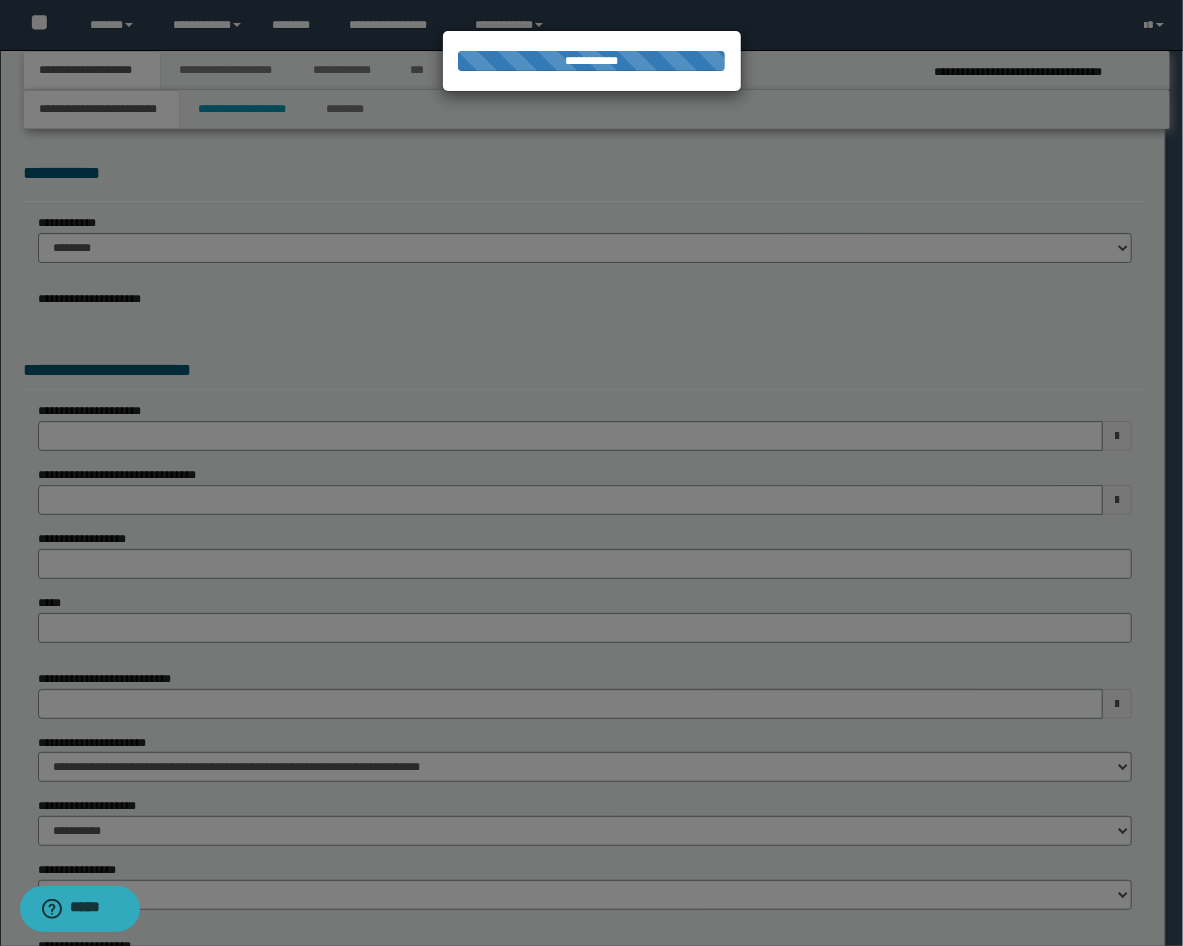 select on "**" 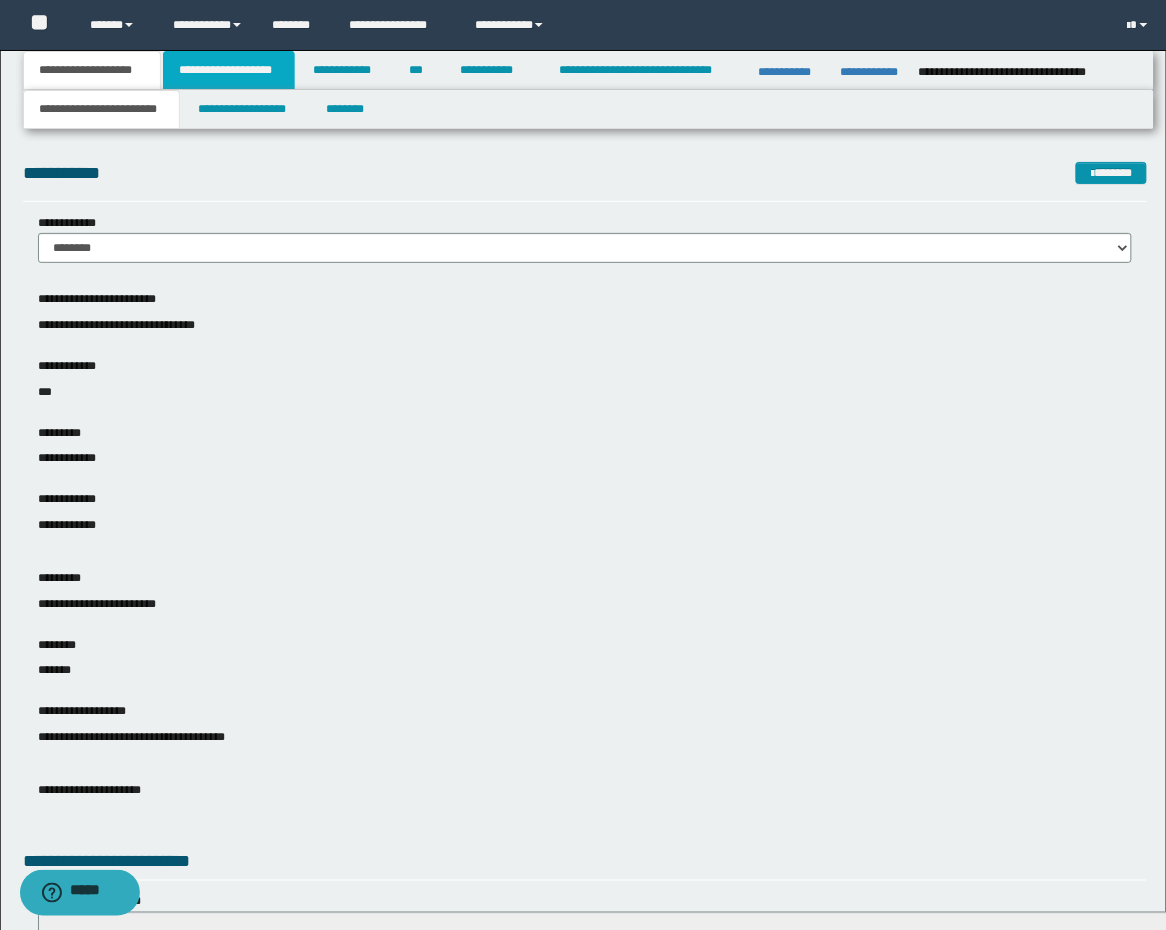 click on "**********" at bounding box center (229, 70) 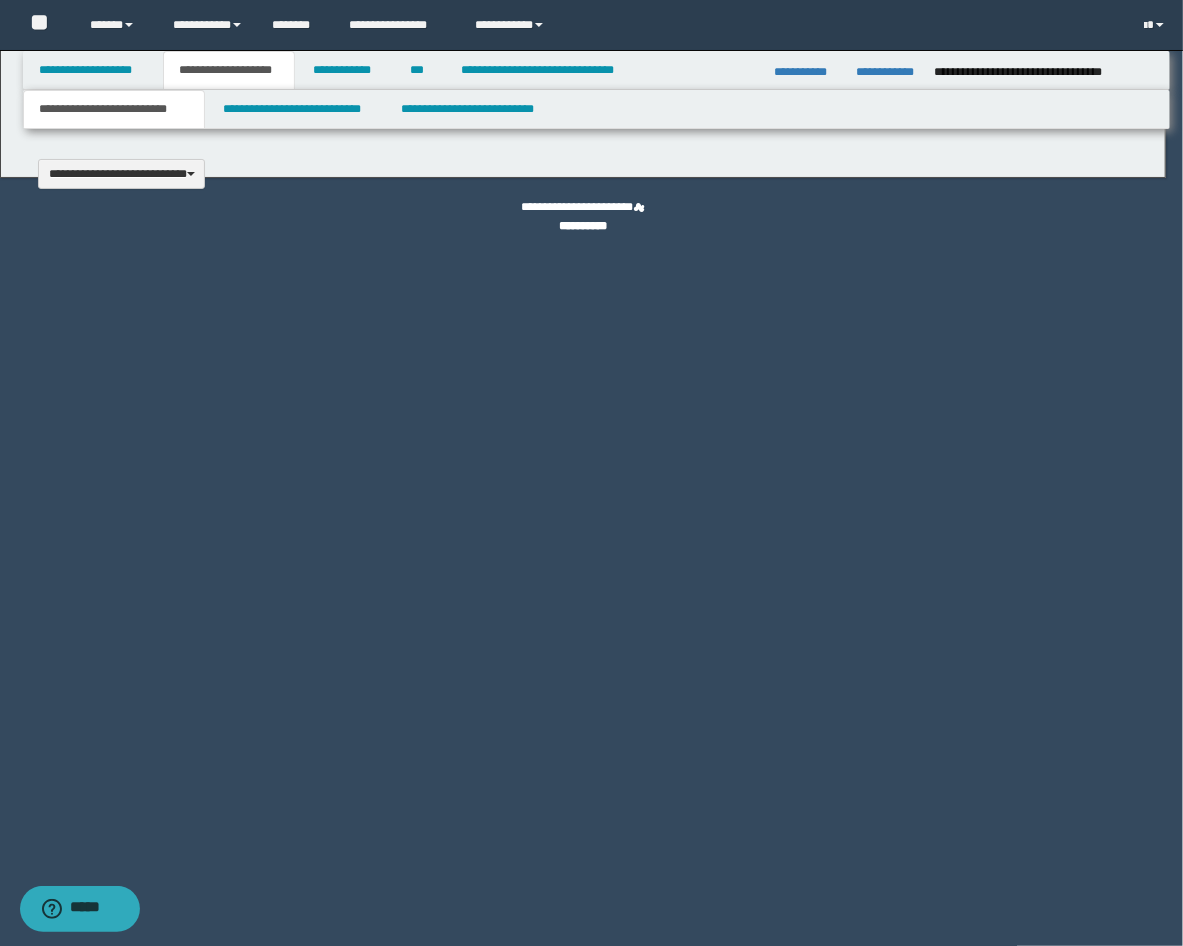 scroll, scrollTop: 0, scrollLeft: 0, axis: both 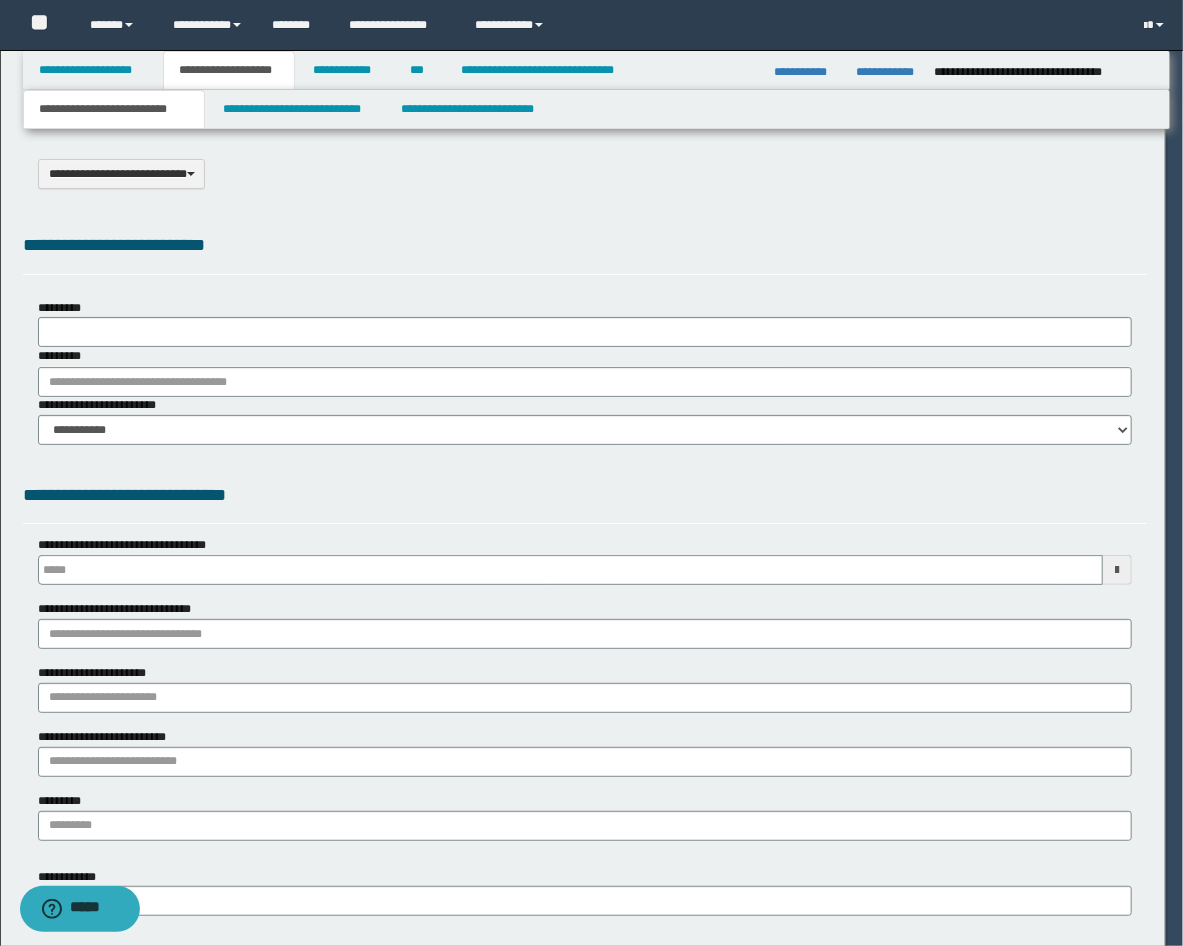 type on "**********" 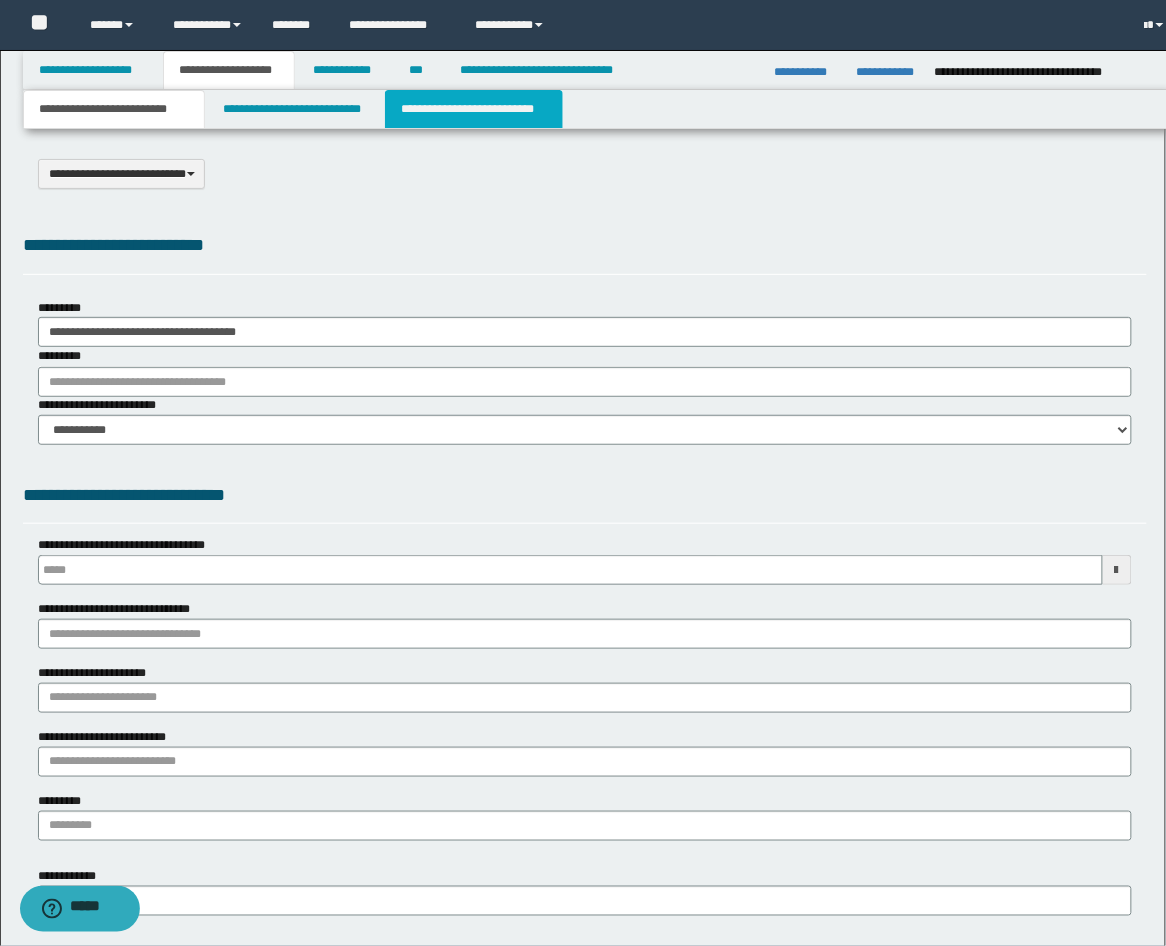 click on "**********" at bounding box center (474, 109) 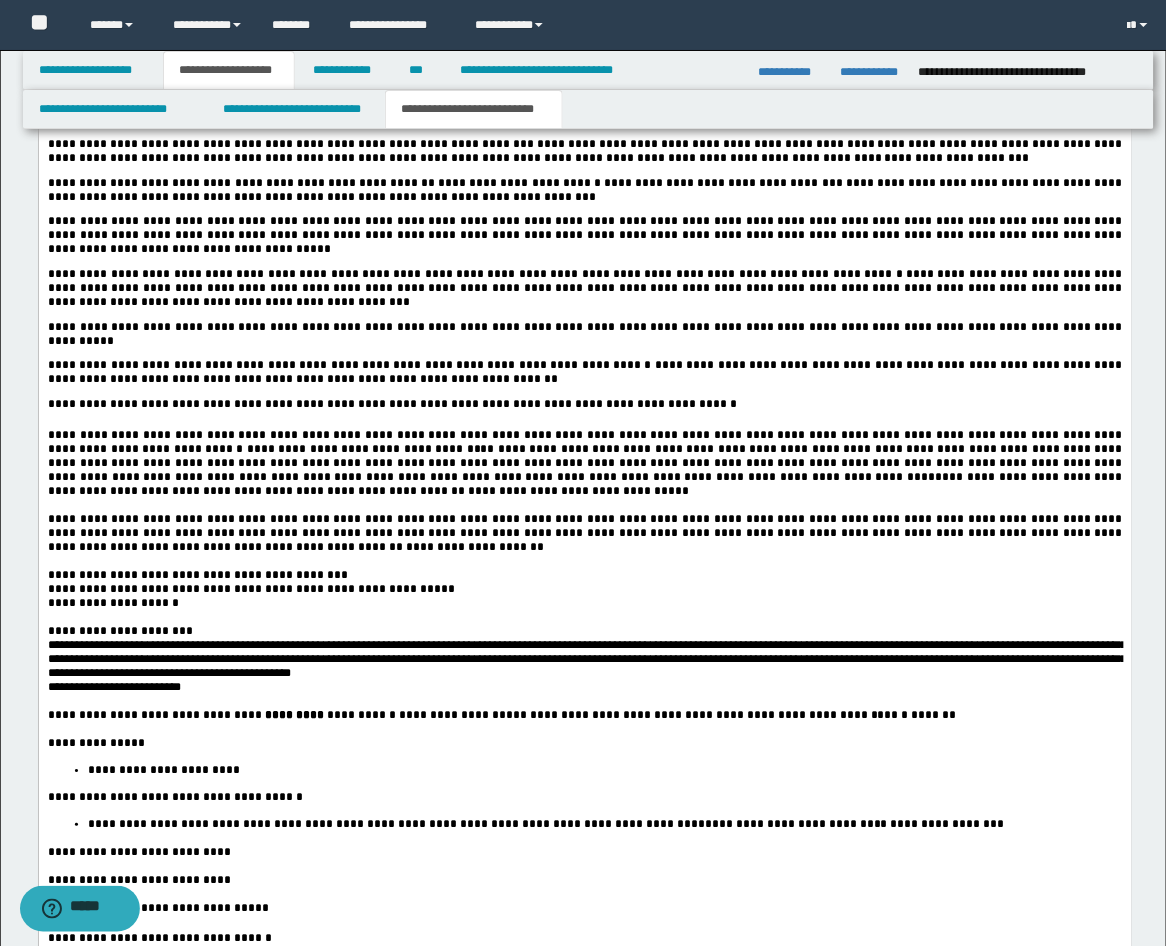 scroll, scrollTop: 2963, scrollLeft: 0, axis: vertical 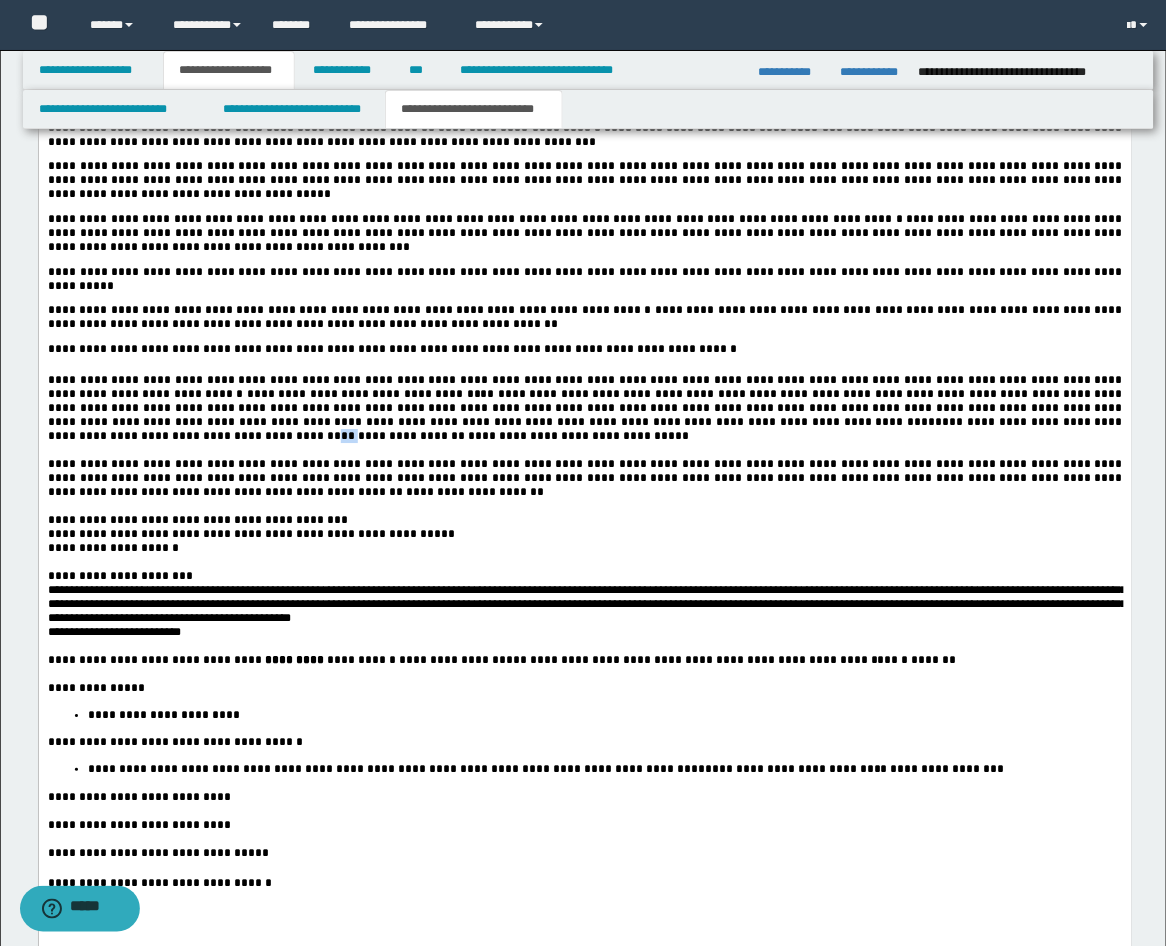 drag, startPoint x: 852, startPoint y: 542, endPoint x: 870, endPoint y: 540, distance: 18.110771 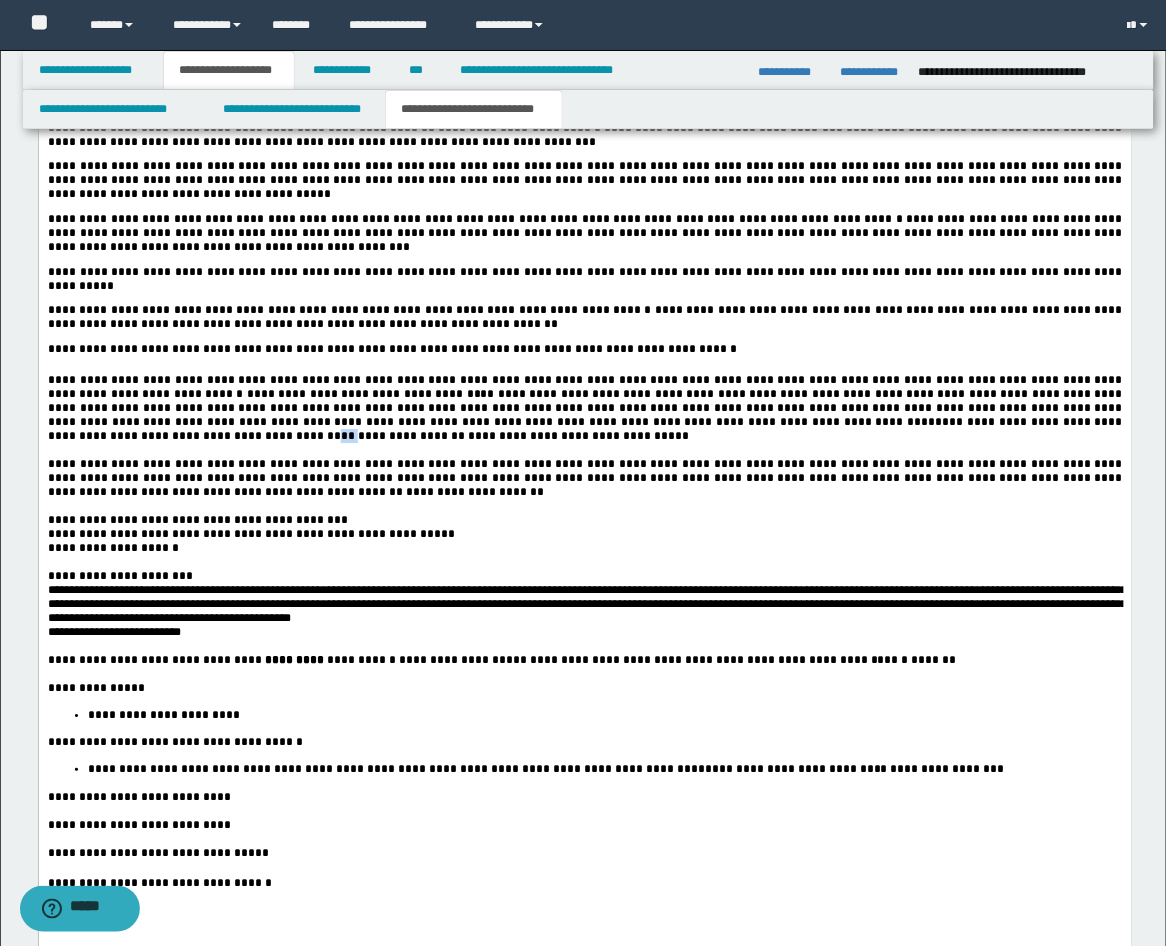 type 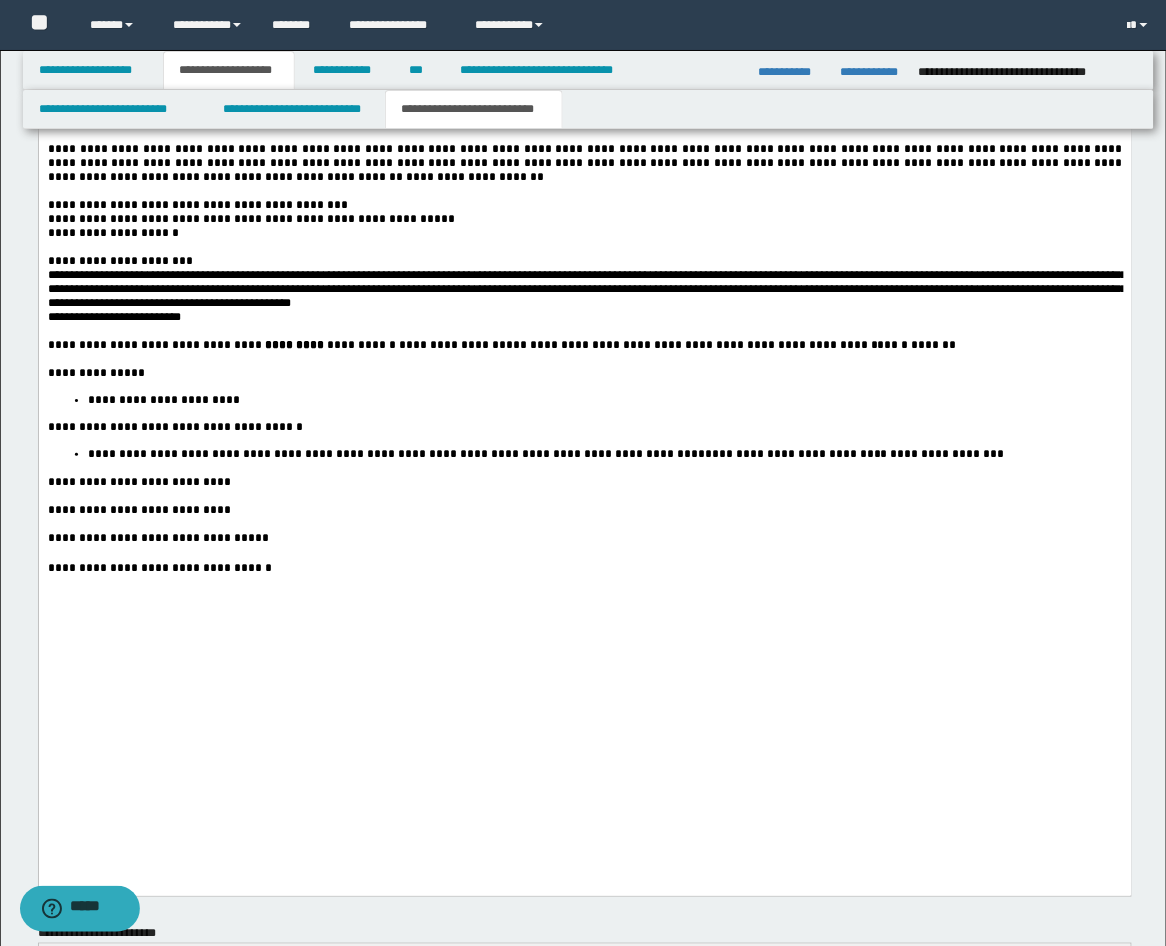 scroll, scrollTop: 3333, scrollLeft: 0, axis: vertical 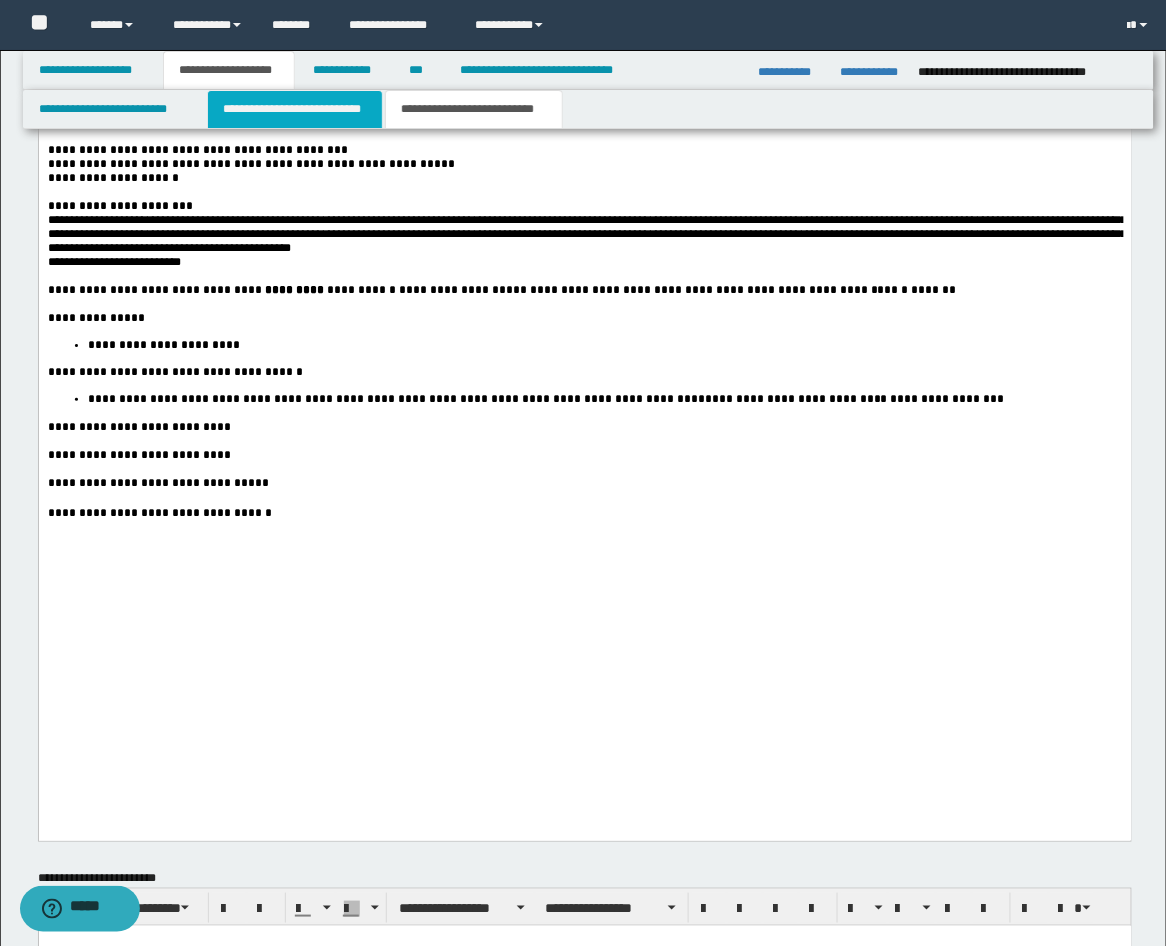 click on "**********" at bounding box center (295, 109) 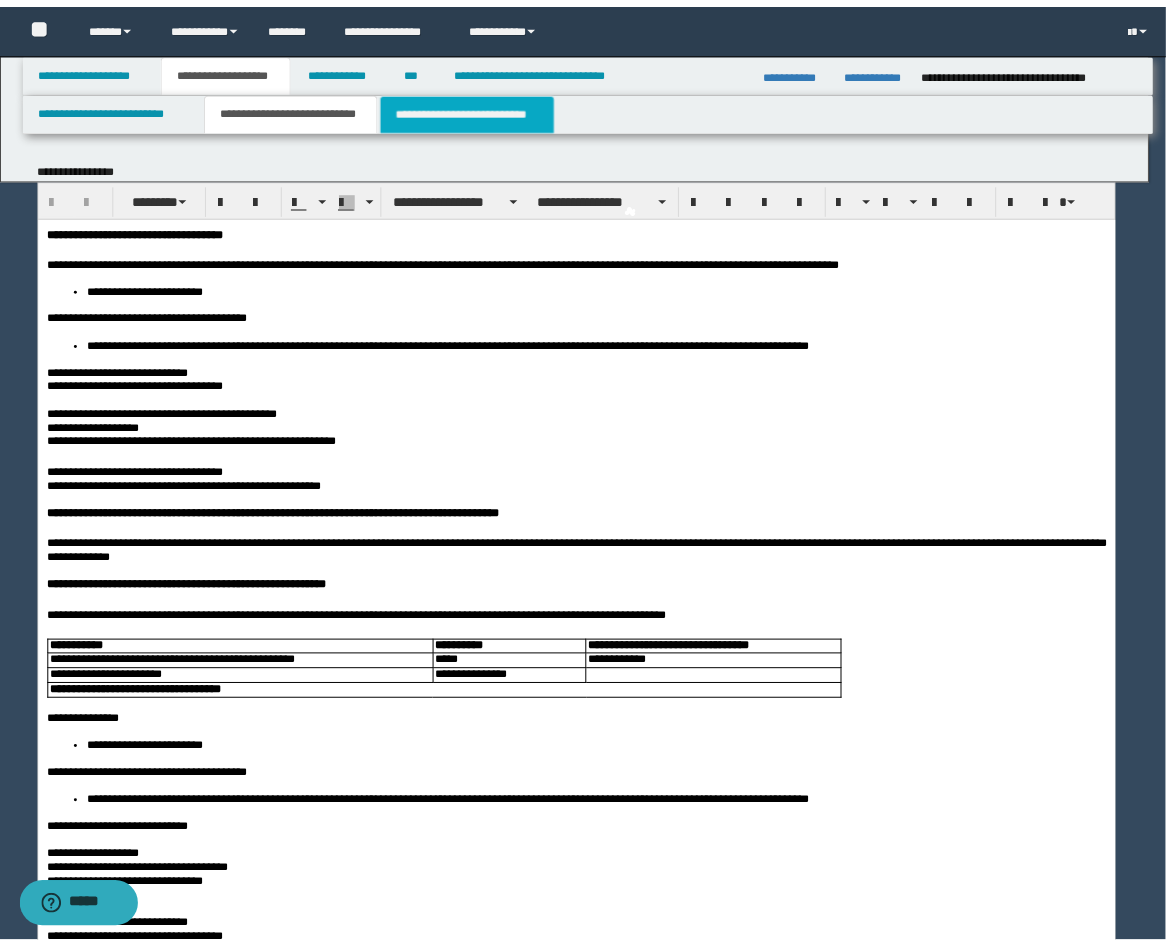 scroll, scrollTop: 0, scrollLeft: 0, axis: both 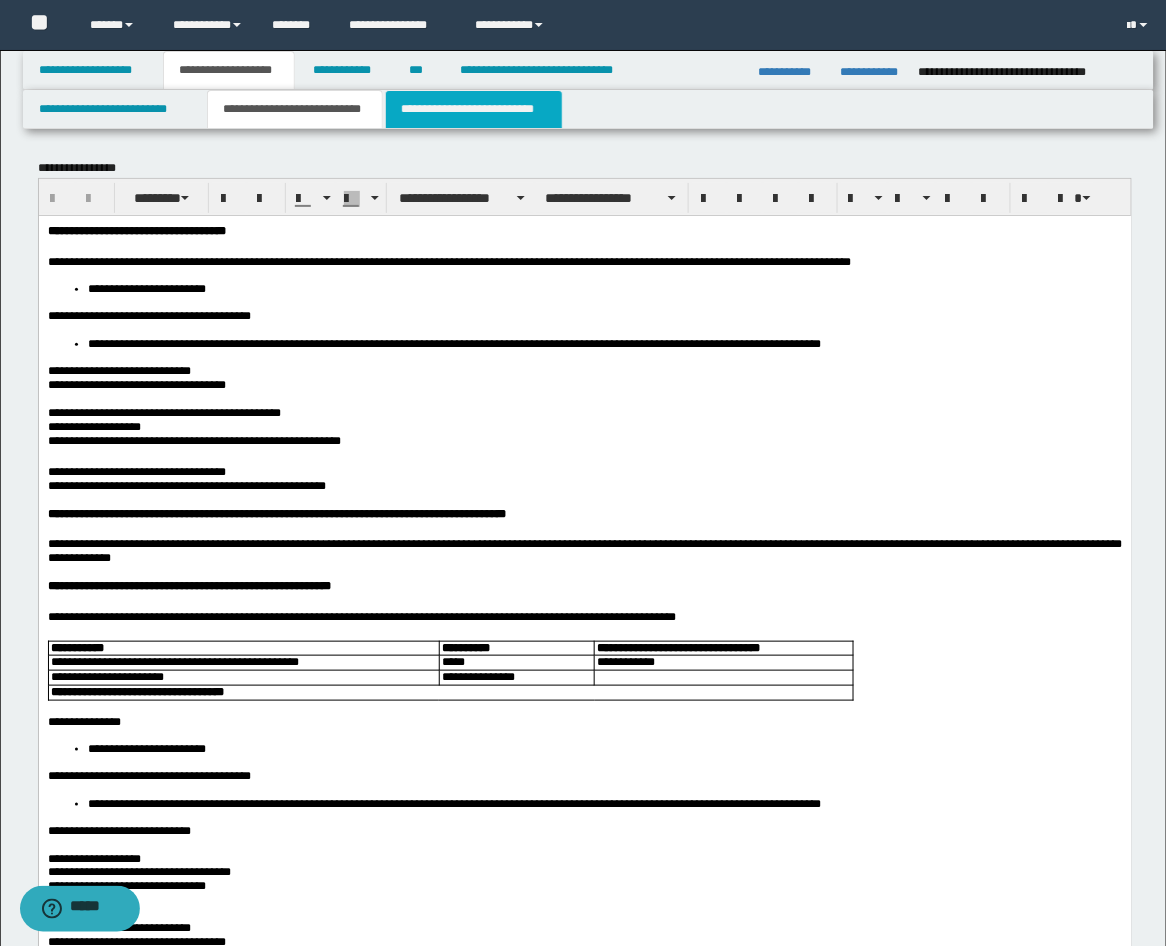click on "**********" at bounding box center [474, 109] 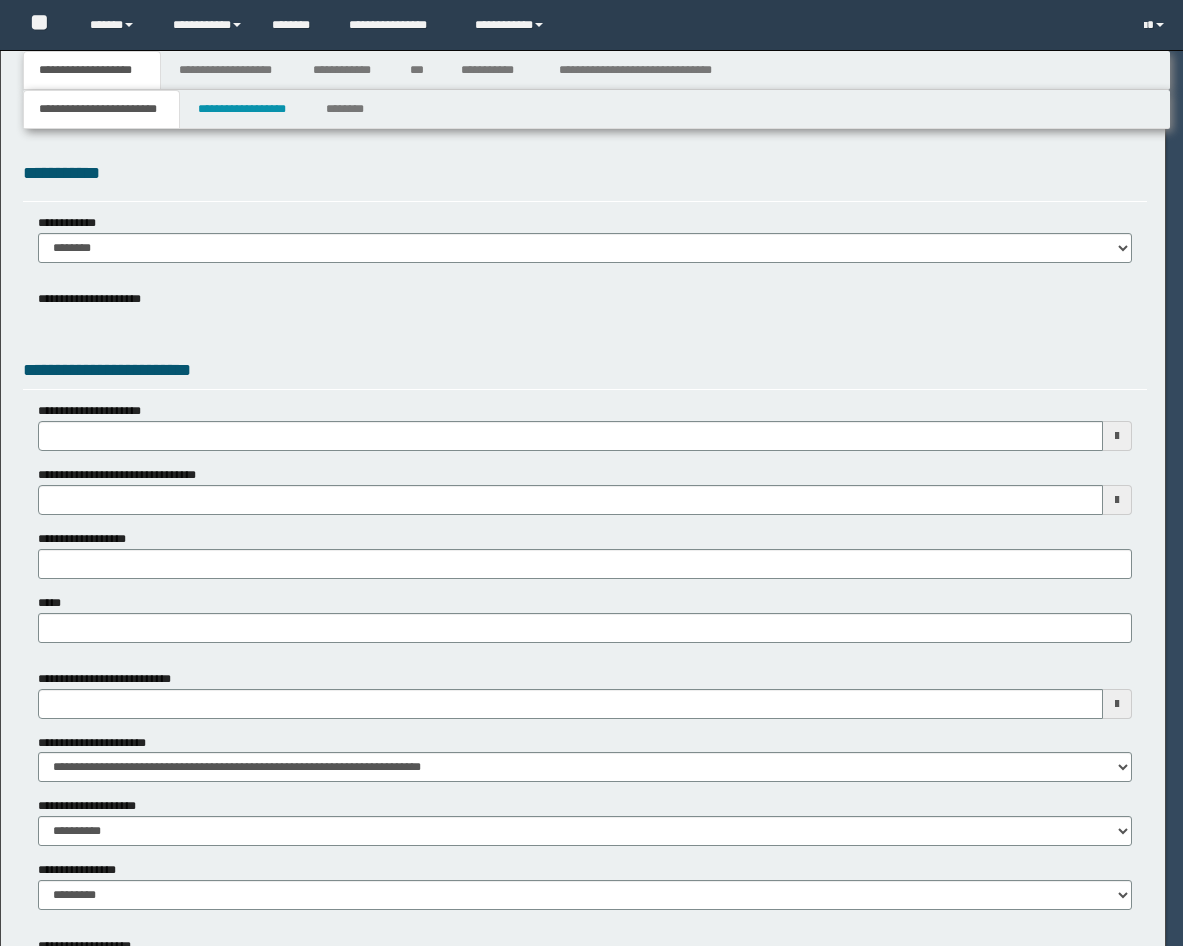 scroll, scrollTop: 0, scrollLeft: 0, axis: both 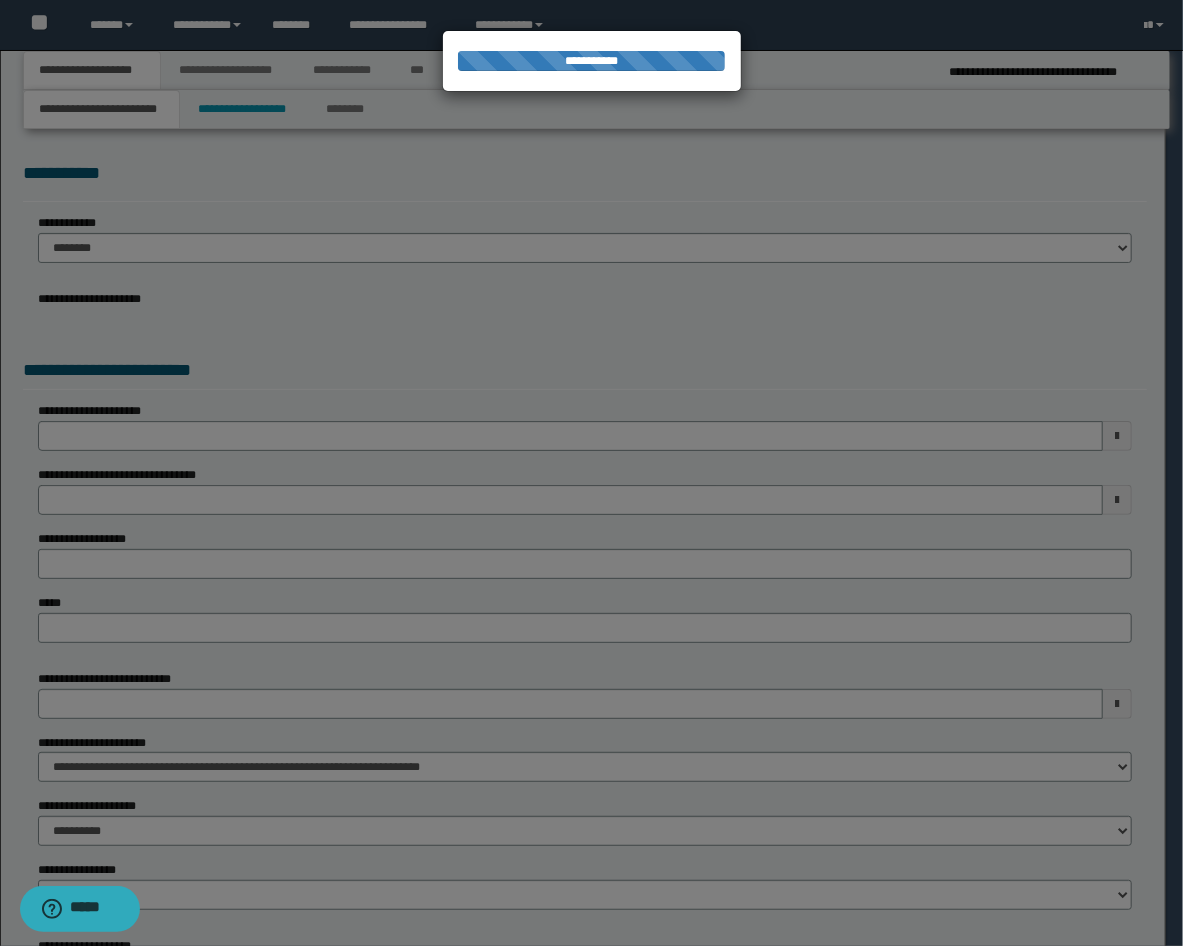select on "**" 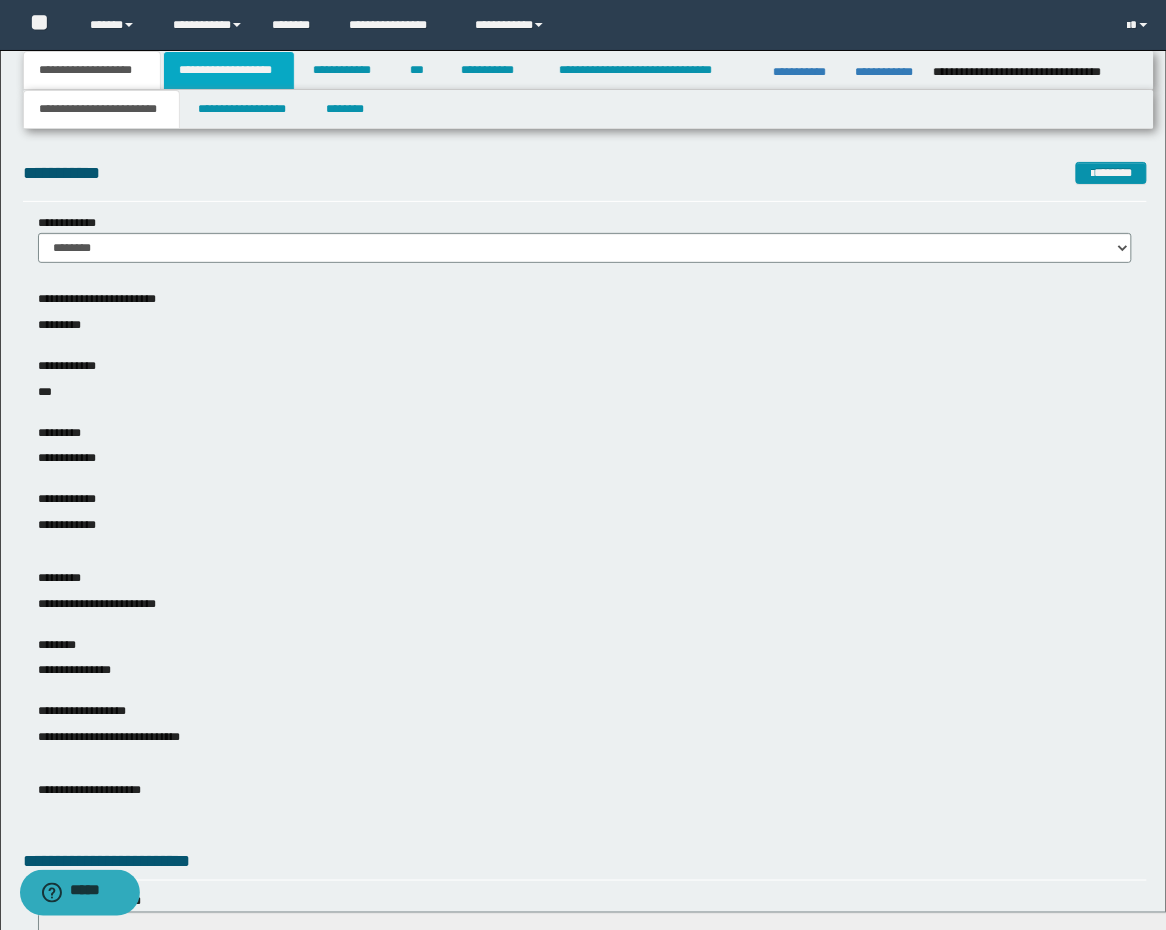 click on "**********" at bounding box center [229, 70] 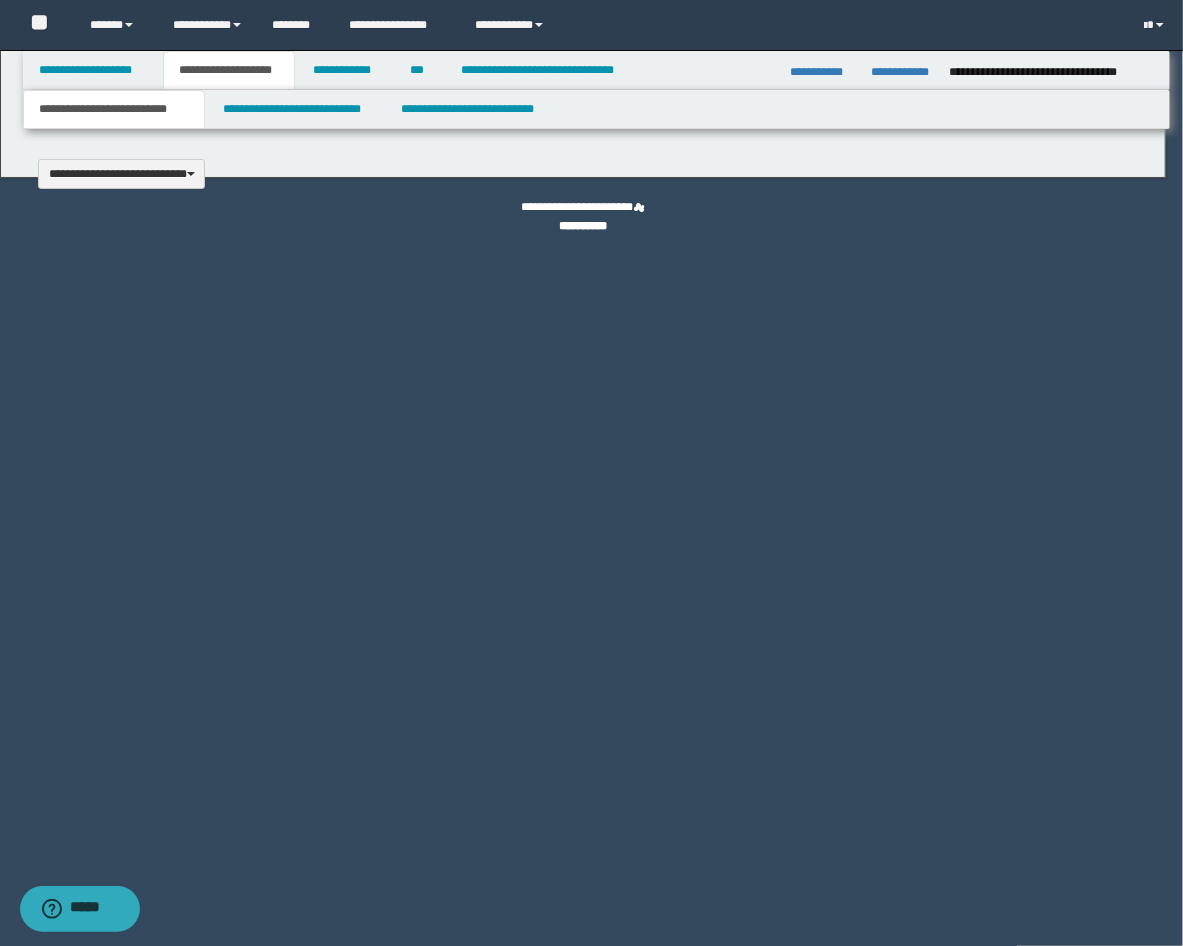 type 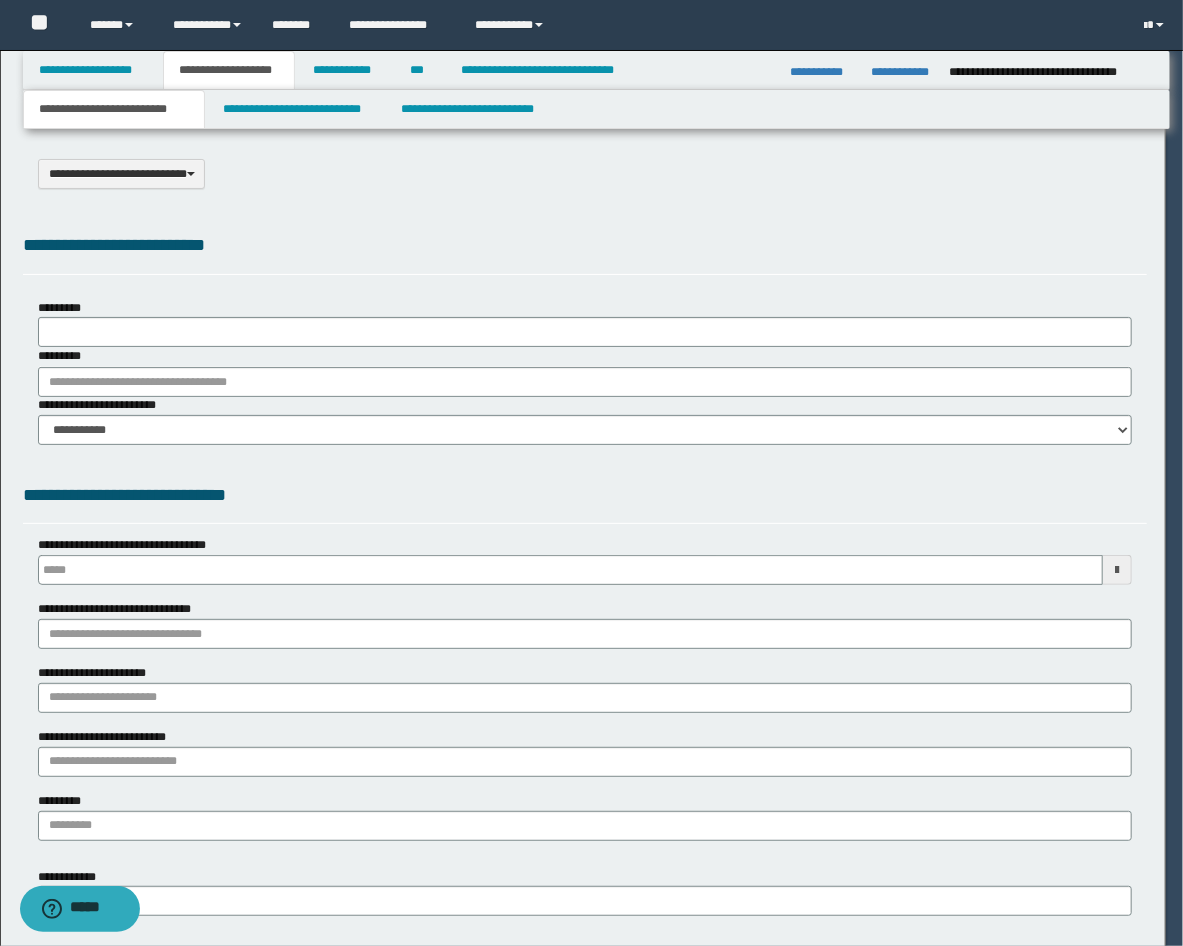 type on "**********" 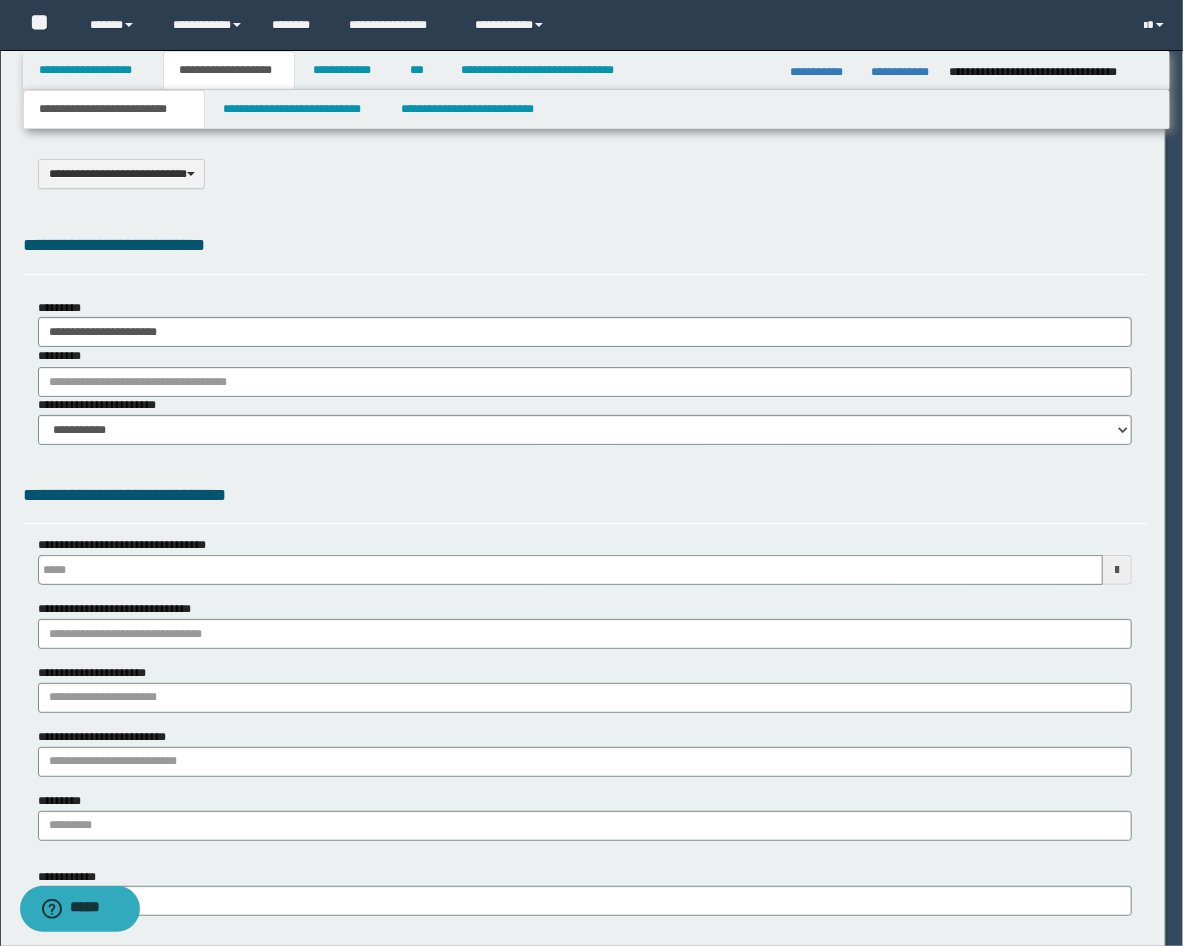 select on "*" 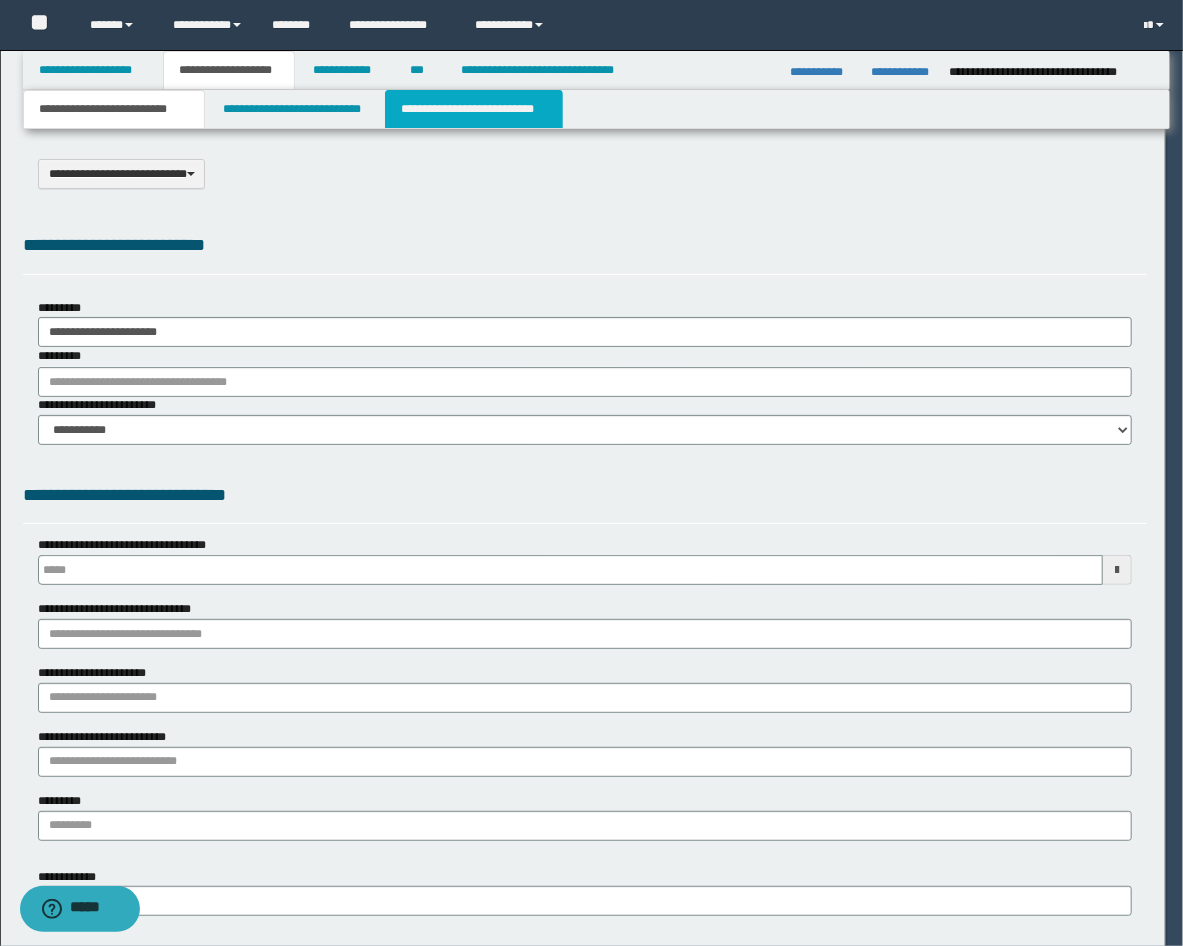 scroll, scrollTop: 0, scrollLeft: 0, axis: both 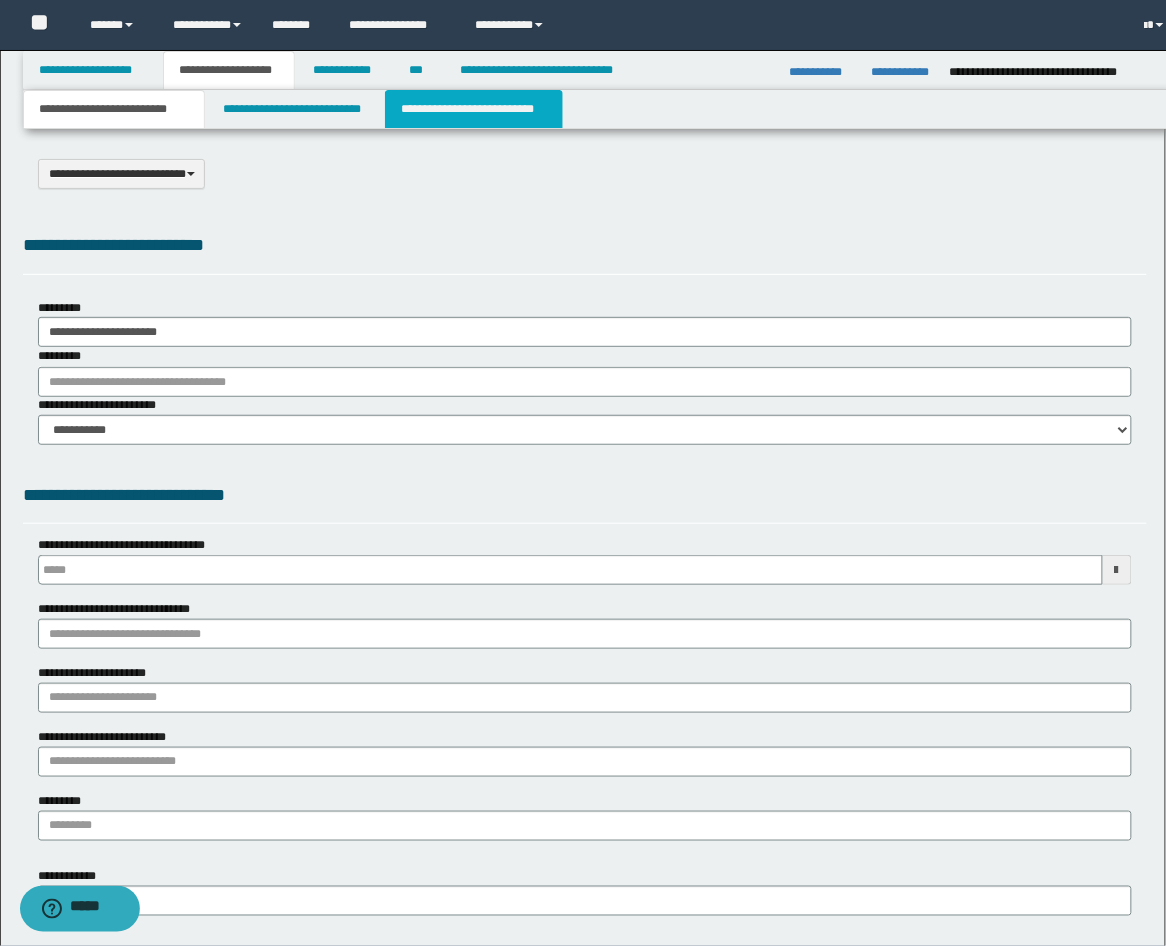 click on "**********" at bounding box center (474, 109) 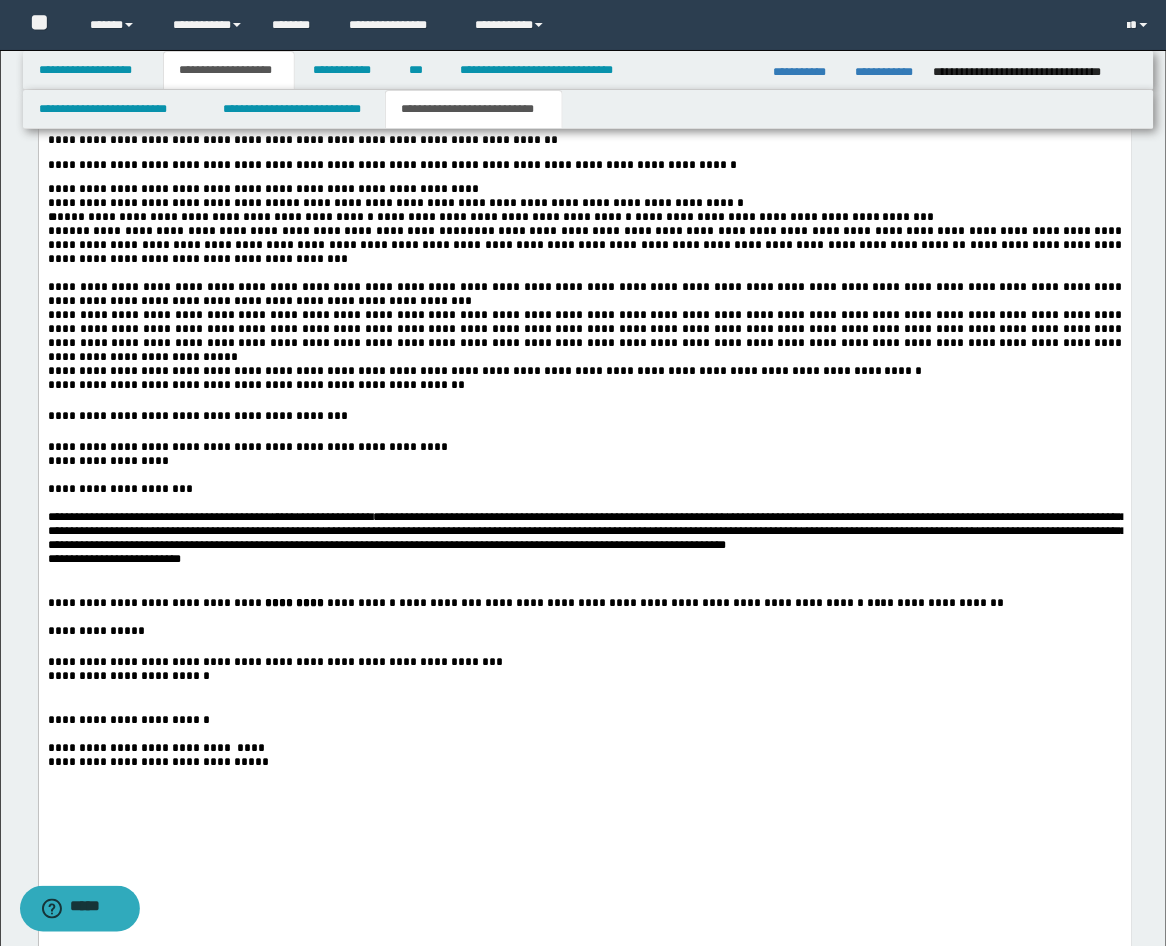 scroll, scrollTop: 3333, scrollLeft: 0, axis: vertical 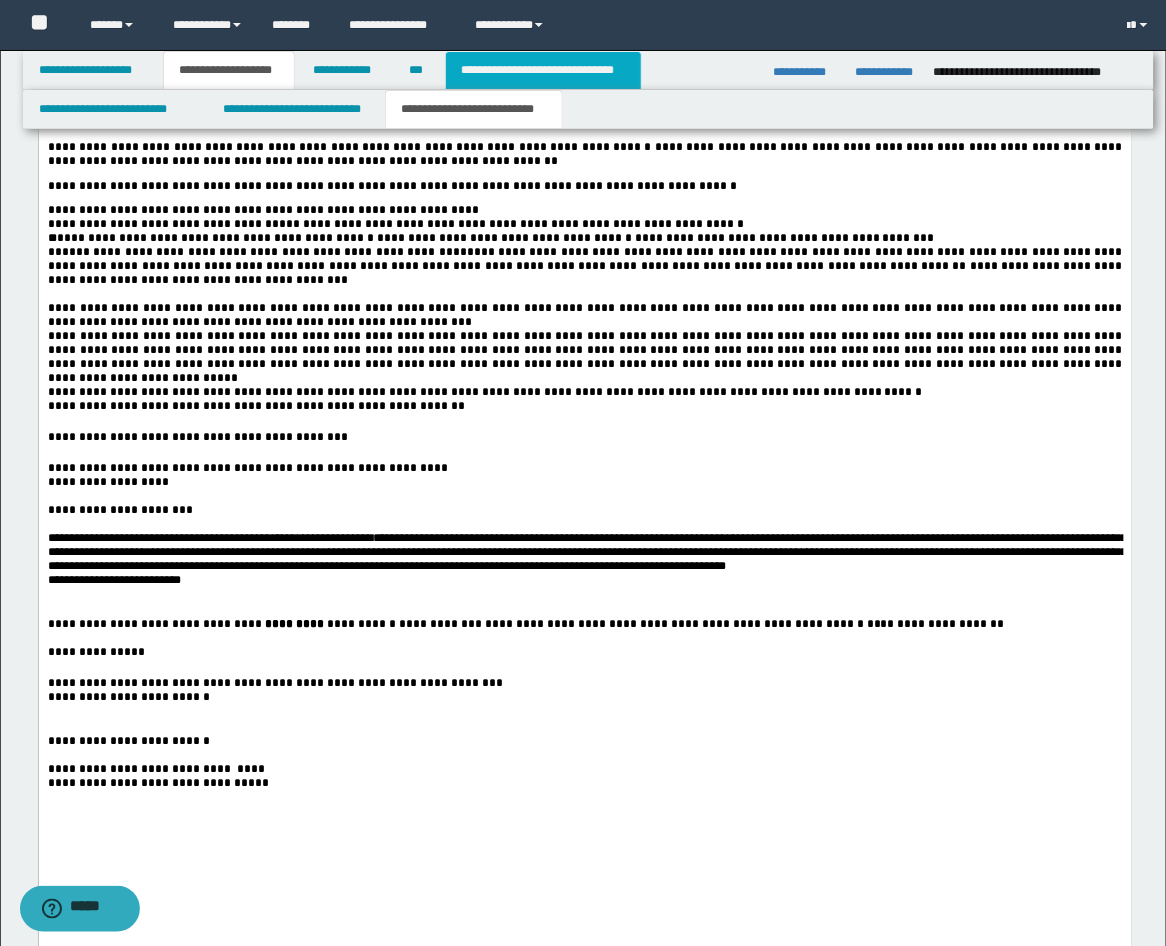 click on "**********" at bounding box center (543, 70) 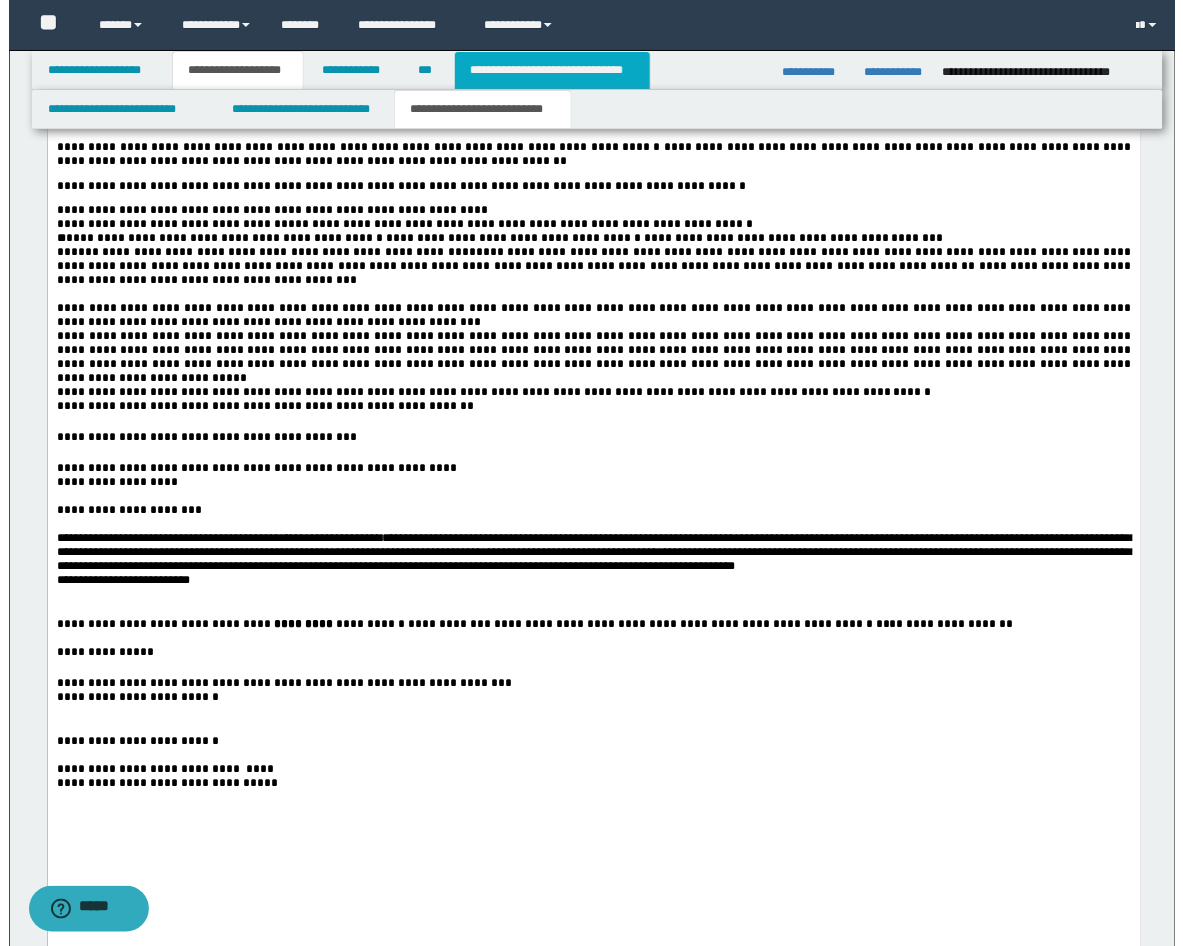 scroll, scrollTop: 0, scrollLeft: 0, axis: both 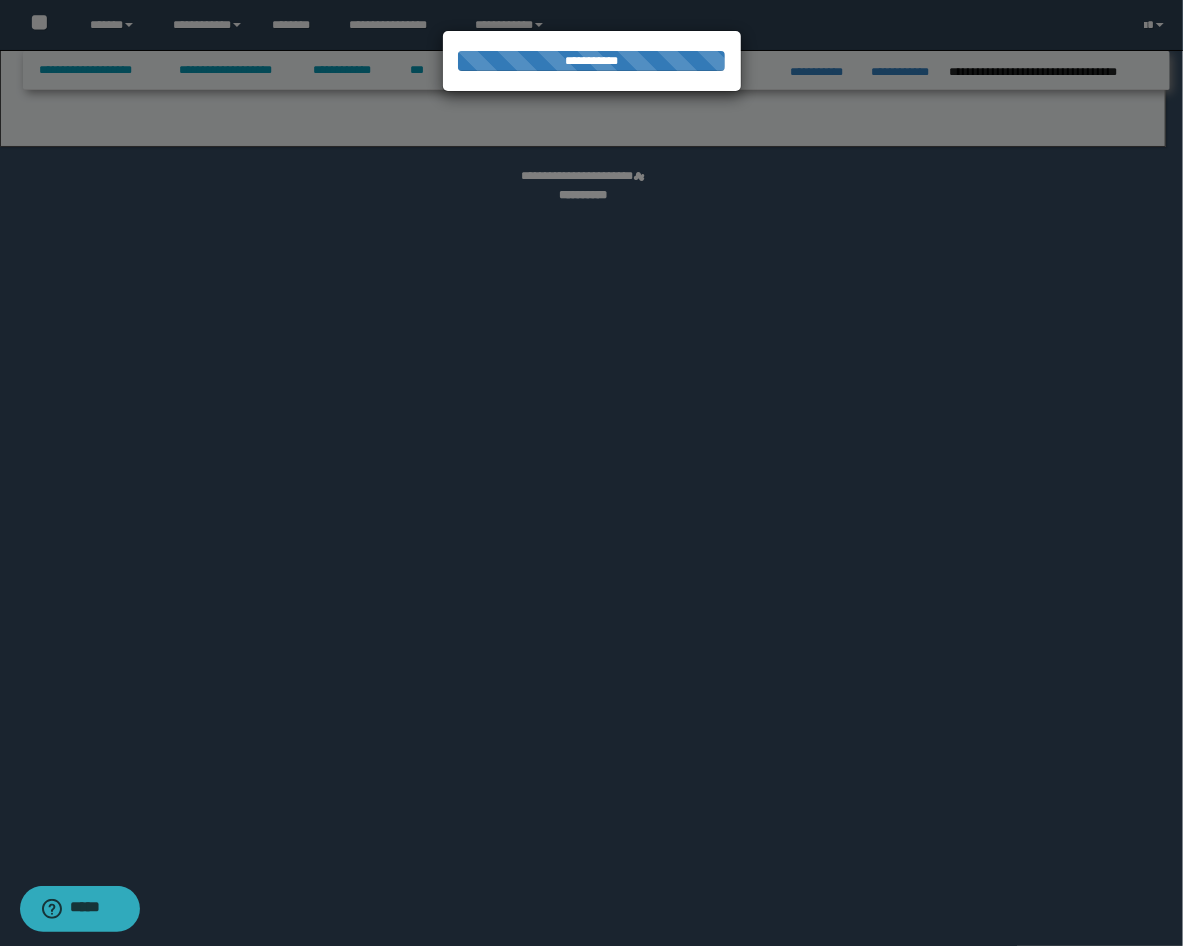 select on "*" 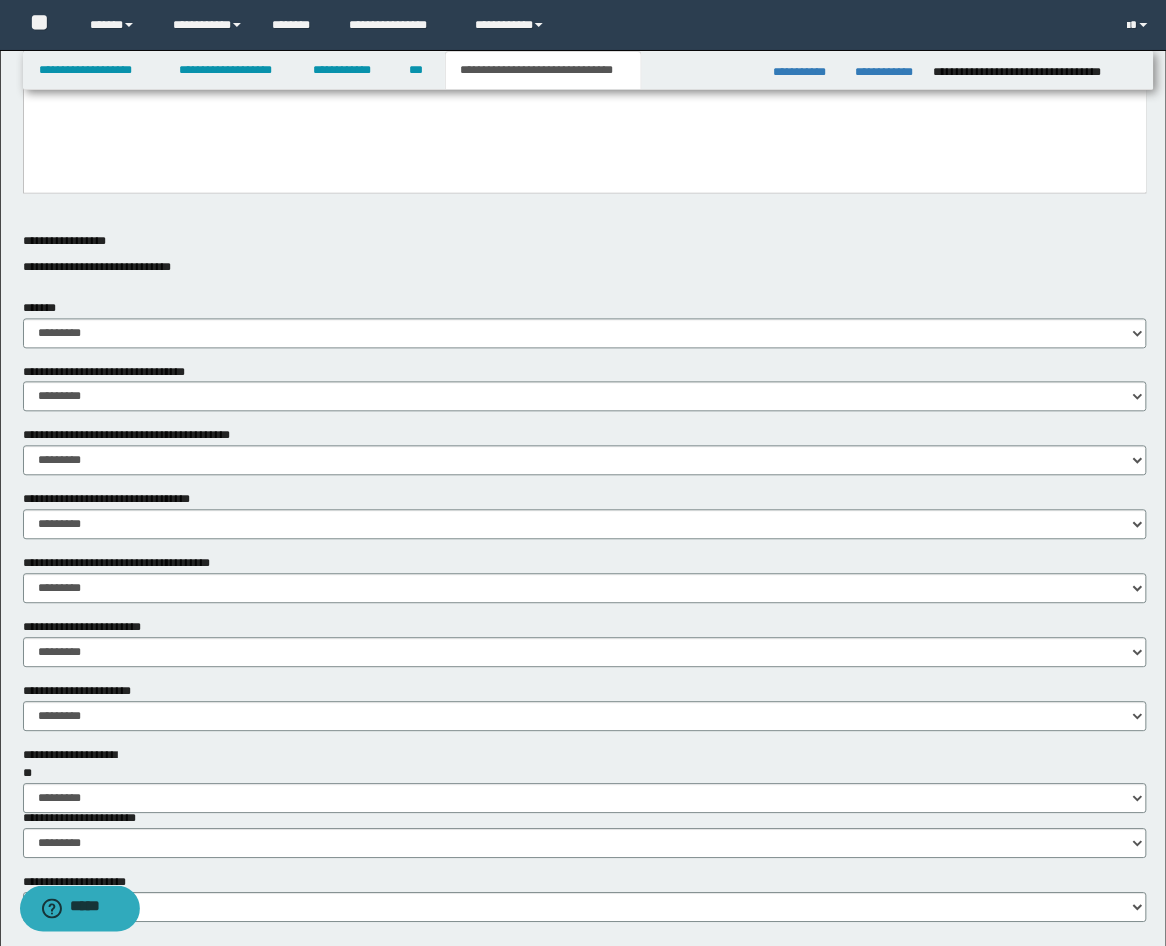 scroll, scrollTop: 1111, scrollLeft: 0, axis: vertical 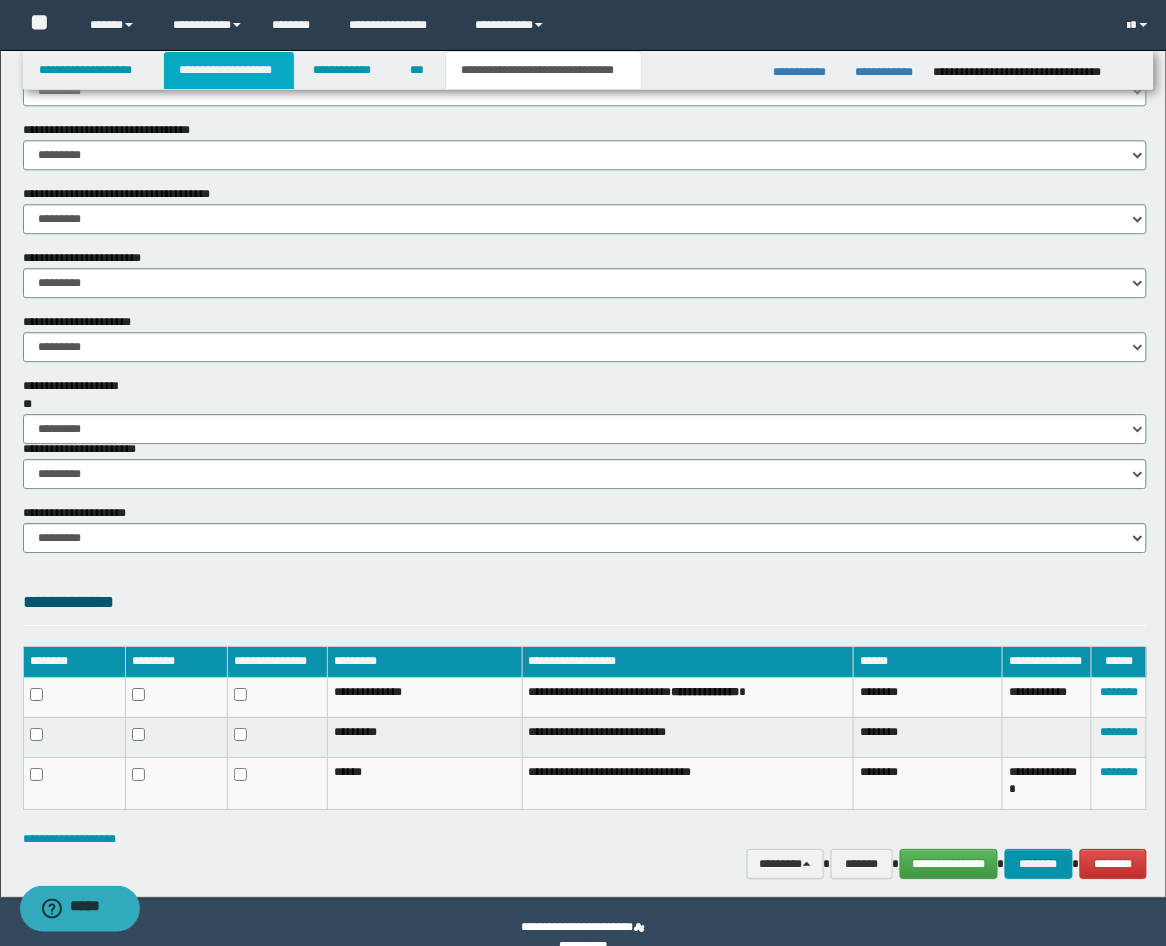 click on "**********" at bounding box center [229, 70] 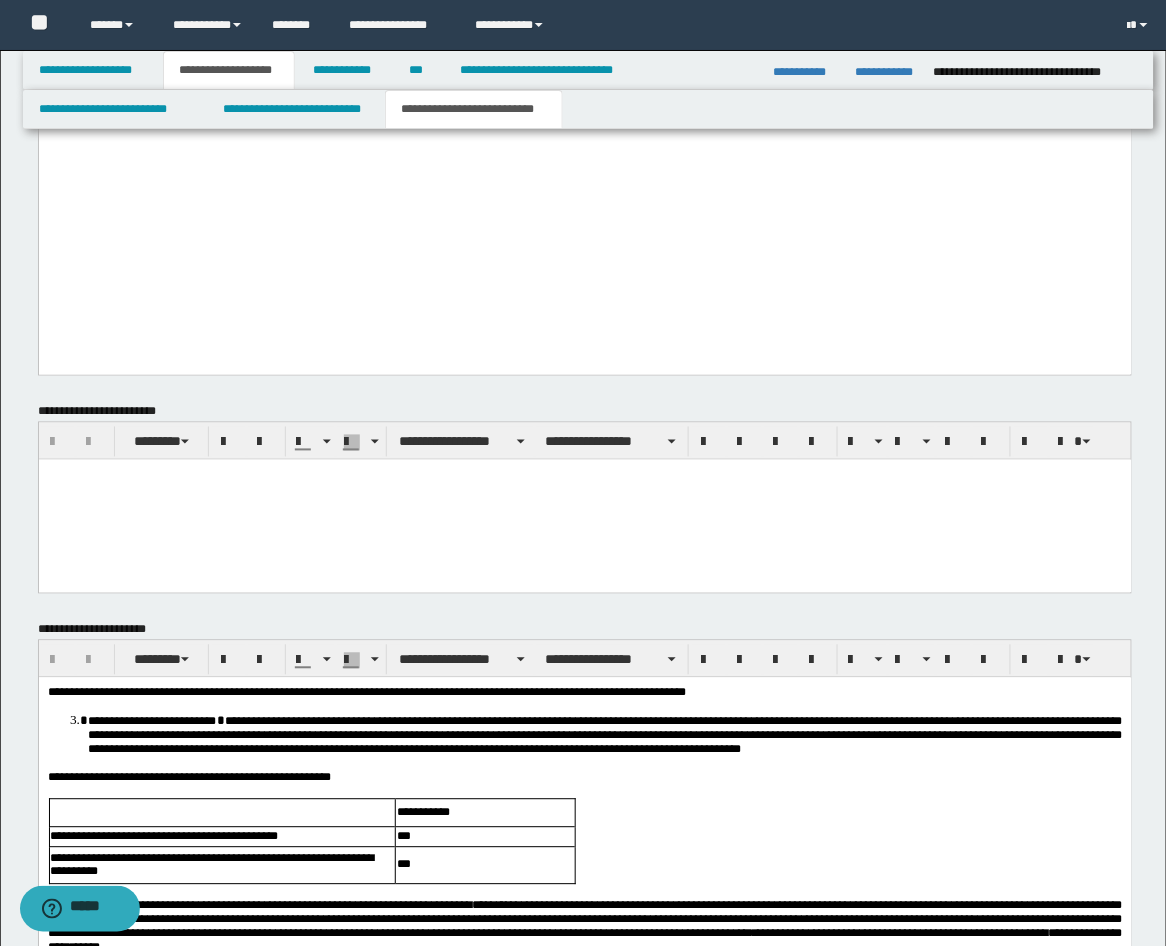 scroll, scrollTop: 4105, scrollLeft: 0, axis: vertical 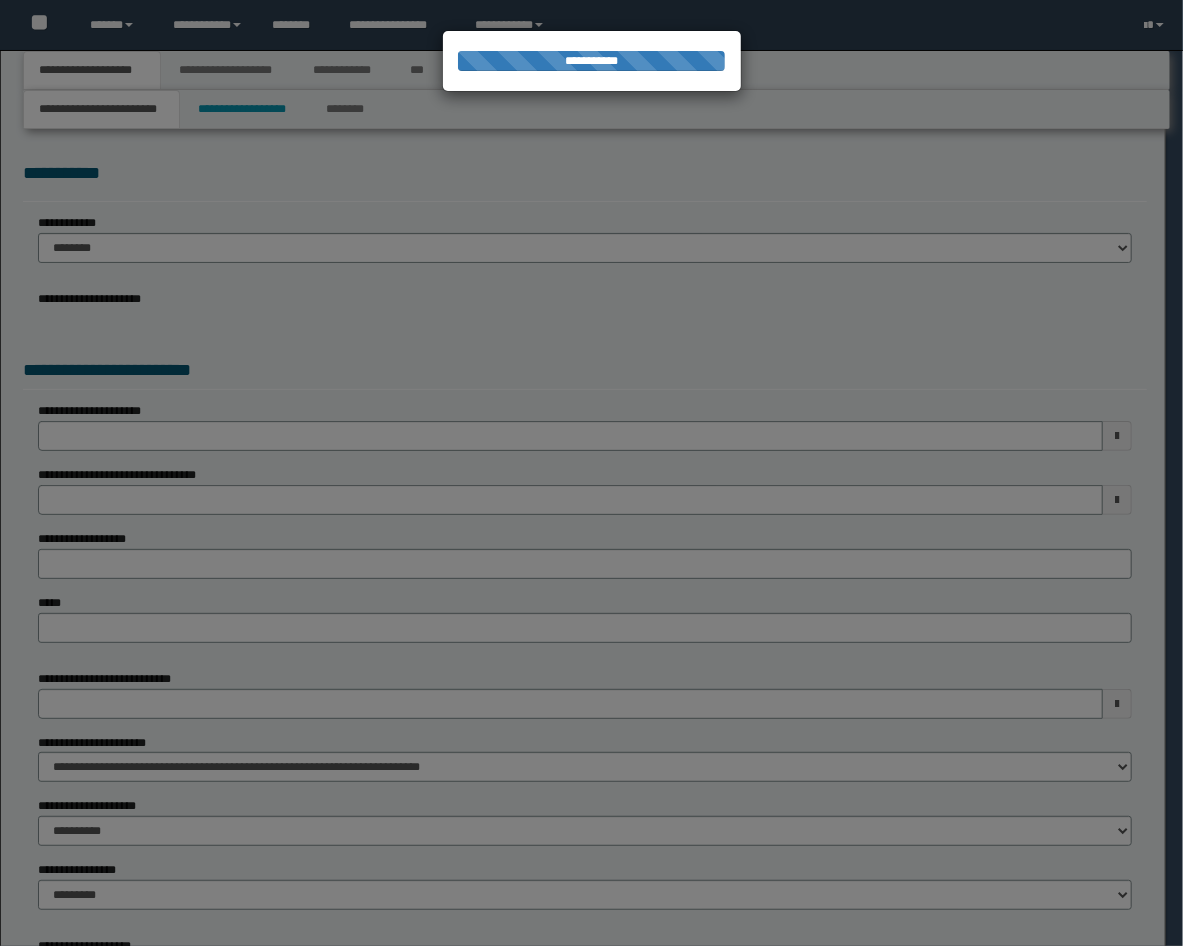 select on "**" 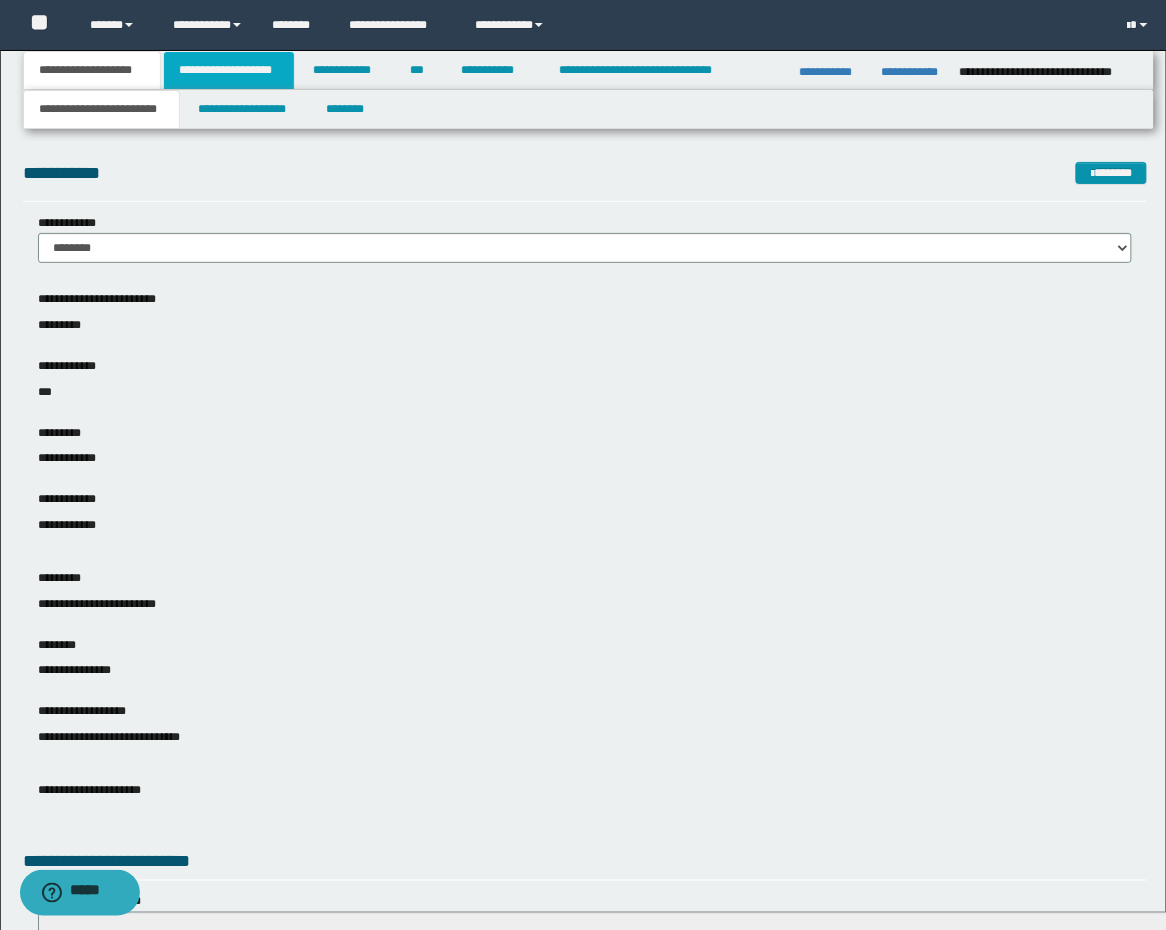 click on "**********" at bounding box center (229, 70) 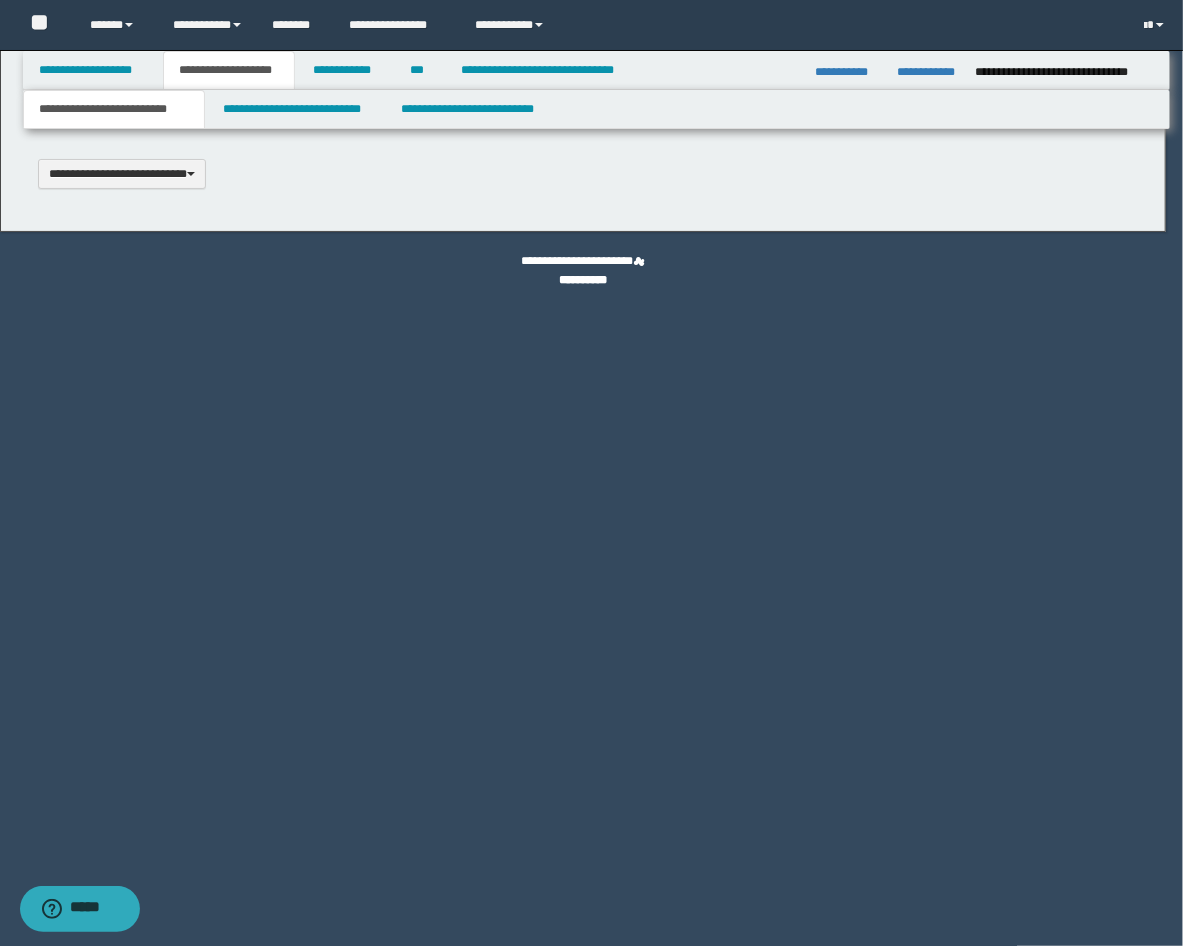 type 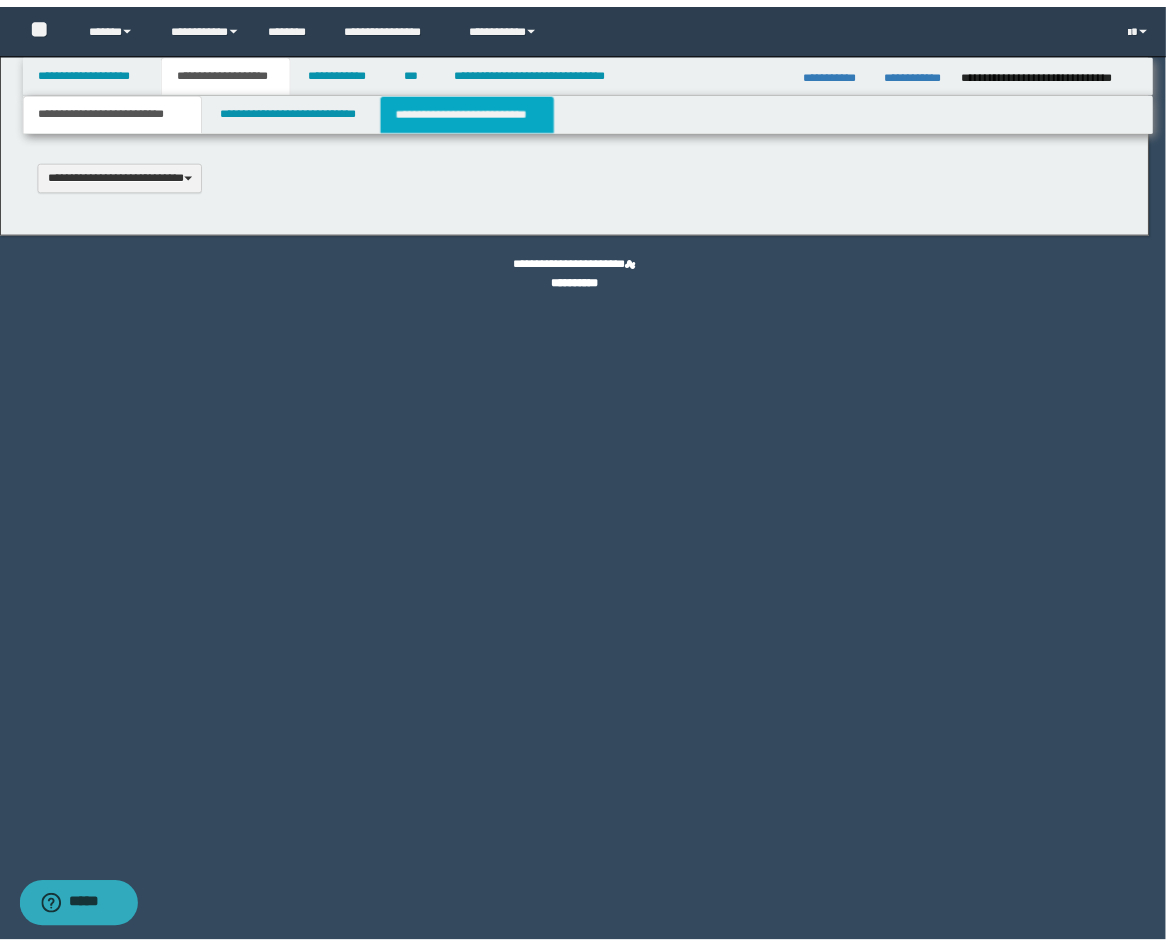 scroll, scrollTop: 0, scrollLeft: 0, axis: both 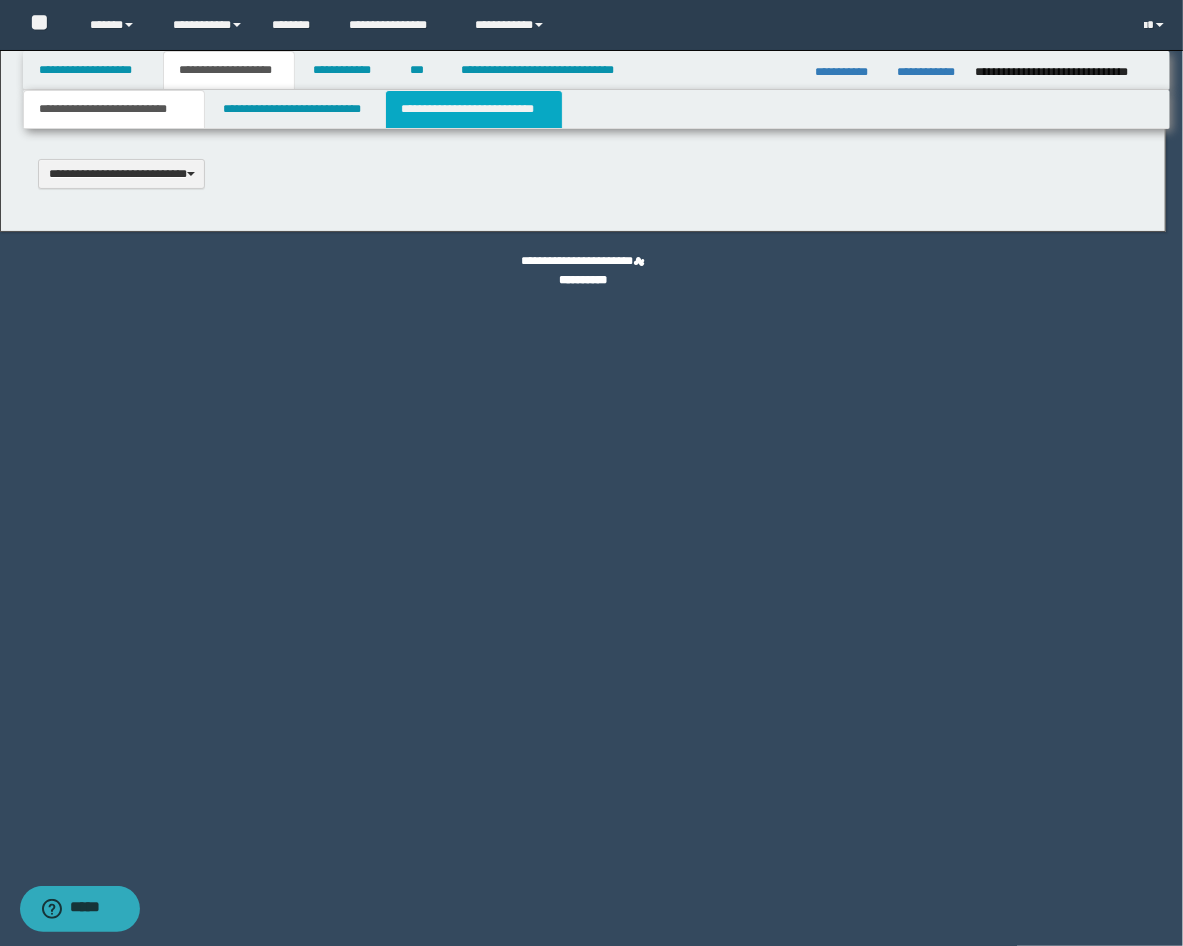 type on "**********" 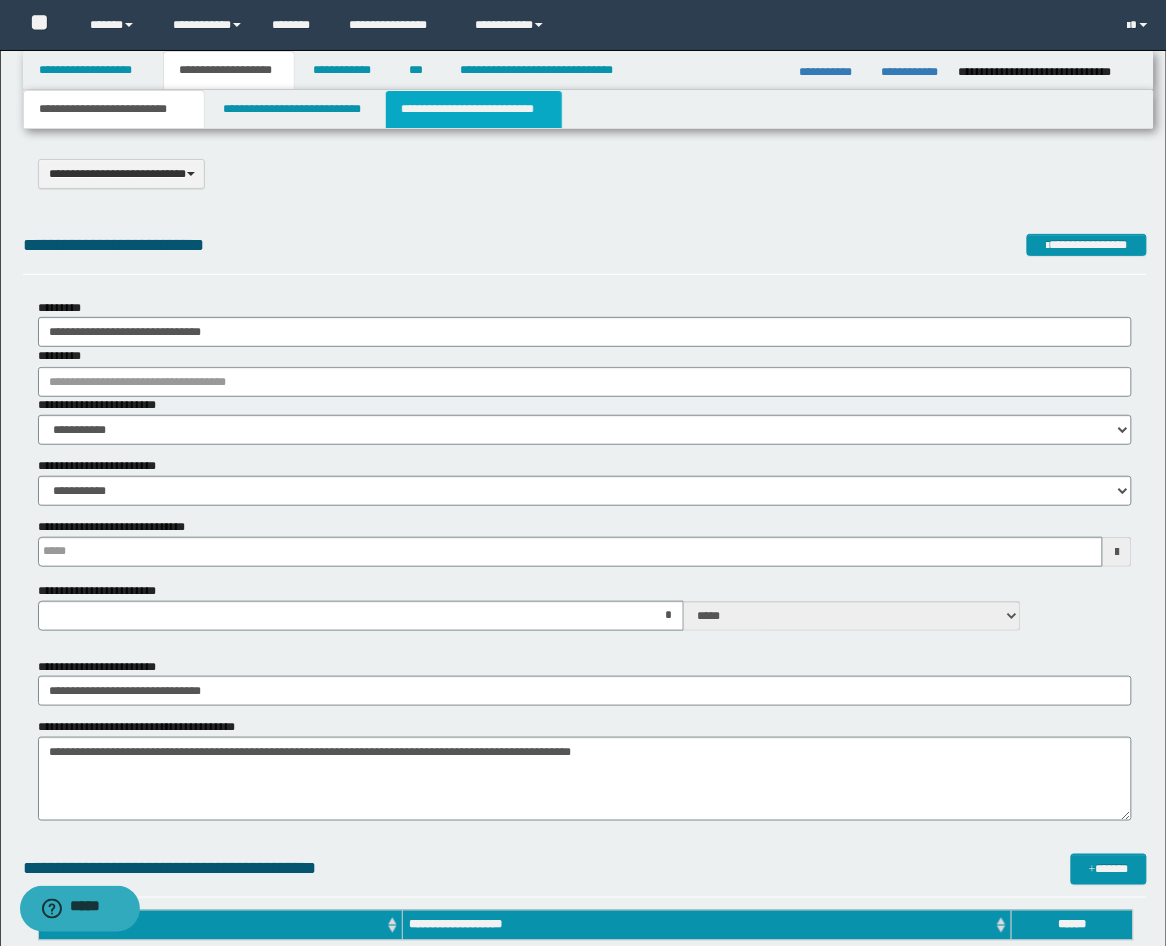 click on "**********" at bounding box center [474, 109] 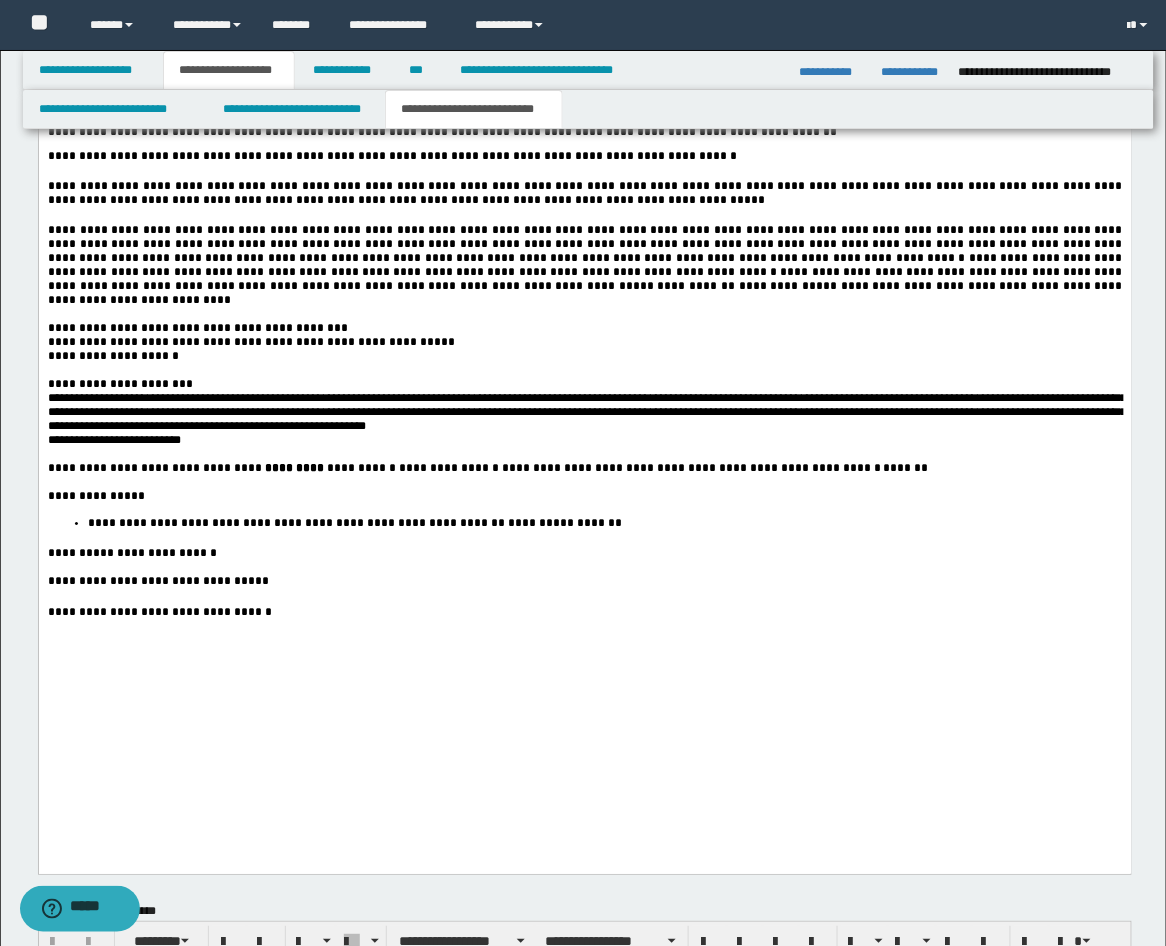 scroll, scrollTop: 2963, scrollLeft: 0, axis: vertical 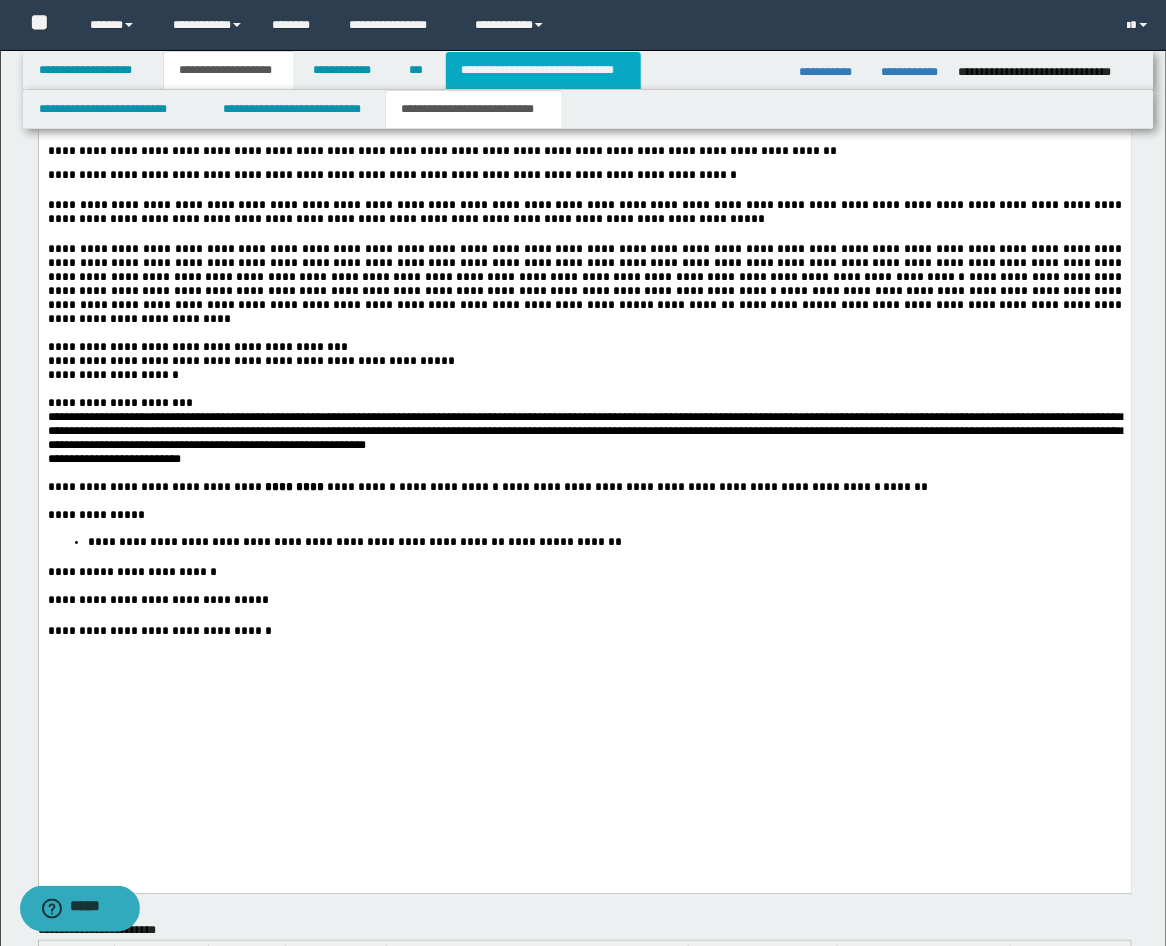 click on "**********" at bounding box center [543, 70] 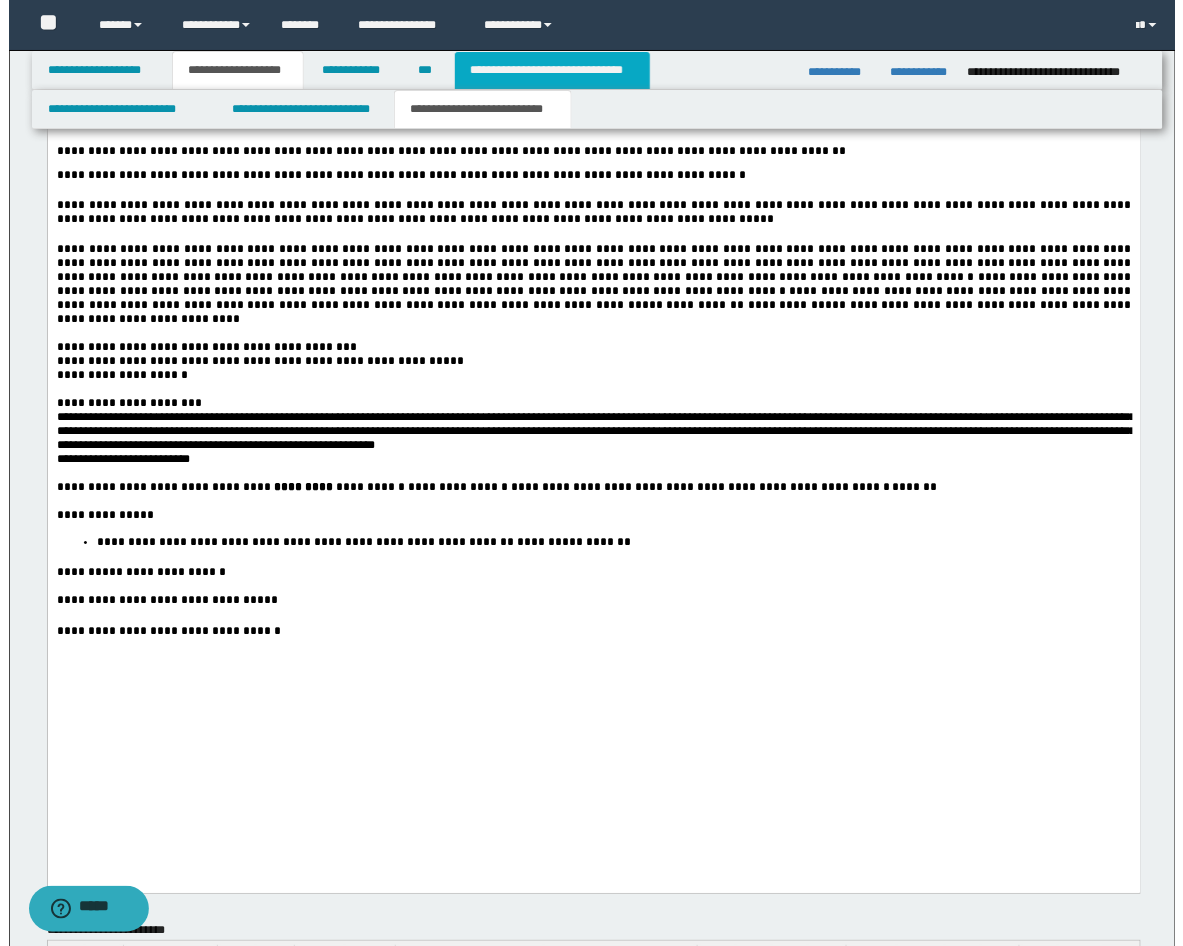scroll, scrollTop: 0, scrollLeft: 0, axis: both 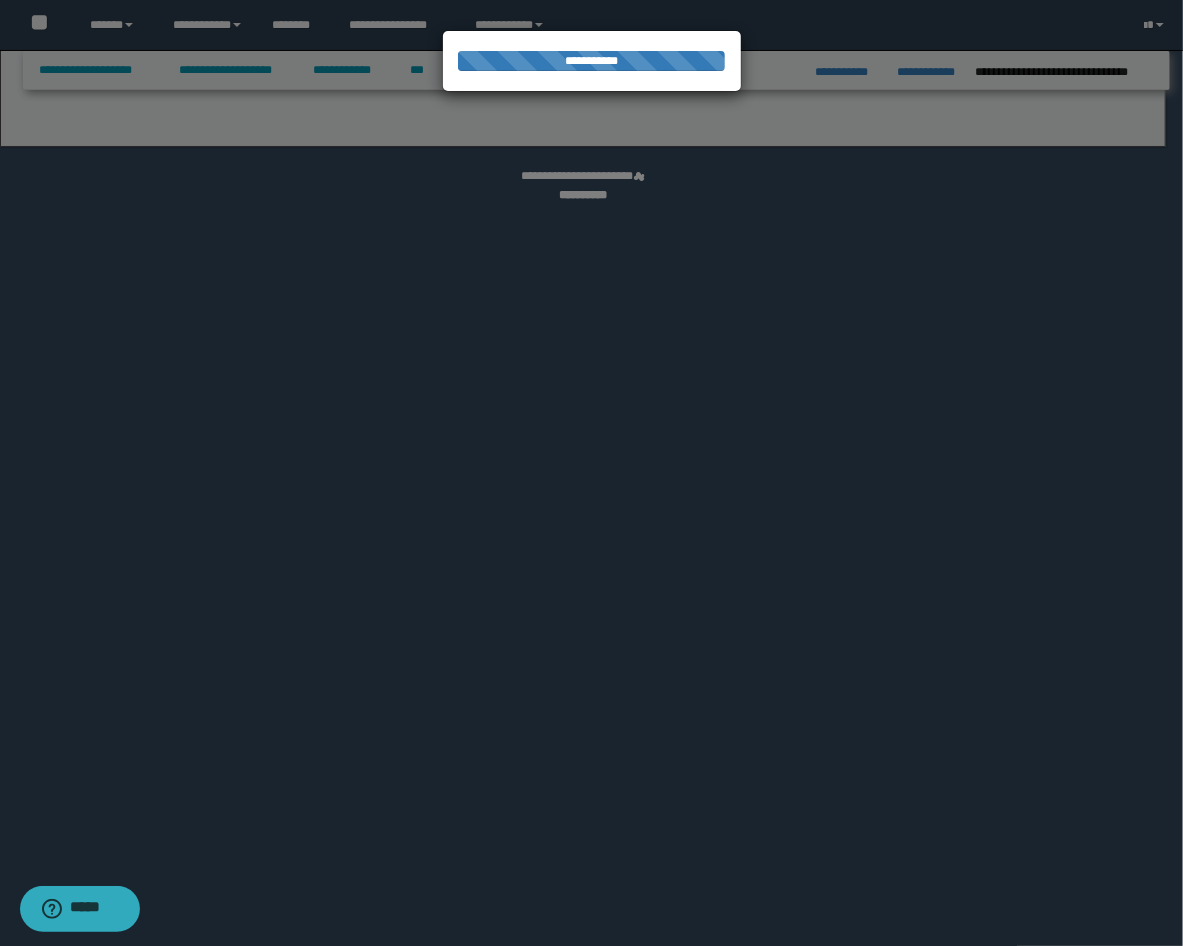 select on "*" 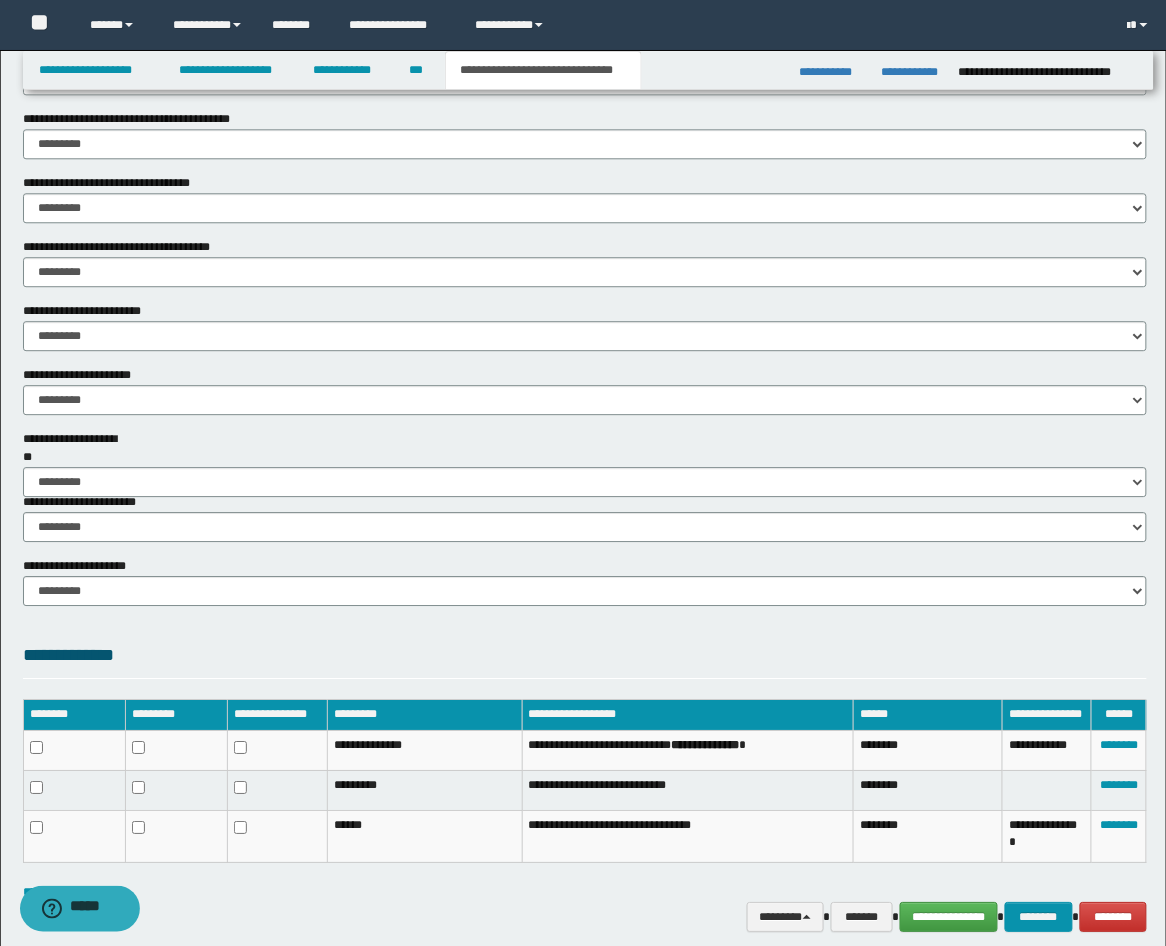 scroll, scrollTop: 1140, scrollLeft: 0, axis: vertical 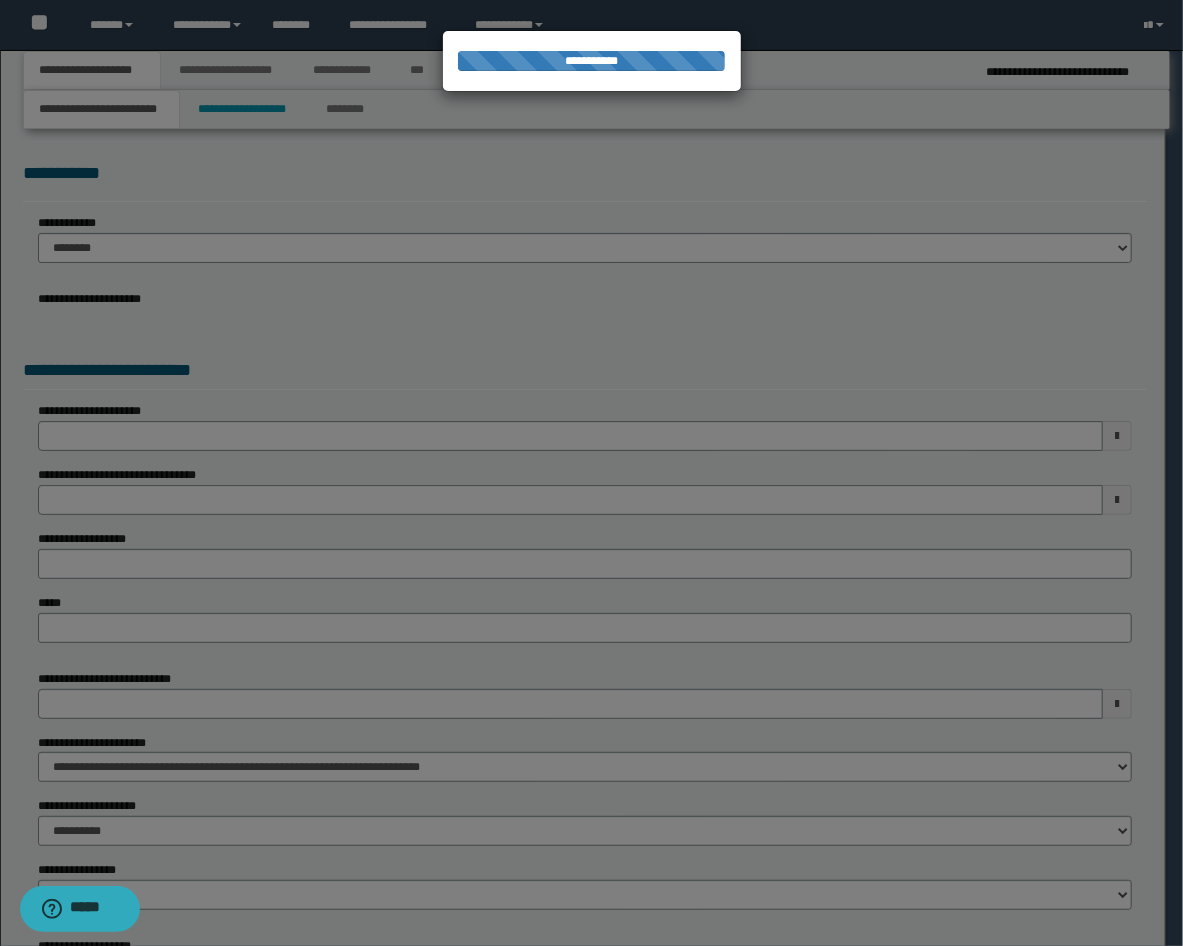 select on "*" 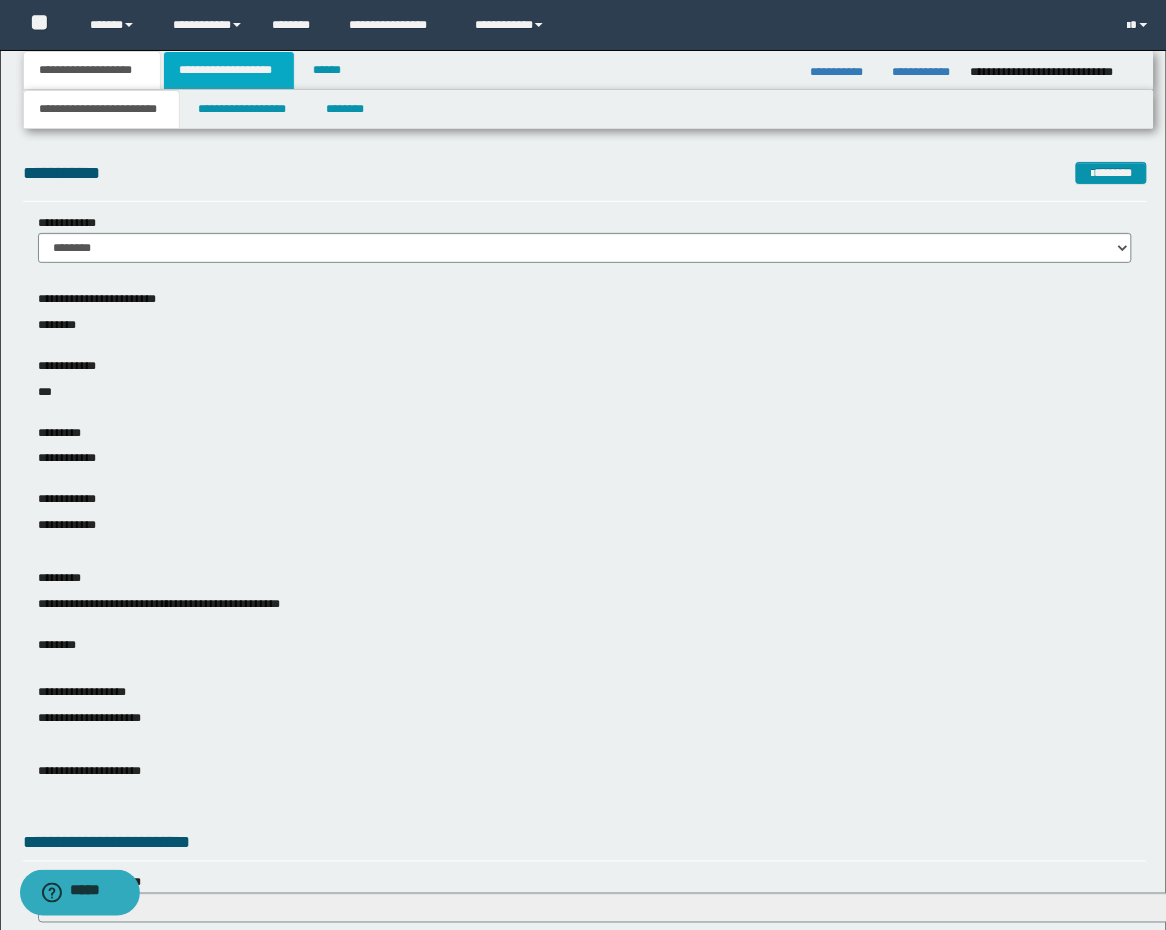 click on "**********" at bounding box center [229, 70] 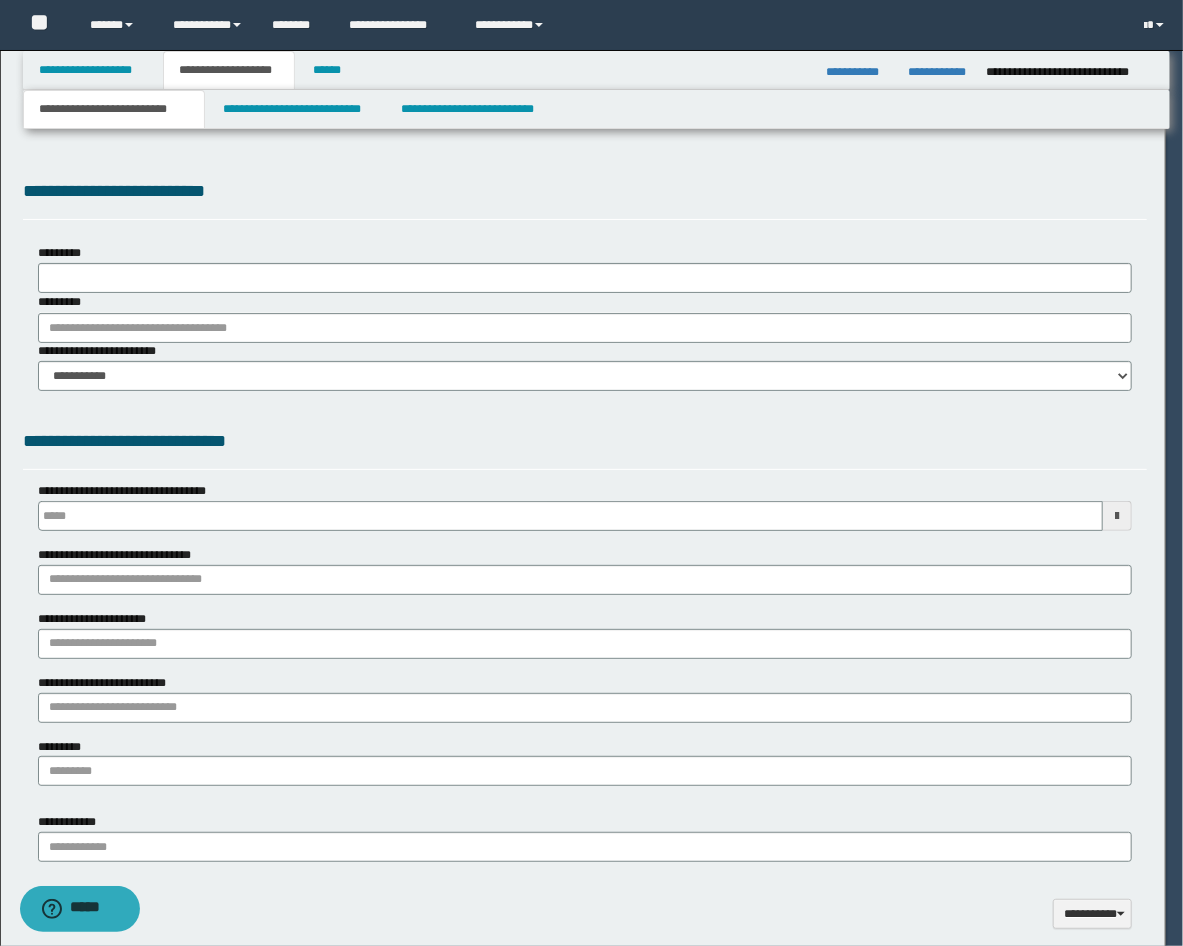 type on "**********" 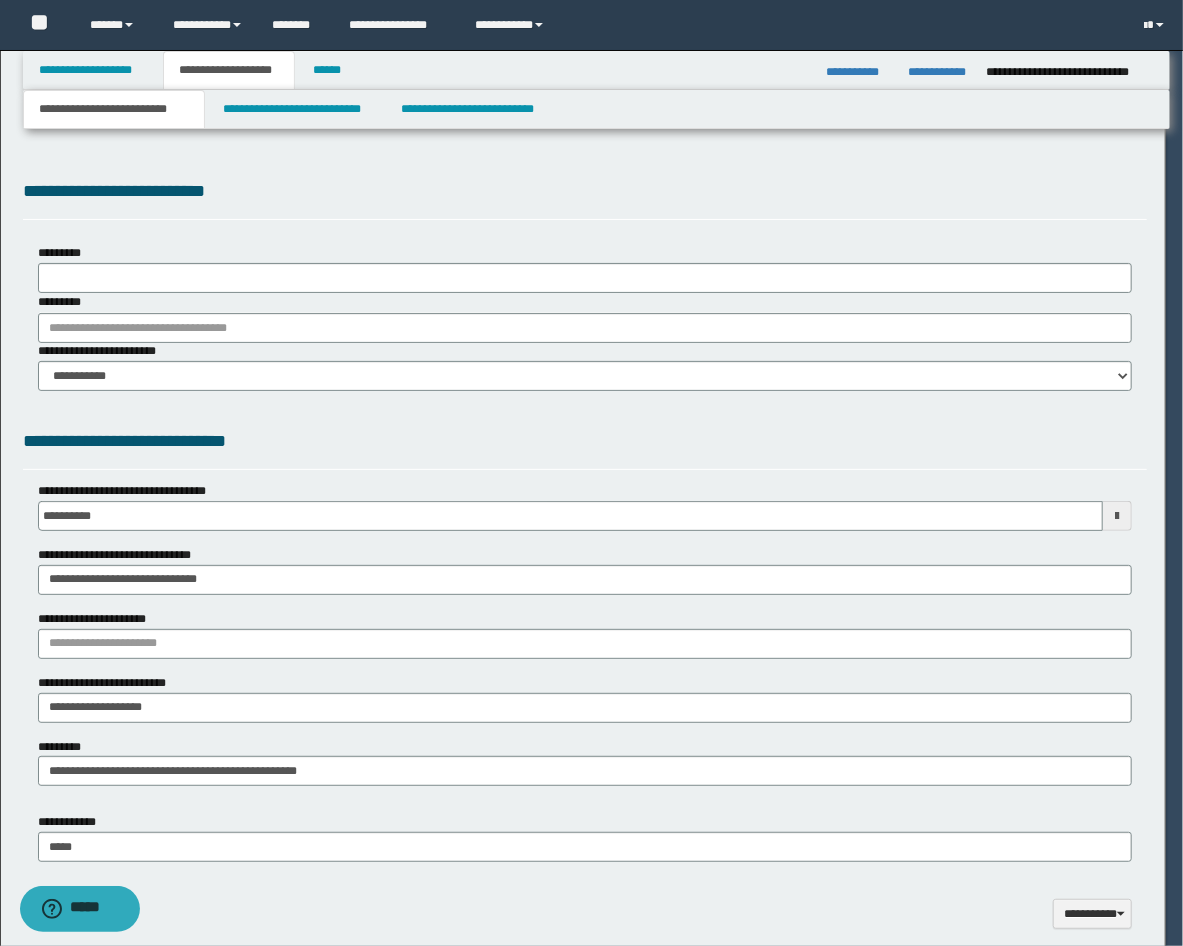 scroll, scrollTop: 0, scrollLeft: 0, axis: both 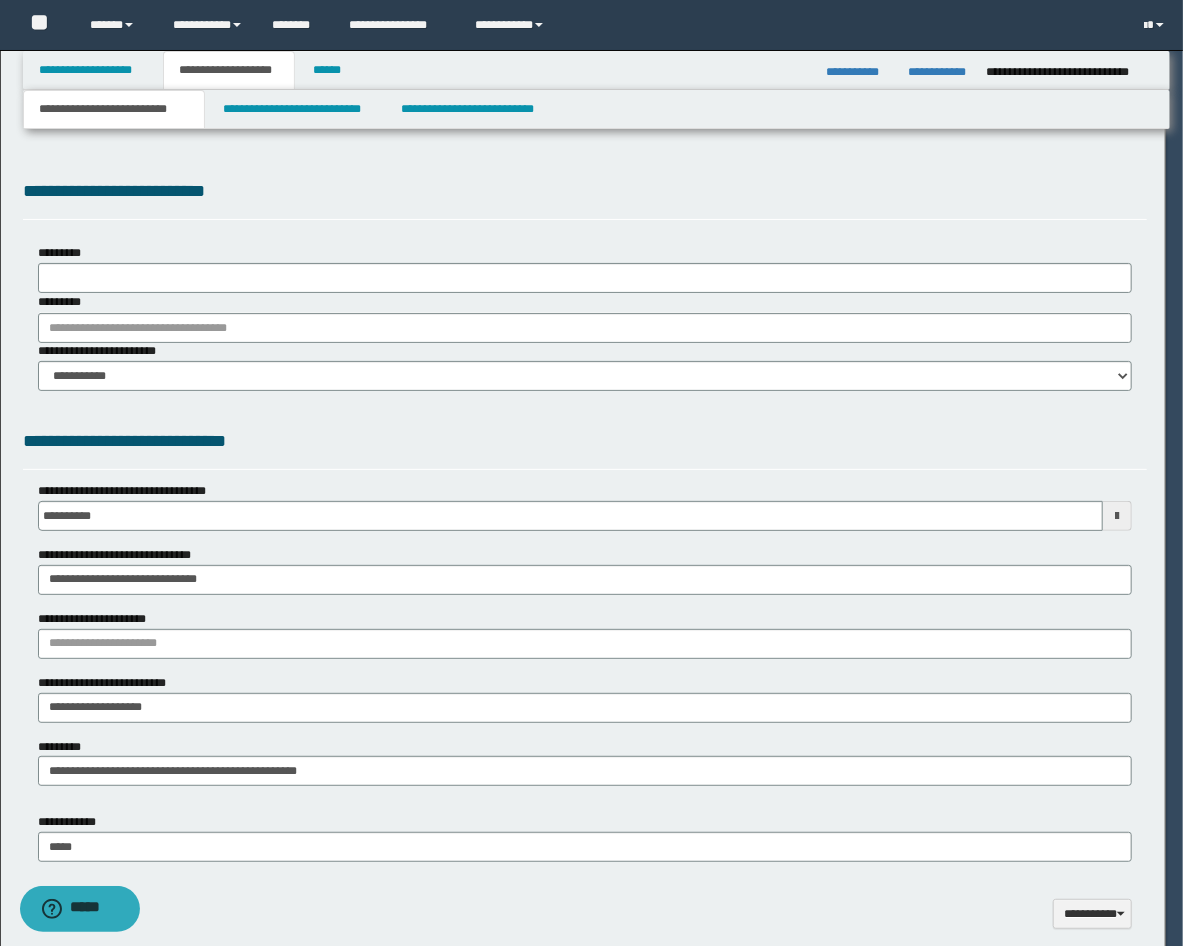 type on "**********" 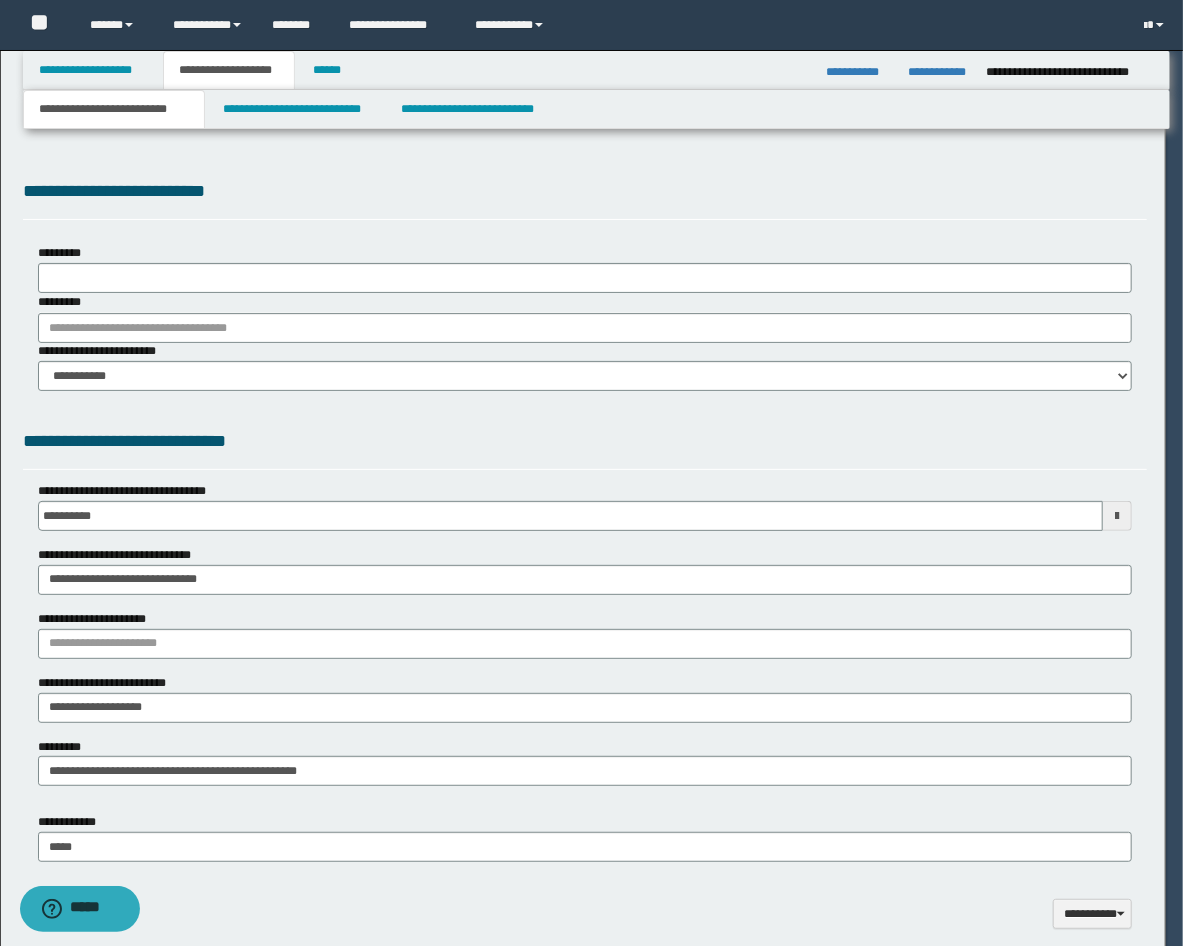 select on "*" 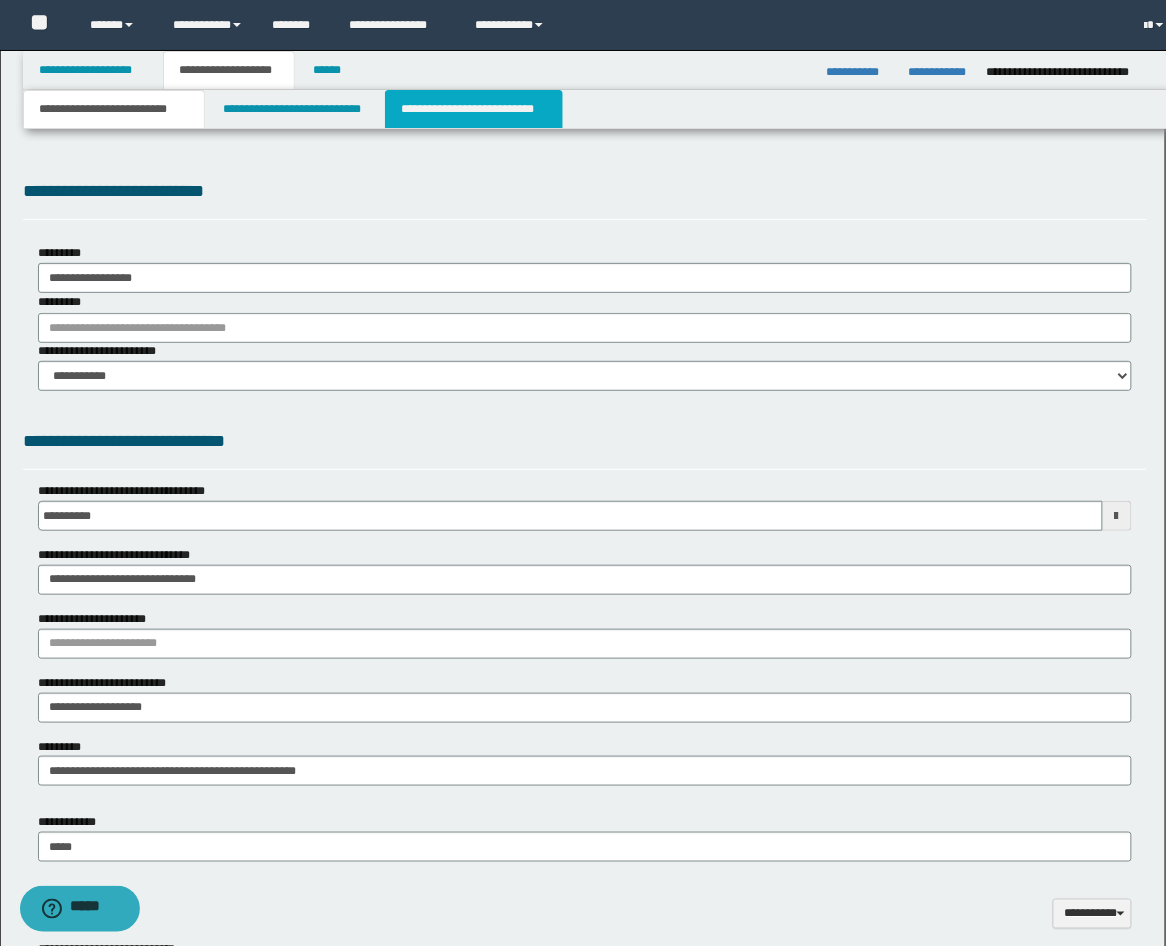 click on "**********" at bounding box center (474, 109) 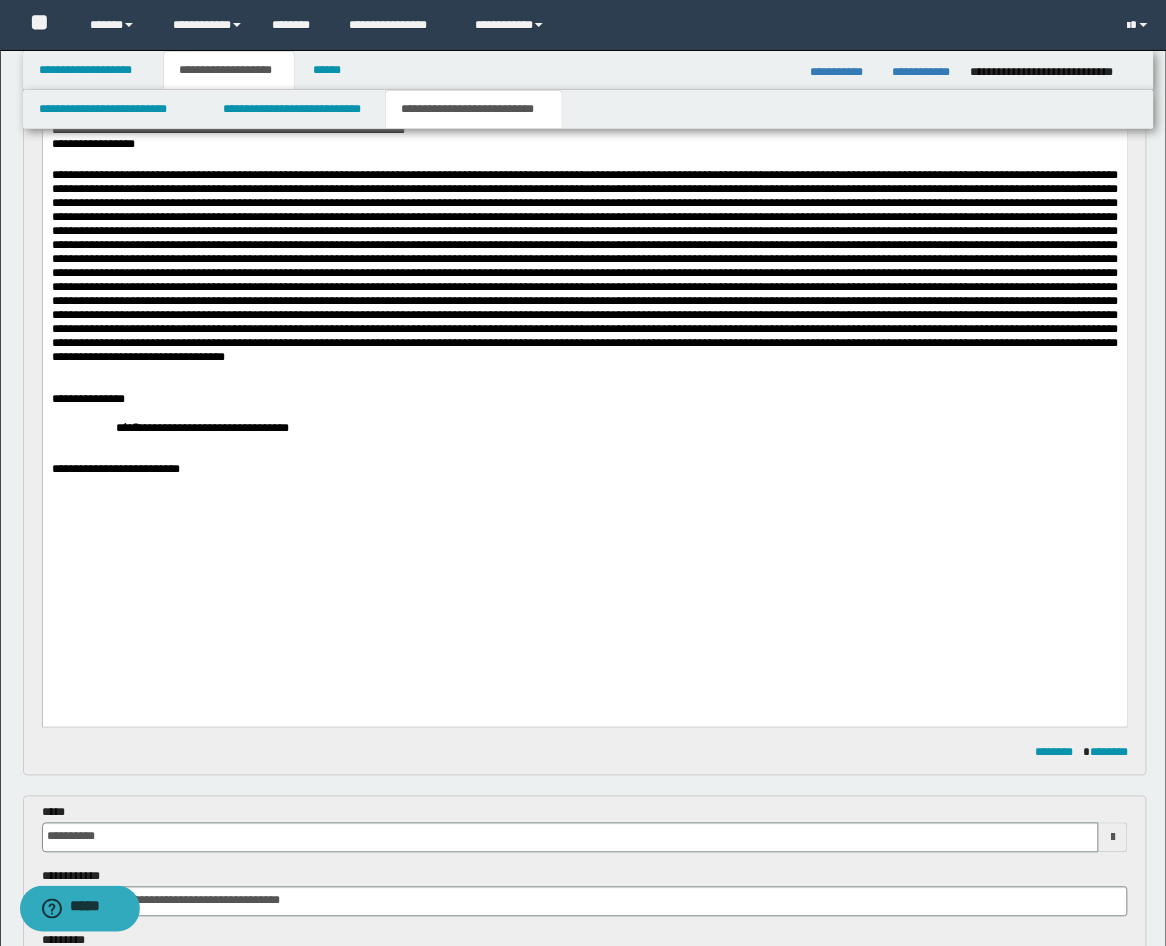scroll, scrollTop: 370, scrollLeft: 0, axis: vertical 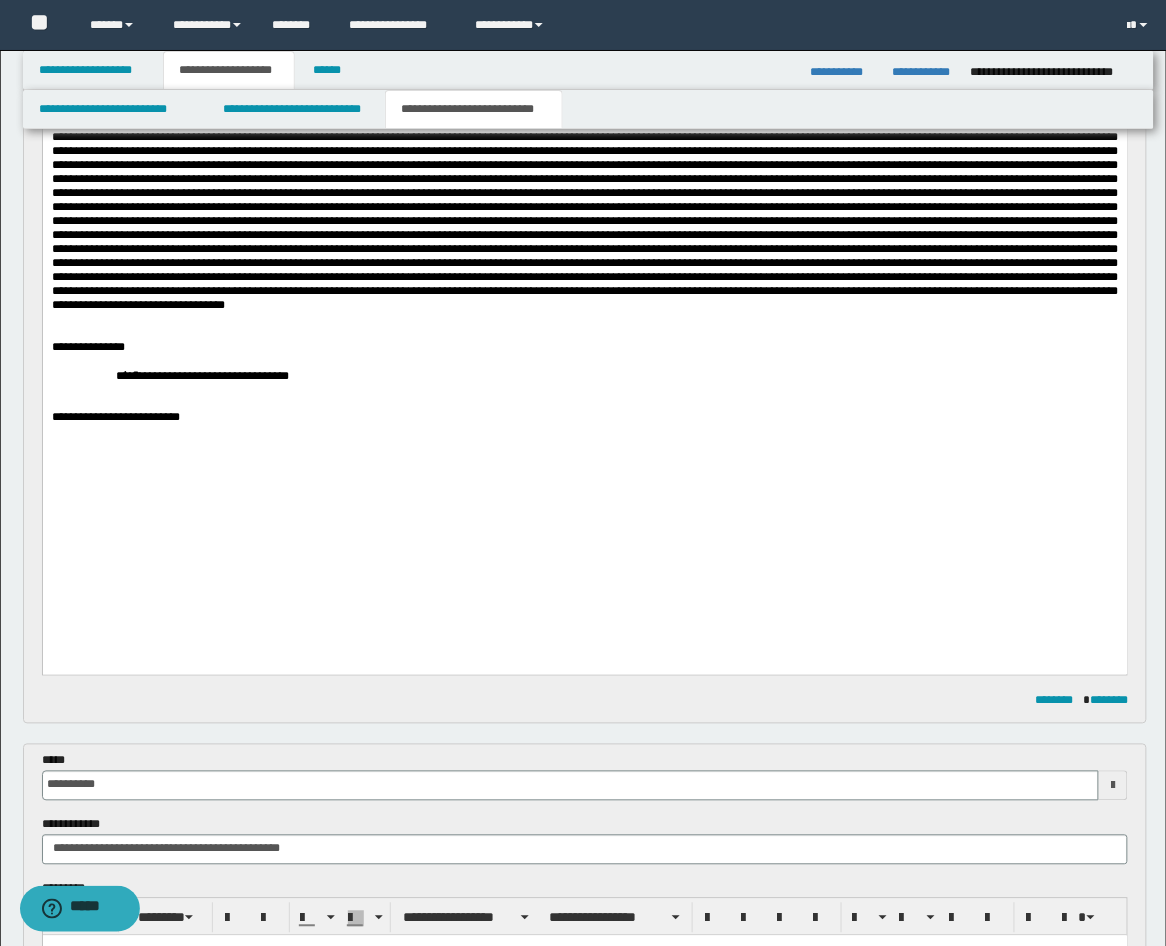 click at bounding box center [584, 474] 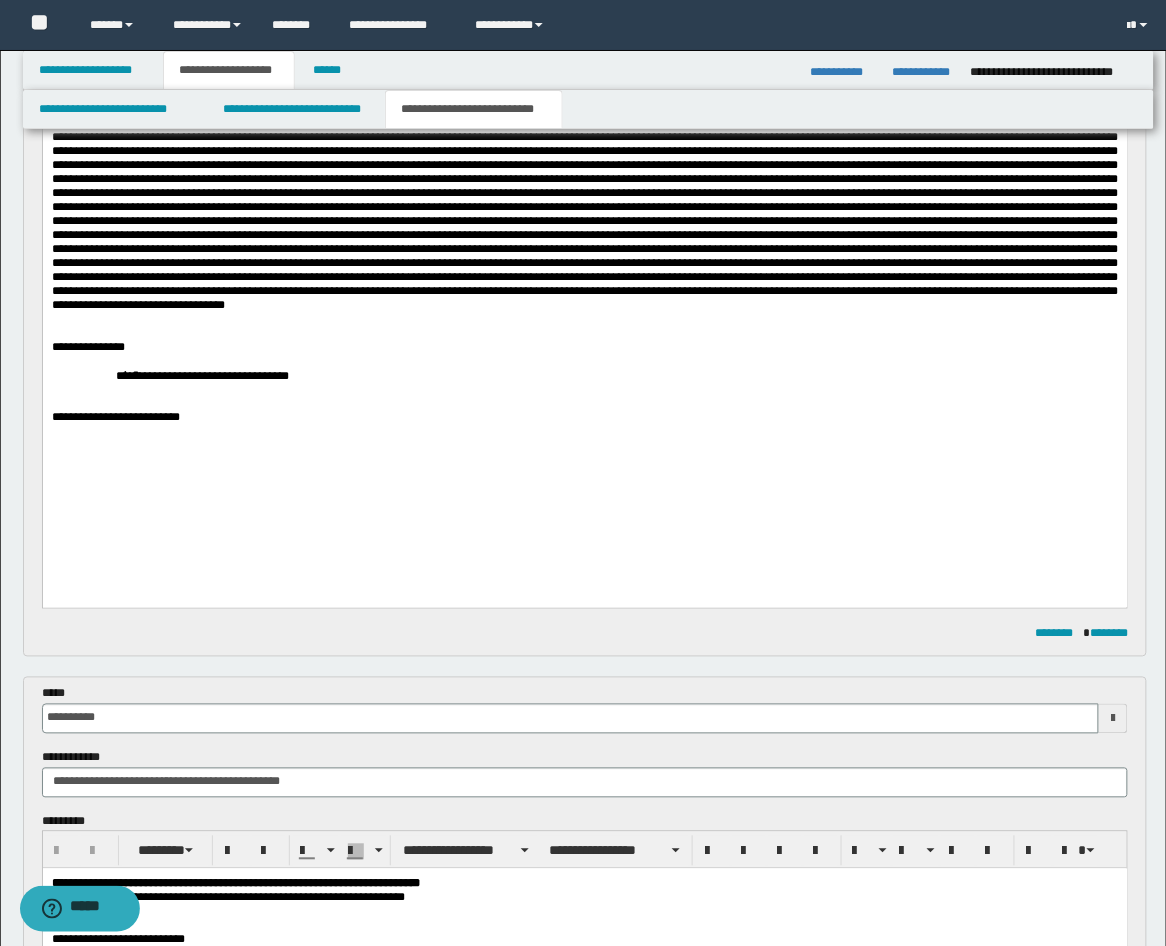 click at bounding box center (584, 326) 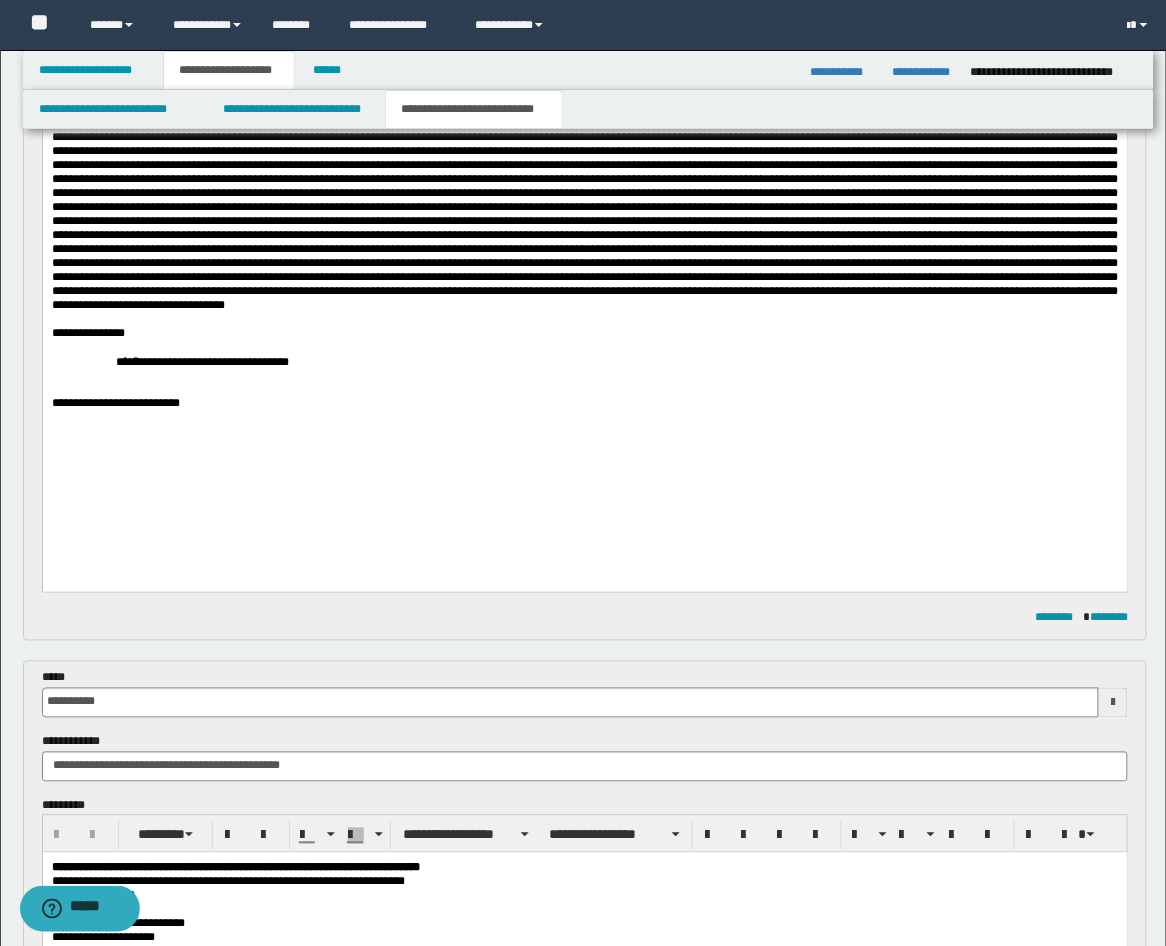 scroll, scrollTop: 741, scrollLeft: 0, axis: vertical 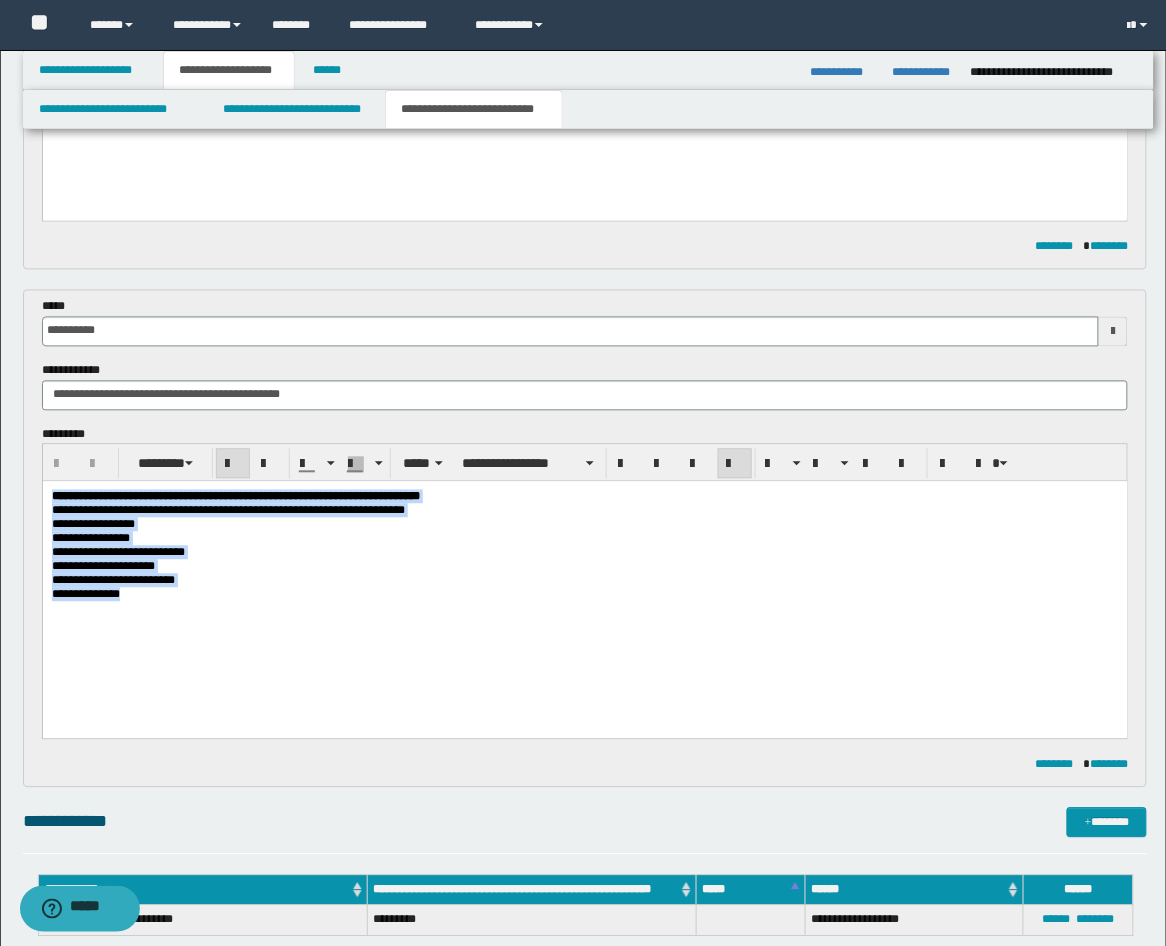 drag, startPoint x: 196, startPoint y: 630, endPoint x: 62, endPoint y: 960, distance: 356.1685 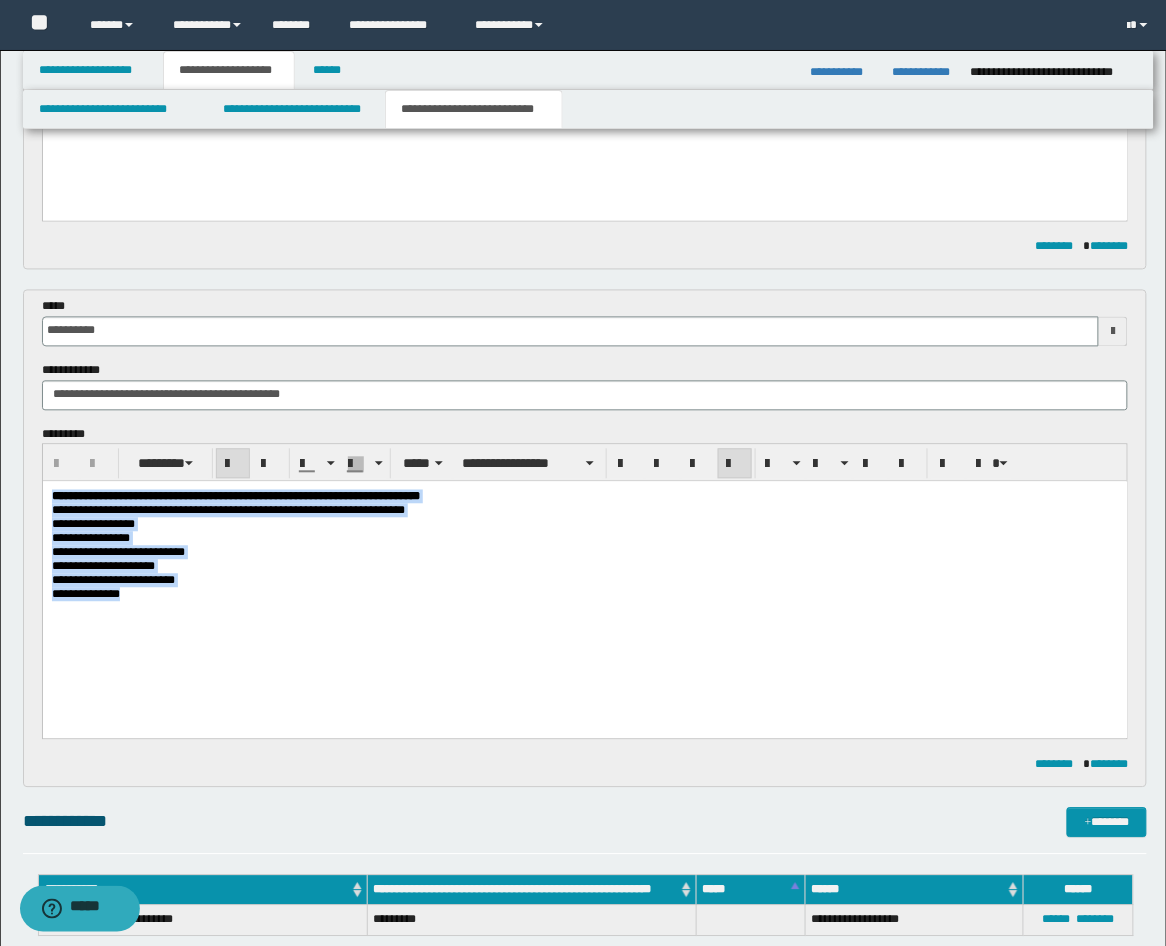 click on "**********" at bounding box center (584, 575) 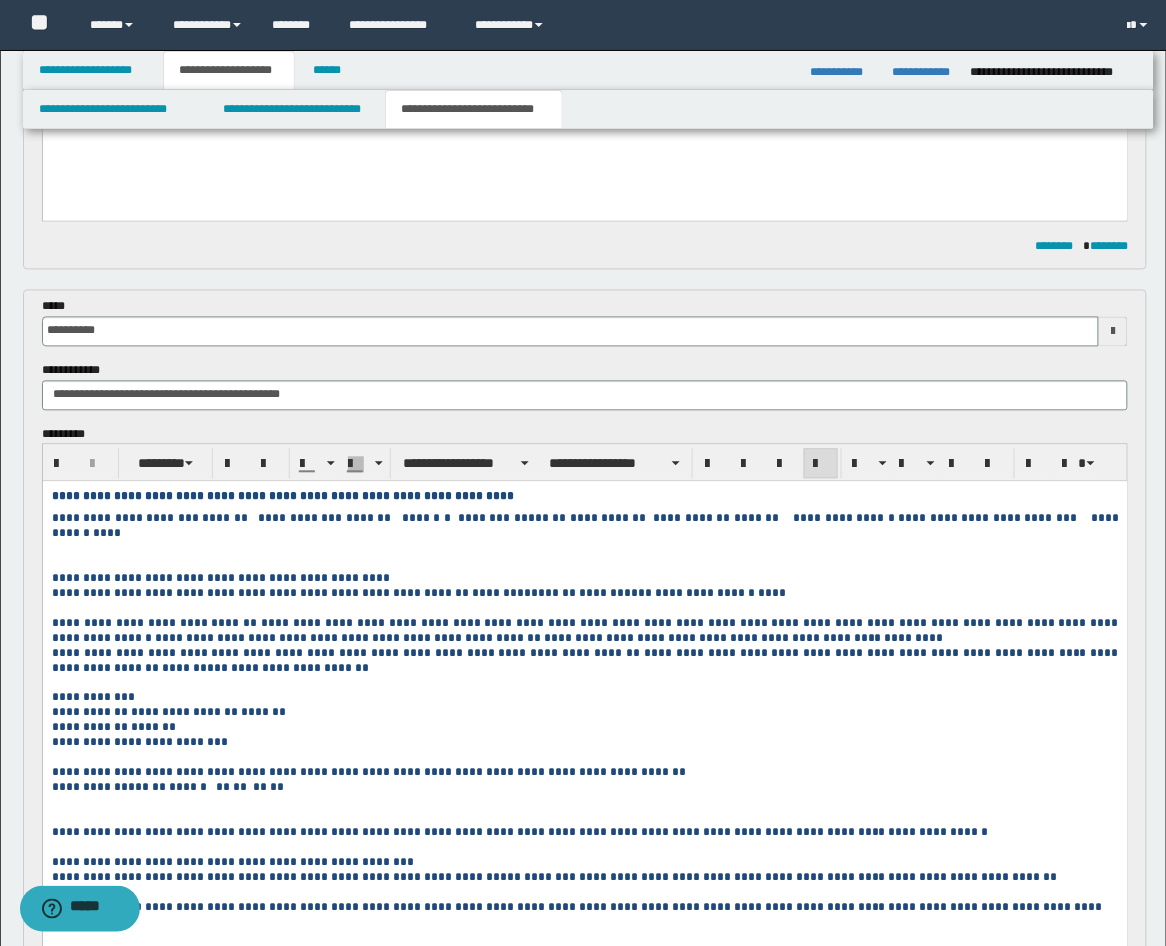 scroll, scrollTop: 1111, scrollLeft: 0, axis: vertical 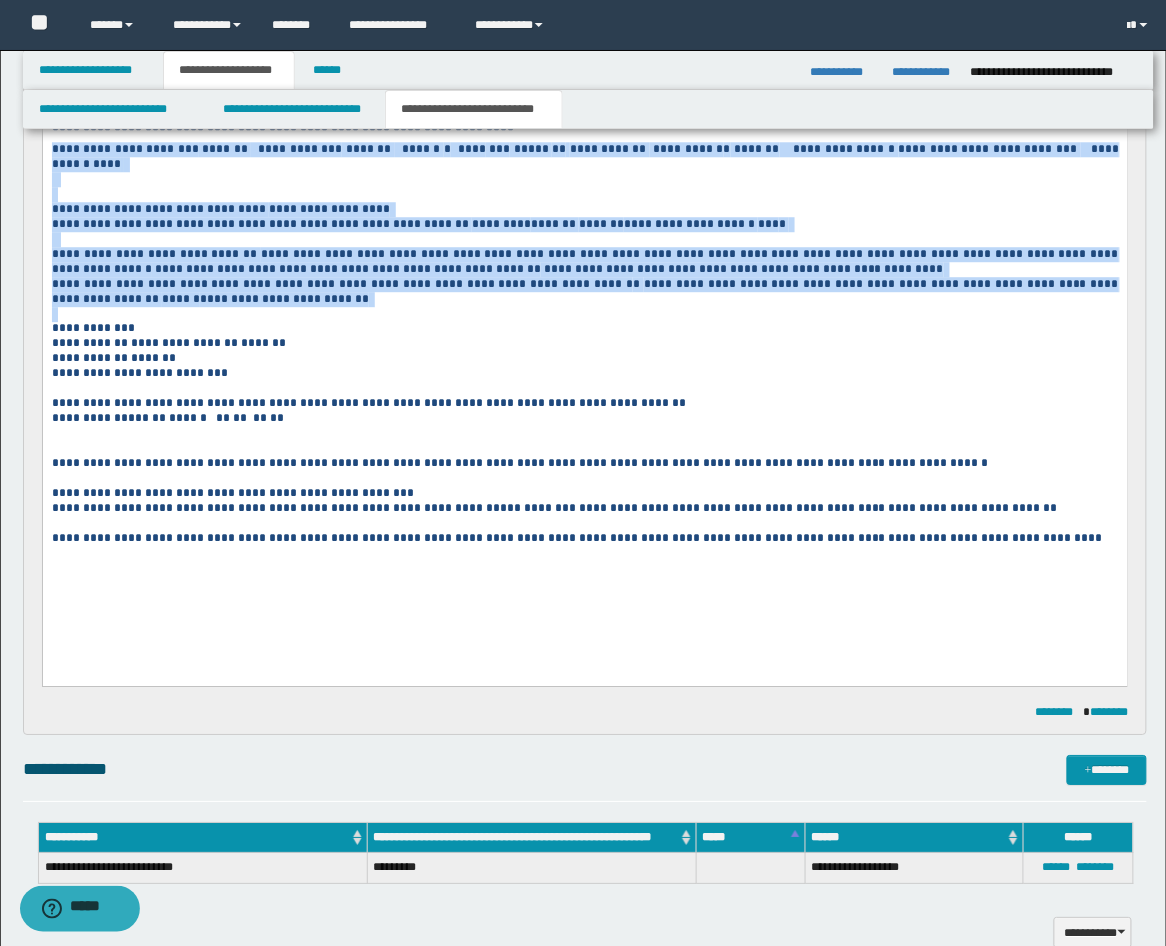 drag, startPoint x: 171, startPoint y: 314, endPoint x: 49, endPoint y: 160, distance: 196.46883 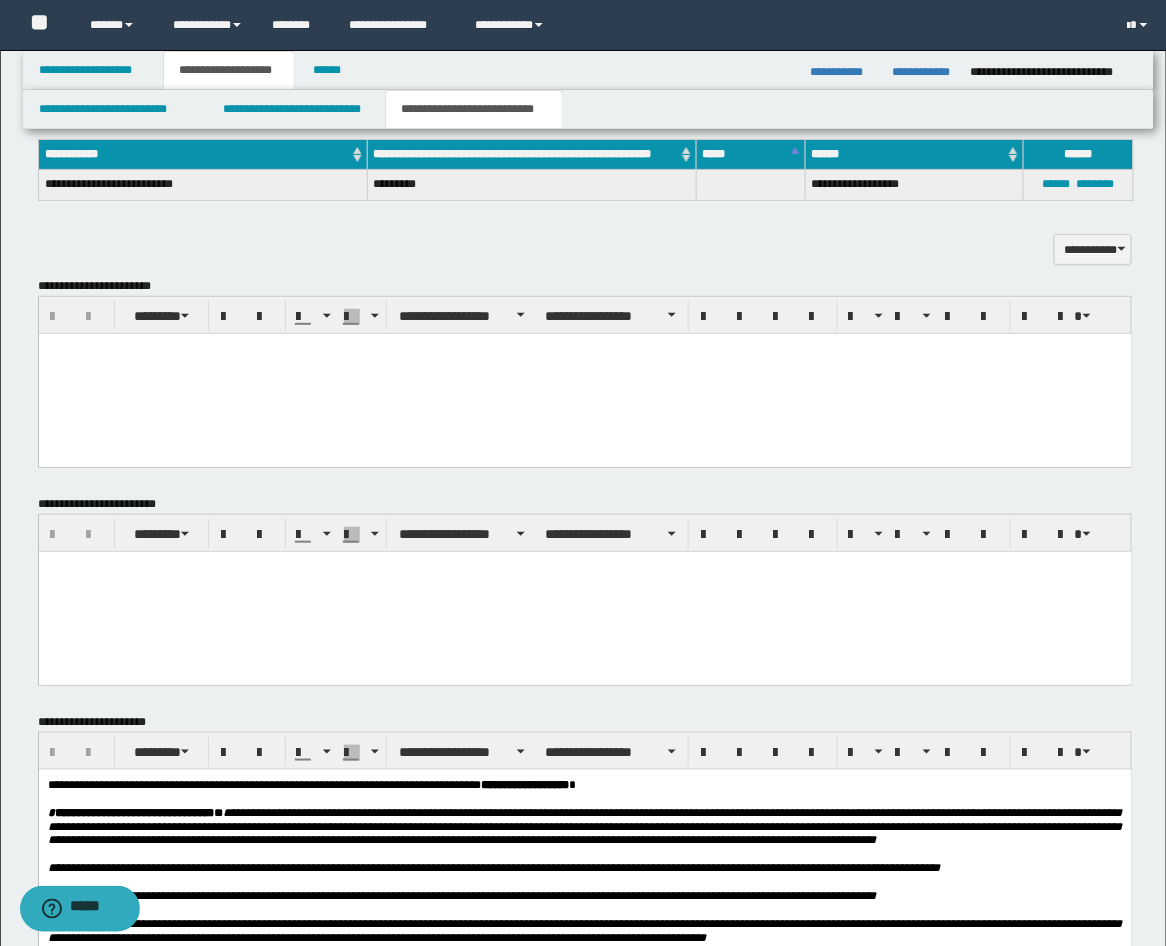 scroll, scrollTop: 1852, scrollLeft: 0, axis: vertical 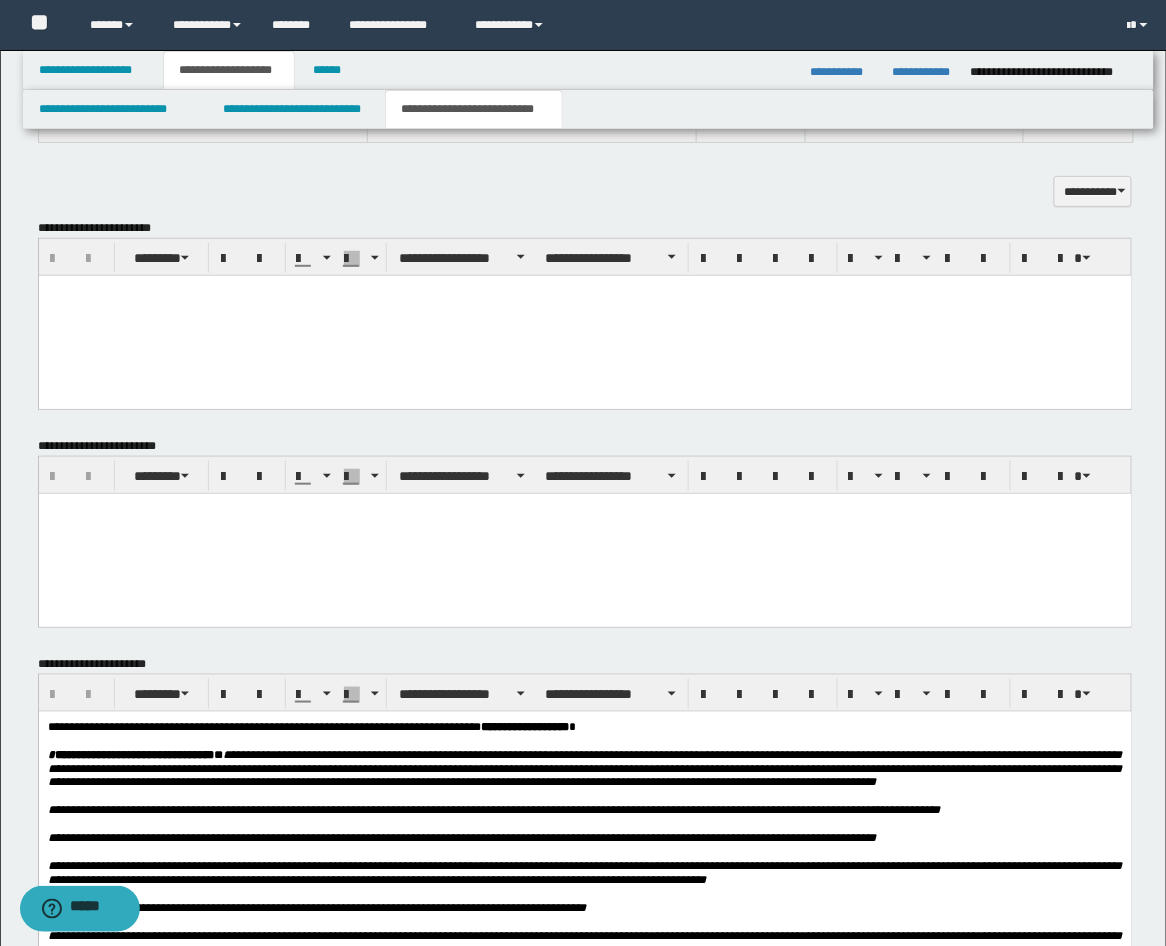 click at bounding box center [584, 315] 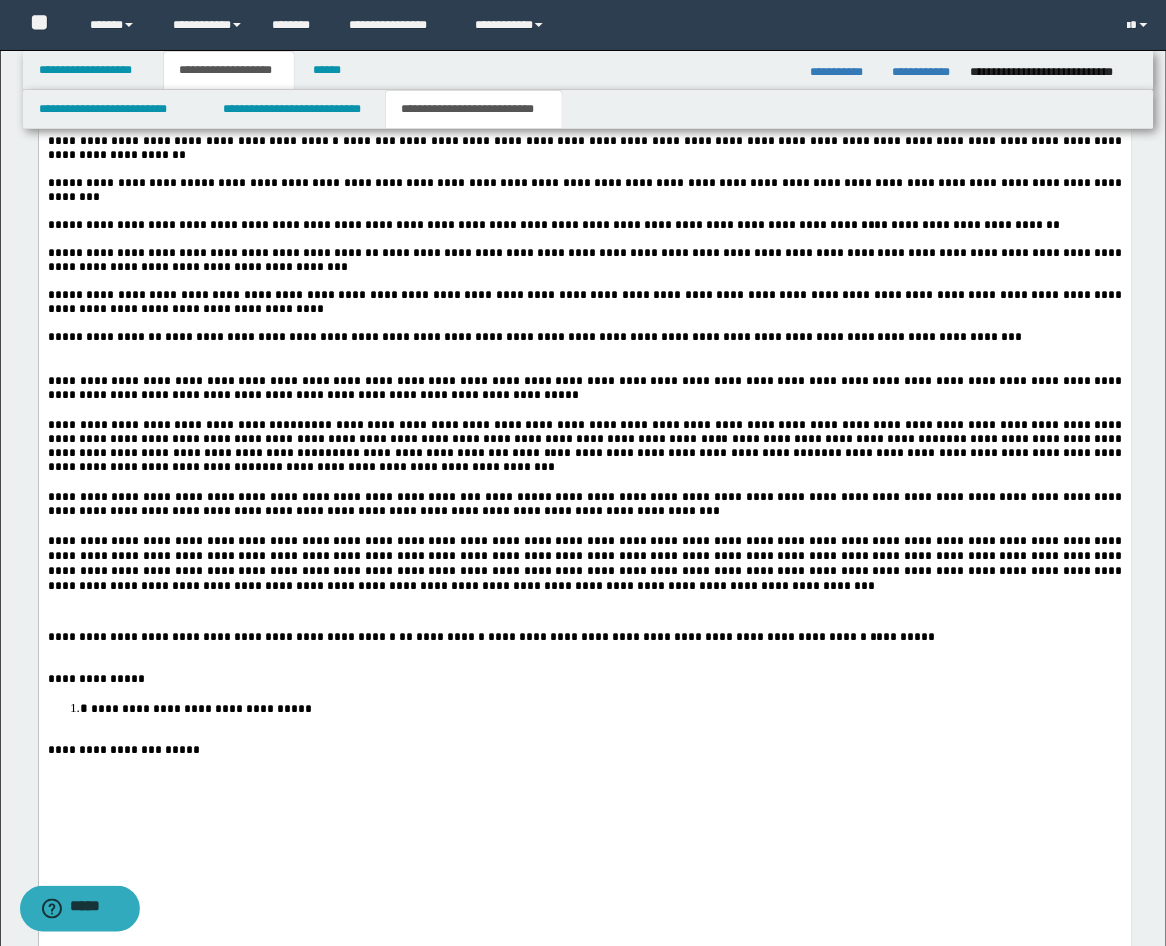 scroll, scrollTop: 2592, scrollLeft: 0, axis: vertical 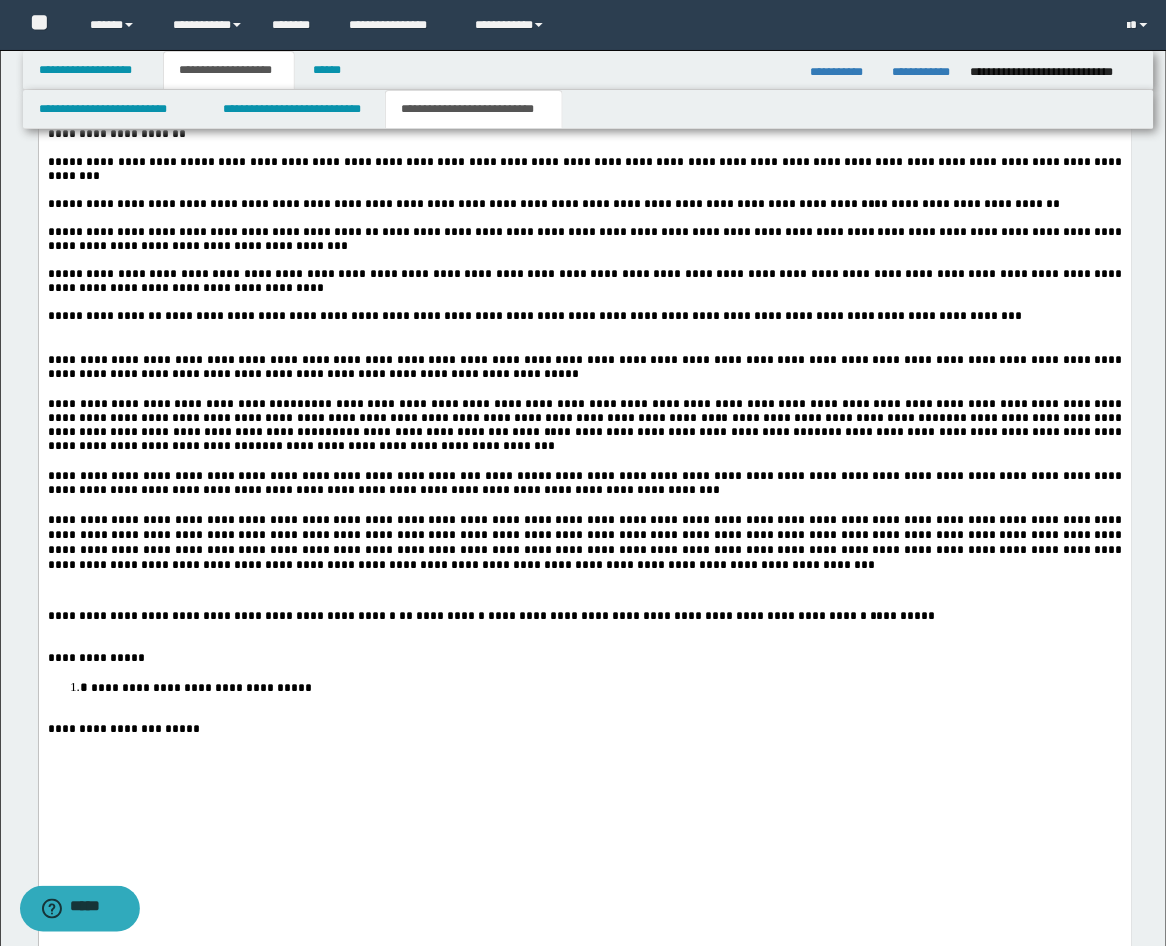 click on "**********" at bounding box center (584, 165) 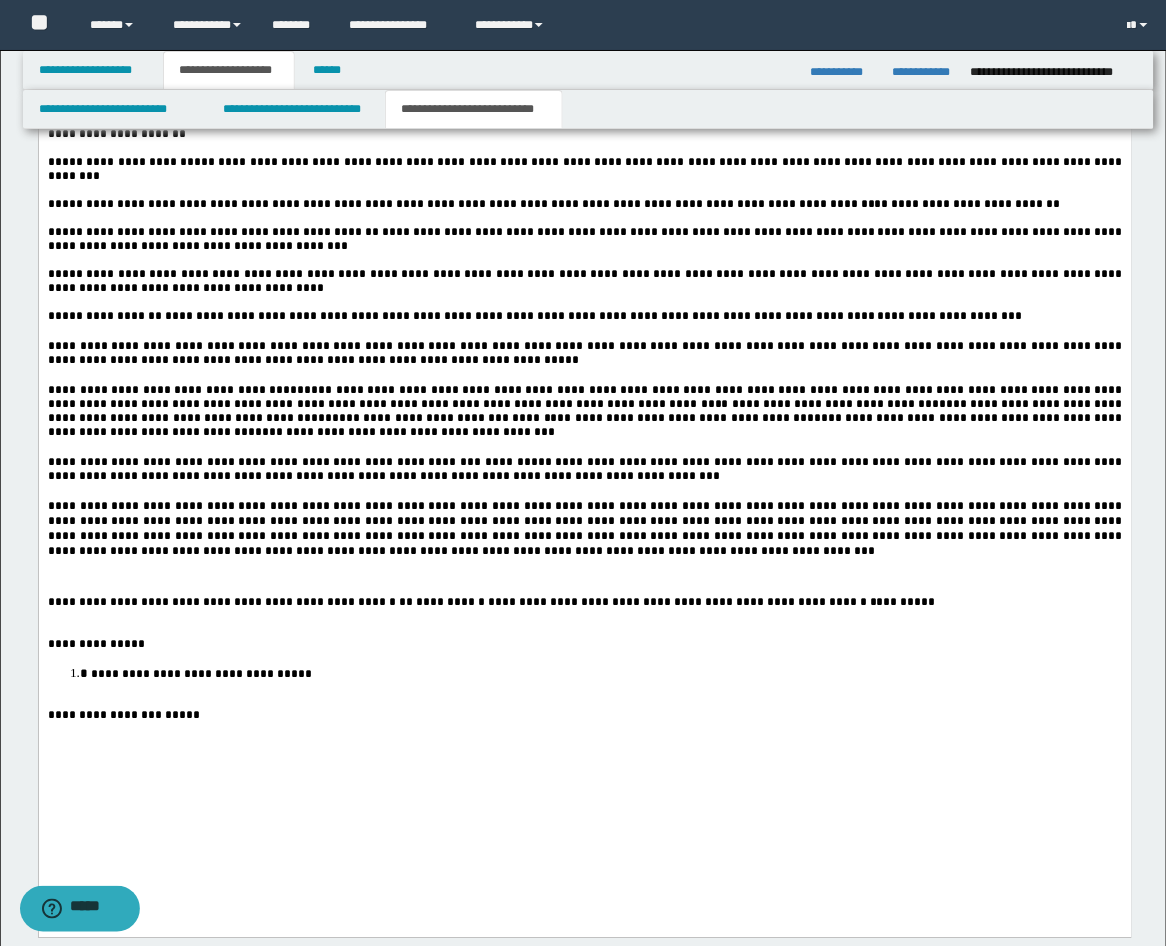 click on "**********" at bounding box center (175, 391) 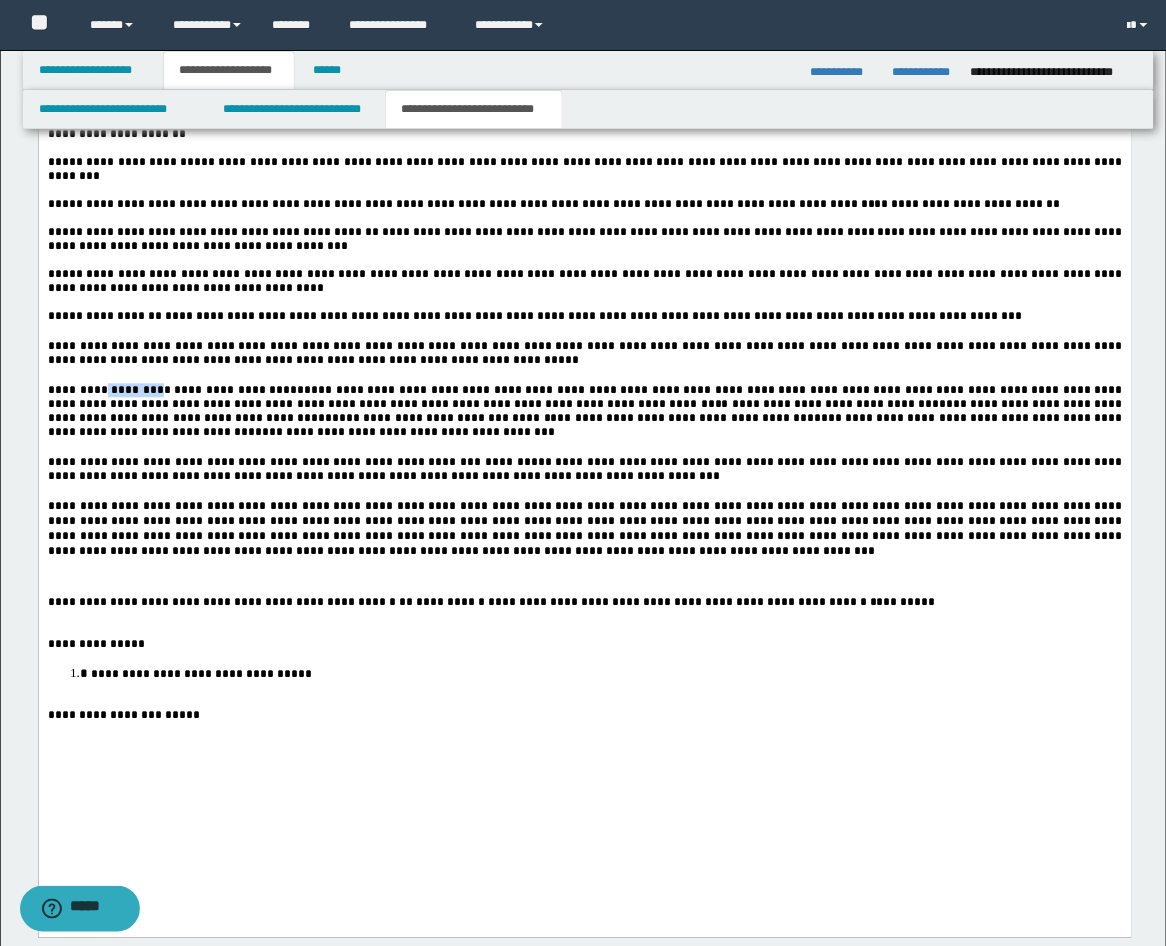 drag, startPoint x: 150, startPoint y: 459, endPoint x: 98, endPoint y: 459, distance: 52 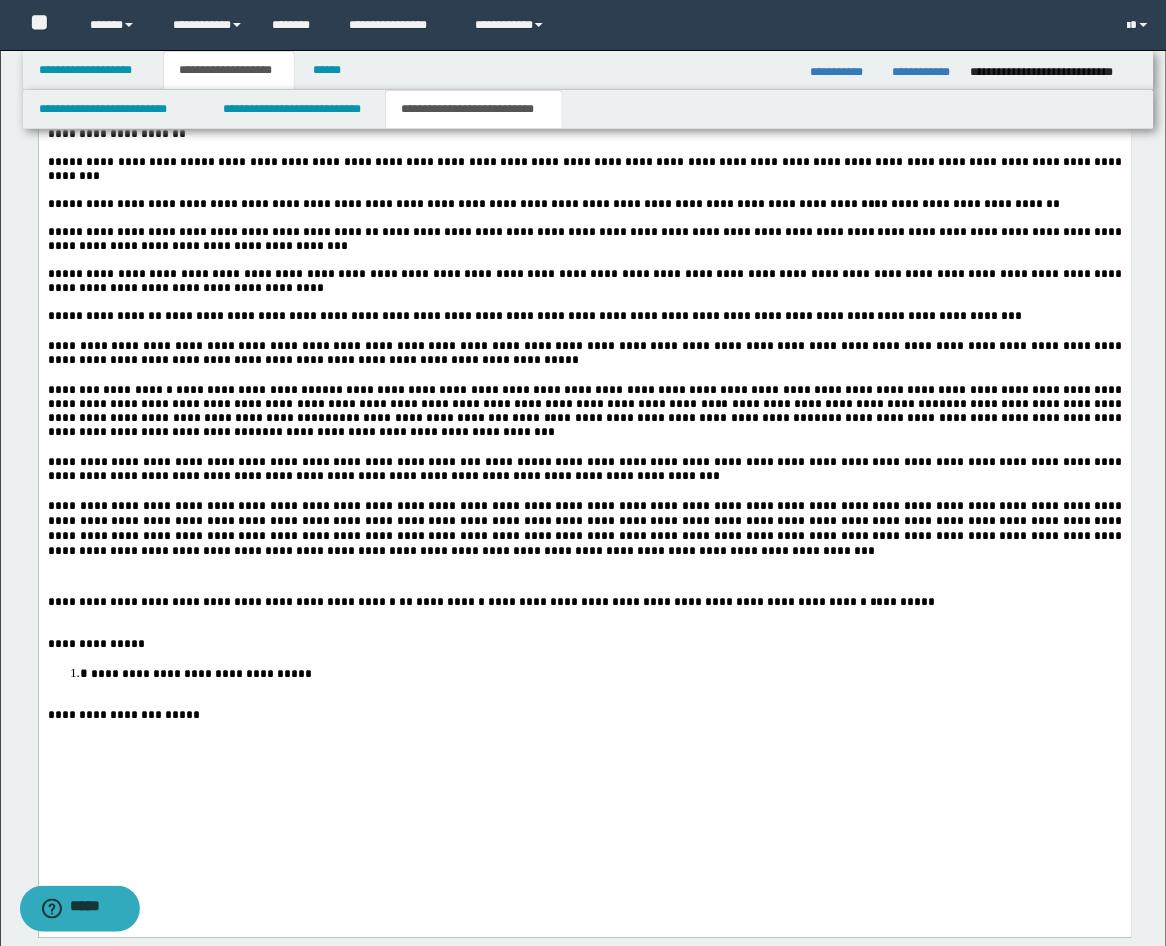 drag, startPoint x: 1066, startPoint y: 475, endPoint x: 1025, endPoint y: 501, distance: 48.548943 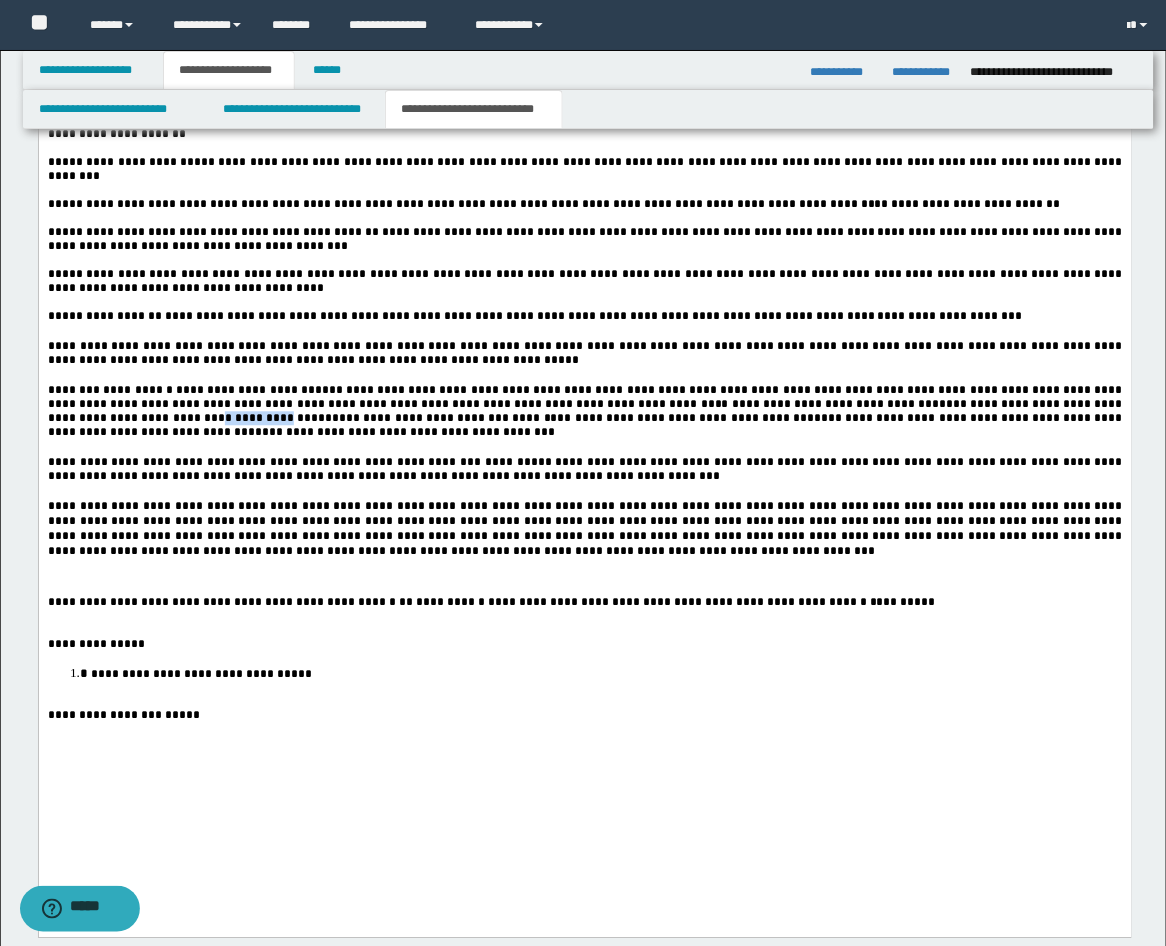 drag, startPoint x: 1053, startPoint y: 476, endPoint x: 1102, endPoint y: 476, distance: 49 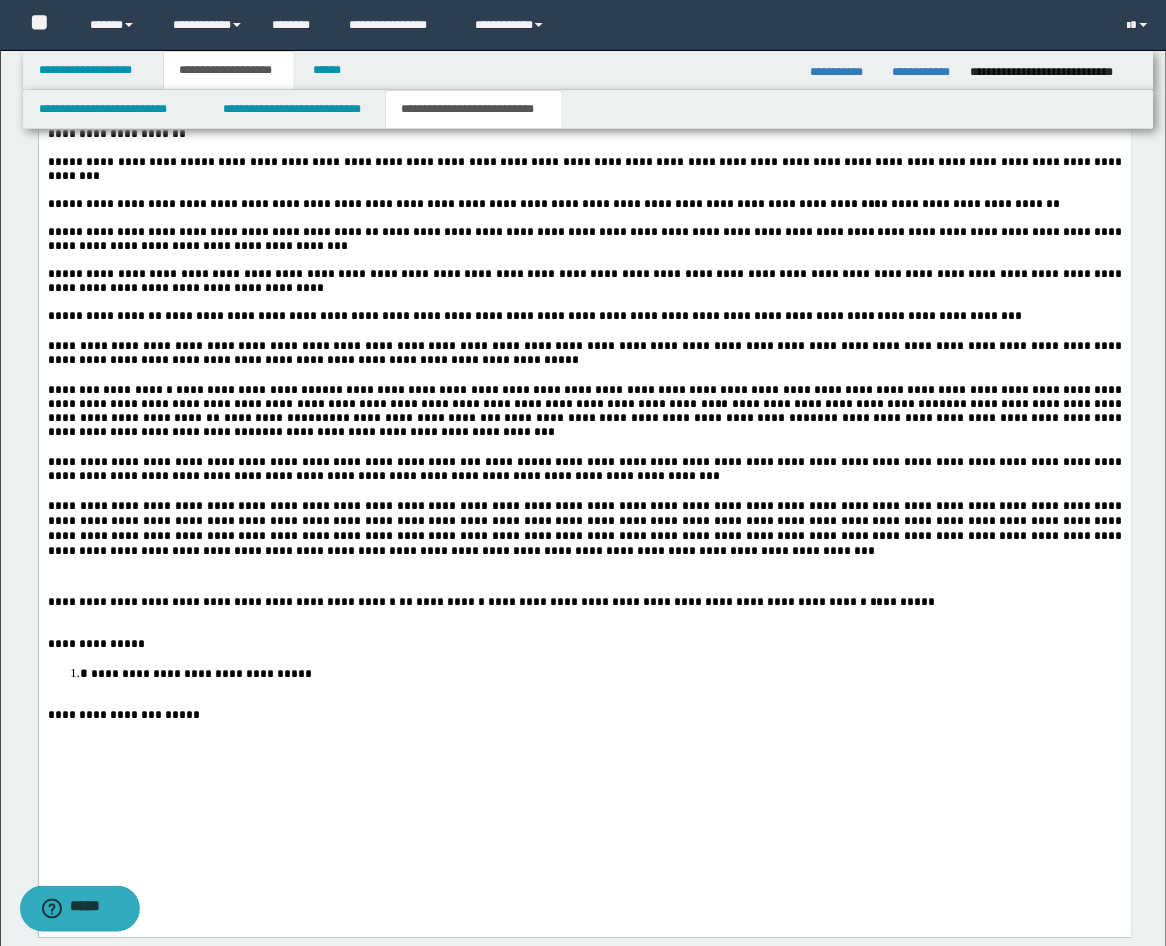 click on "**********" at bounding box center (584, 158) 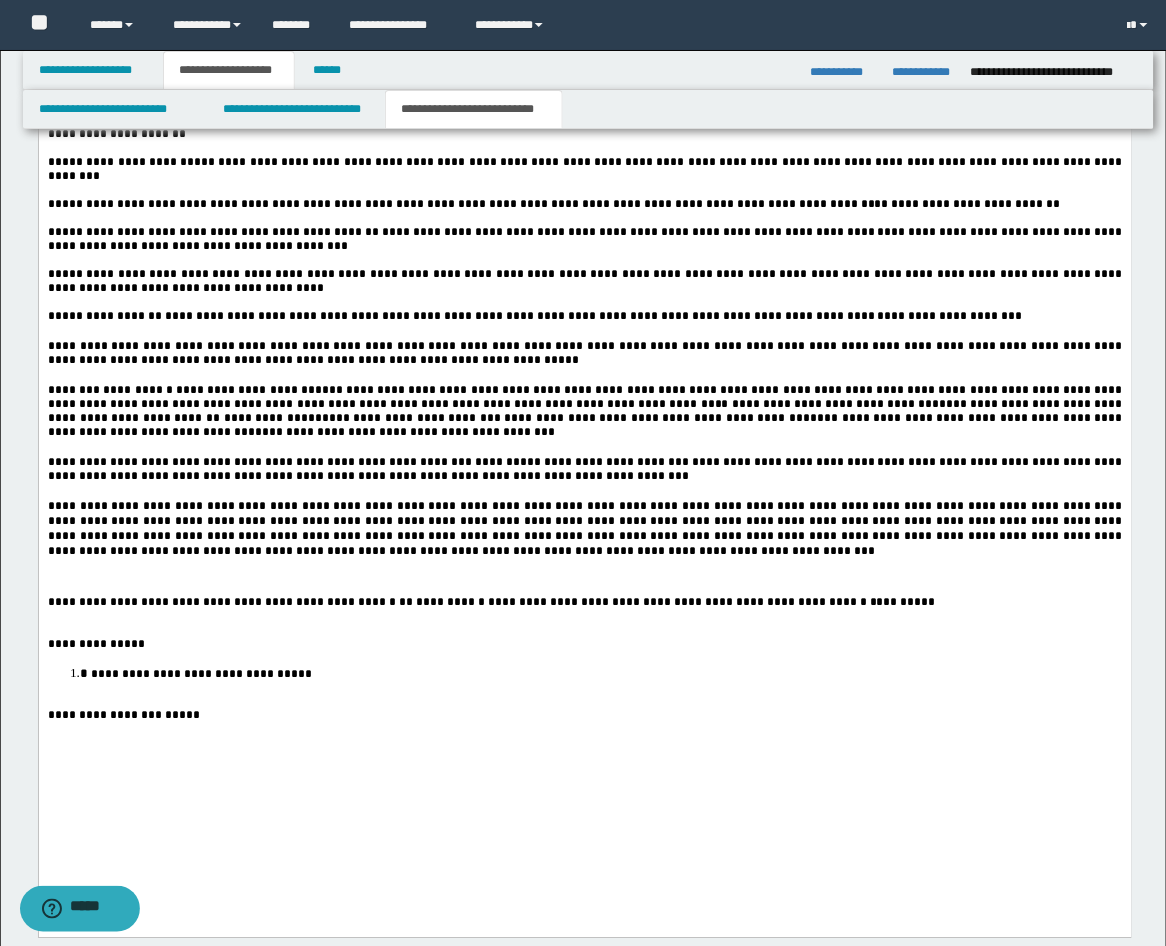 click on "**********" at bounding box center [255, 463] 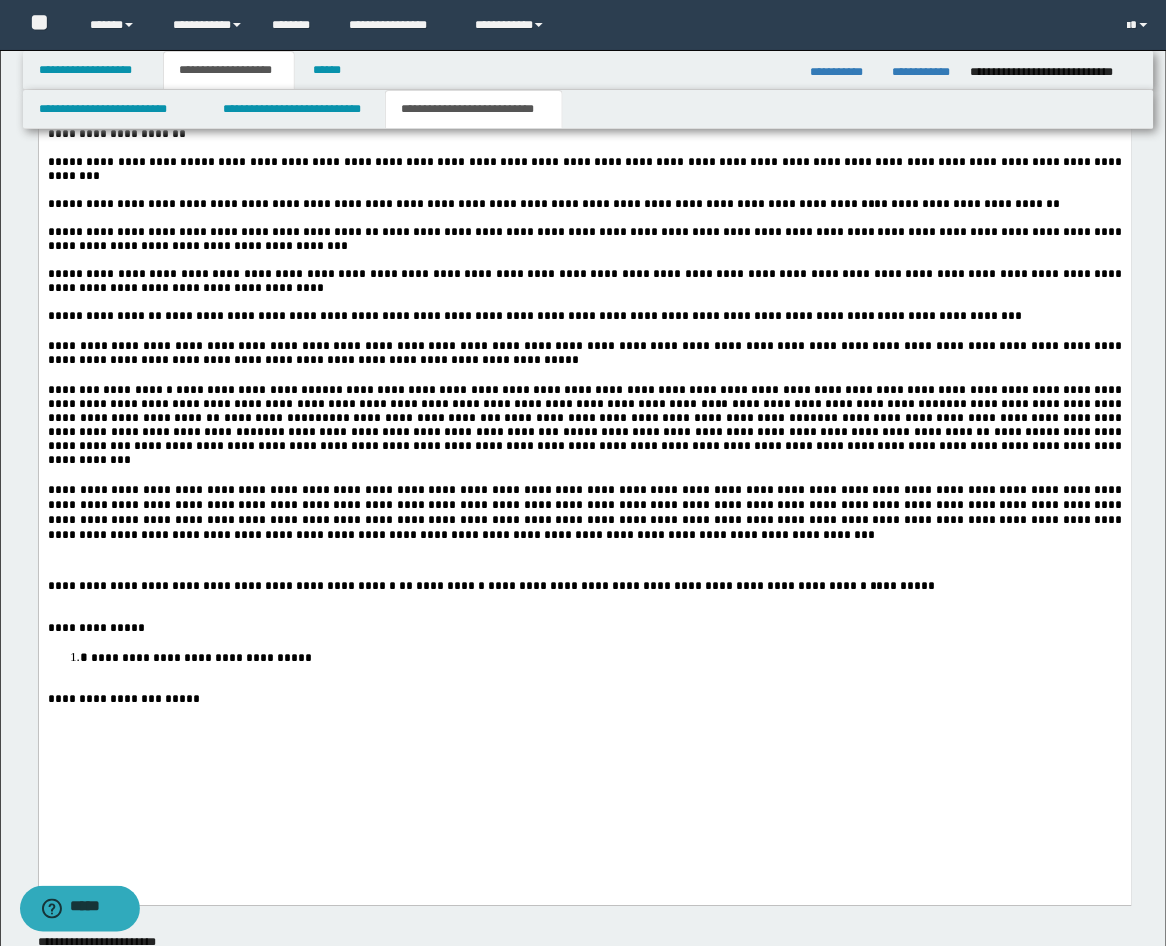 click at bounding box center (584, 562) 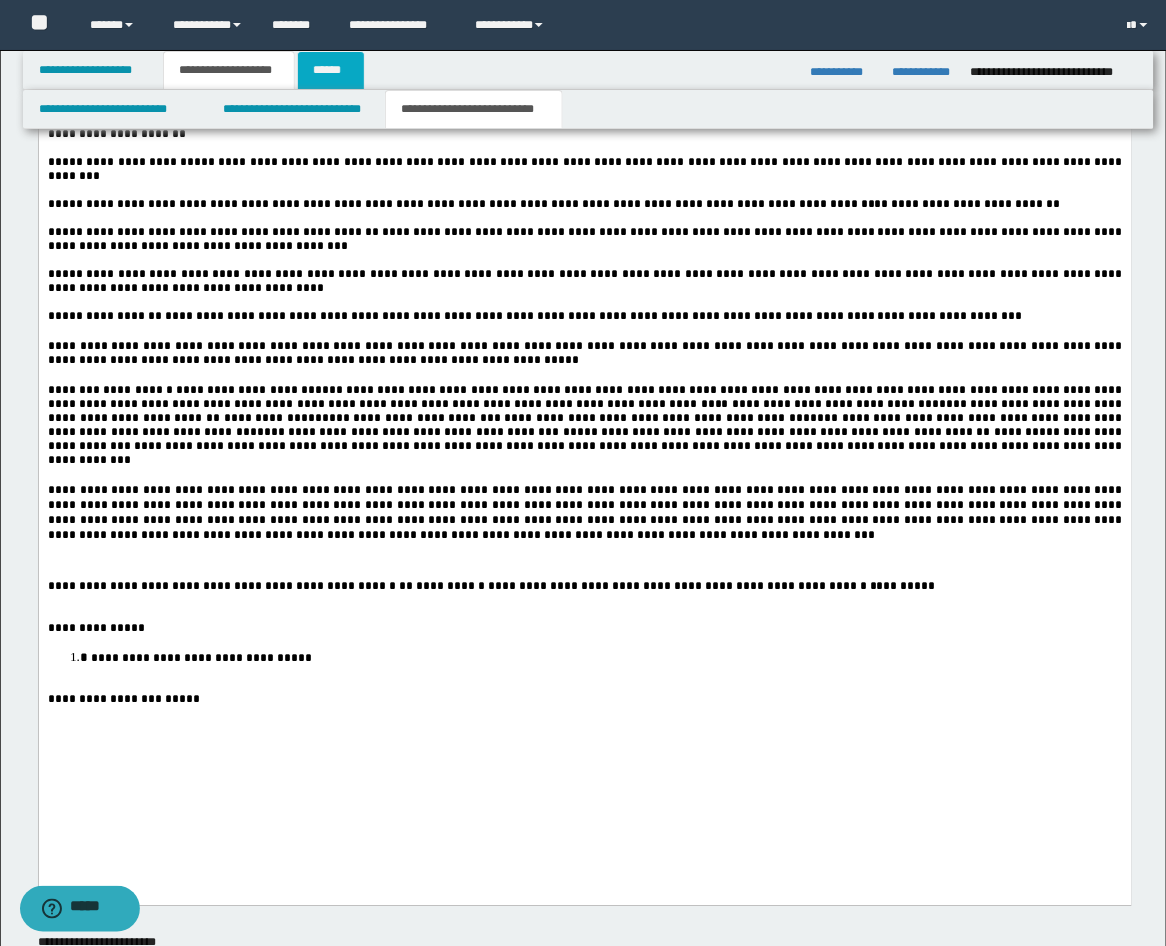 click on "******" at bounding box center [331, 70] 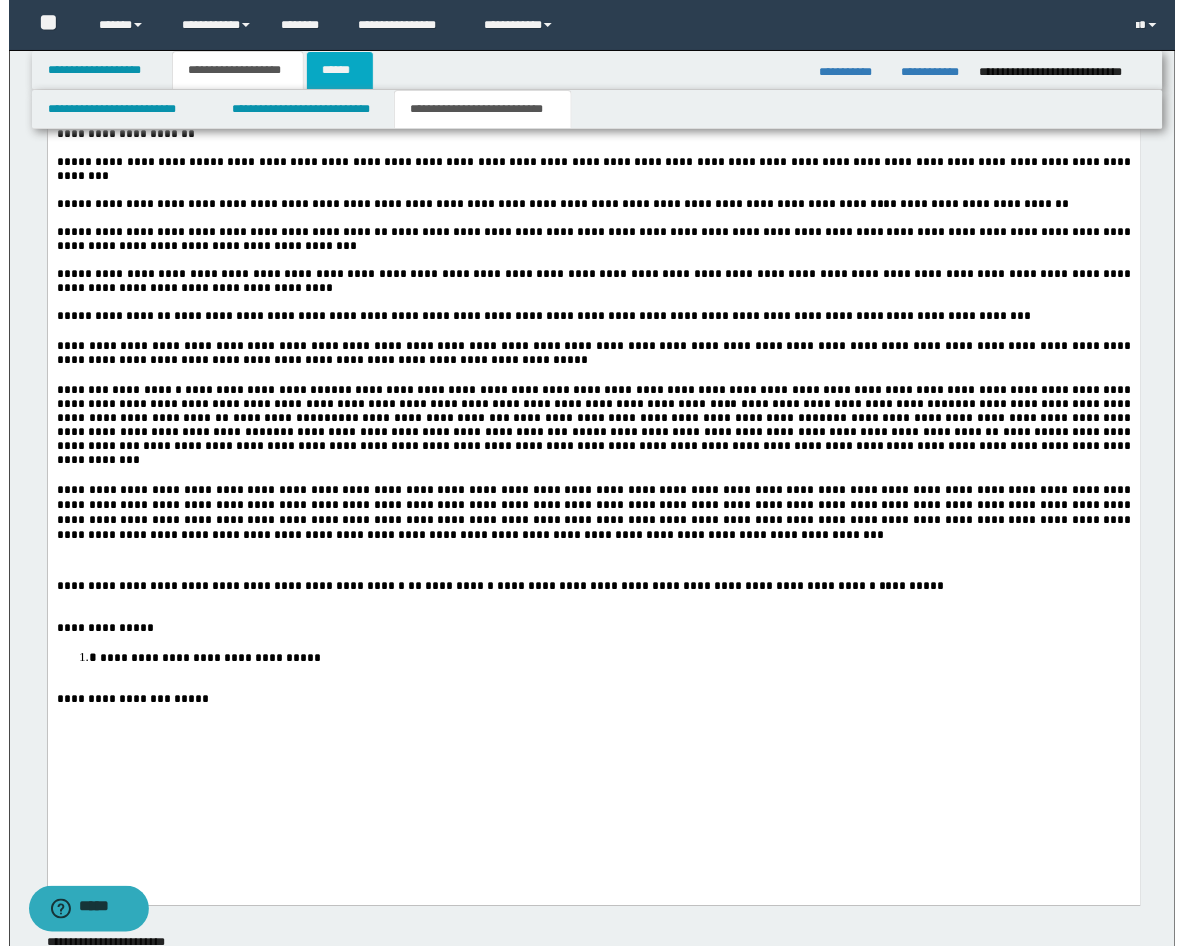 scroll, scrollTop: 0, scrollLeft: 0, axis: both 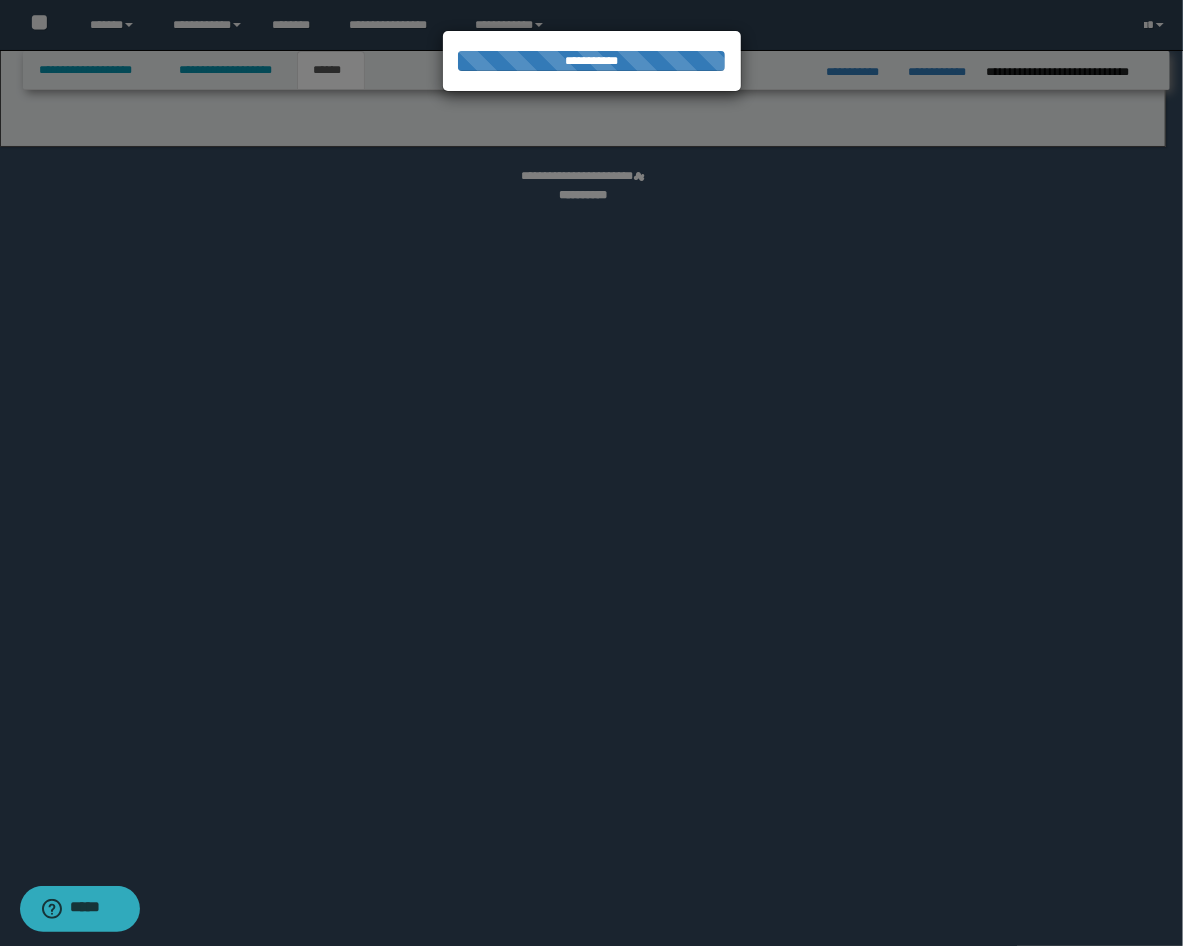 select on "*" 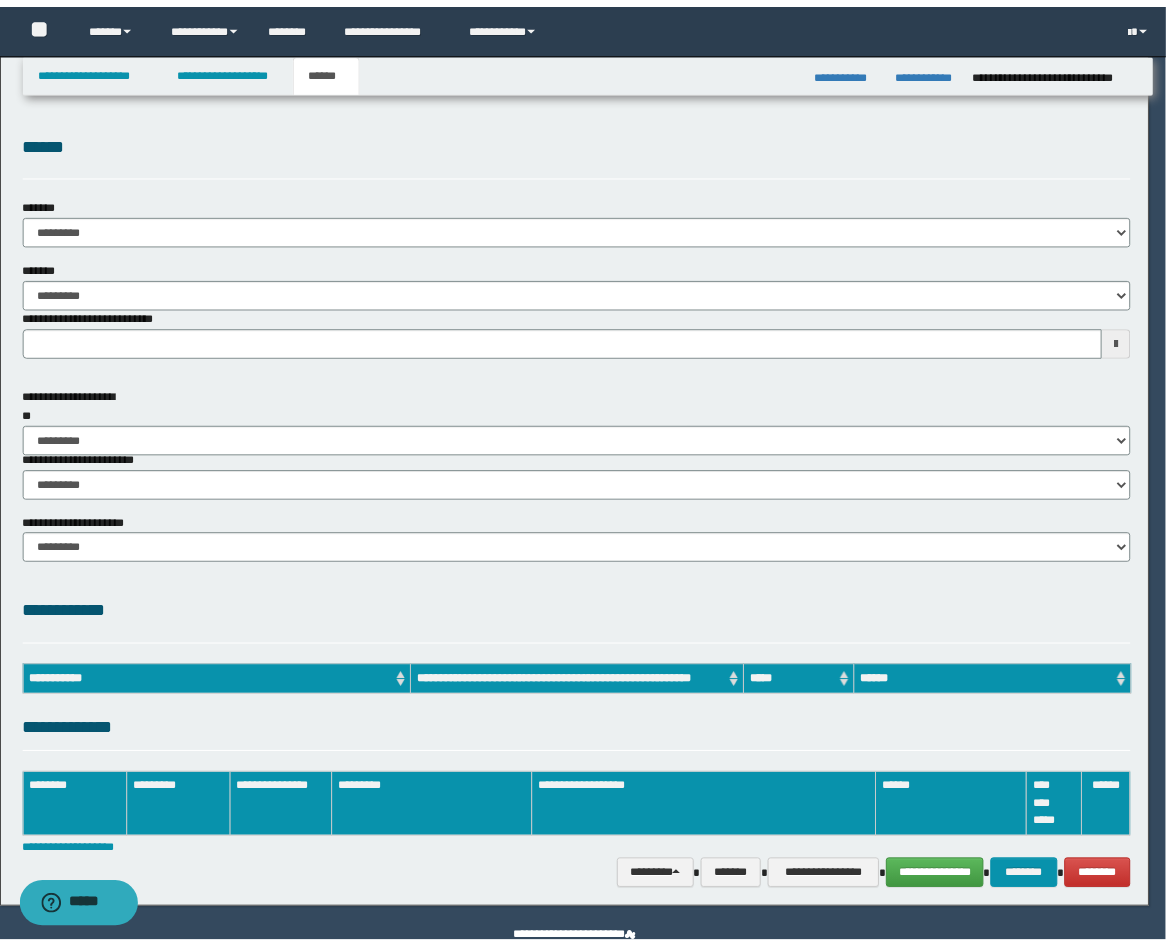 scroll, scrollTop: 0, scrollLeft: 0, axis: both 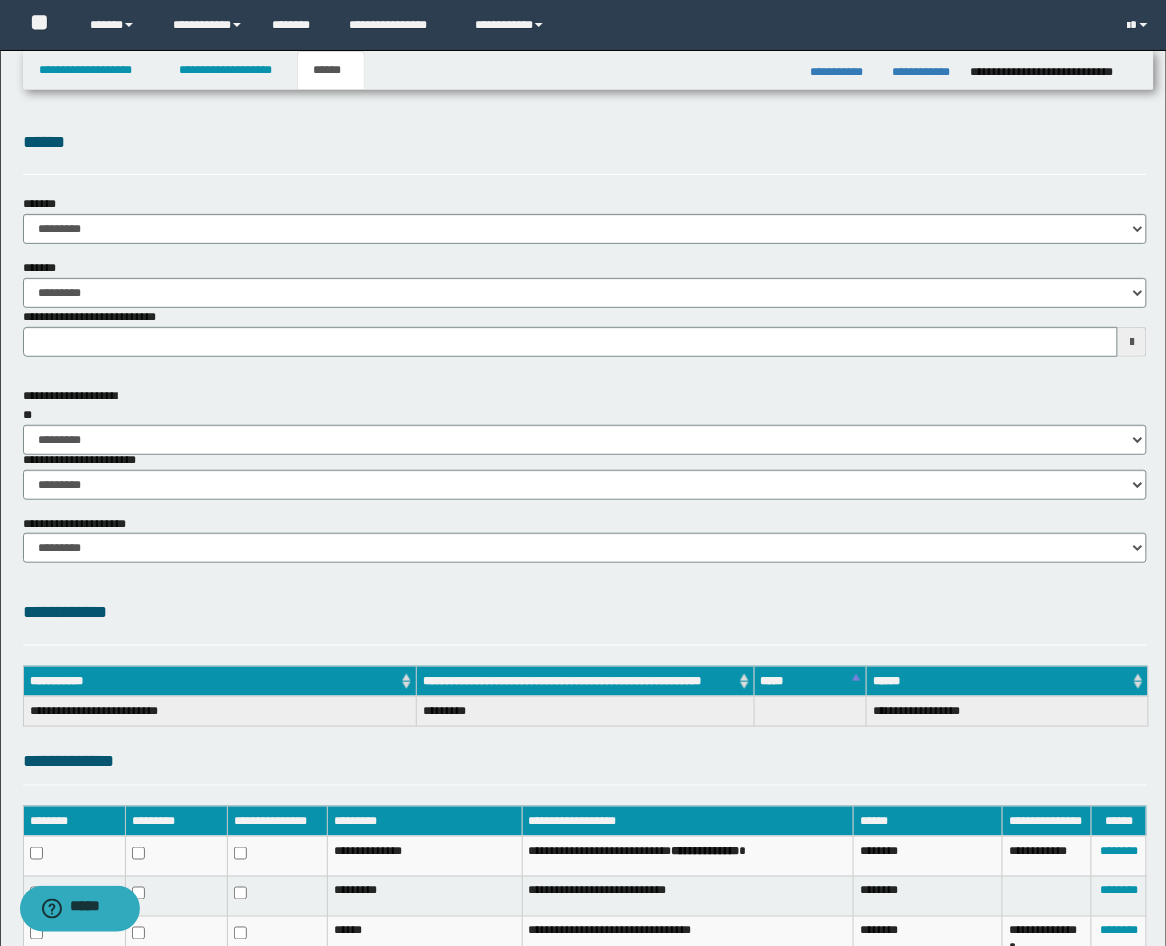type 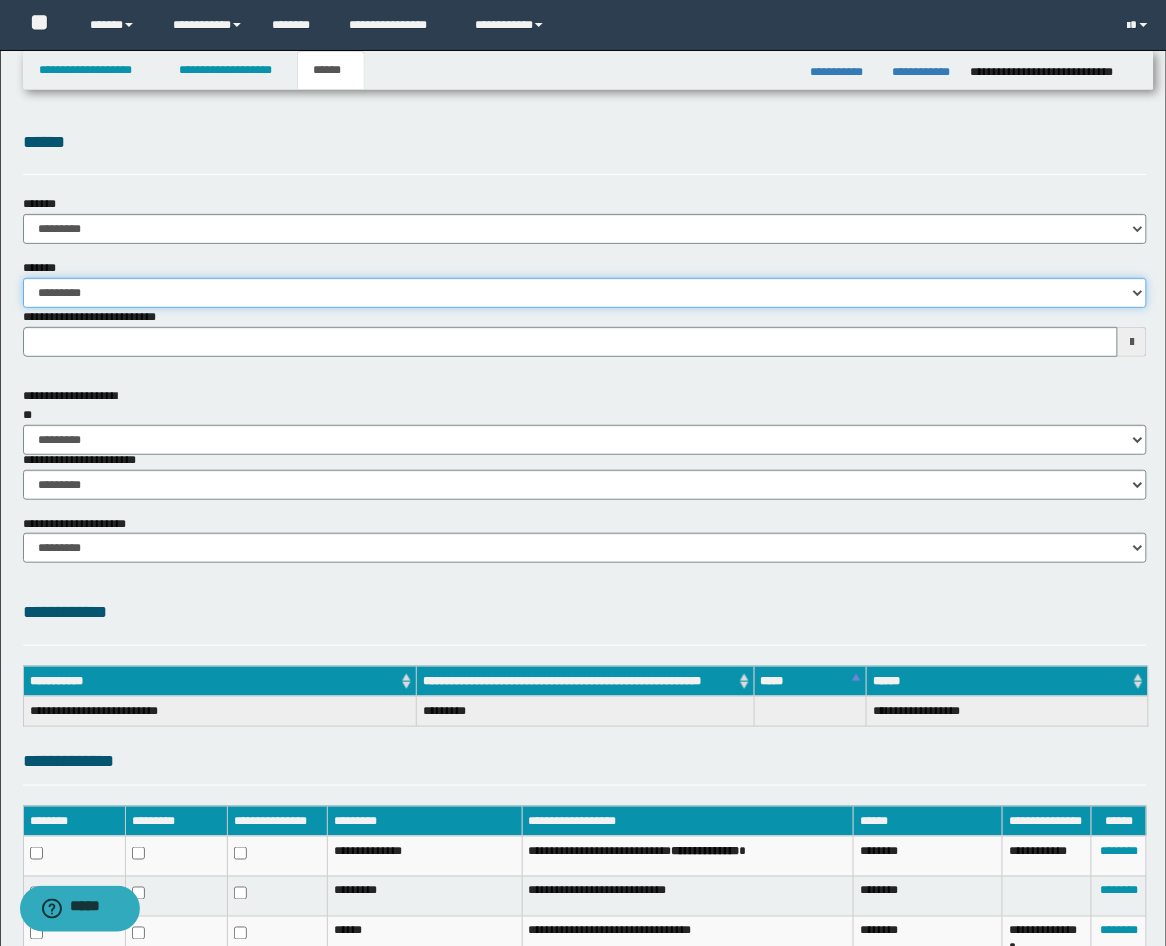 click on "**********" at bounding box center [585, 293] 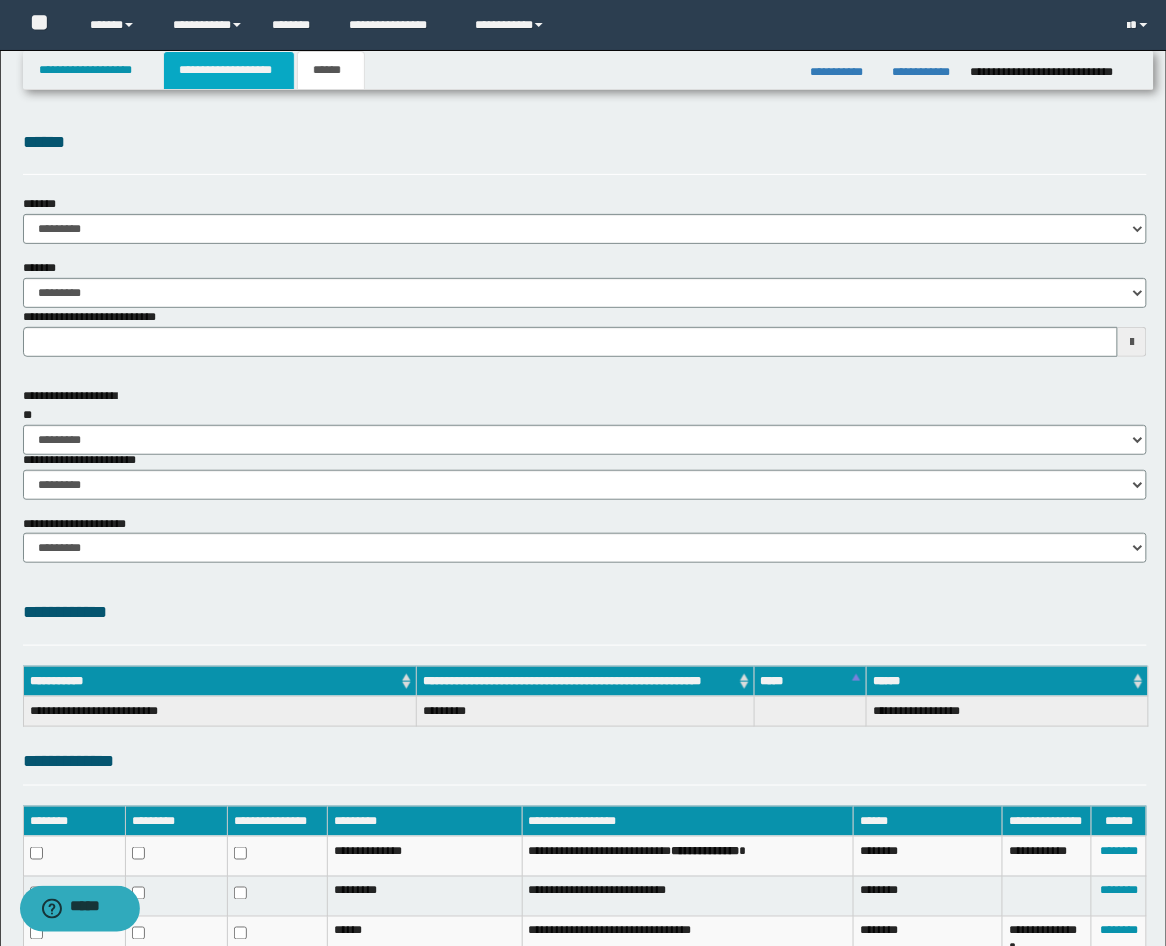 click on "**********" at bounding box center (229, 70) 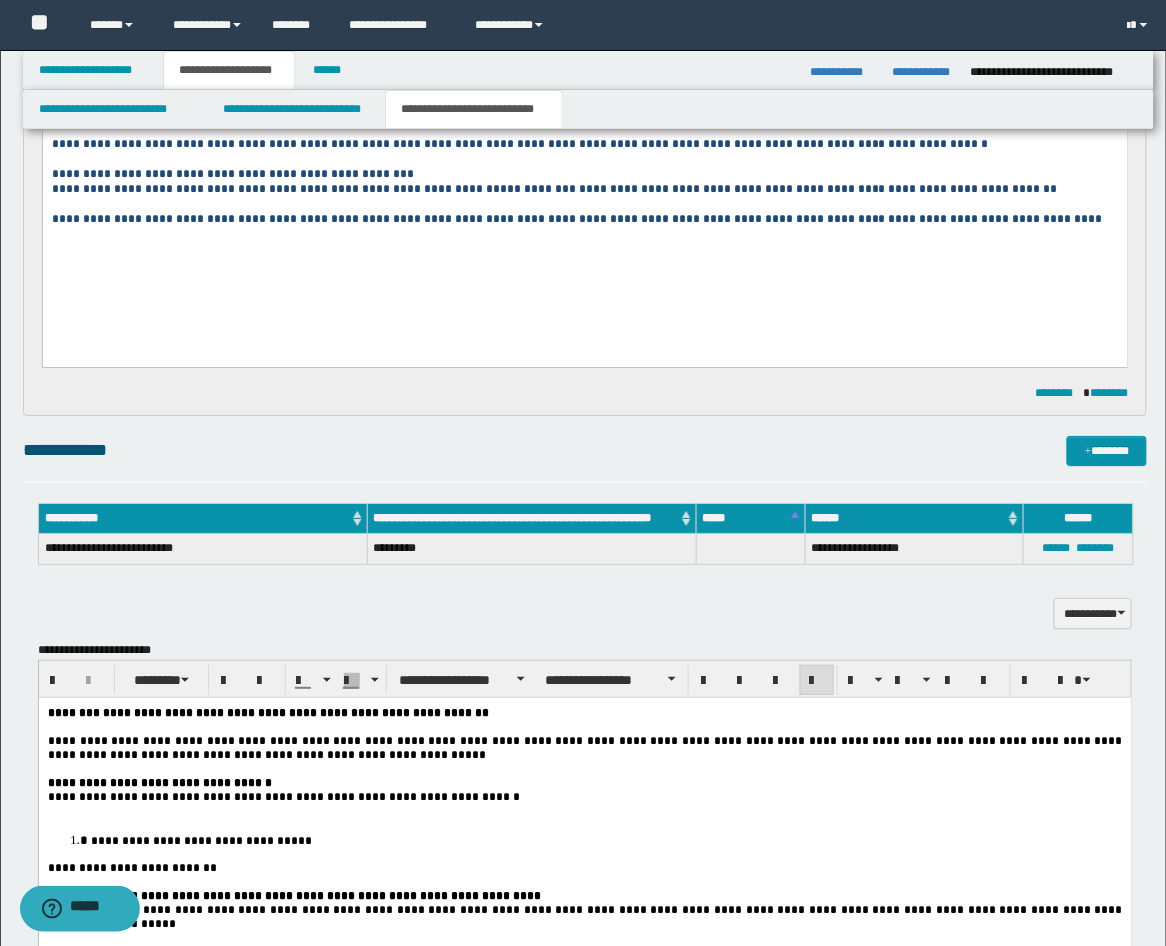scroll, scrollTop: 1481, scrollLeft: 0, axis: vertical 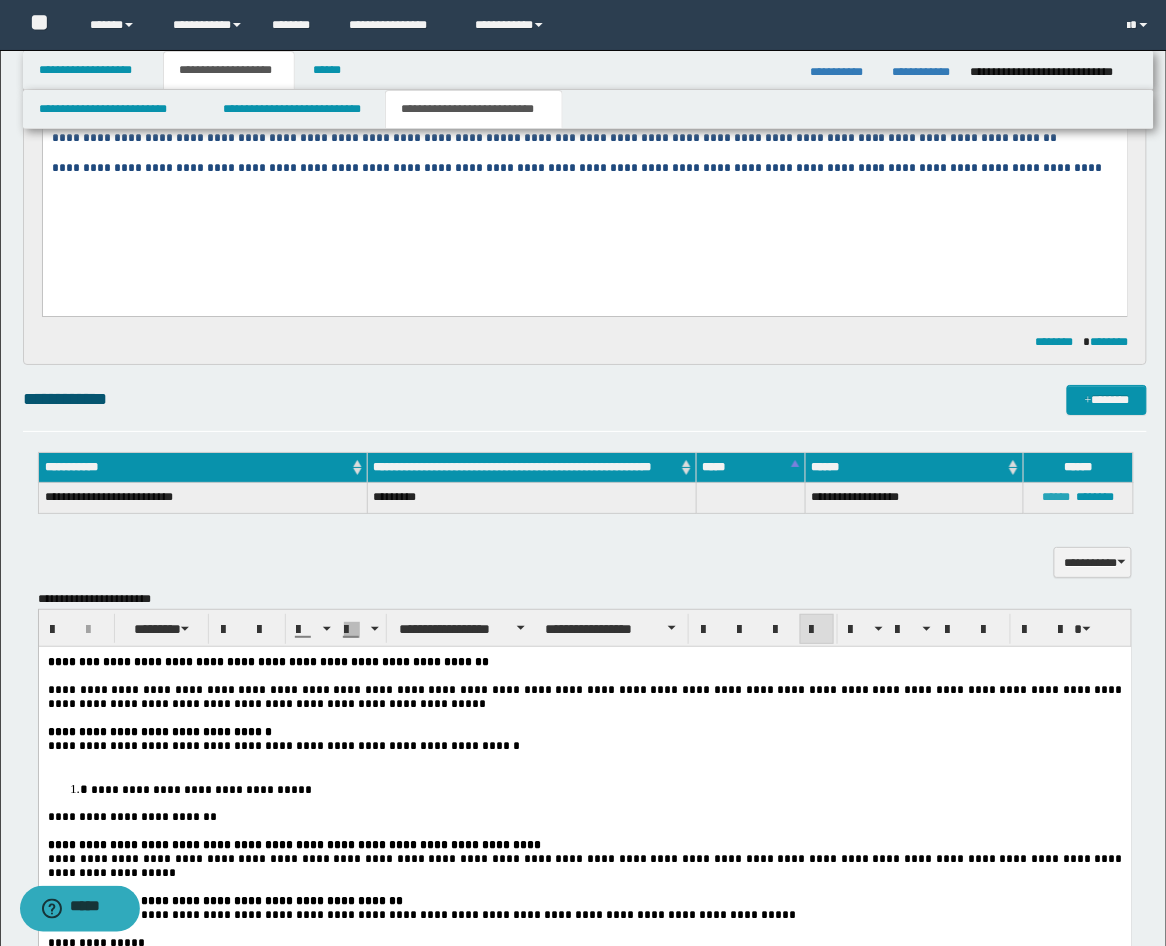 click on "******" at bounding box center (1056, 497) 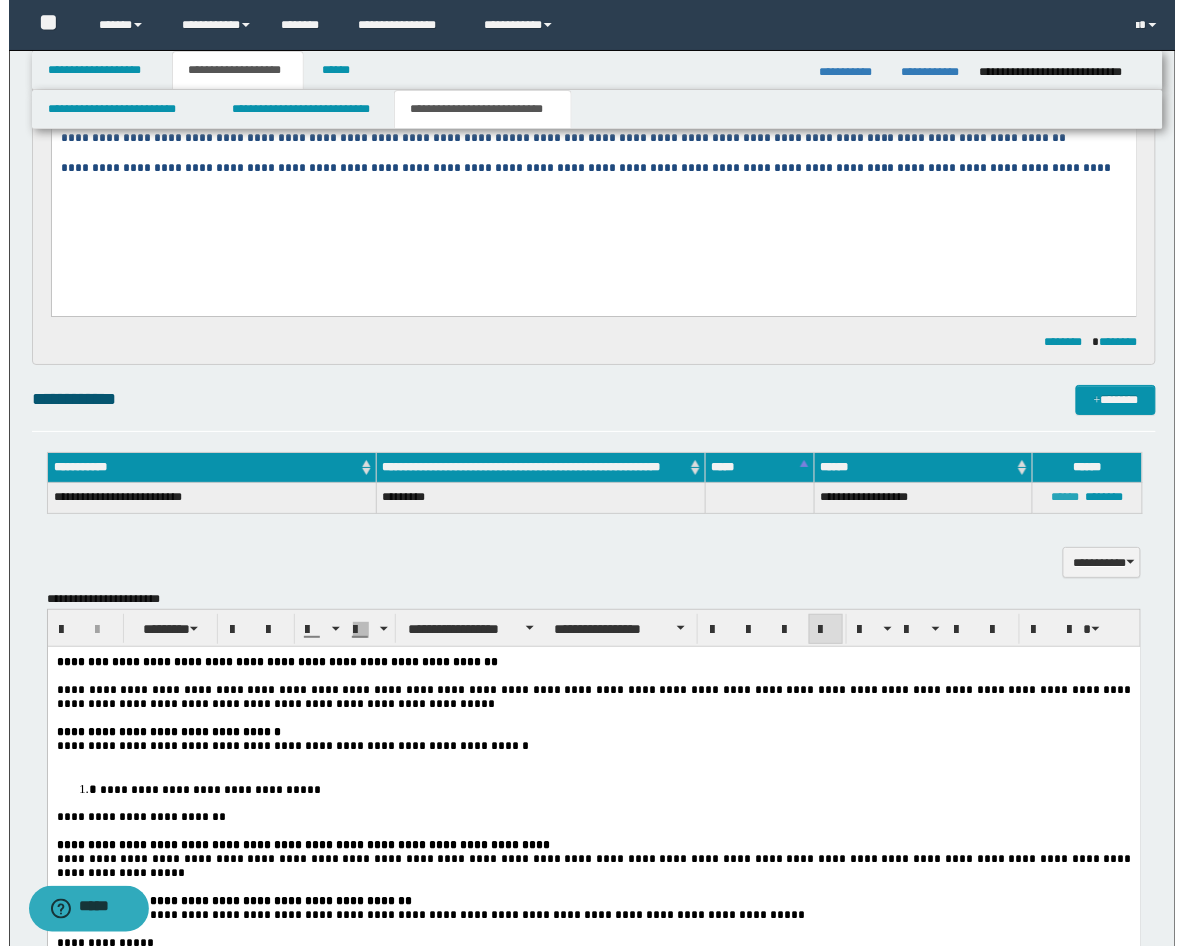 type on "**********" 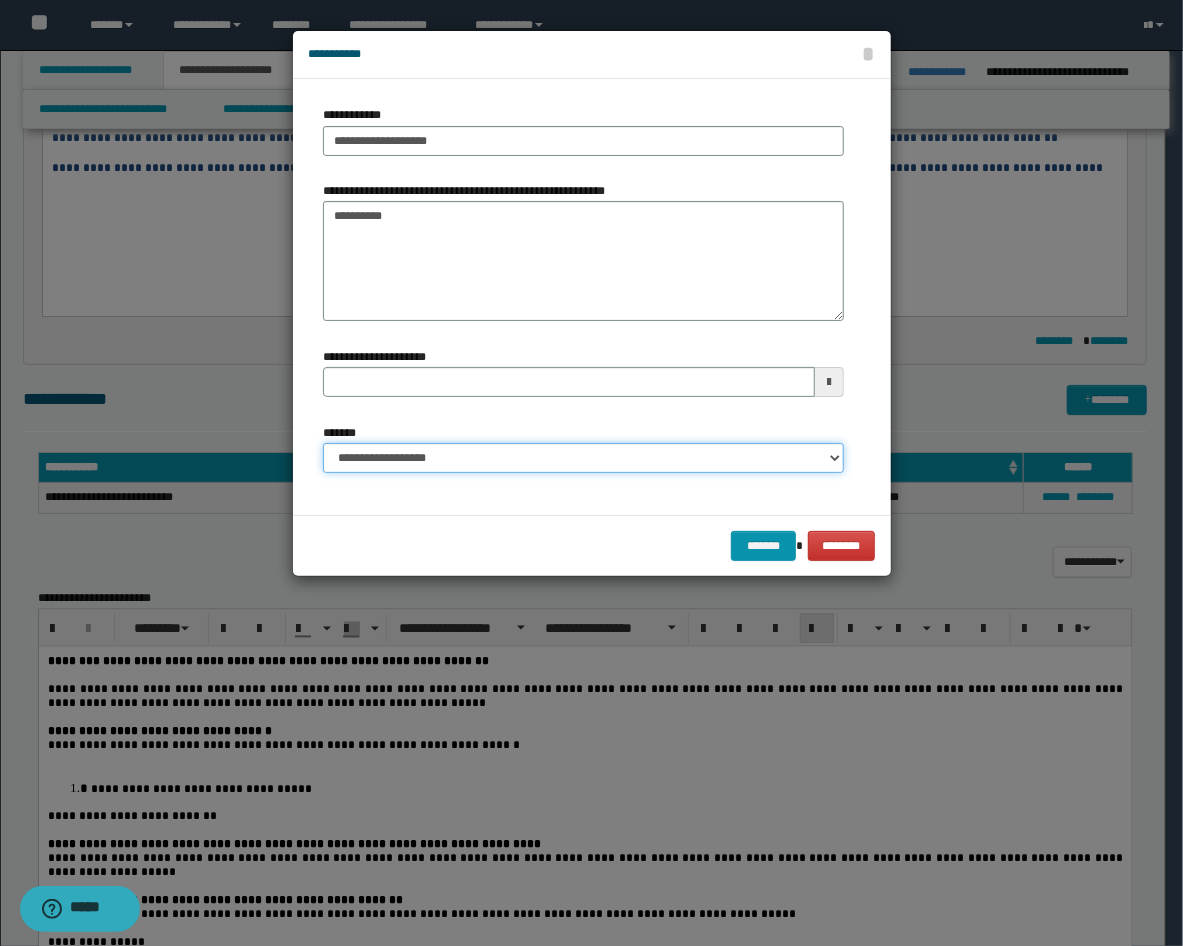 click on "**********" at bounding box center [583, 458] 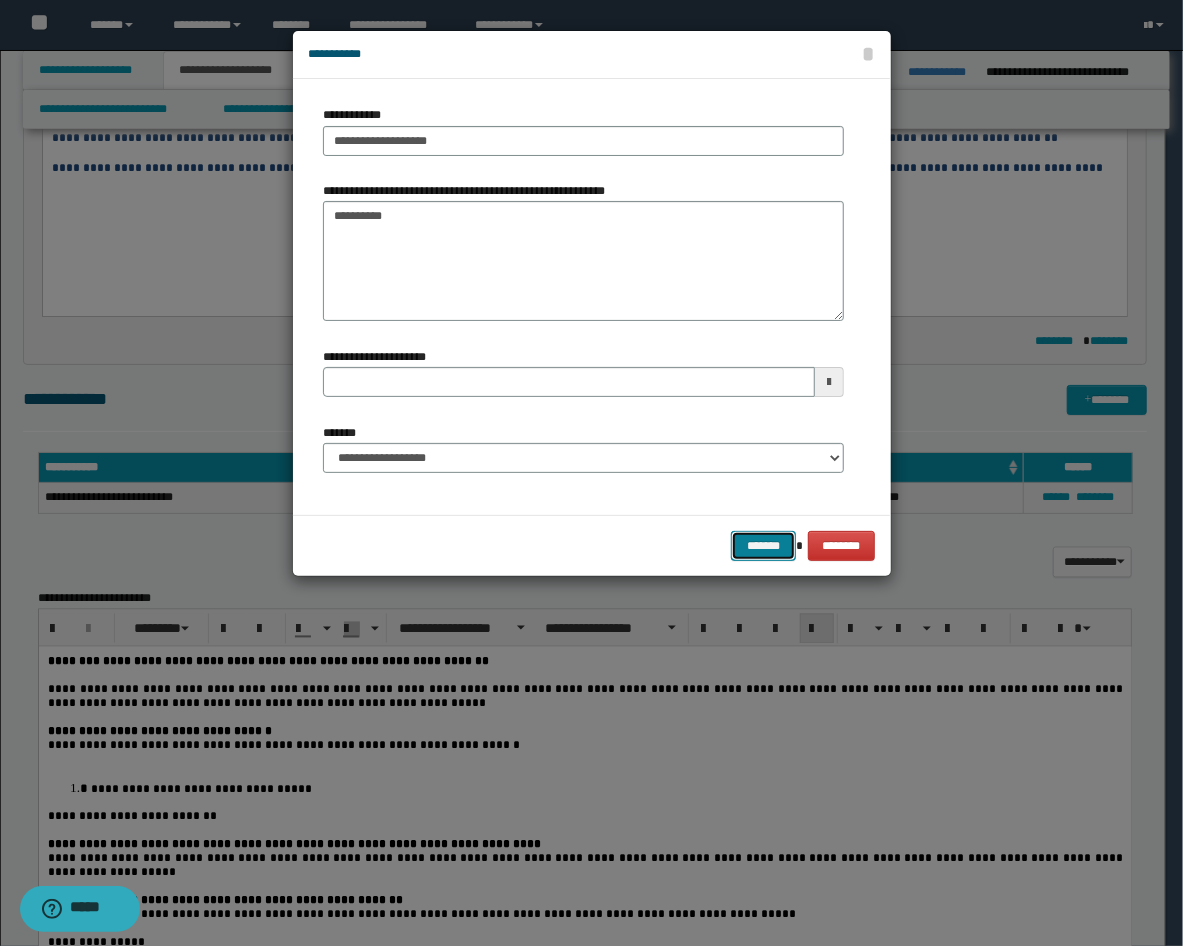 click on "*******" at bounding box center [763, 546] 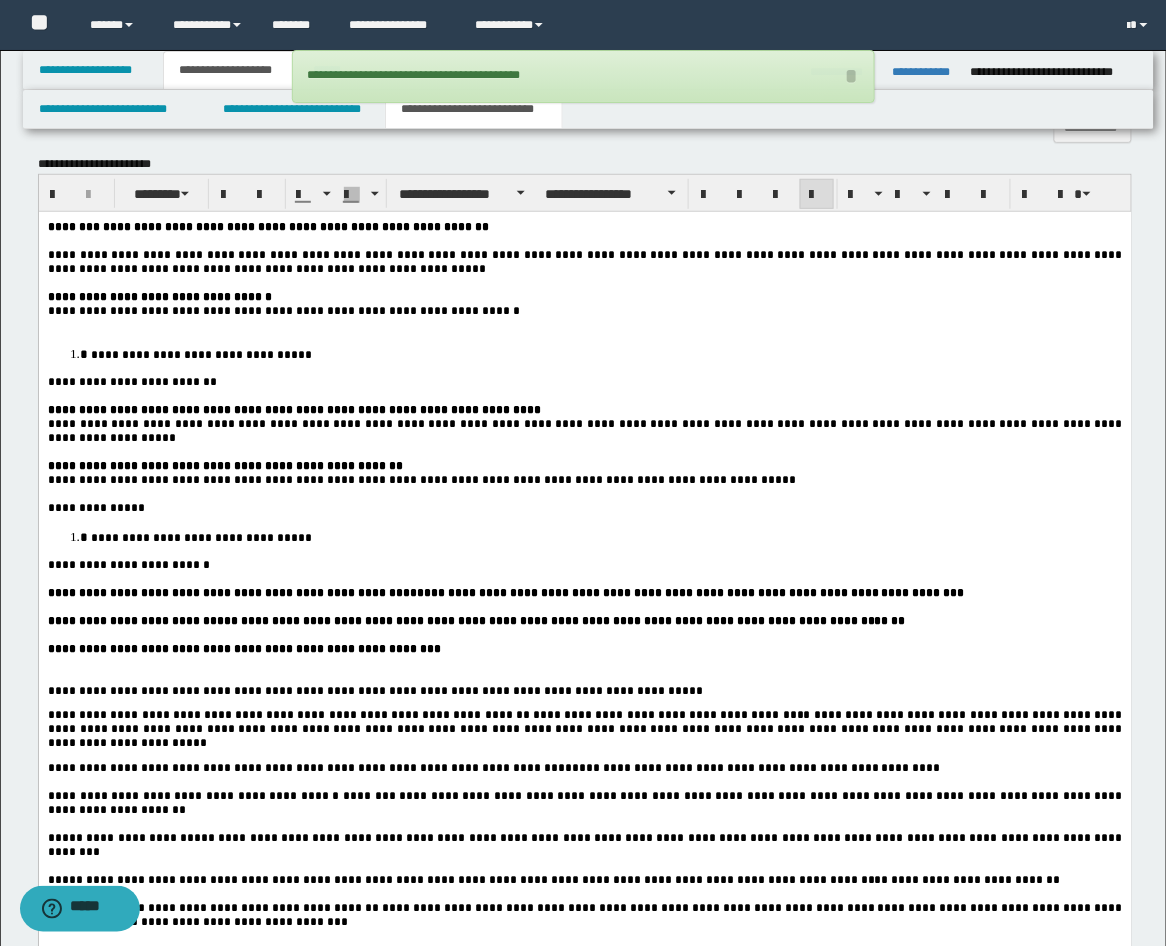 scroll, scrollTop: 2592, scrollLeft: 0, axis: vertical 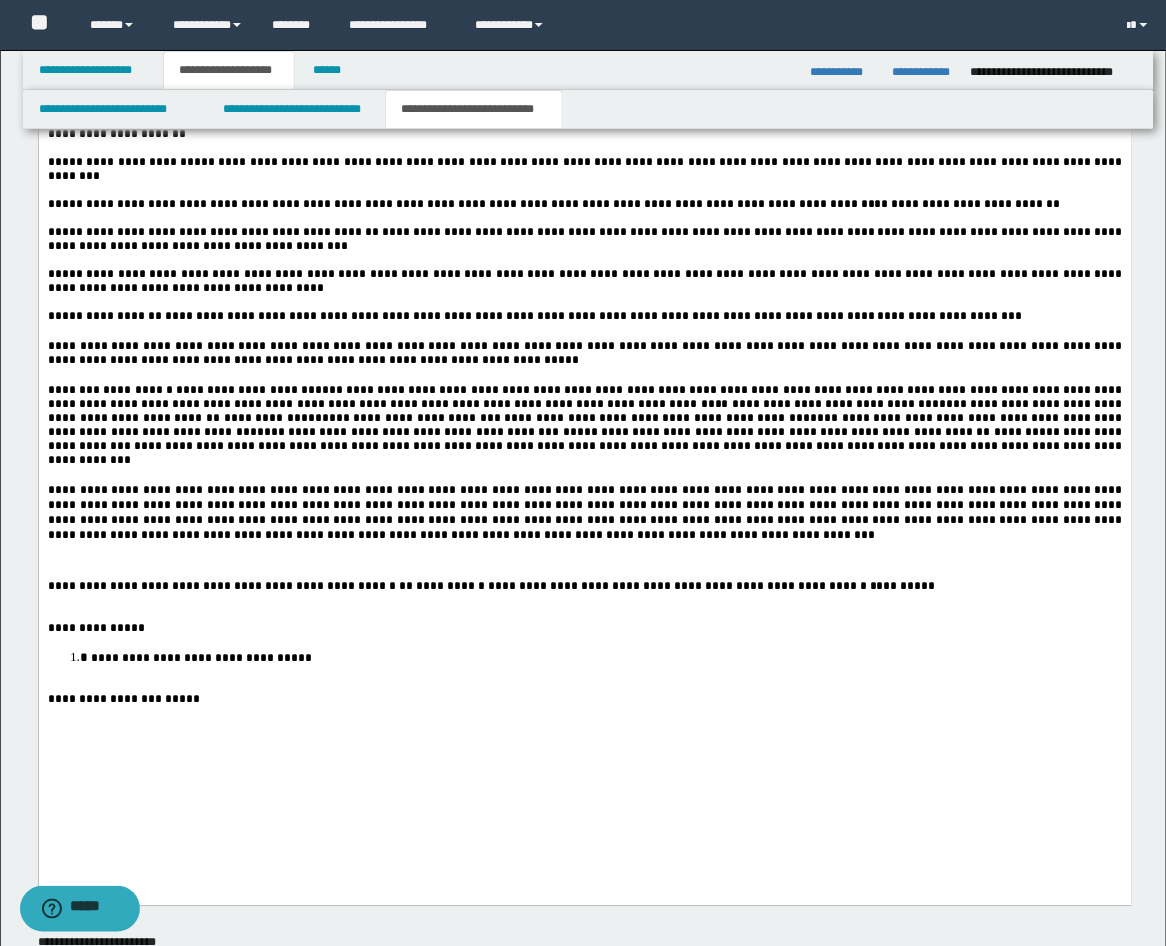 click on "**********" at bounding box center [586, 440] 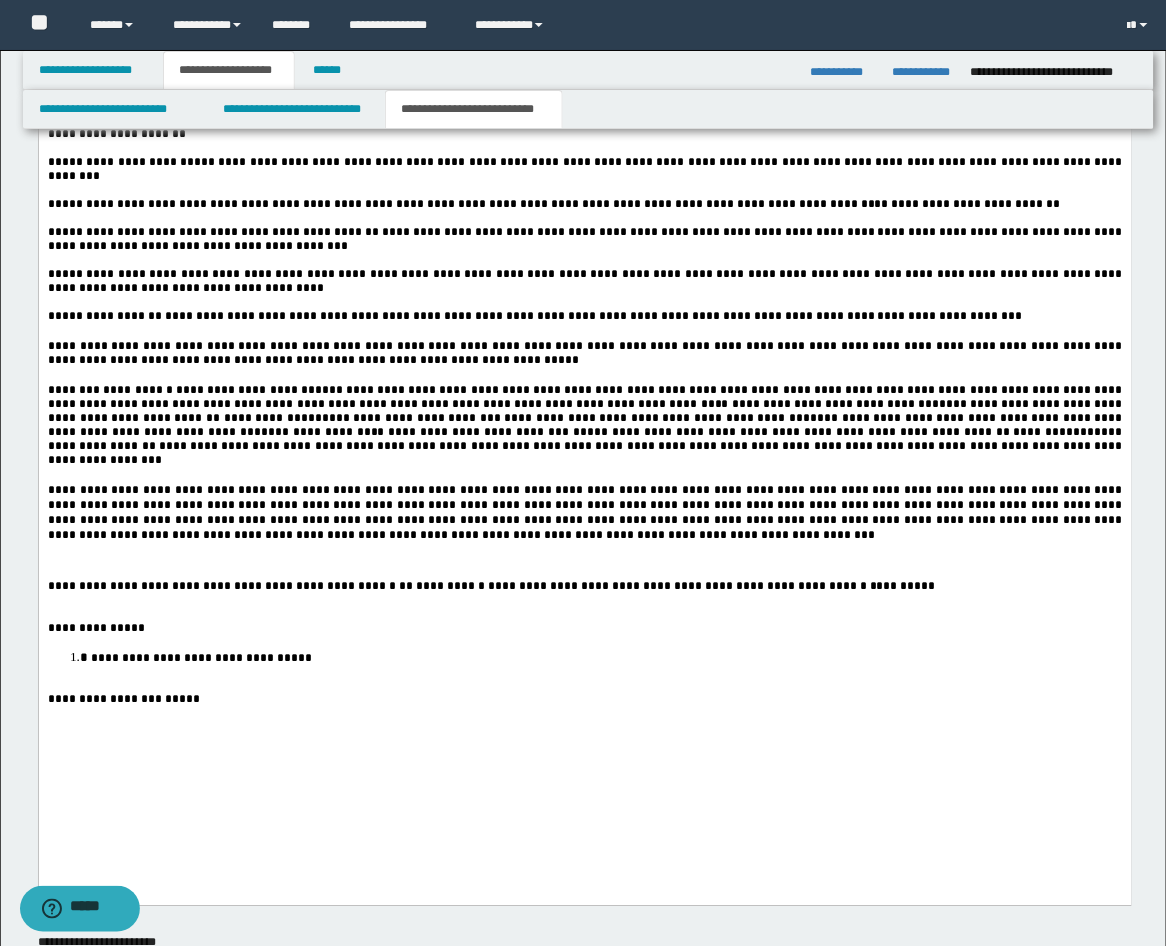 click on "**********" at bounding box center (584, 426) 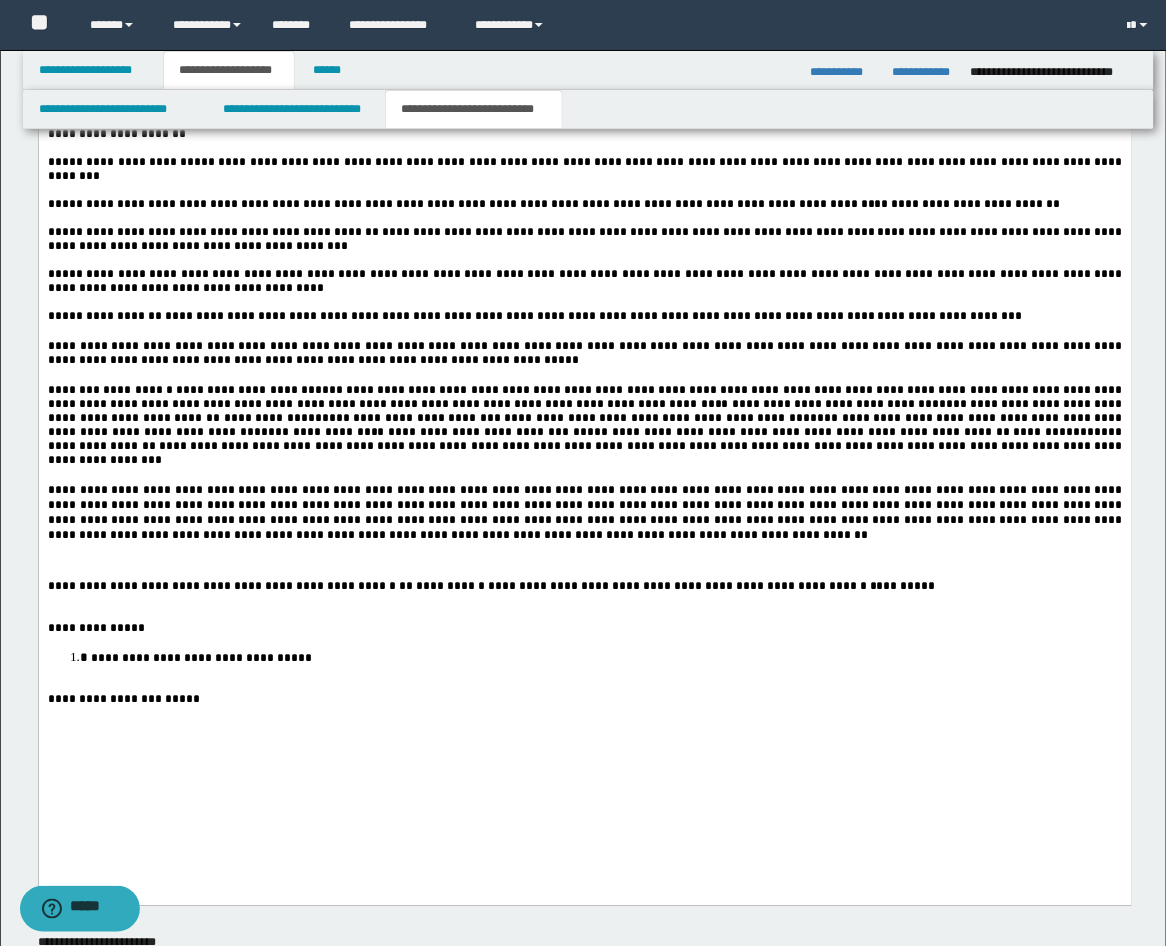 click on "**********" at bounding box center (586, 513) 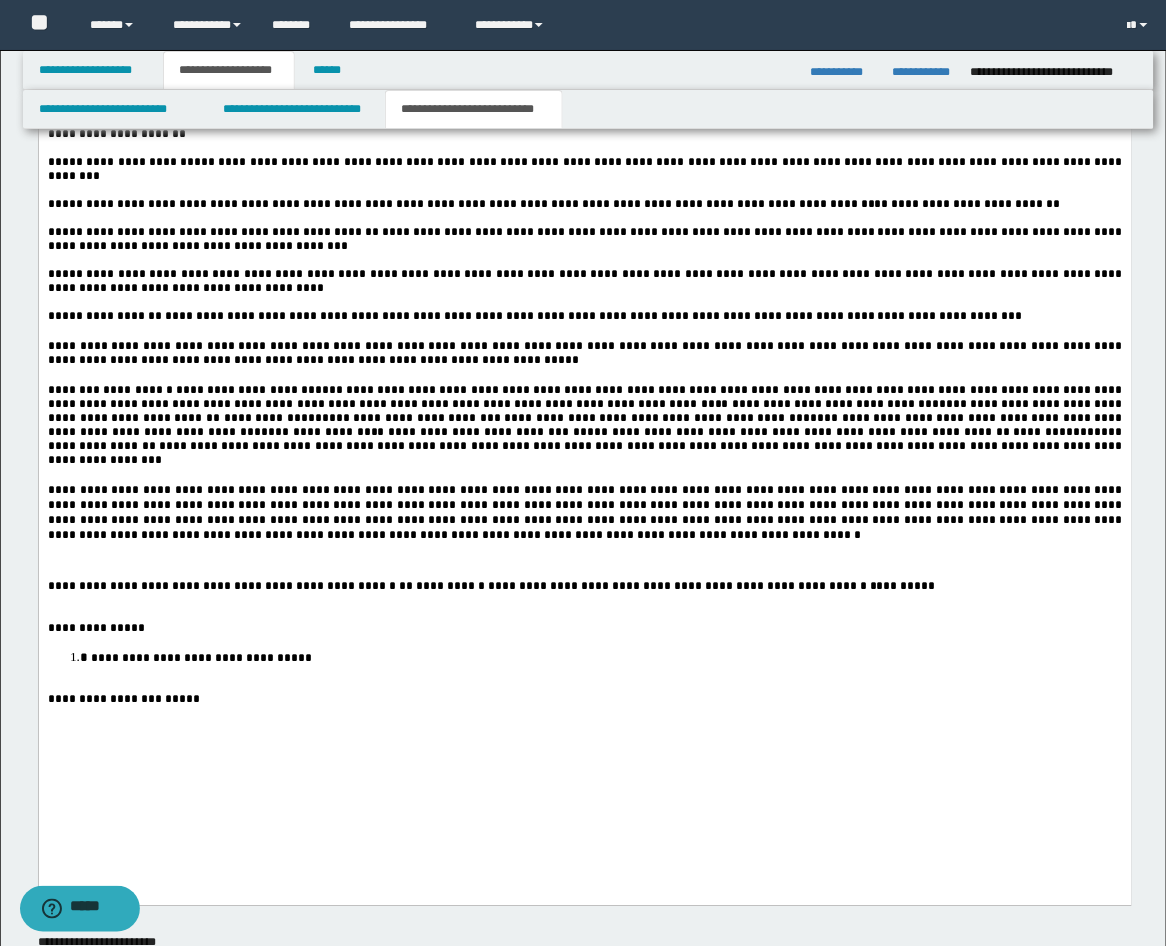 click on "**********" at bounding box center [584, 514] 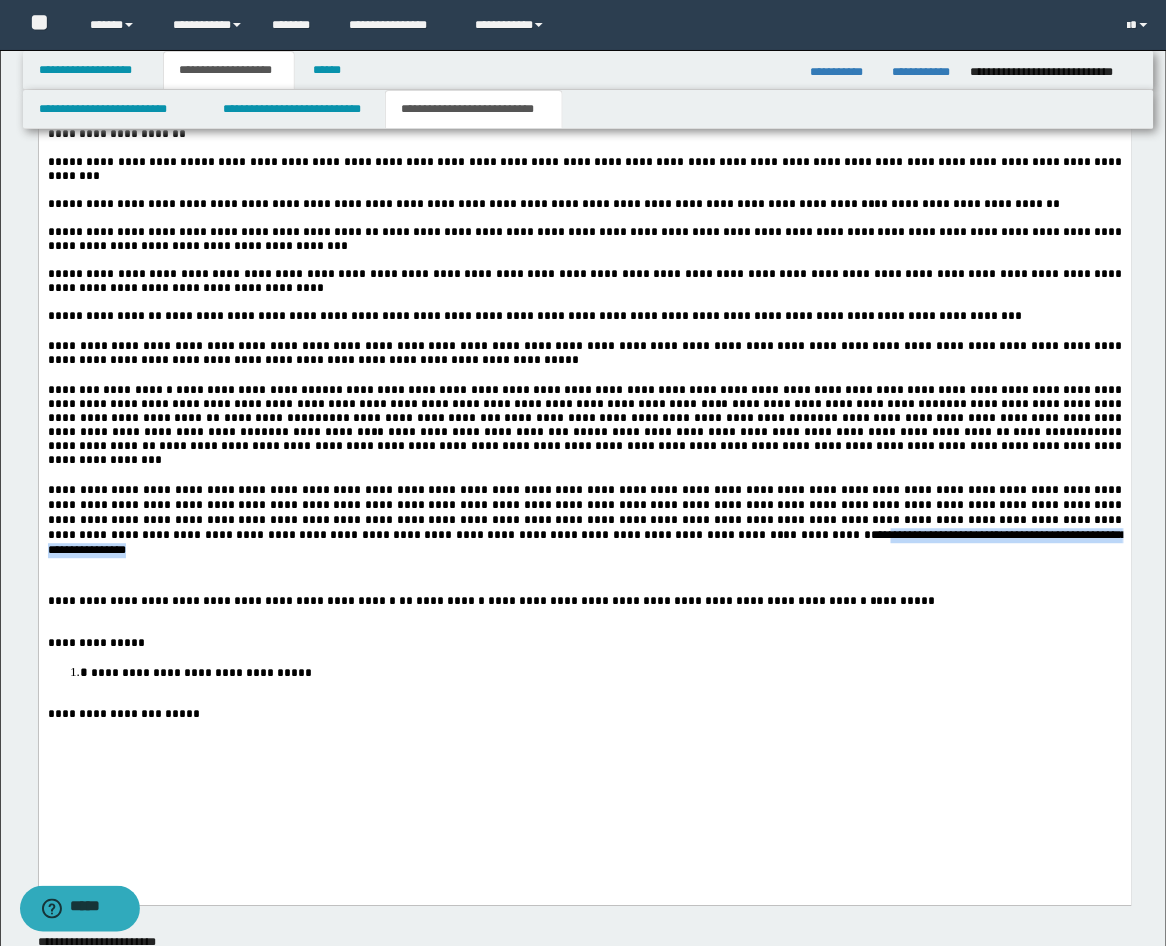 drag, startPoint x: 729, startPoint y: 607, endPoint x: 334, endPoint y: 605, distance: 395.00507 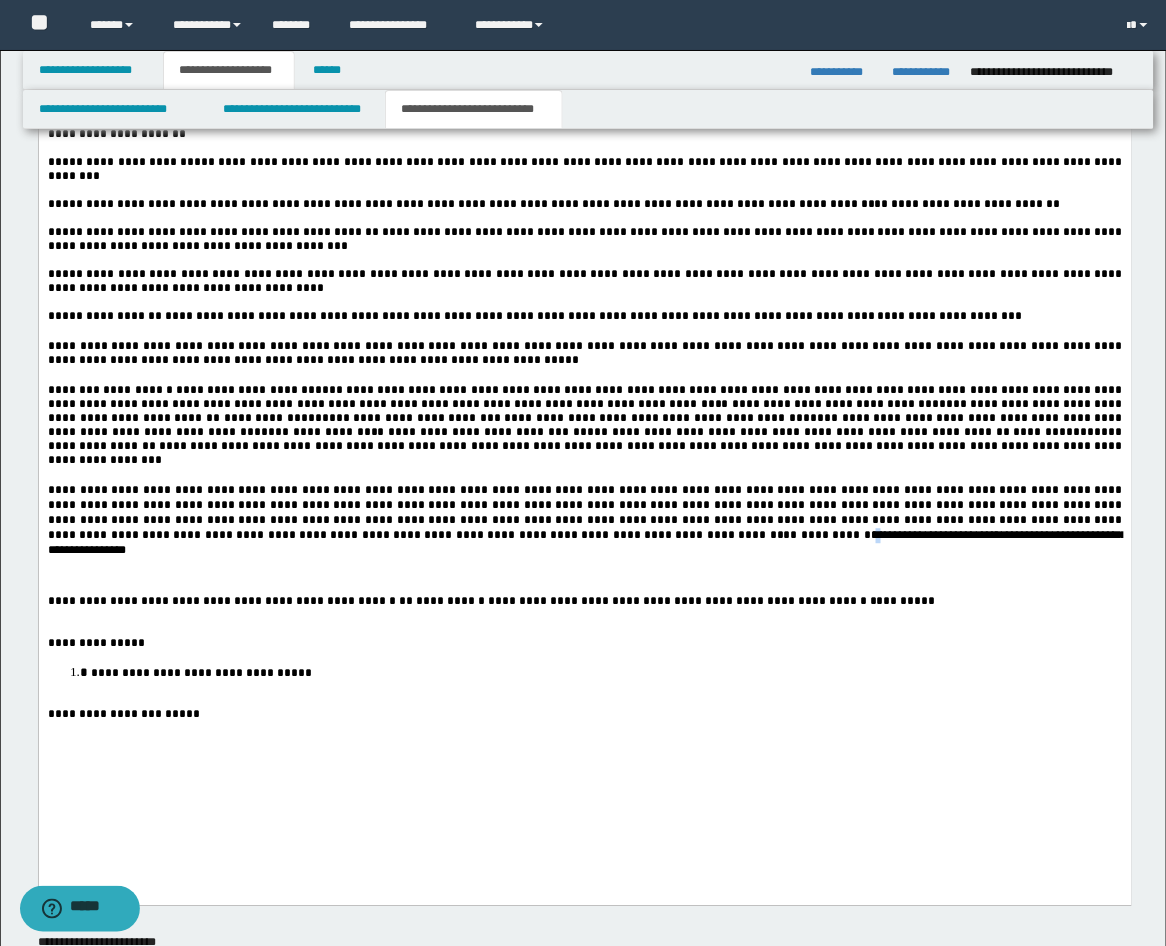 drag, startPoint x: 334, startPoint y: 605, endPoint x: 345, endPoint y: 605, distance: 11 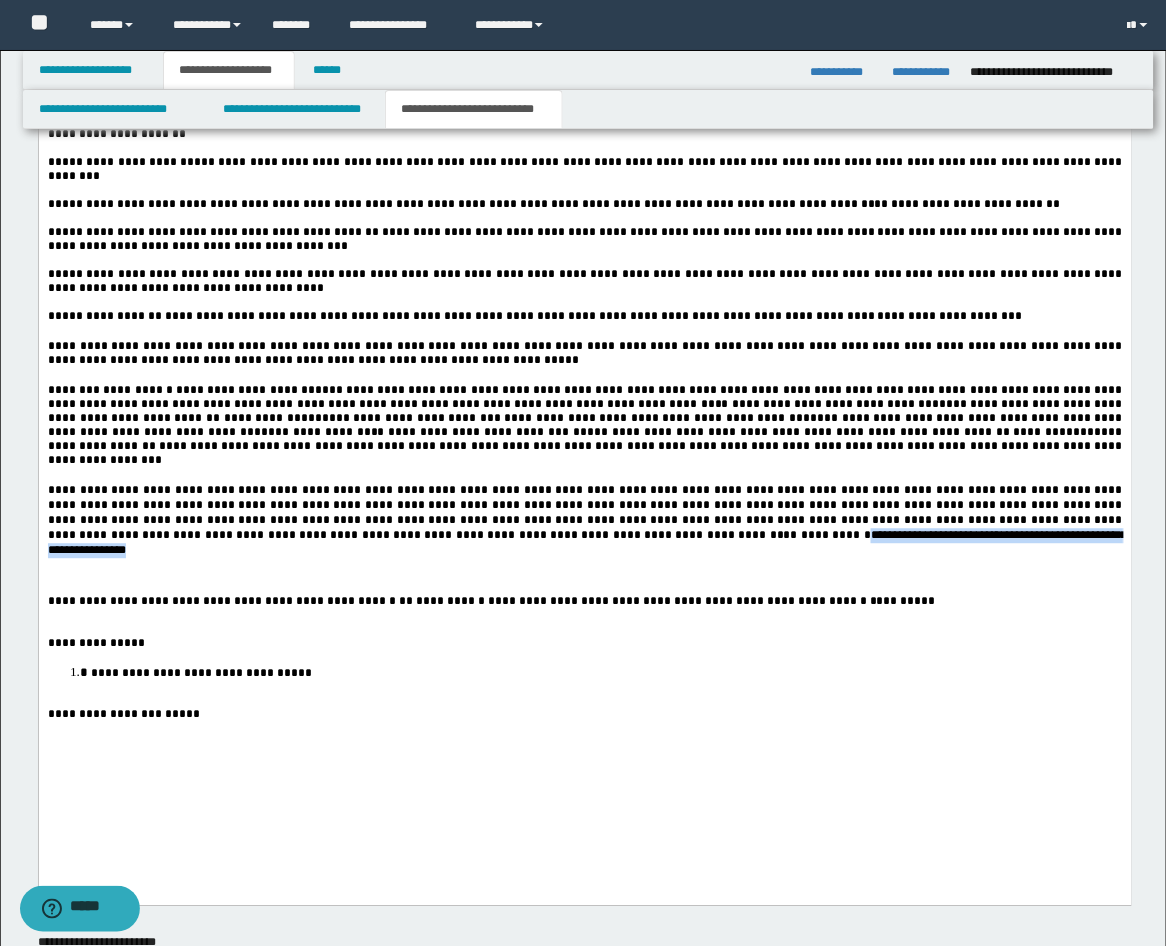 drag, startPoint x: 340, startPoint y: 607, endPoint x: 758, endPoint y: 629, distance: 418.57855 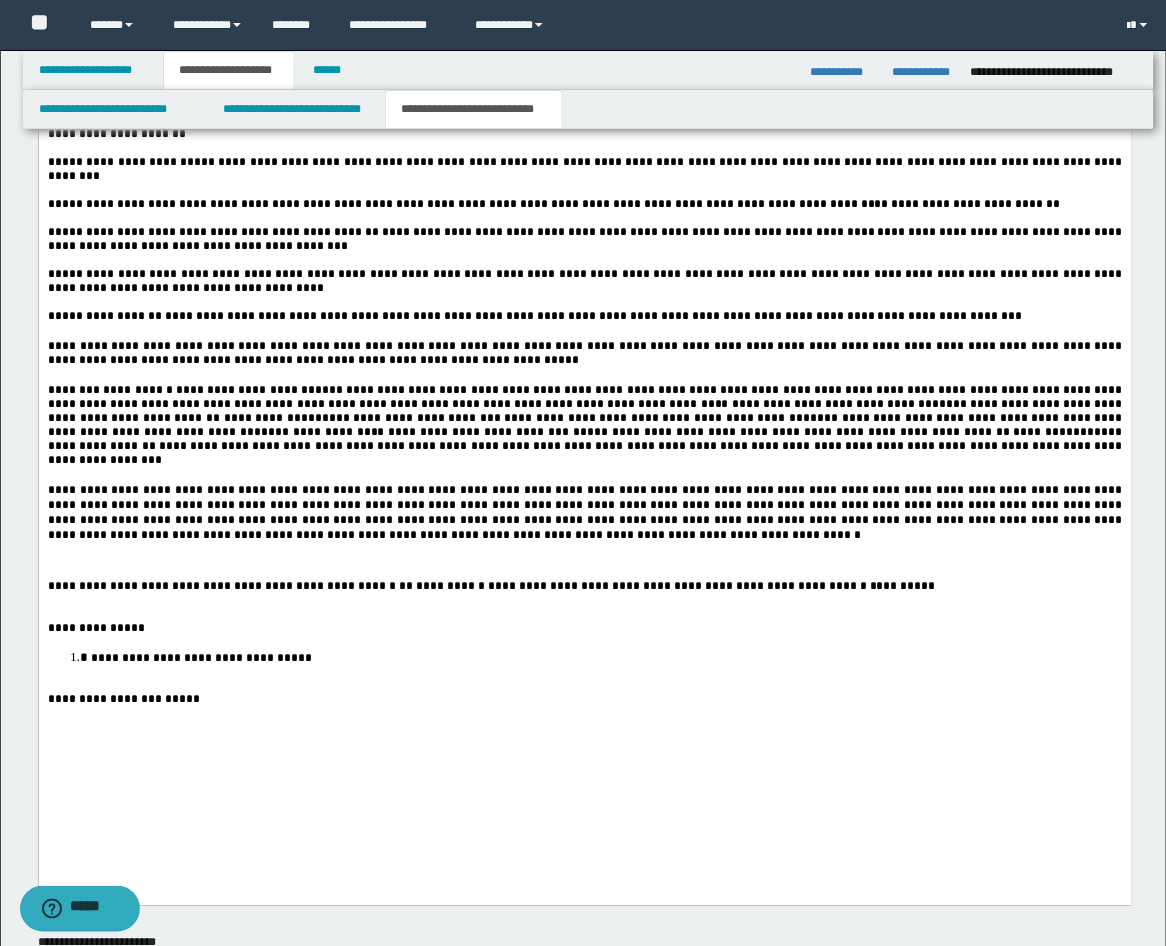 click on "**********" at bounding box center (434, 433) 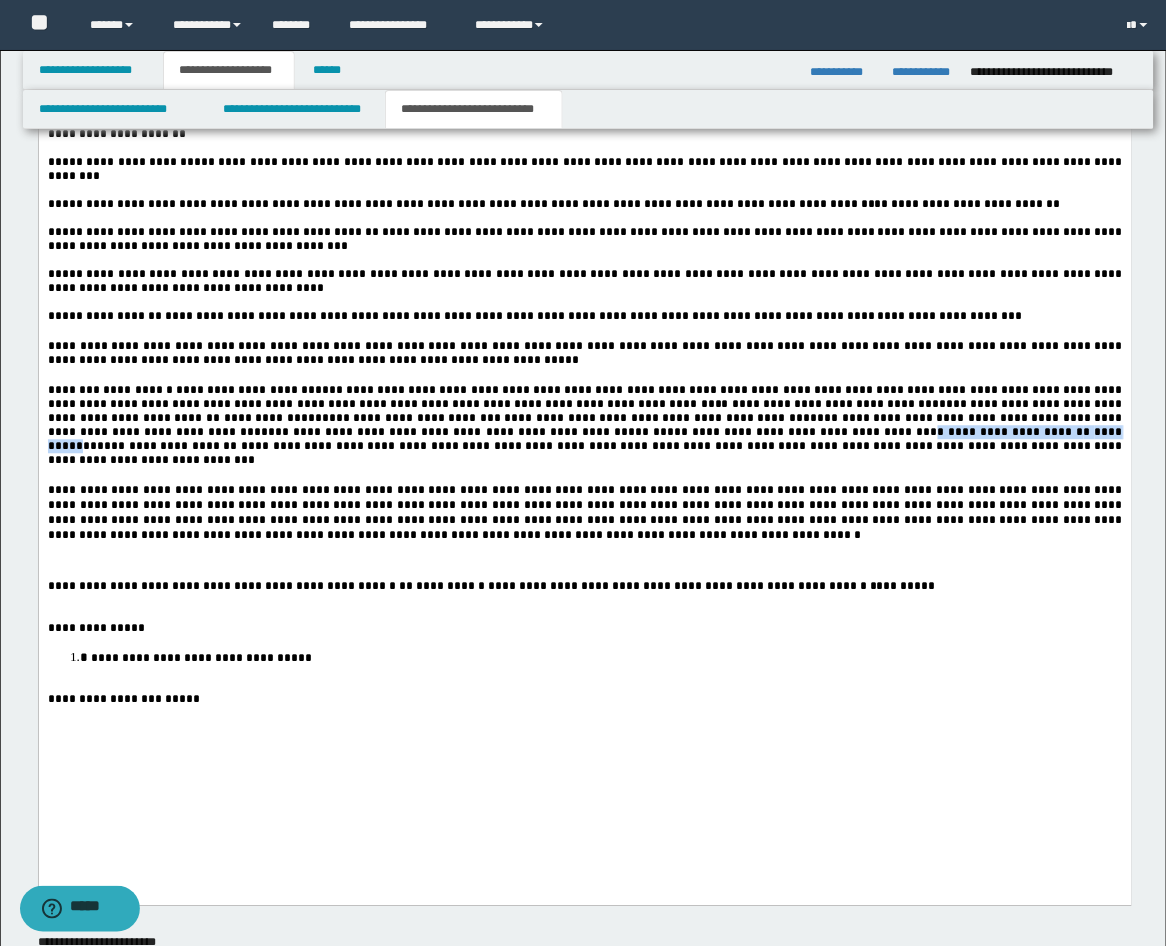 drag, startPoint x: 414, startPoint y: 507, endPoint x: 592, endPoint y: 511, distance: 178.04494 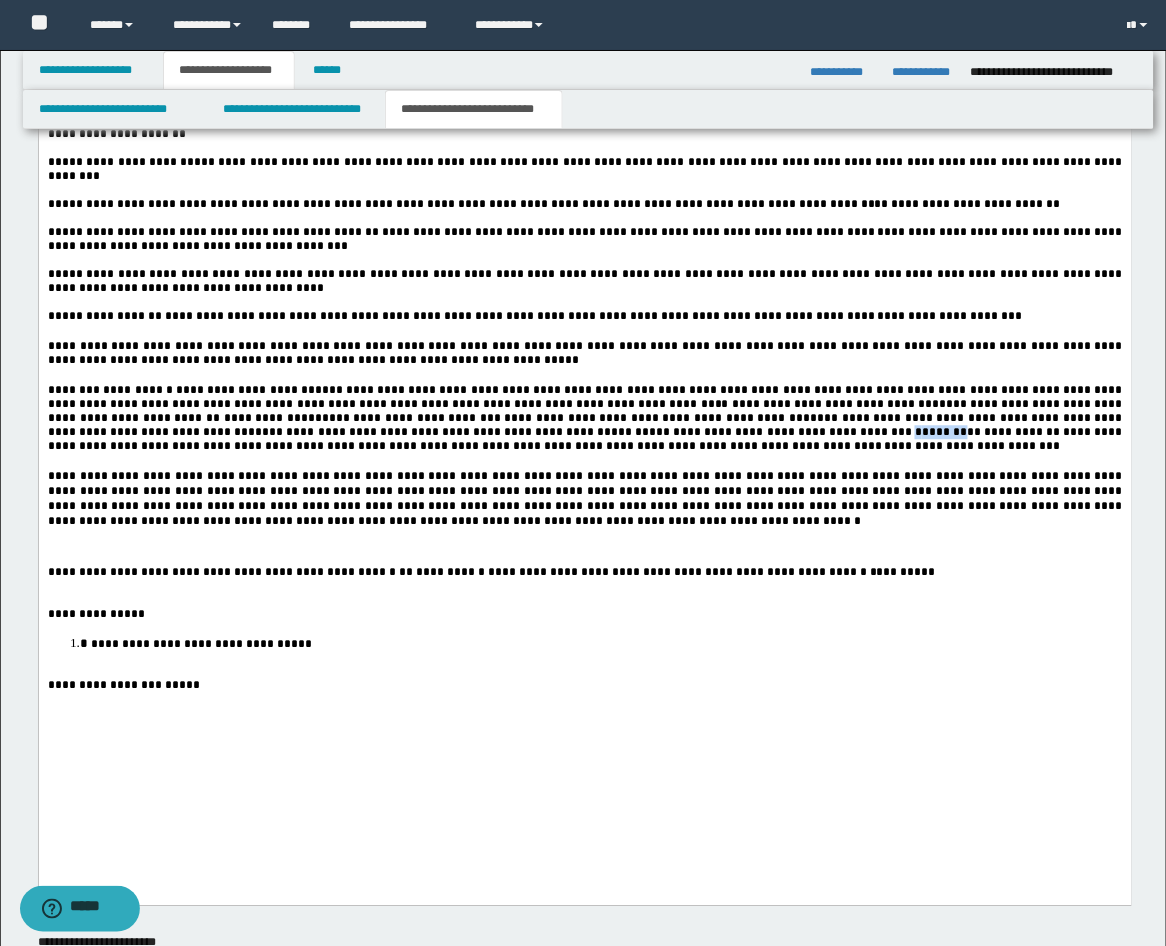 drag, startPoint x: 421, startPoint y: 506, endPoint x: 463, endPoint y: 509, distance: 42.107006 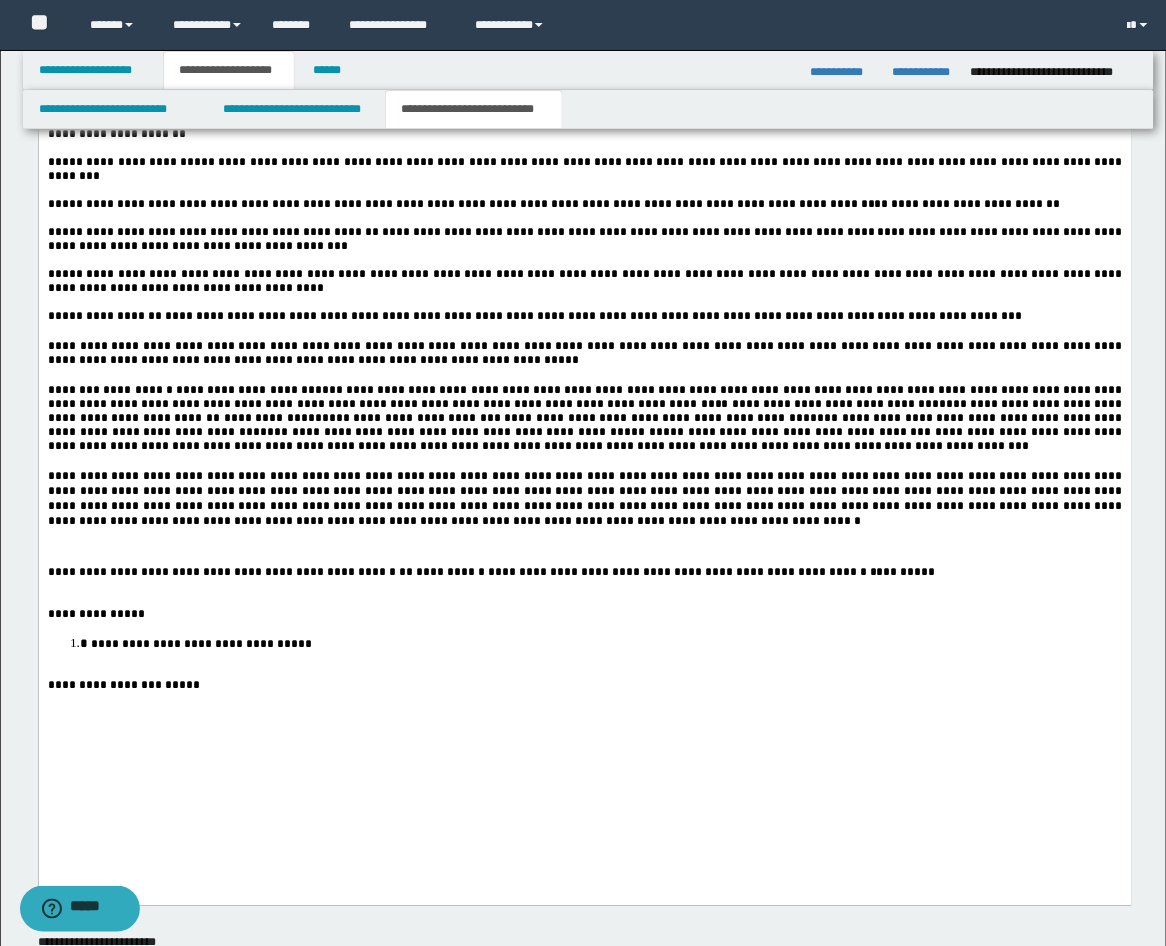 click at bounding box center (584, 672) 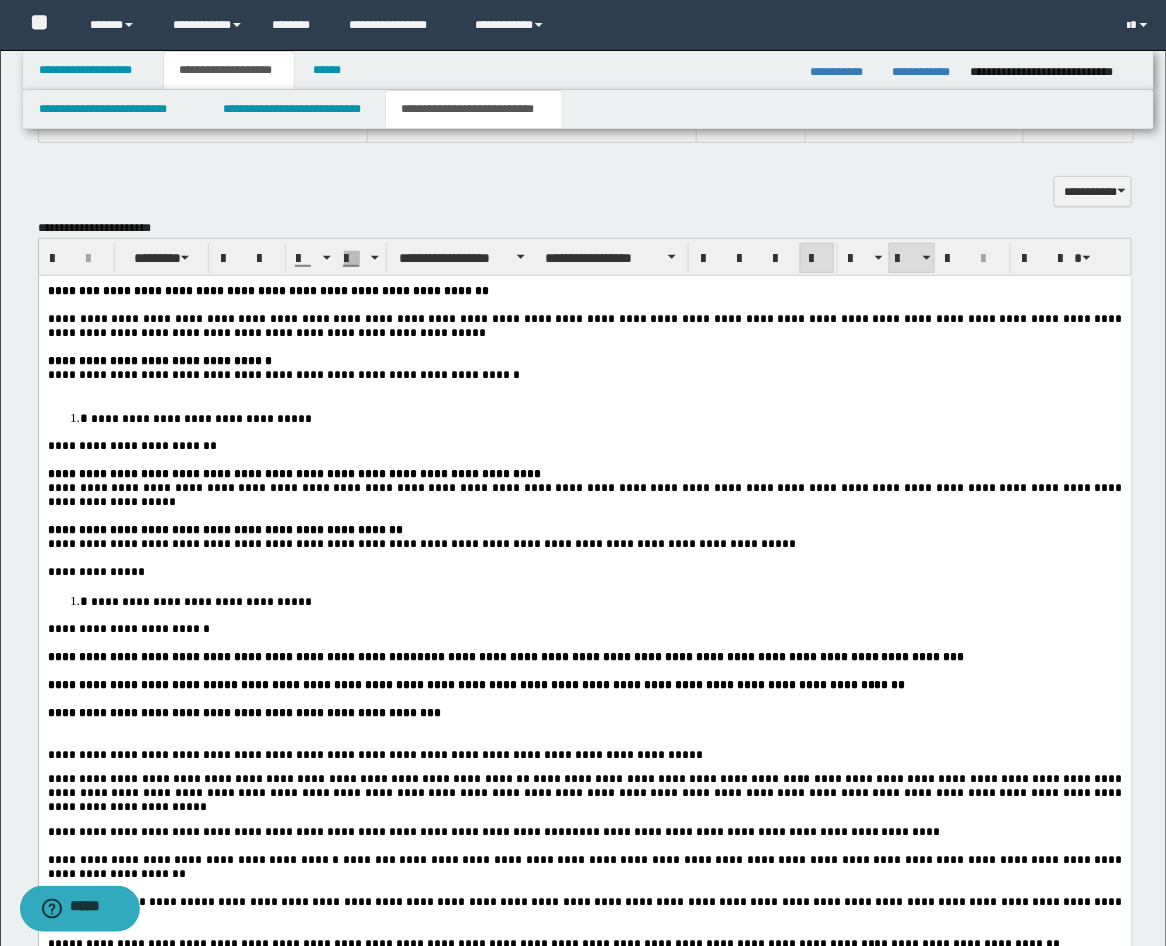 scroll, scrollTop: 1481, scrollLeft: 0, axis: vertical 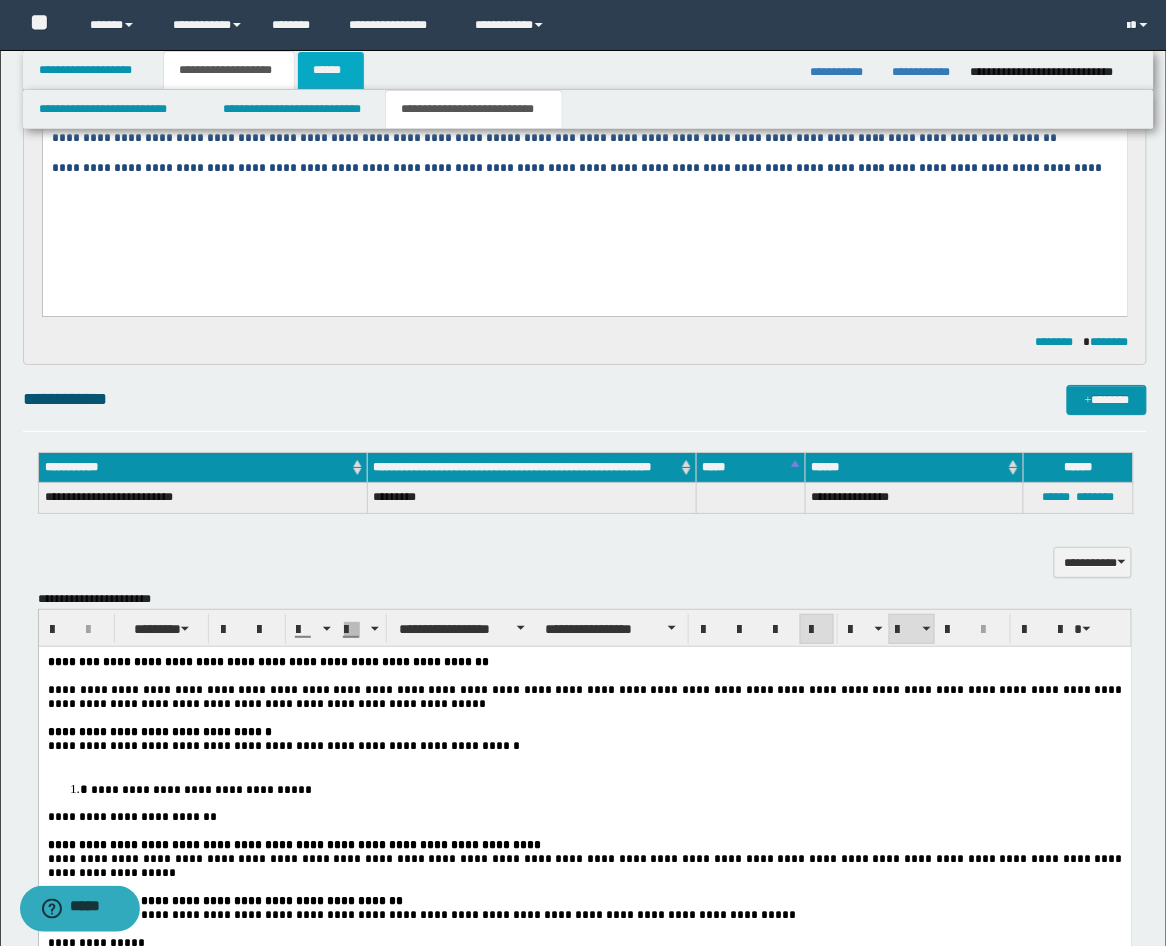 click on "******" at bounding box center (331, 70) 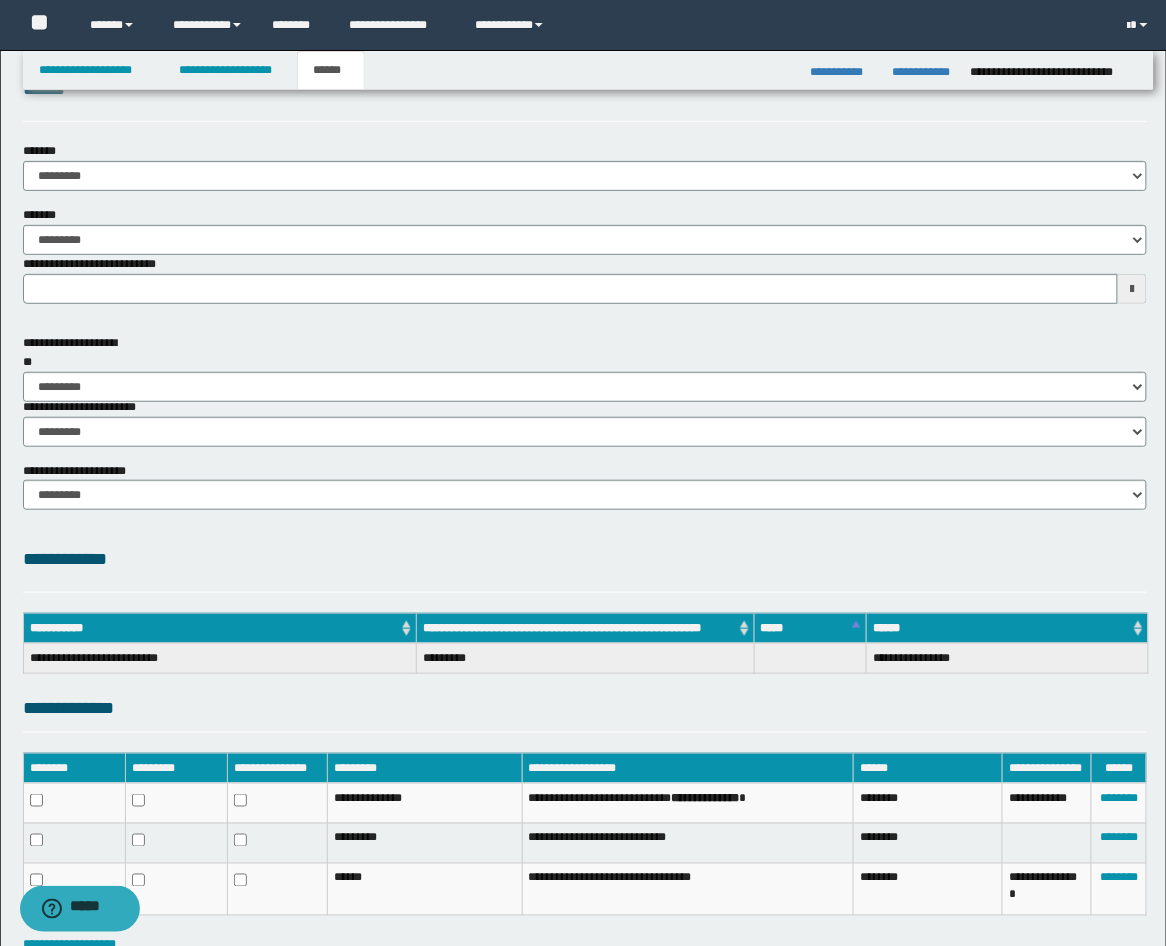 scroll, scrollTop: 0, scrollLeft: 0, axis: both 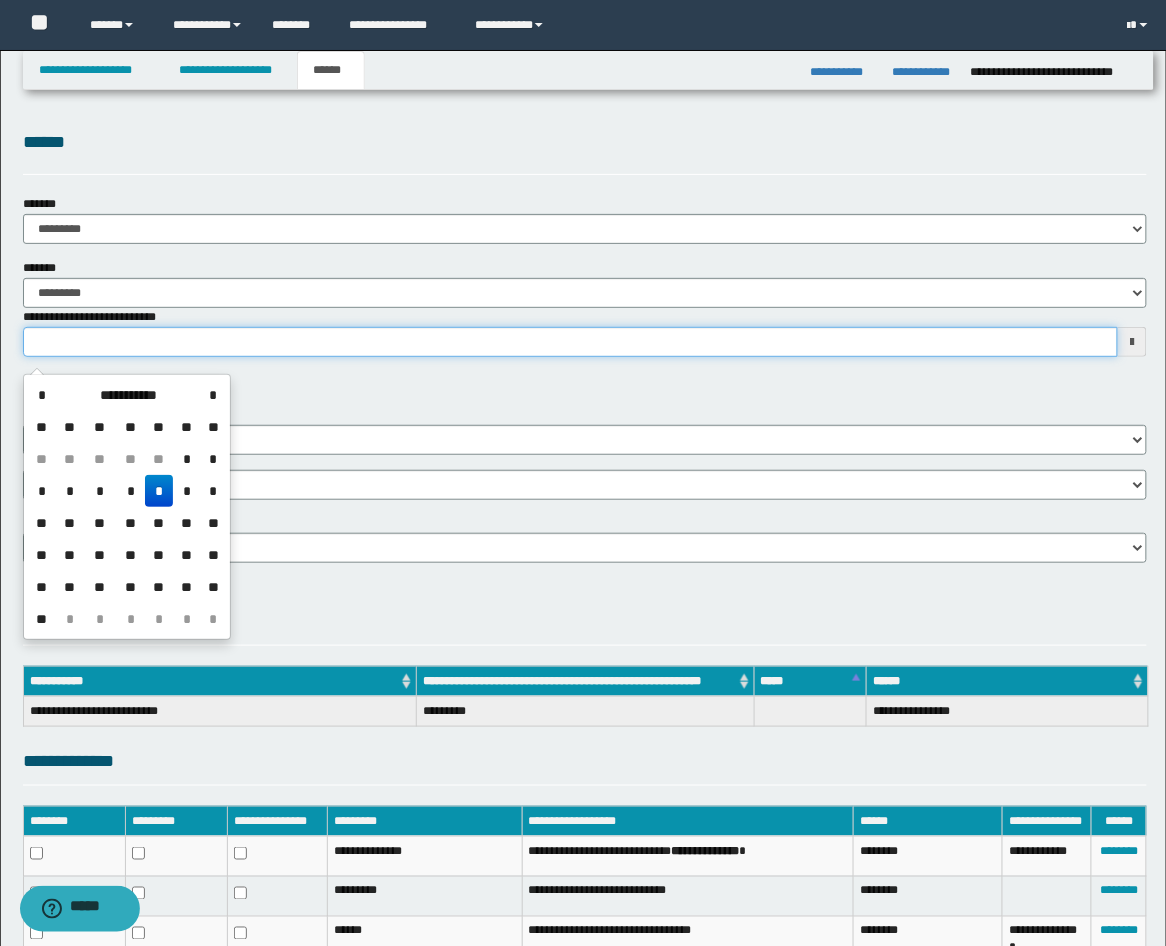 click on "**********" at bounding box center (571, 342) 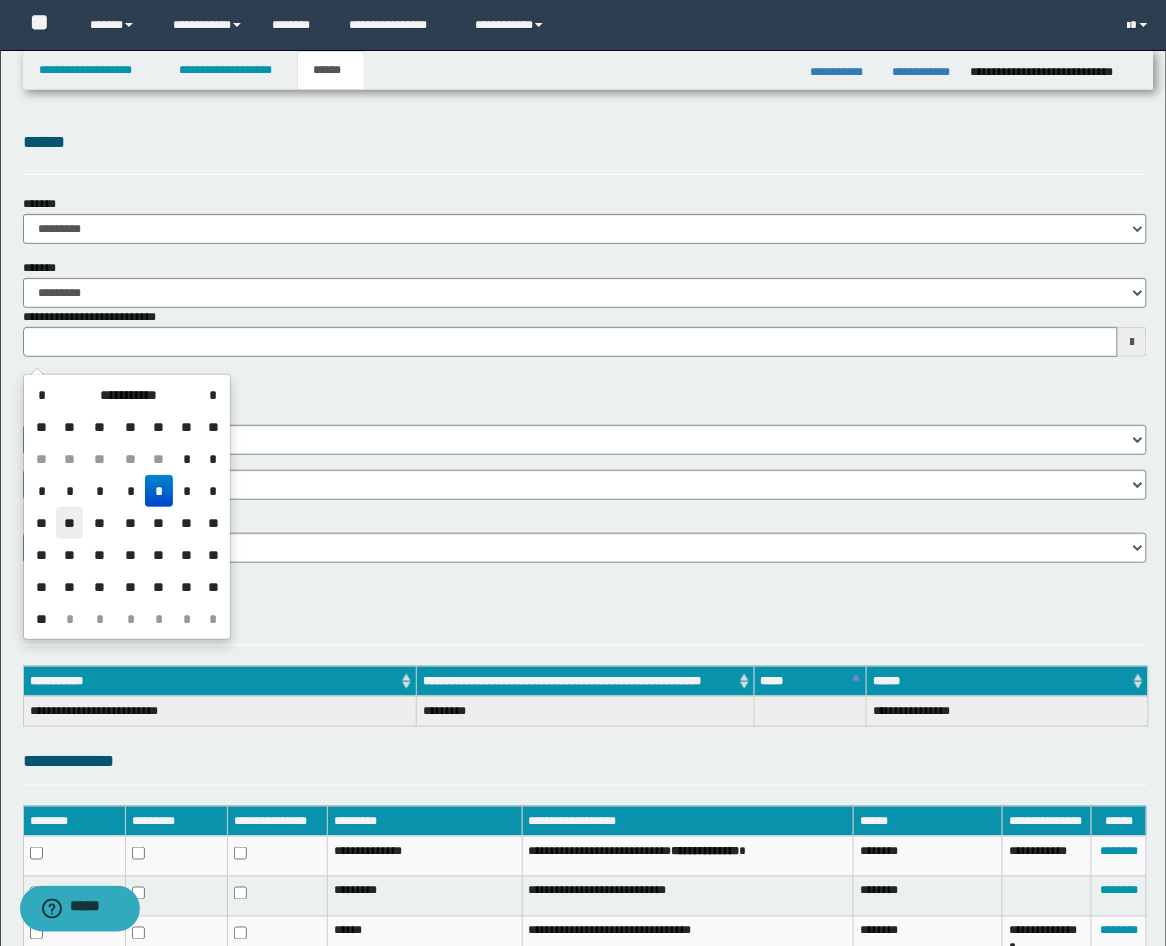click on "**" at bounding box center (70, 523) 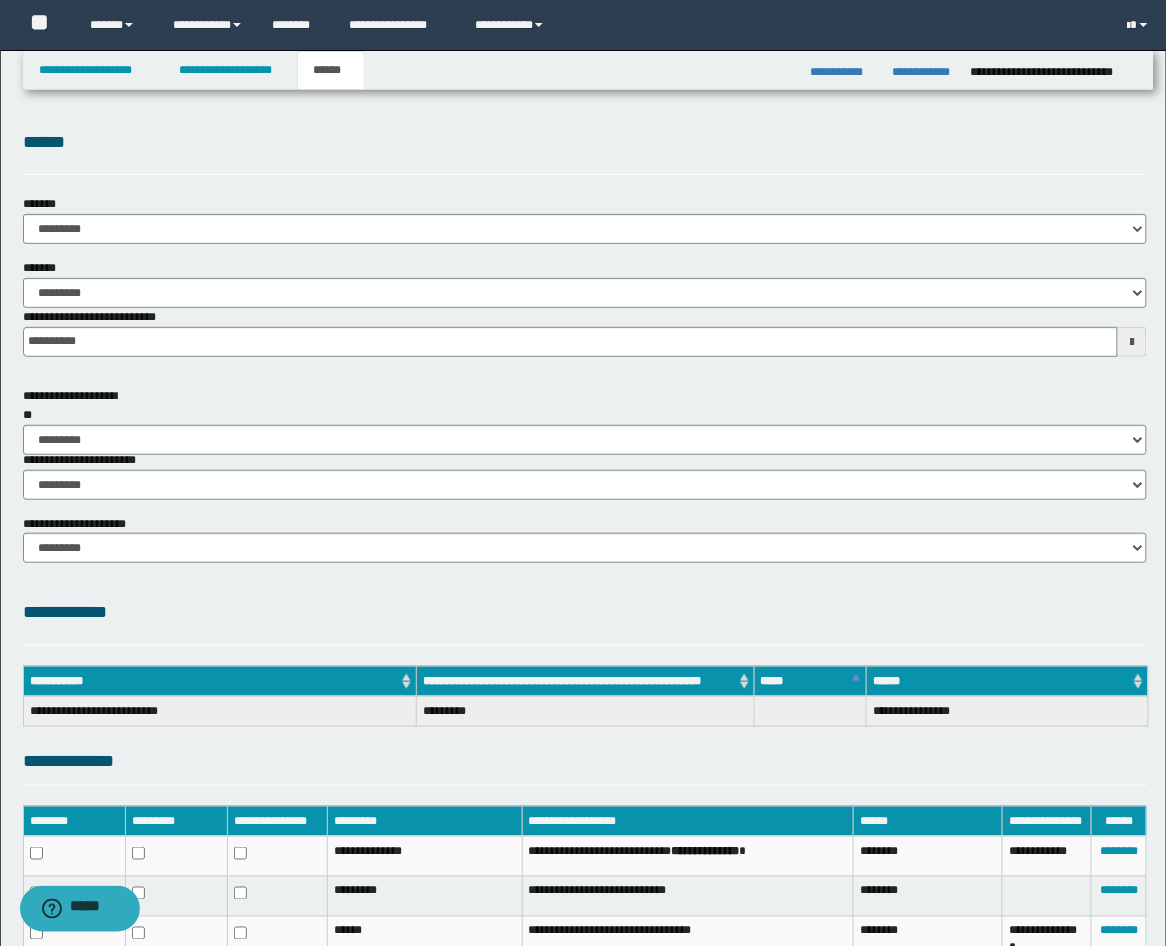 click on "**********" at bounding box center (585, 475) 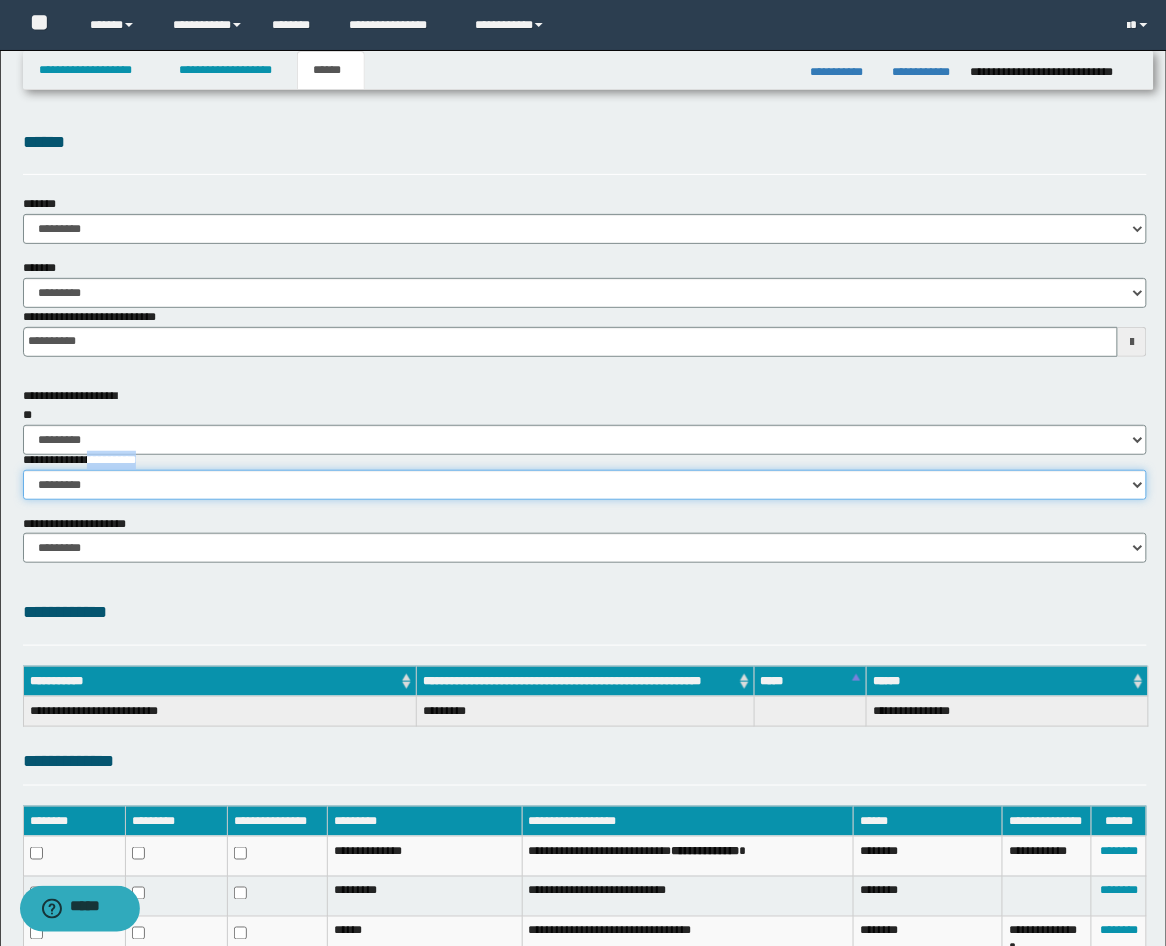 click on "*********
*********
*********" at bounding box center [585, 485] 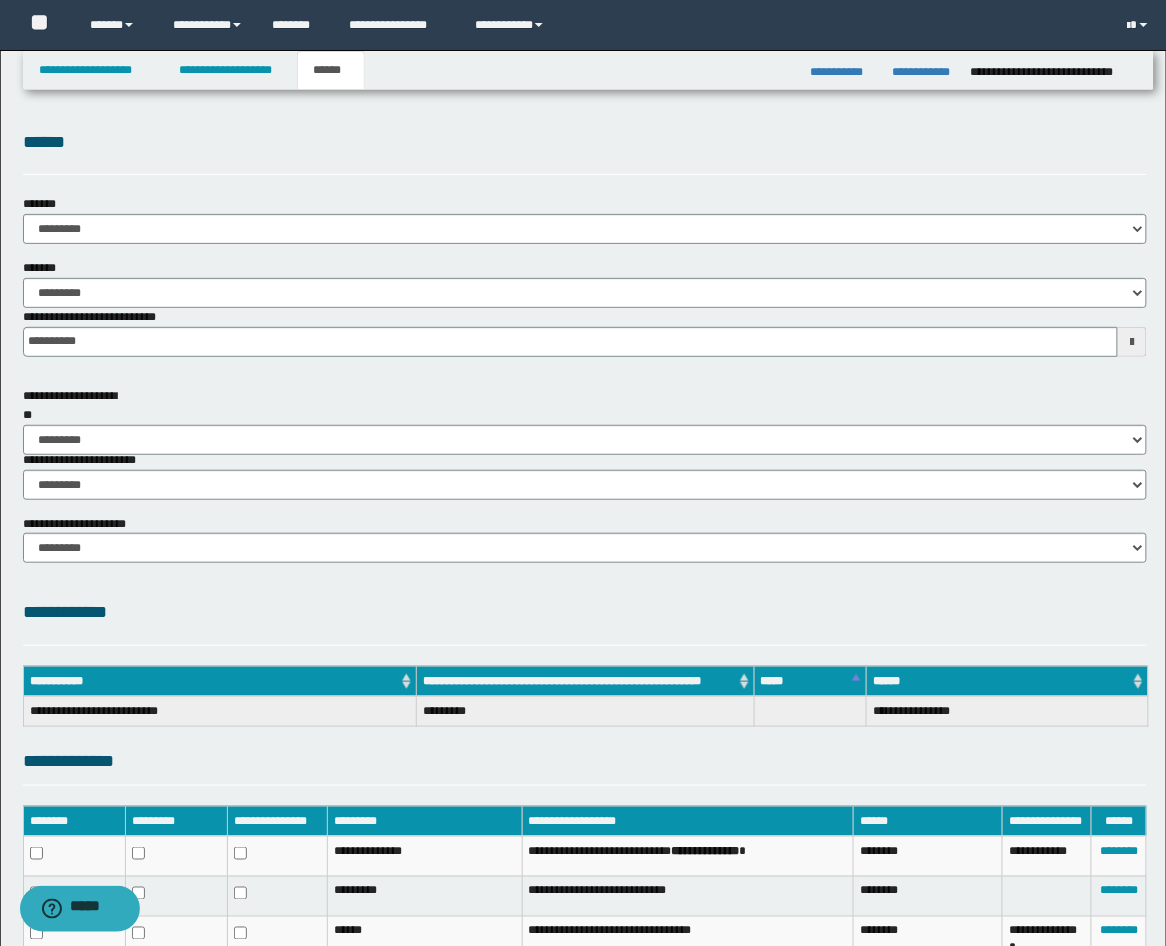 click on "**********" at bounding box center (585, 612) 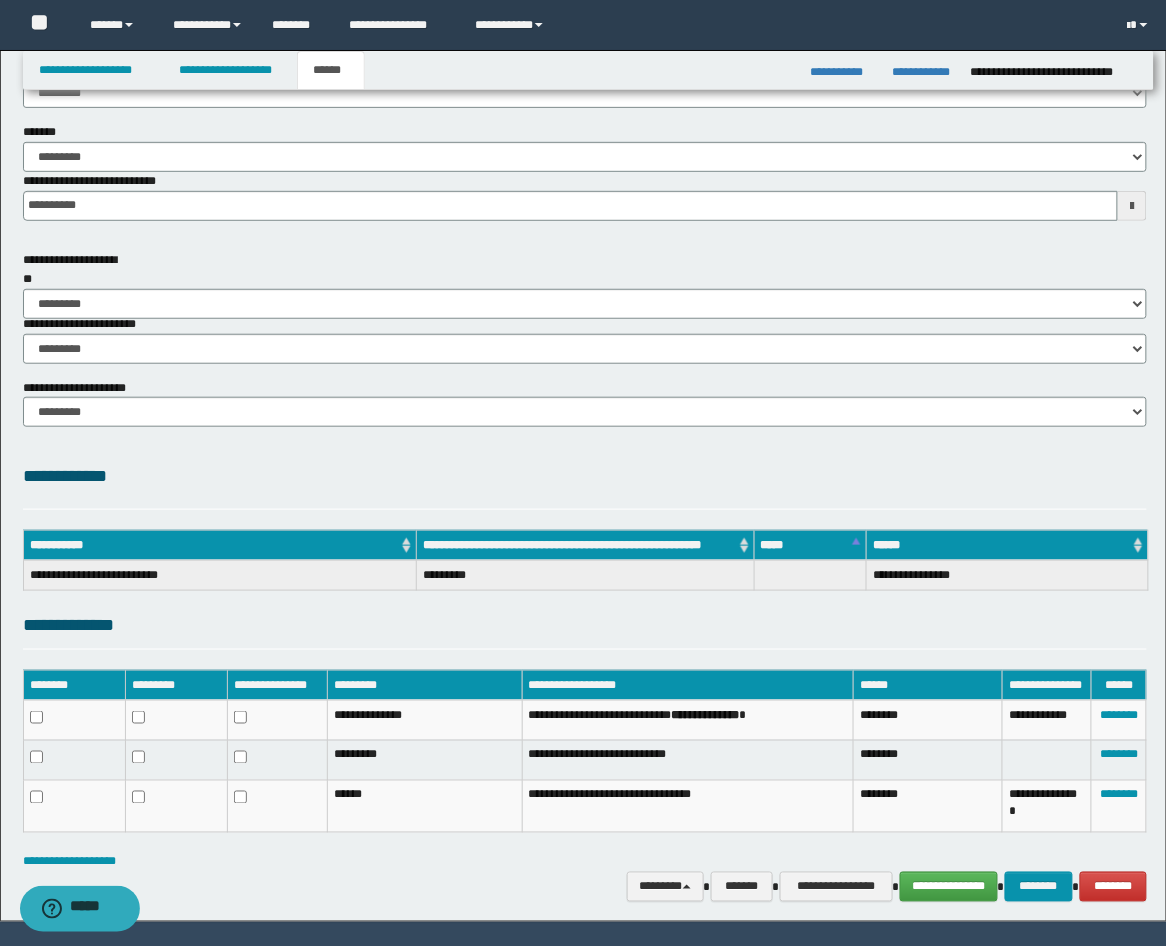 scroll, scrollTop: 188, scrollLeft: 0, axis: vertical 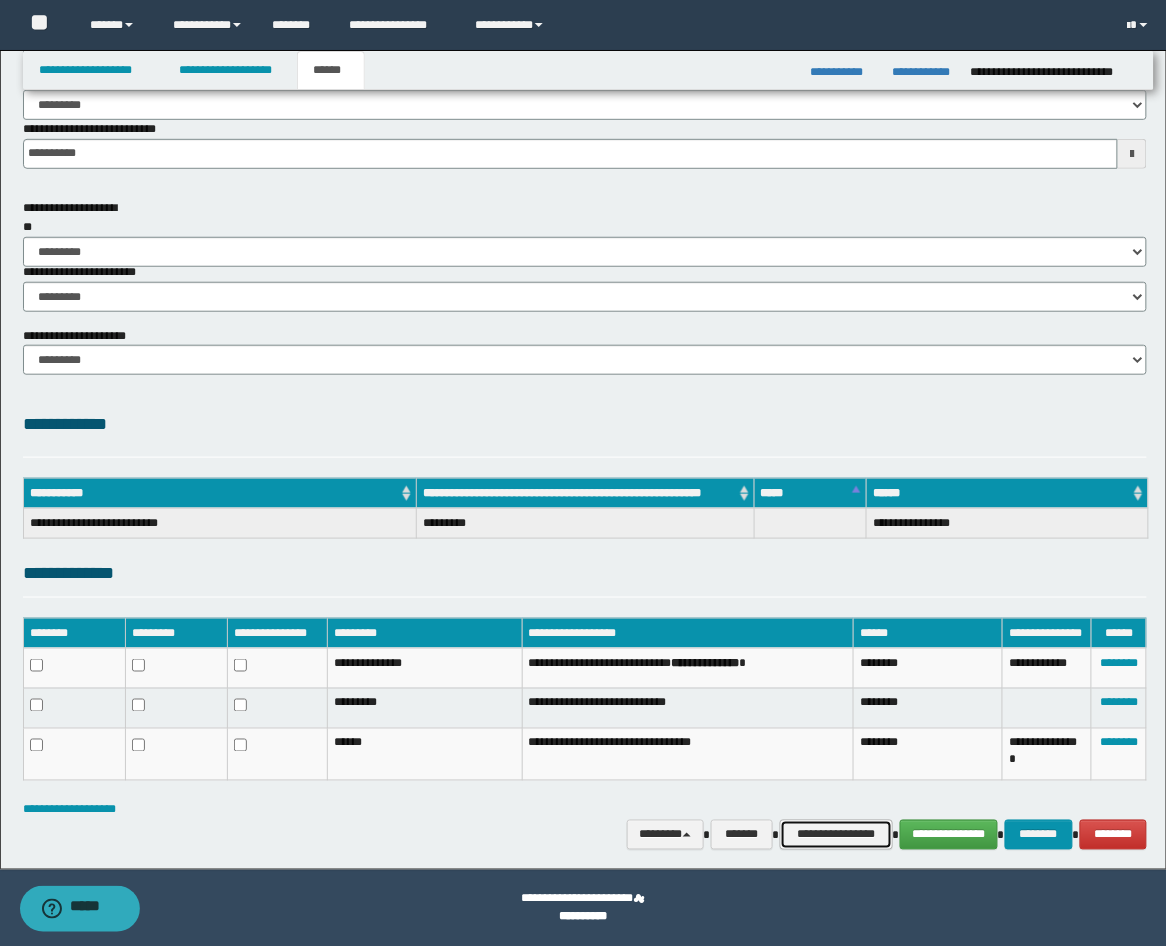 click on "**********" at bounding box center [836, 835] 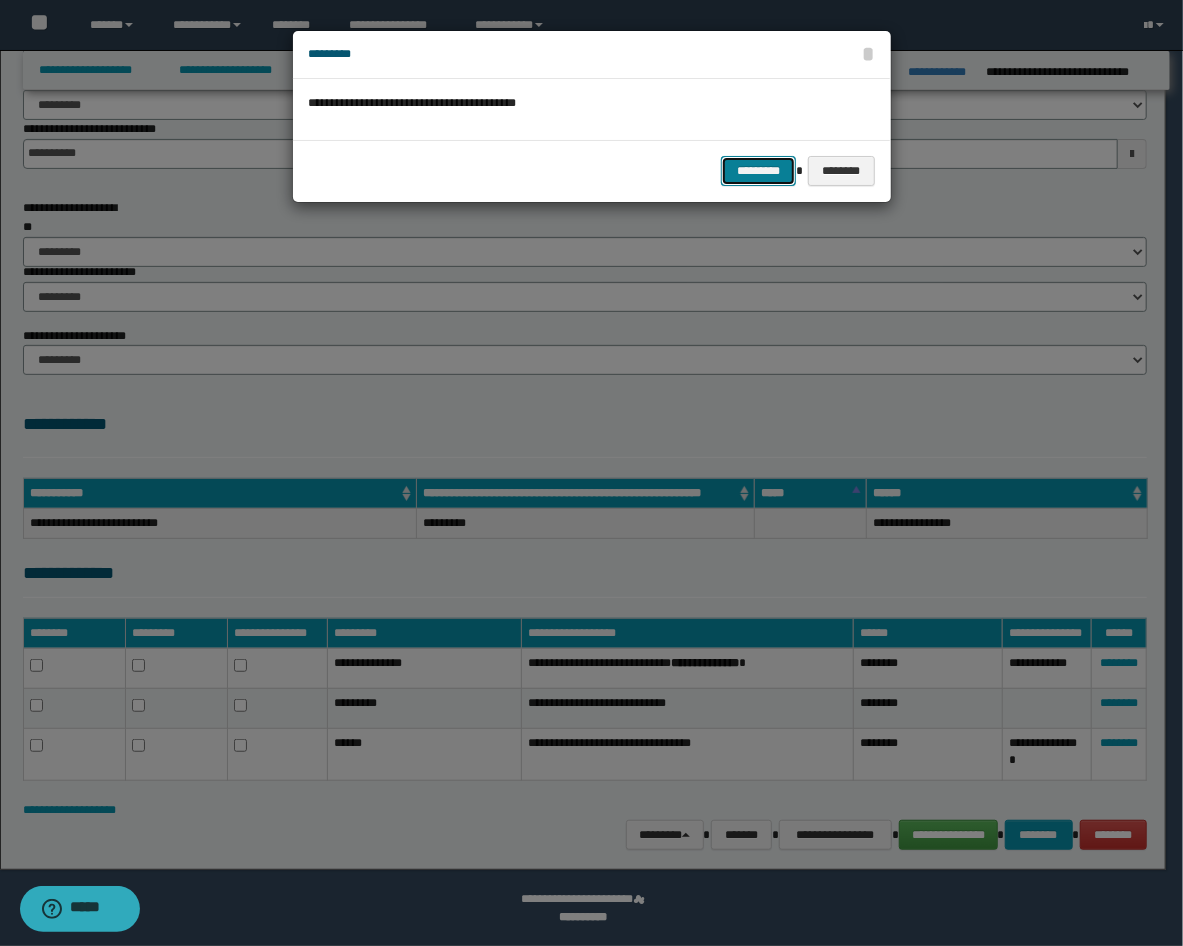 click on "*********" at bounding box center (758, 171) 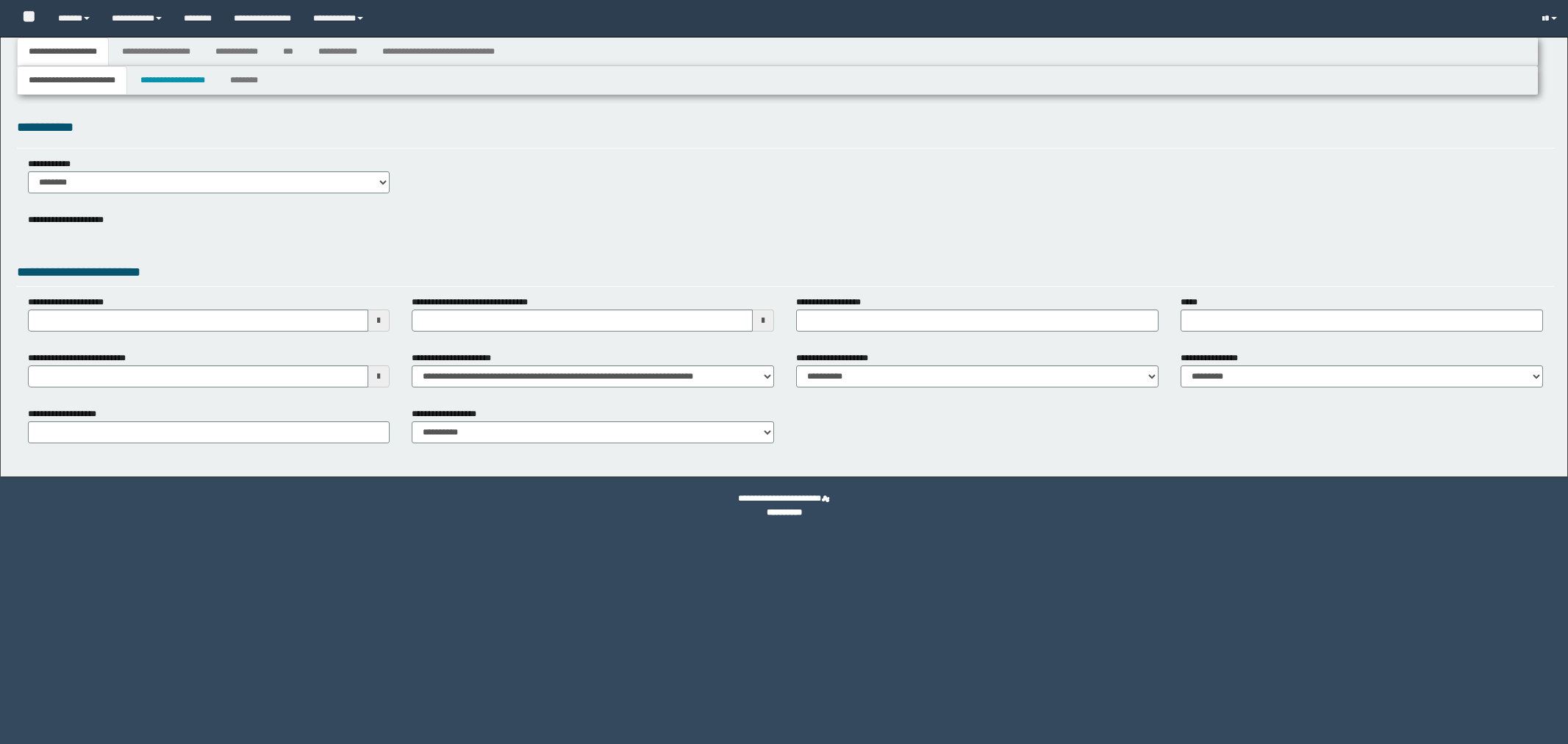 scroll, scrollTop: 0, scrollLeft: 0, axis: both 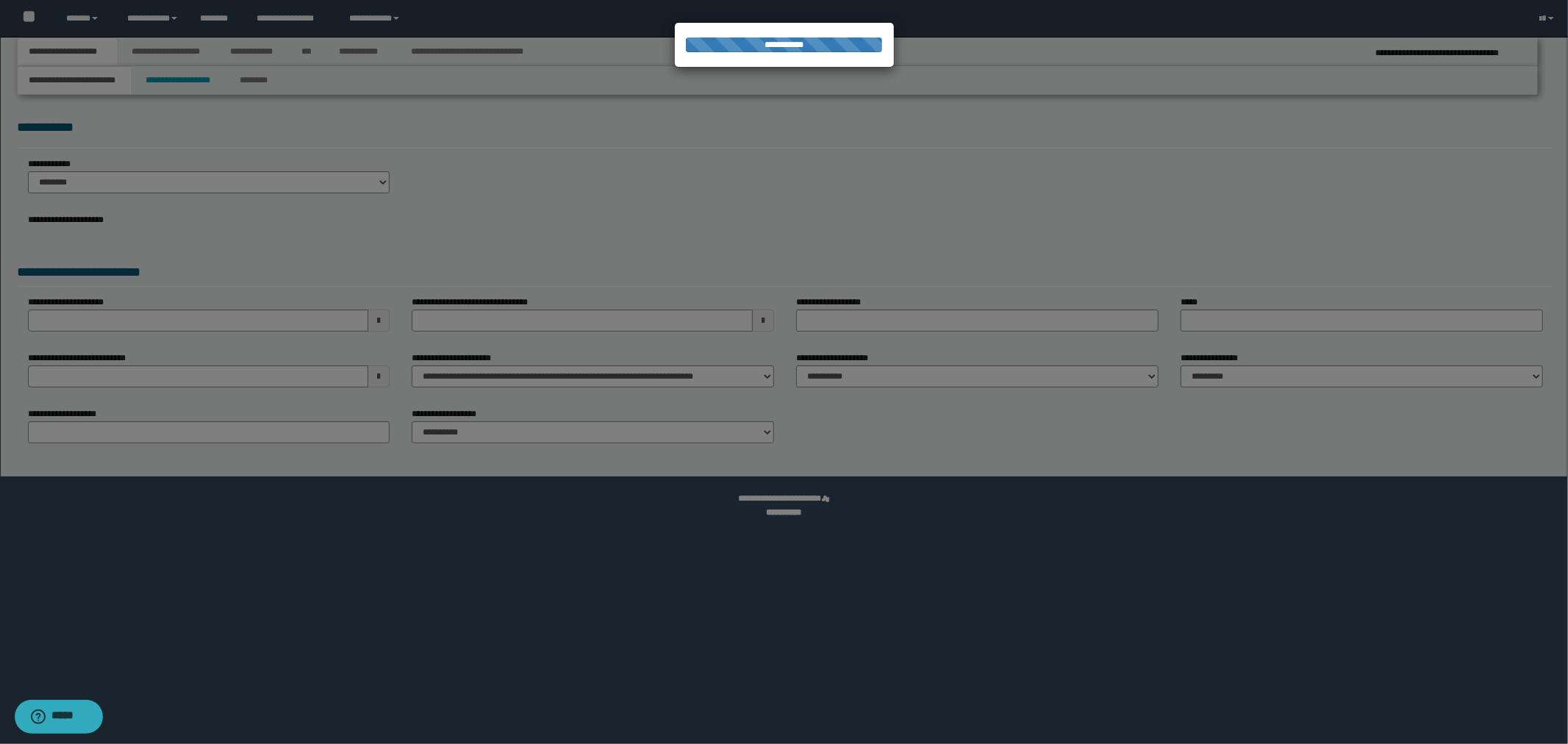 select on "**" 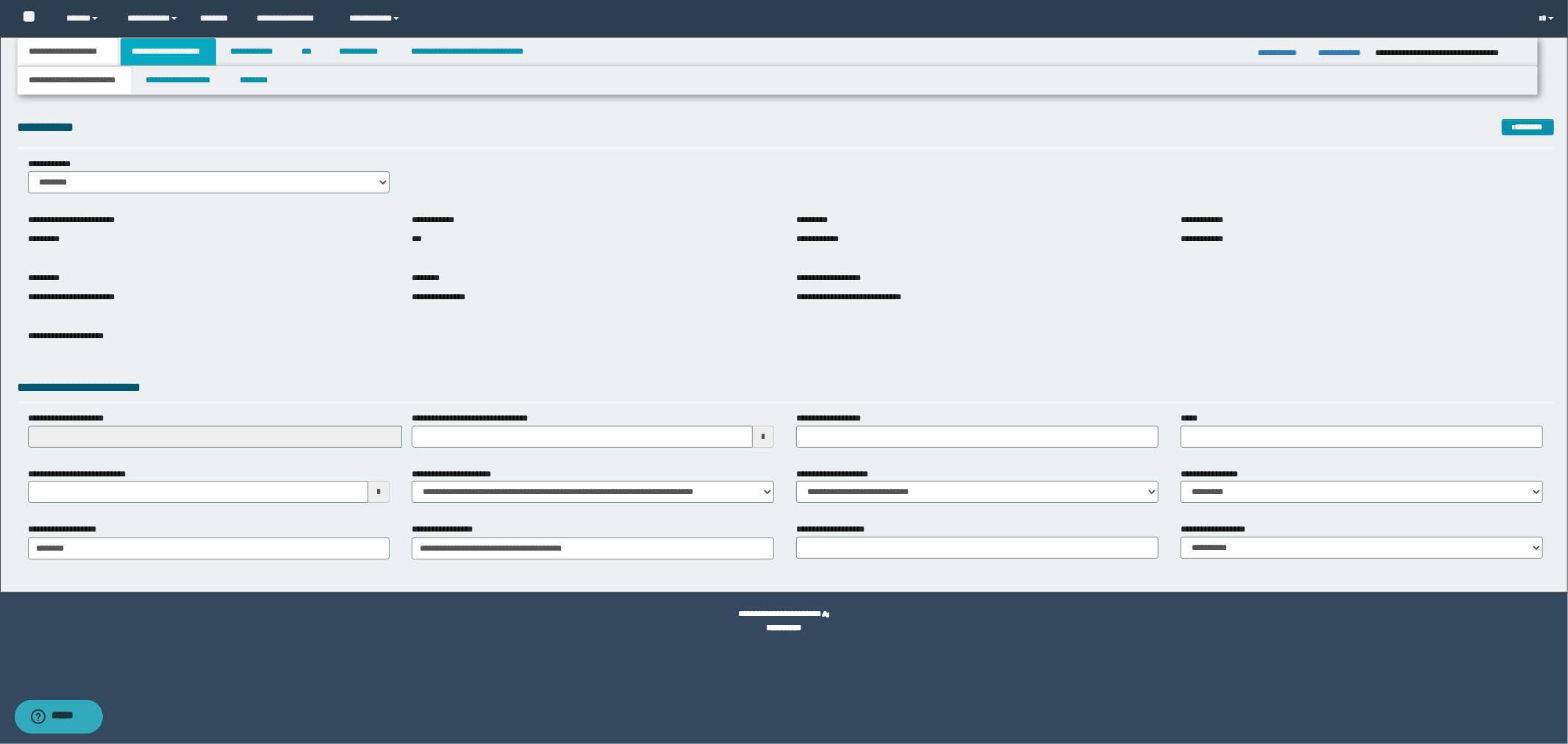 click on "**********" at bounding box center [168, 51] 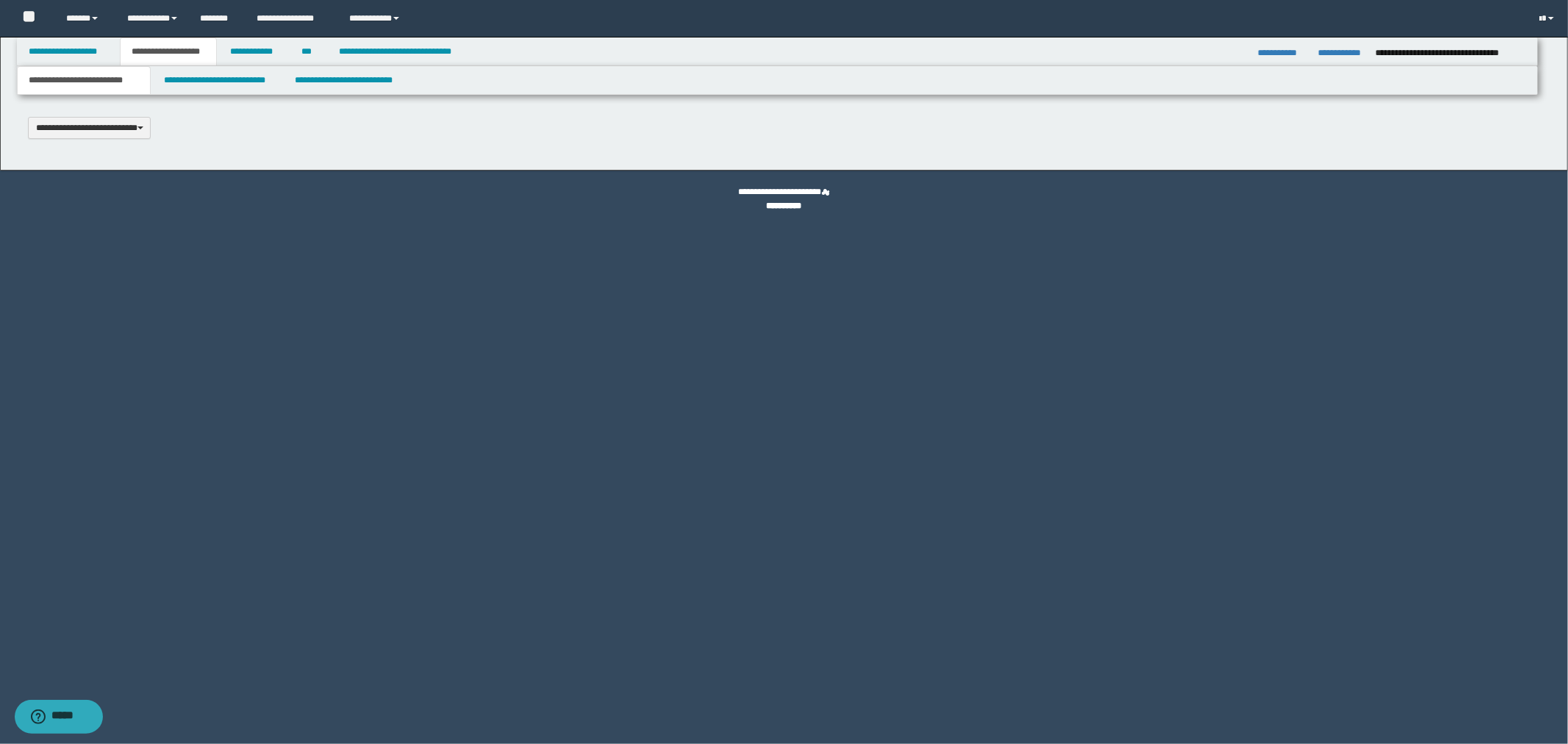 type 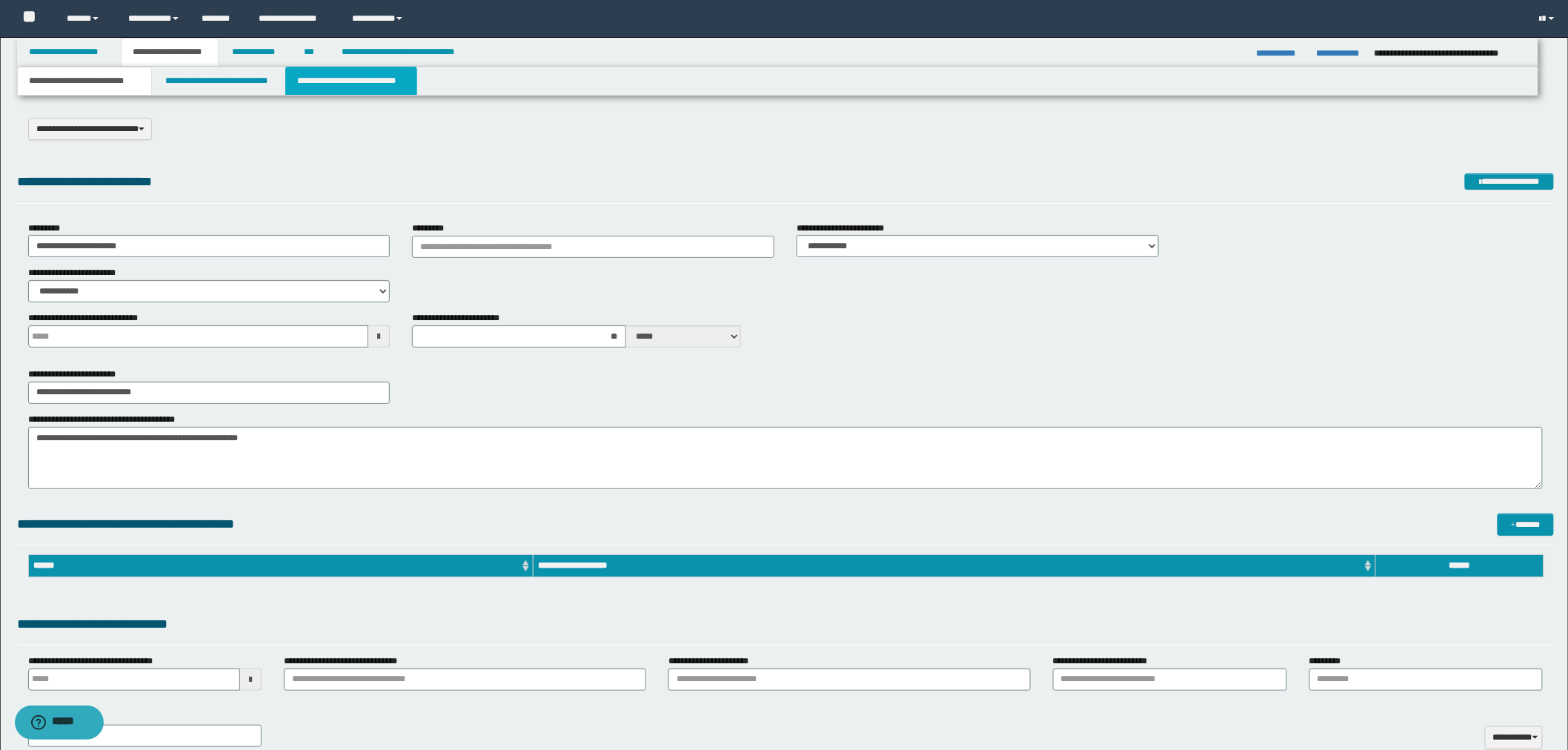 click on "**********" at bounding box center (351, 81) 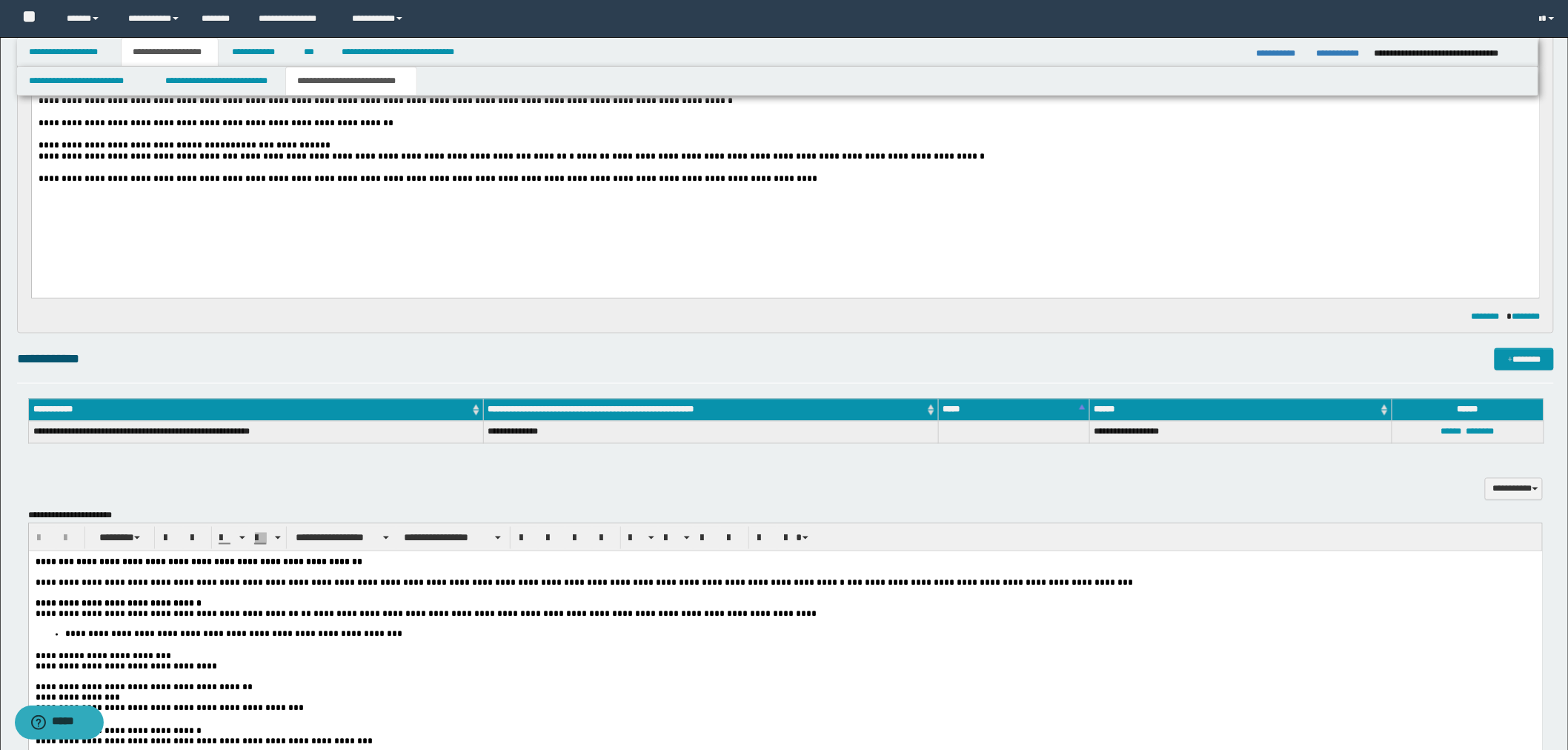 scroll, scrollTop: 823, scrollLeft: 0, axis: vertical 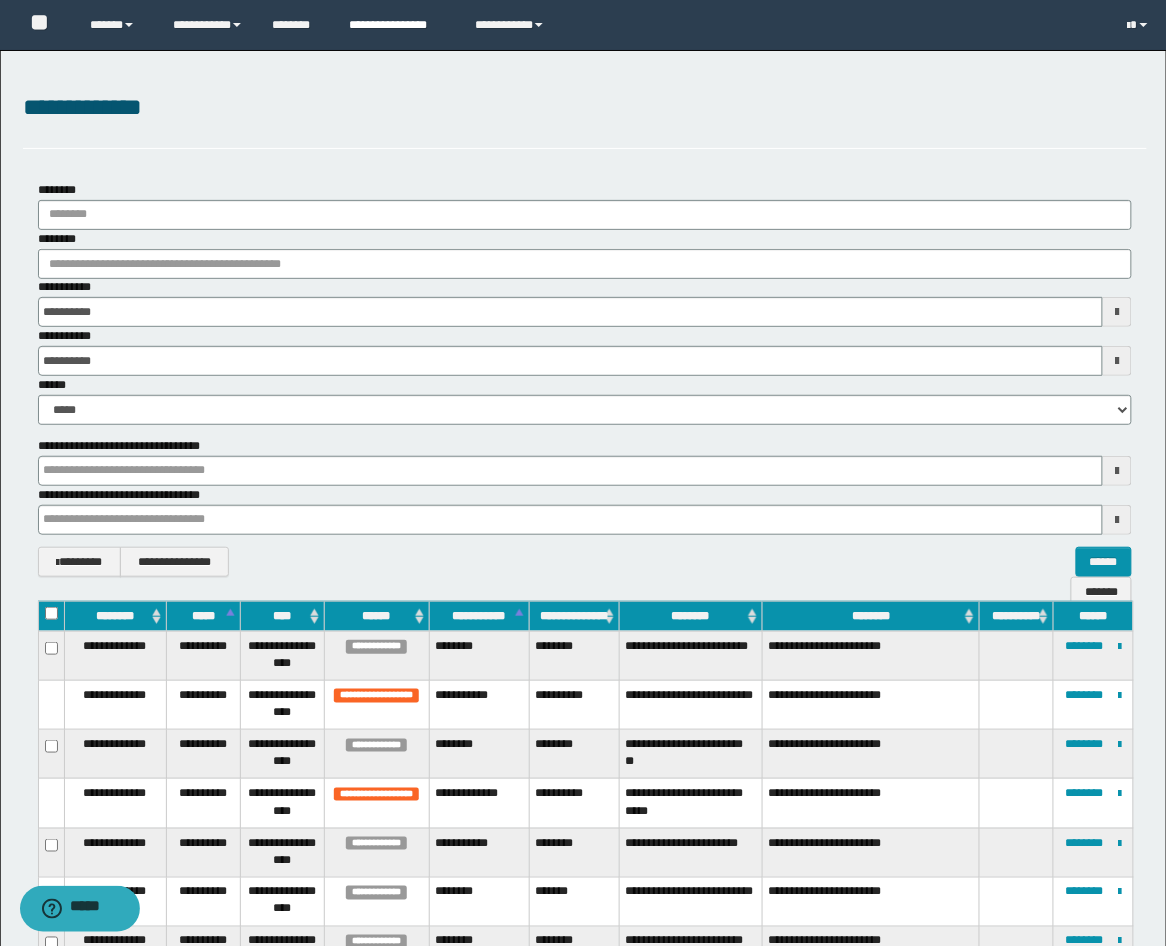 click on "**********" at bounding box center (397, 25) 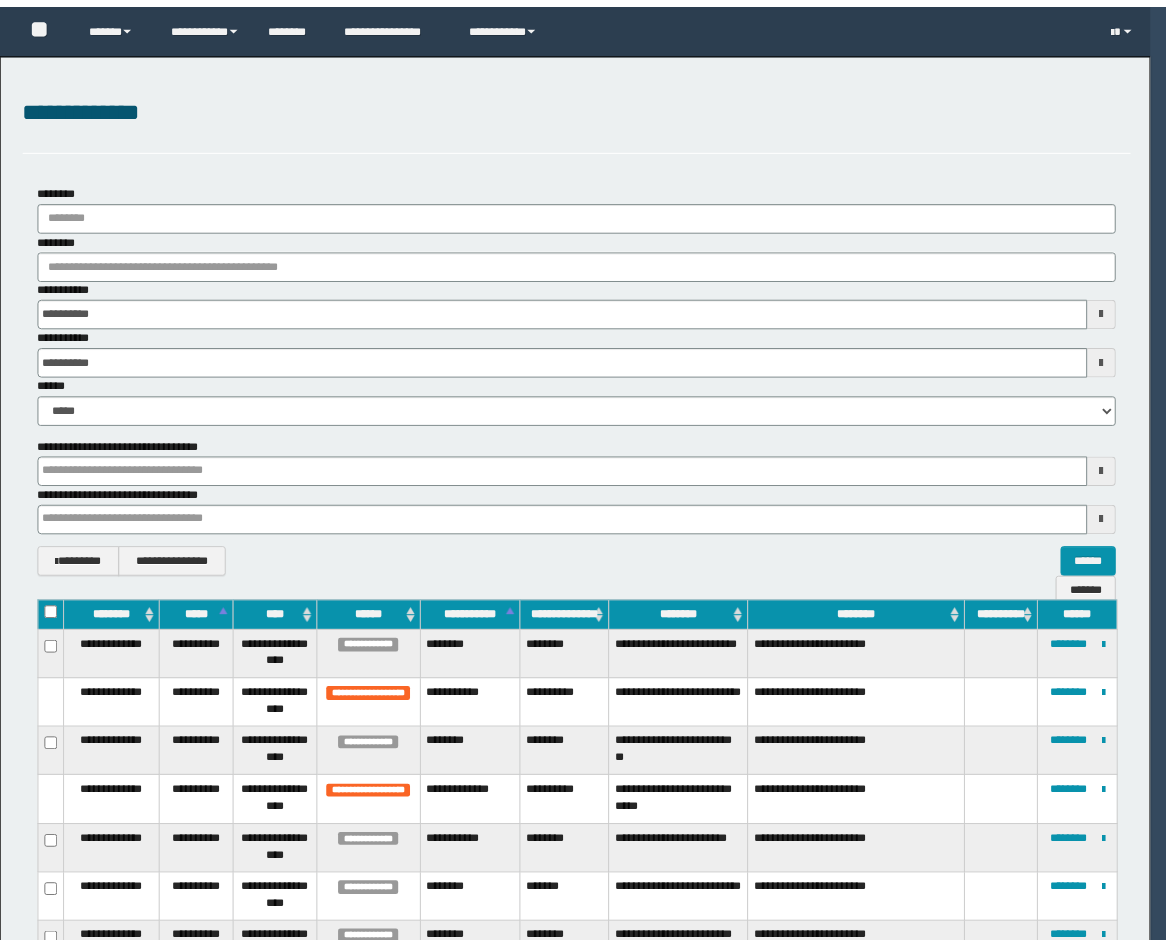 scroll, scrollTop: 0, scrollLeft: 0, axis: both 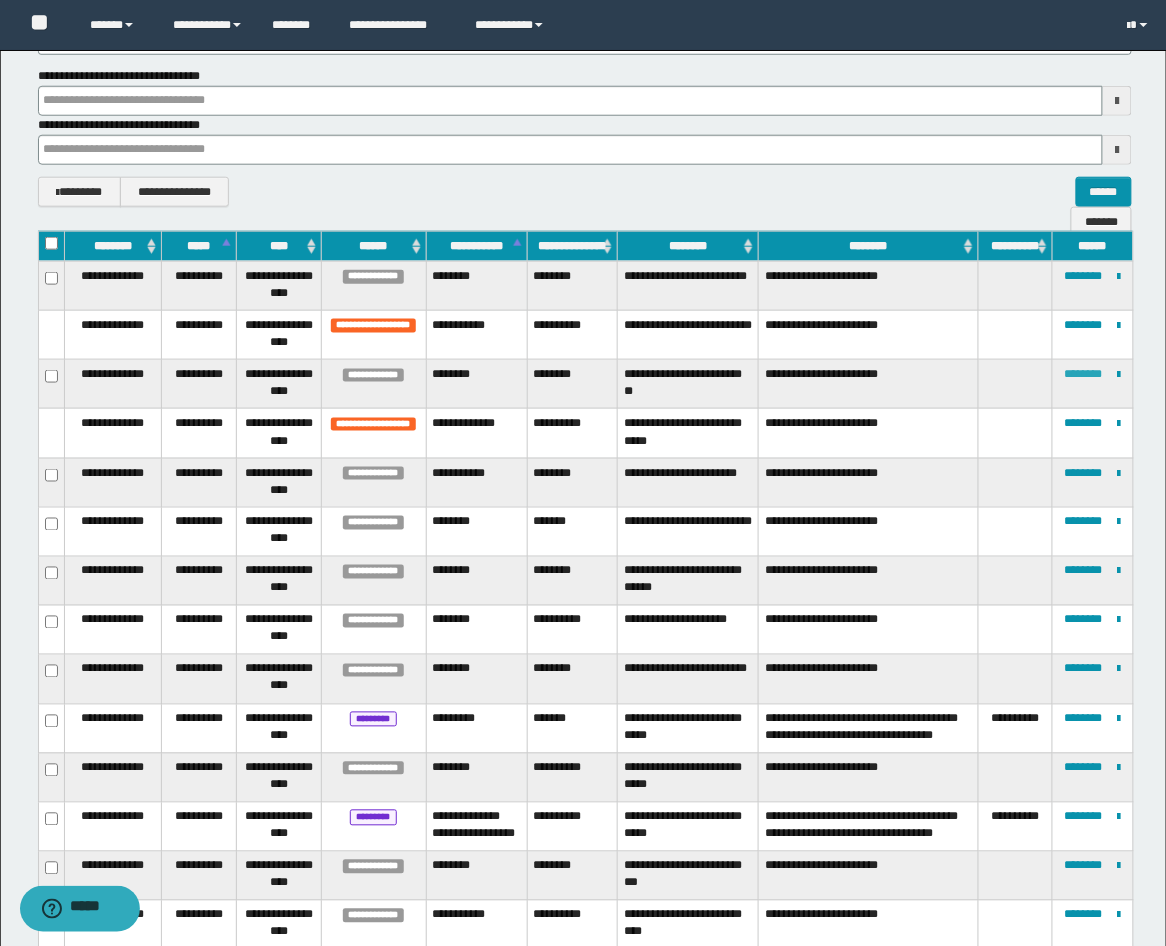 click on "********" at bounding box center (1084, 374) 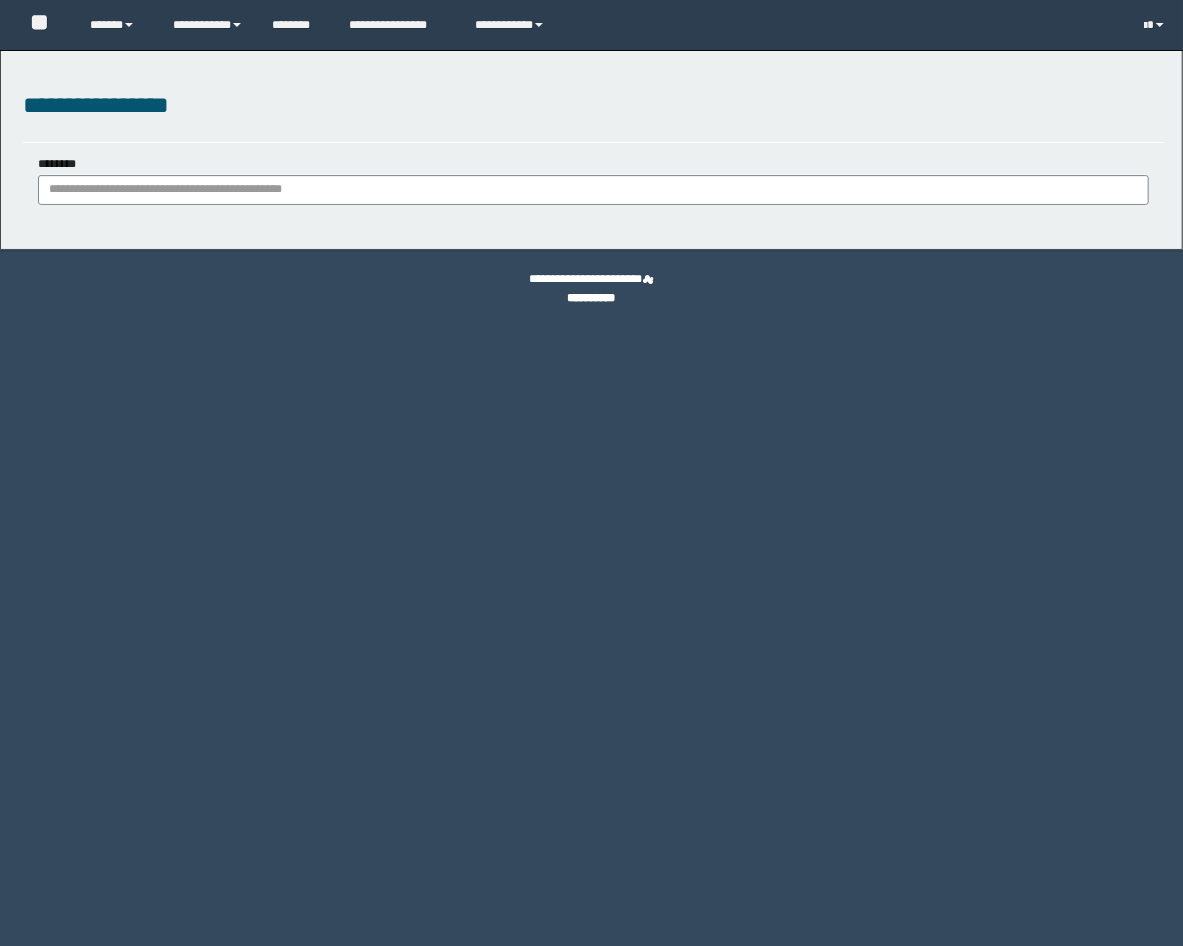 scroll, scrollTop: 0, scrollLeft: 0, axis: both 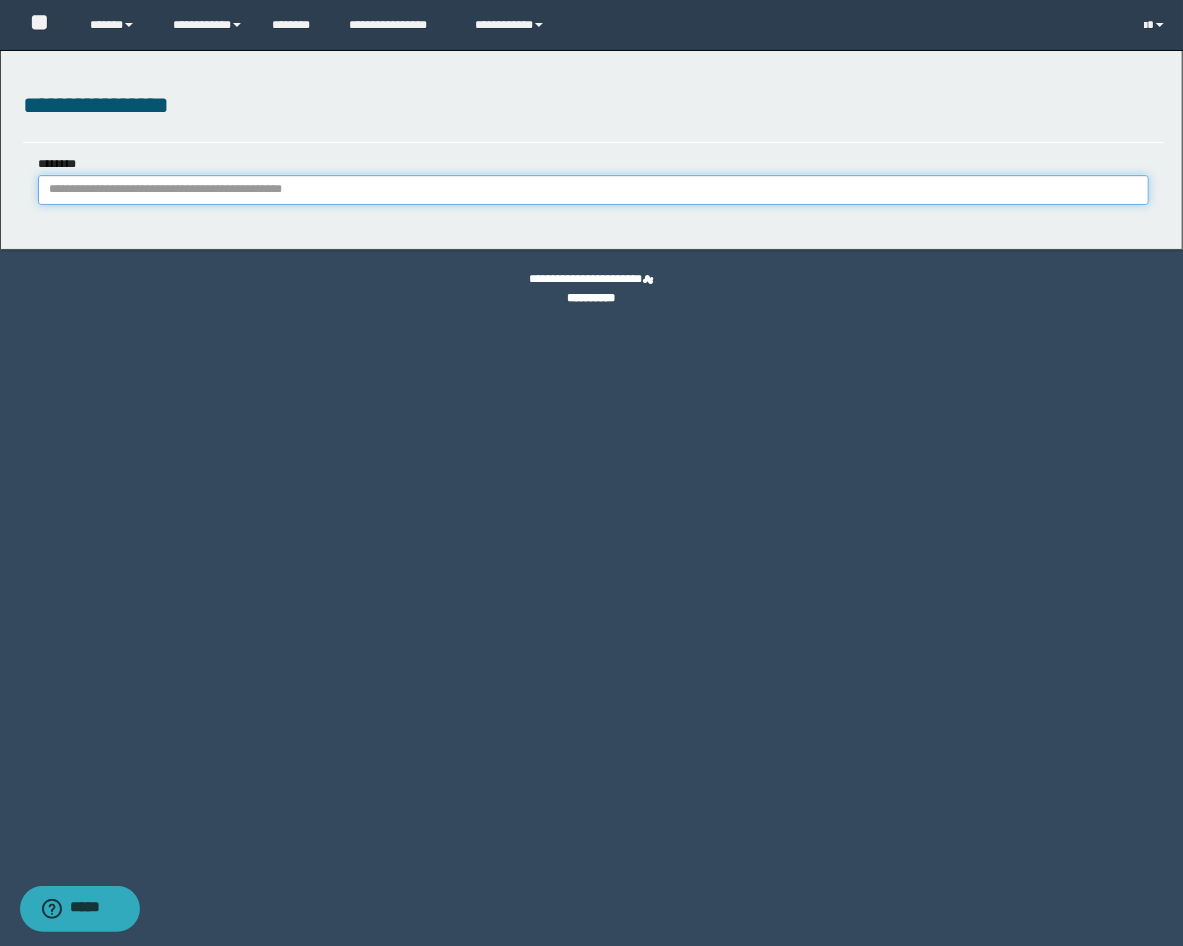 click on "********" at bounding box center (594, 190) 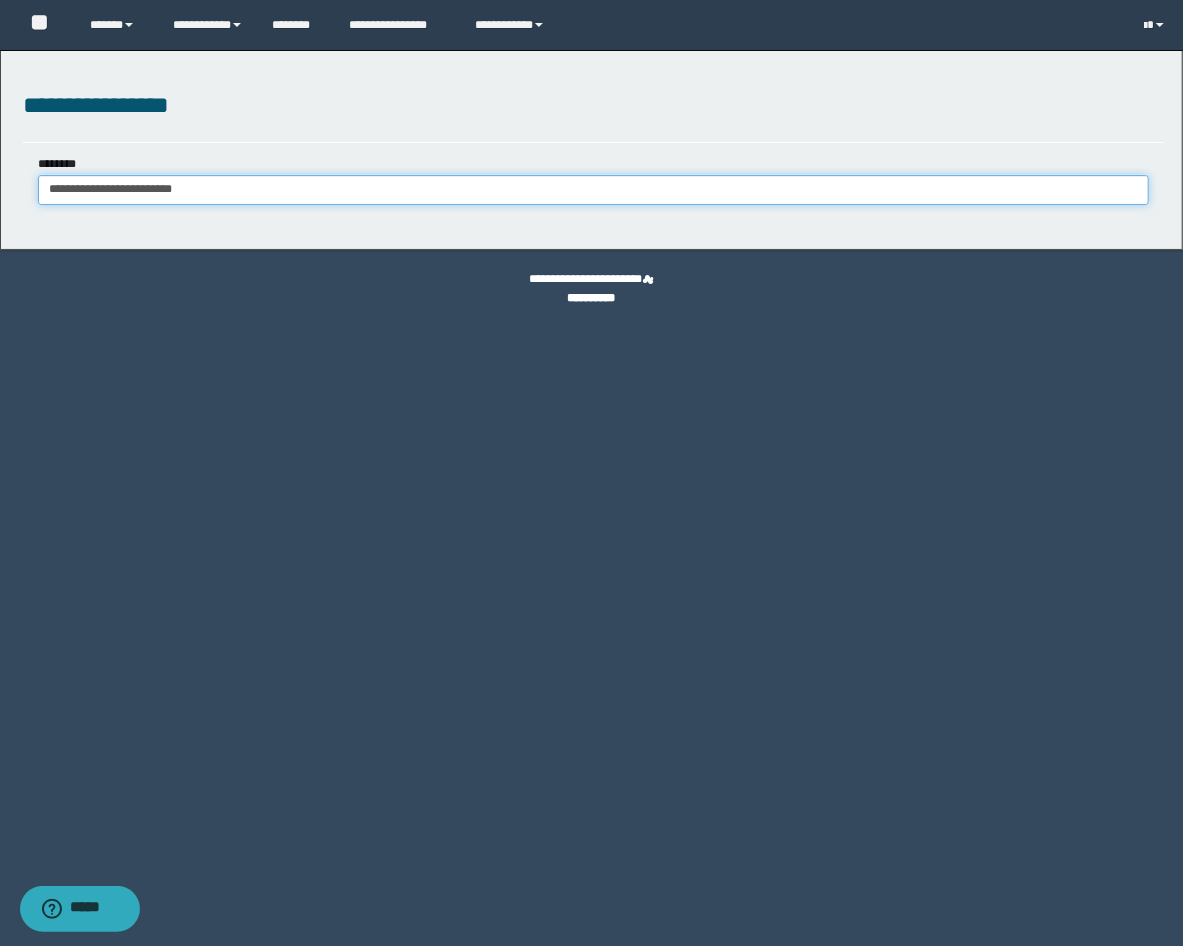 type on "**********" 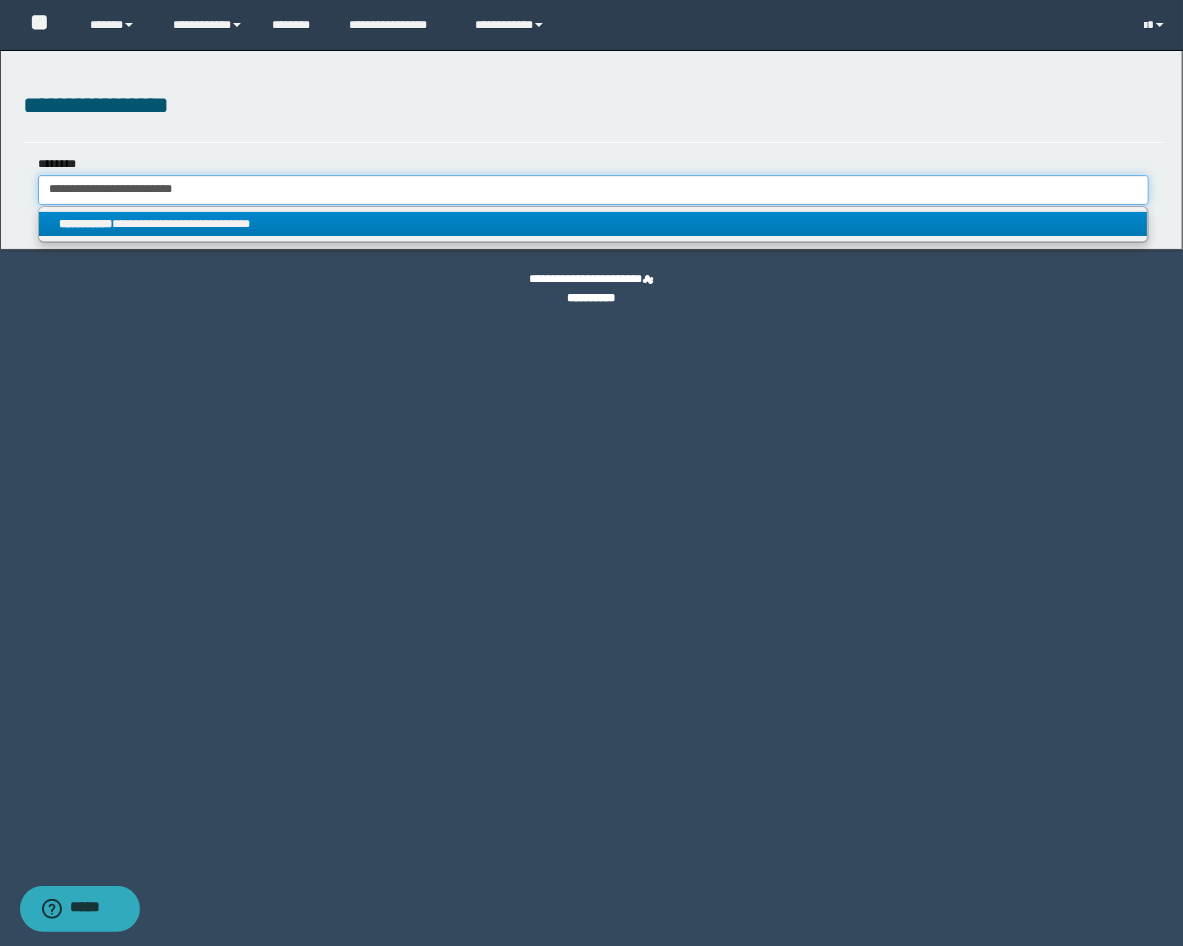 type on "**********" 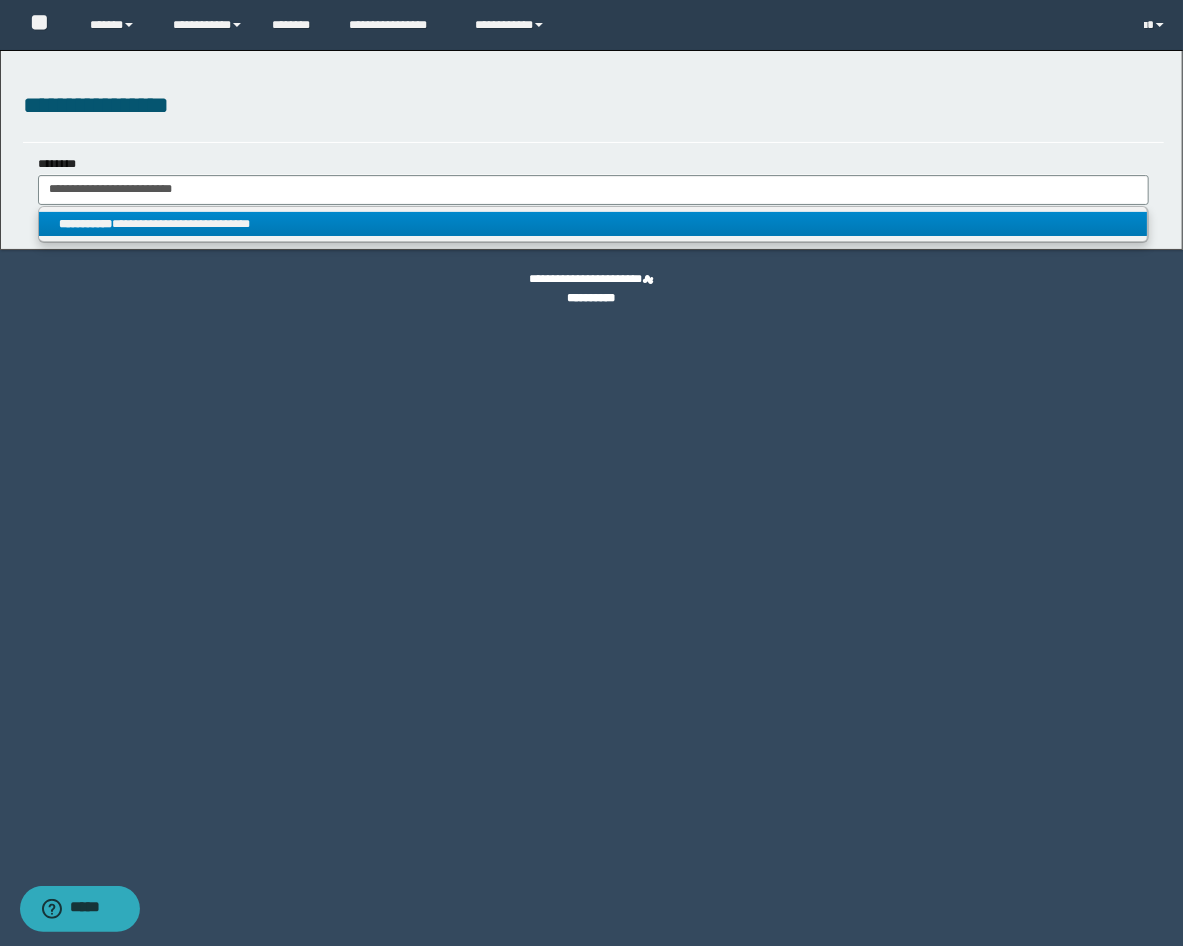 click on "**********" at bounding box center (593, 224) 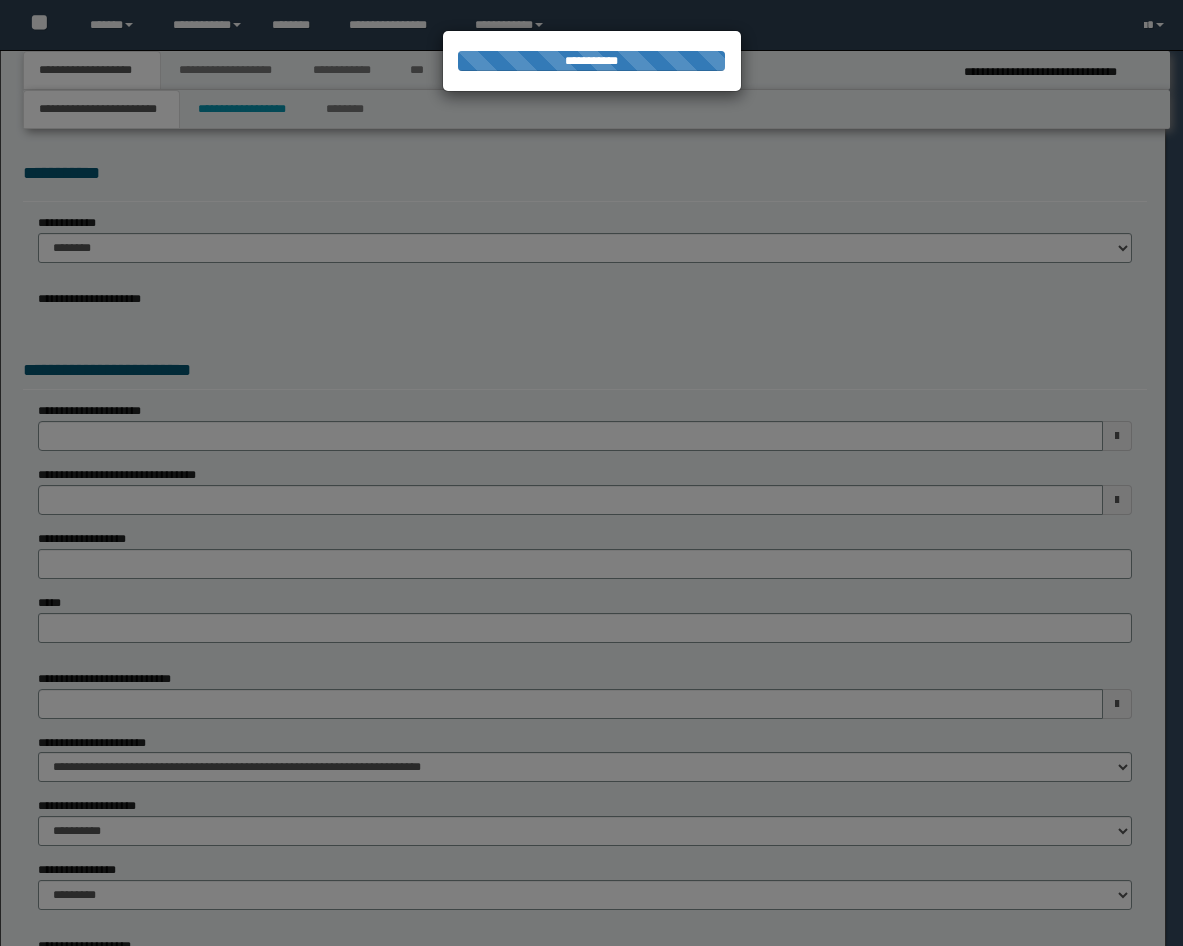 scroll, scrollTop: 0, scrollLeft: 0, axis: both 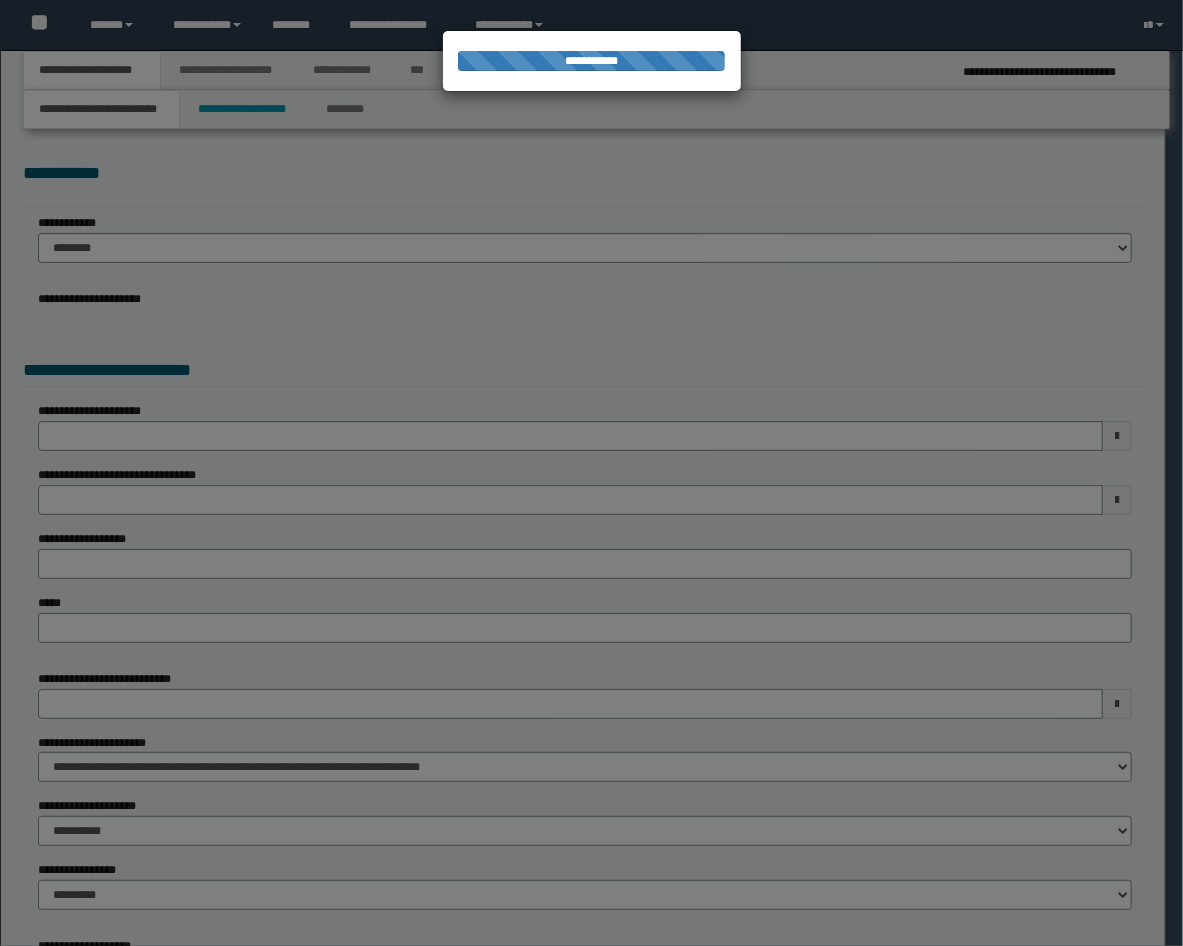 select on "*" 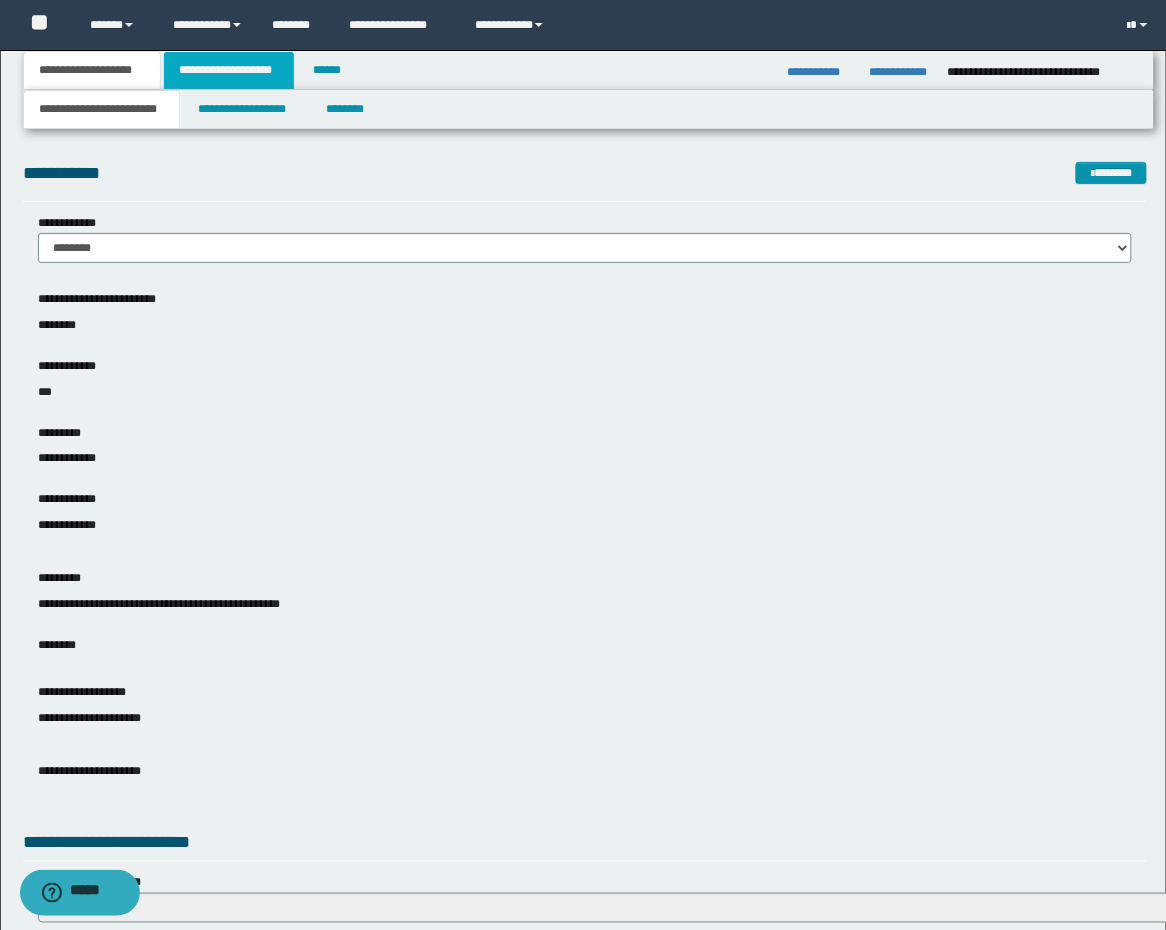 click on "**********" at bounding box center [229, 70] 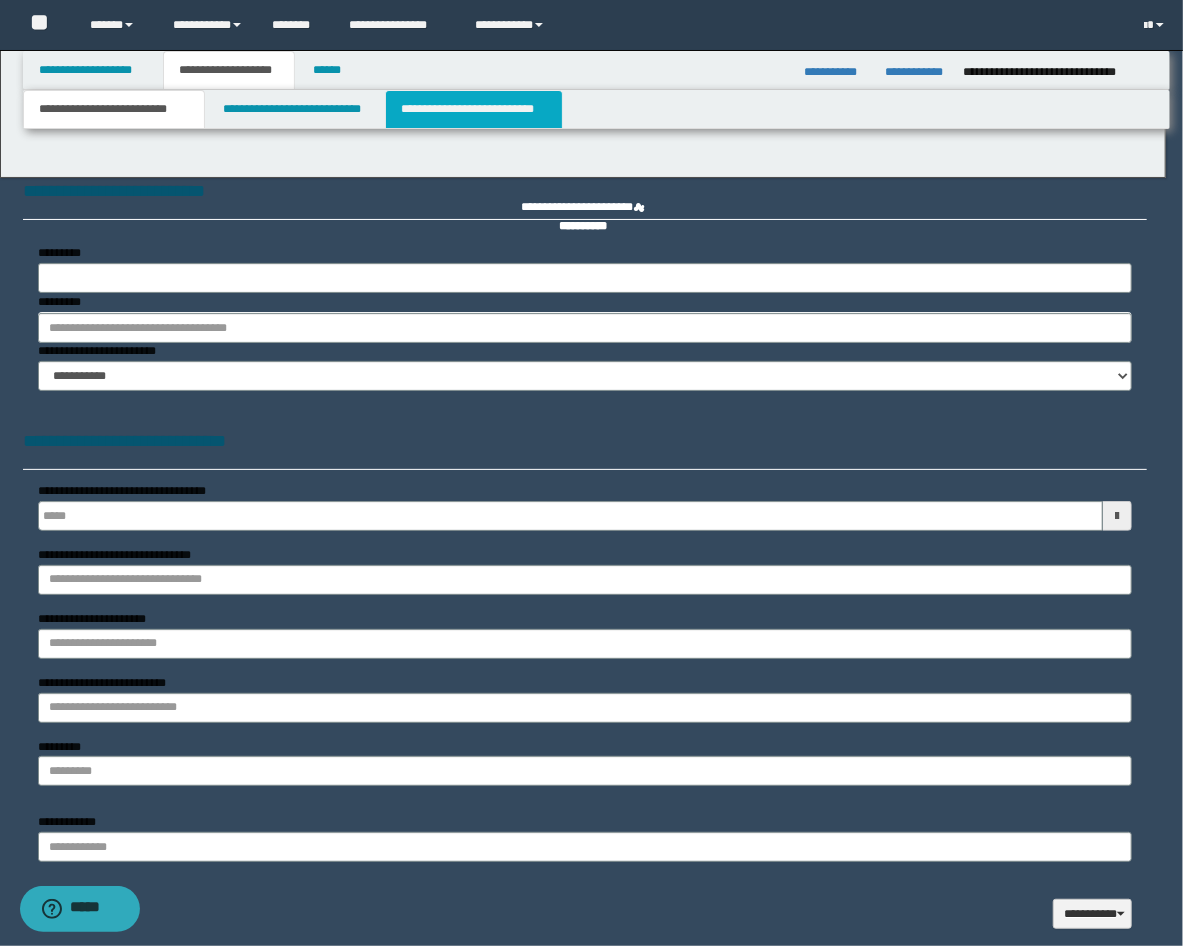 type on "**********" 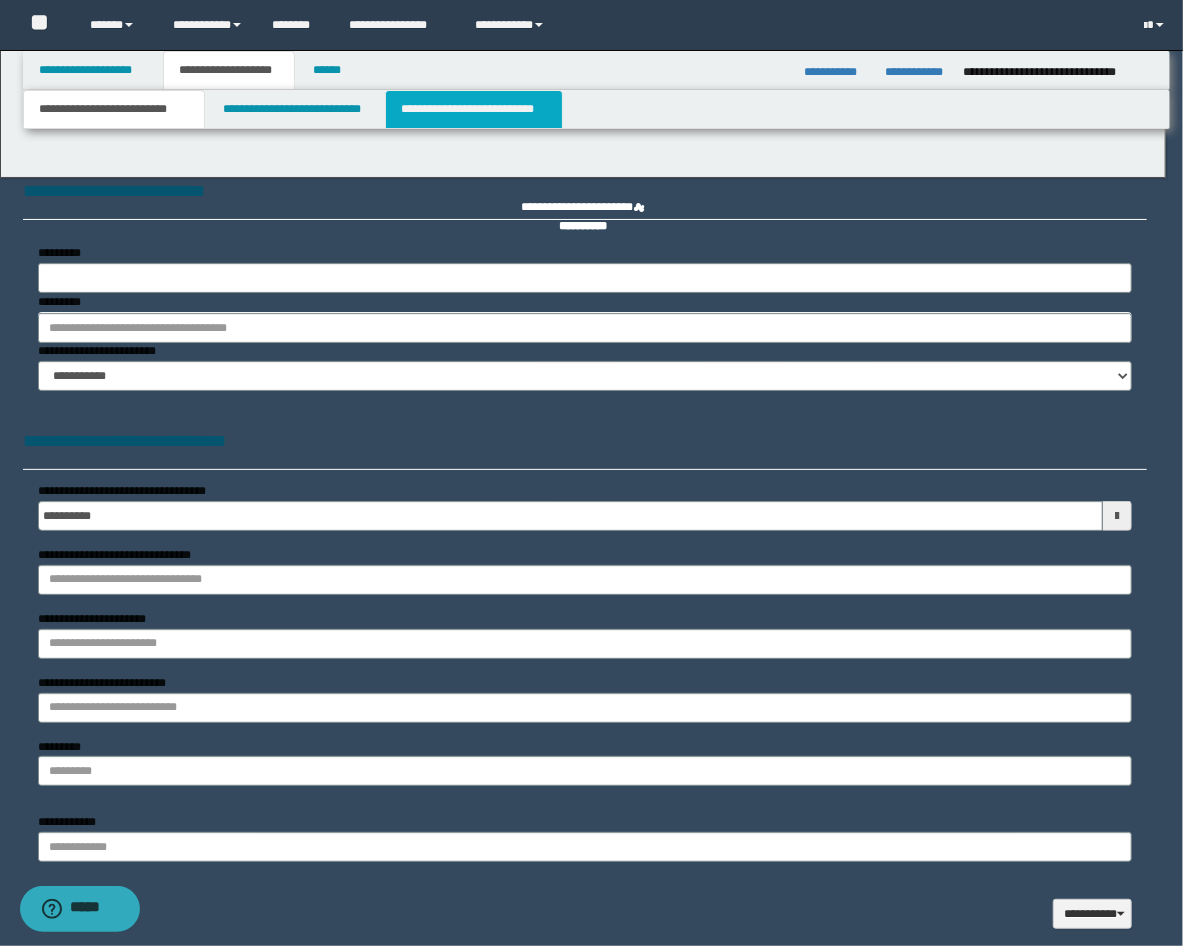 scroll, scrollTop: 0, scrollLeft: 0, axis: both 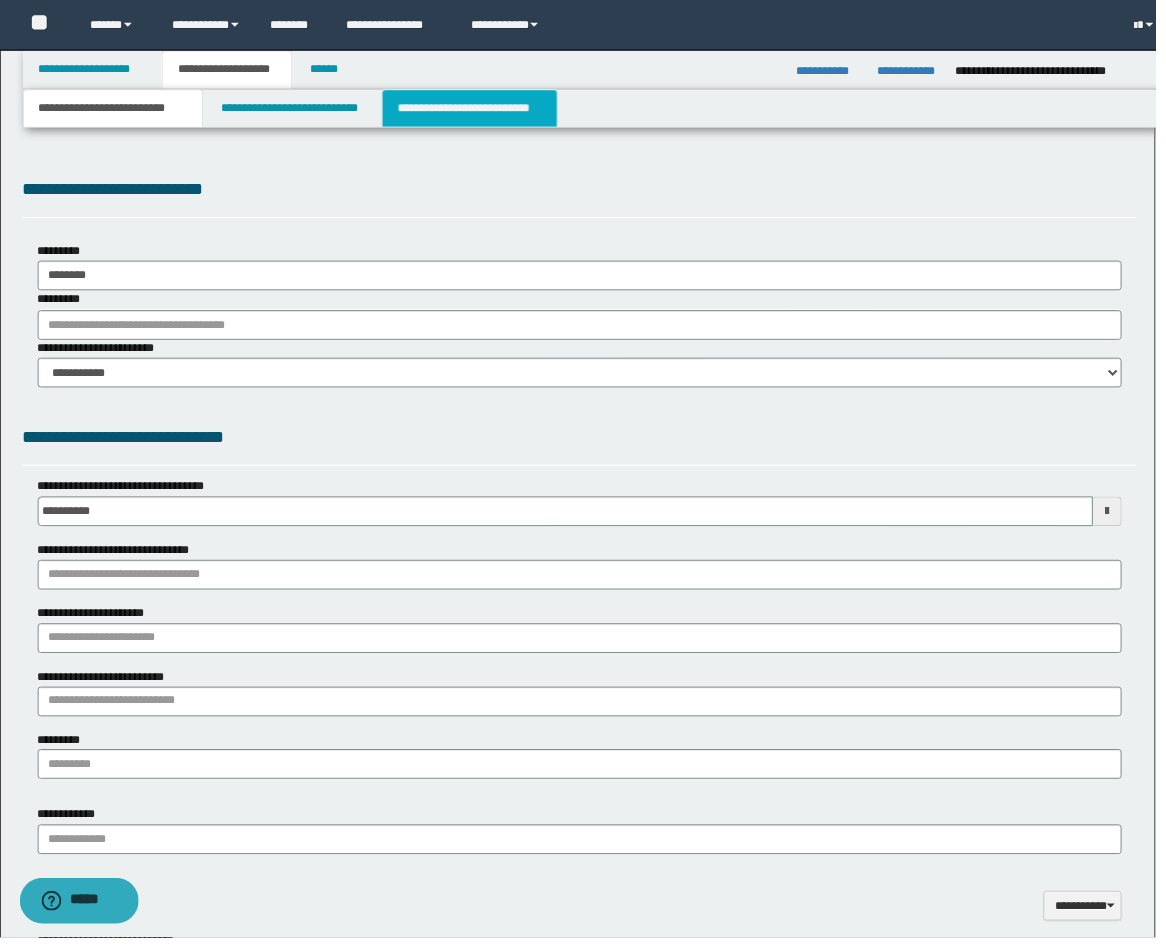 click on "**********" at bounding box center [474, 109] 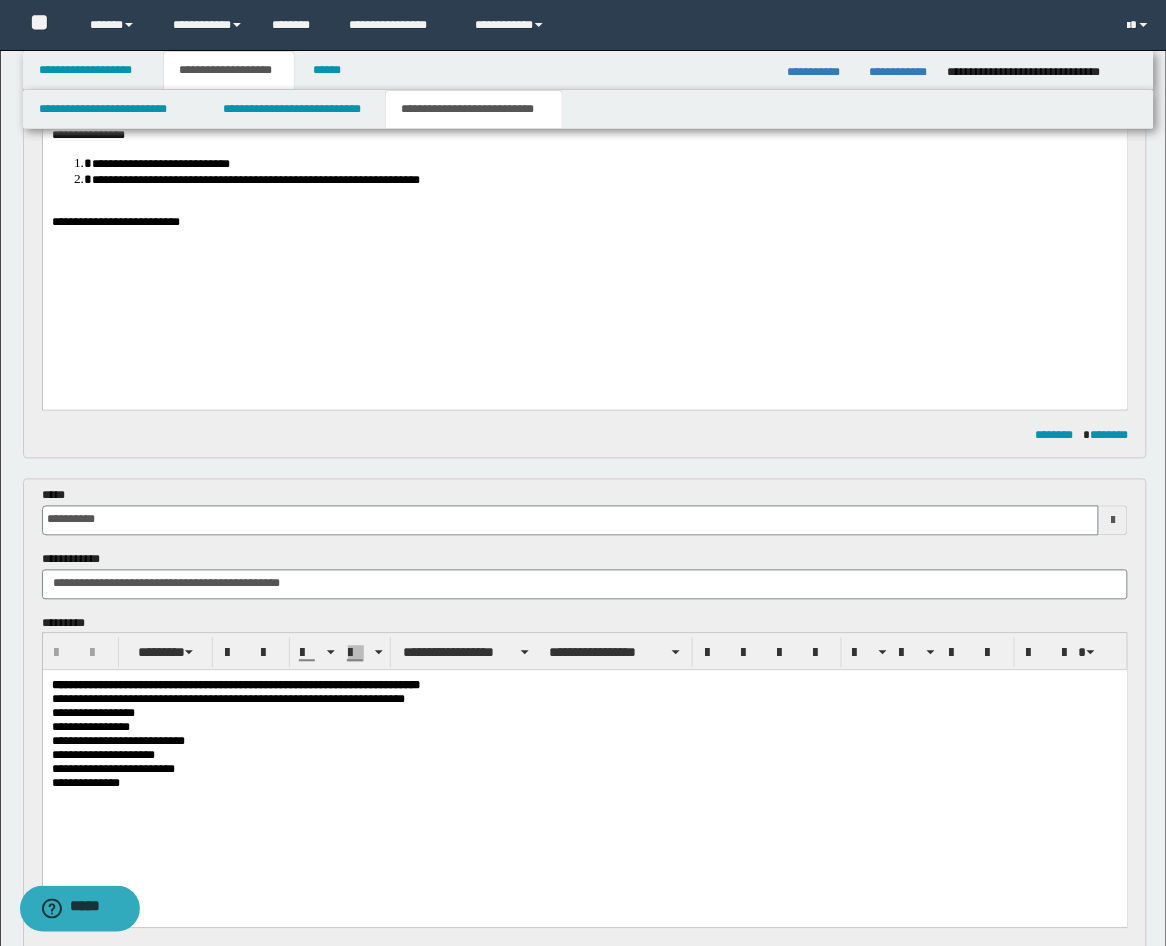 scroll, scrollTop: 741, scrollLeft: 0, axis: vertical 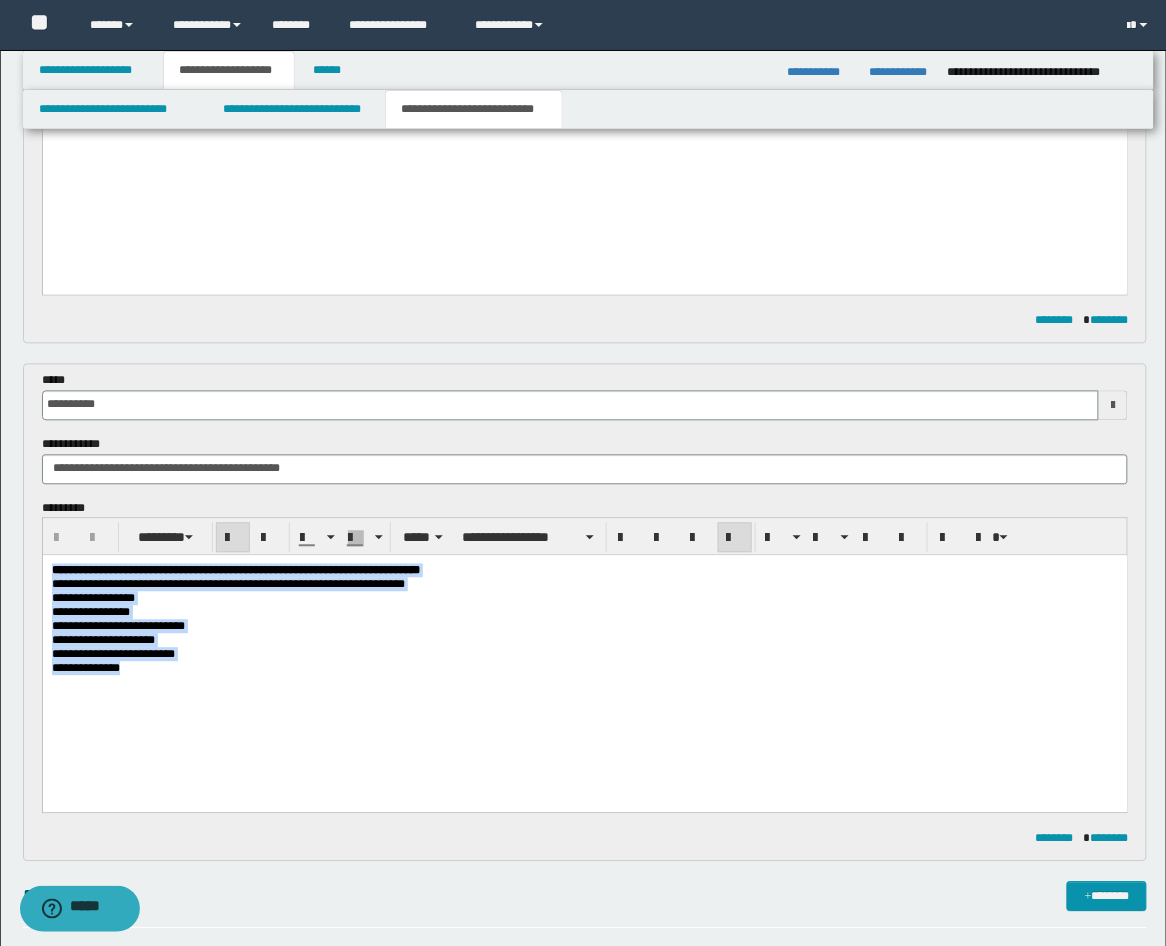 drag, startPoint x: 162, startPoint y: 696, endPoint x: 74, endPoint y: 1133, distance: 445.77237 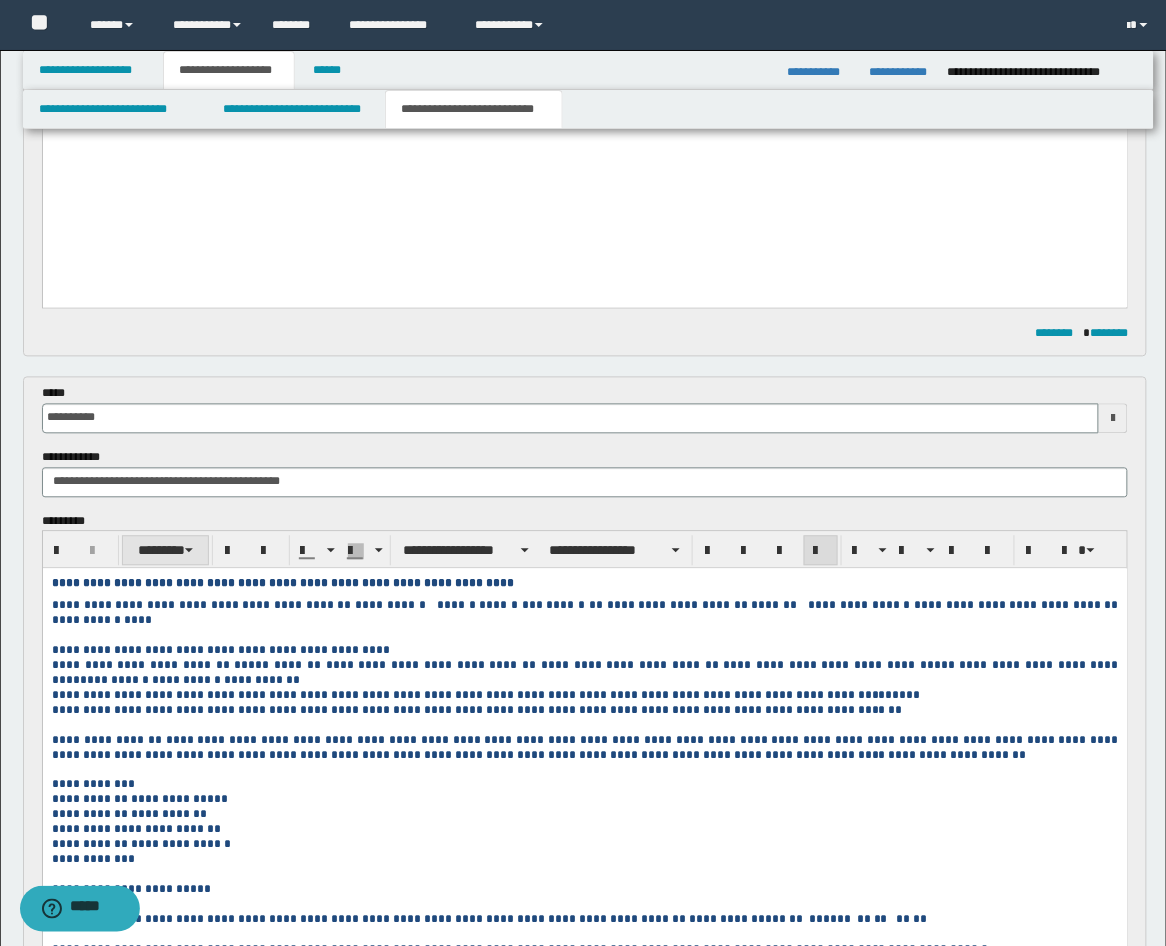 scroll, scrollTop: 370, scrollLeft: 0, axis: vertical 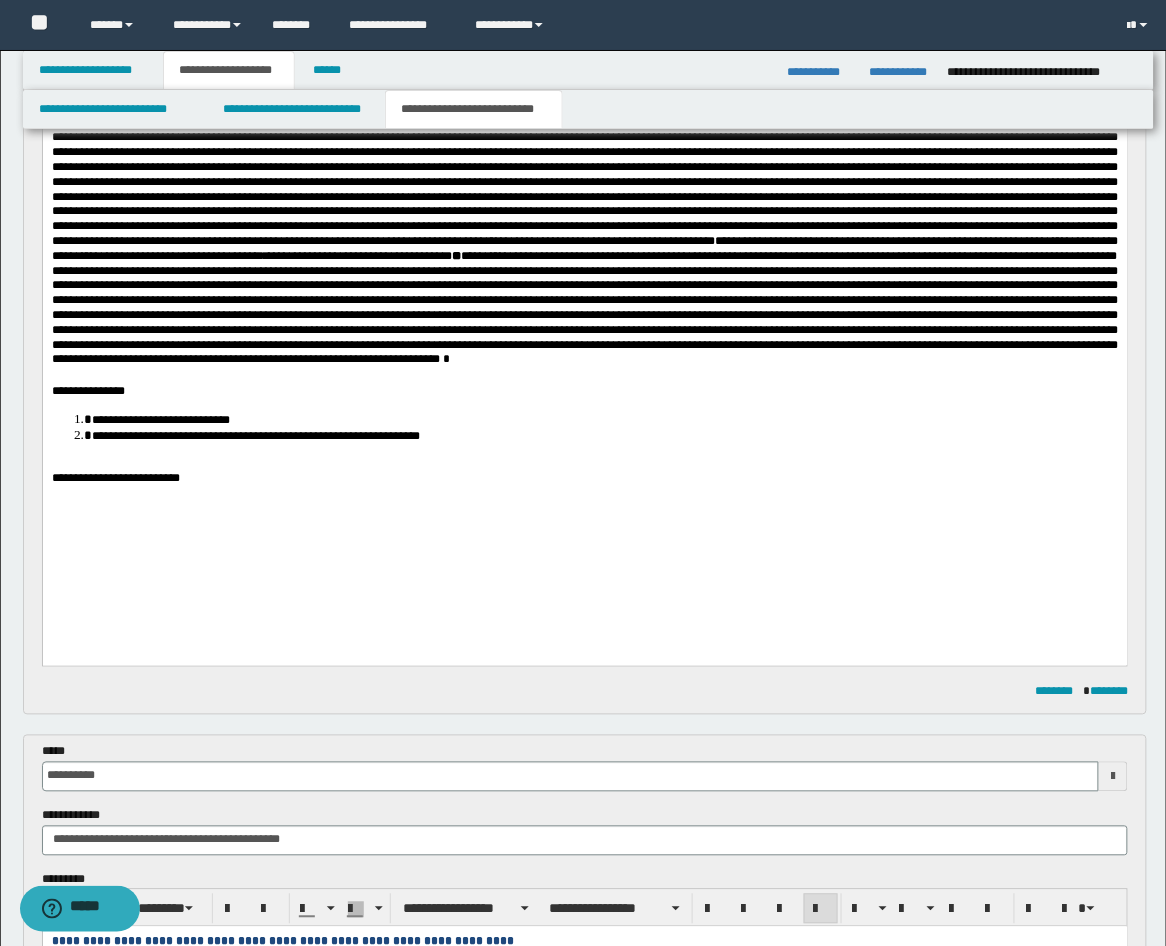 click on "**********" at bounding box center (584, 478) 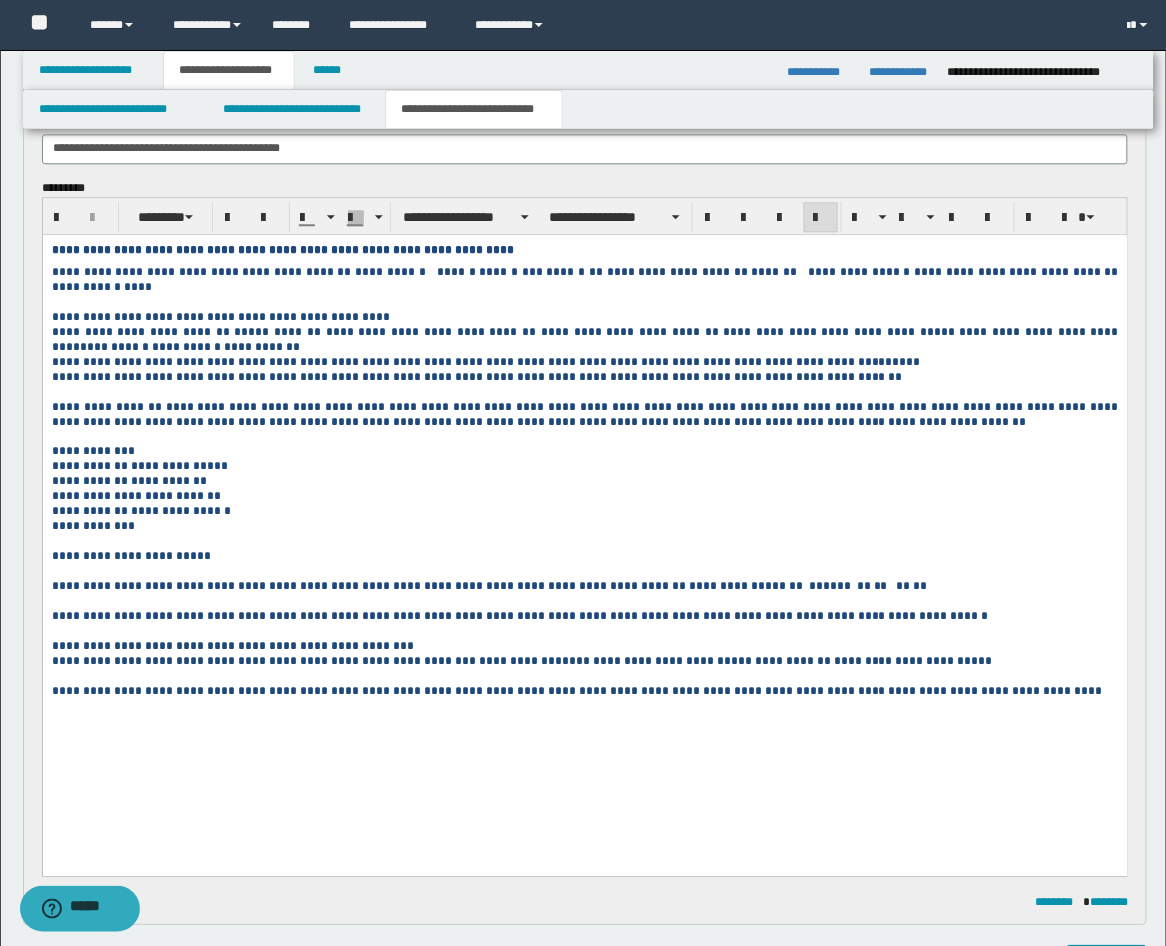 scroll, scrollTop: 1111, scrollLeft: 0, axis: vertical 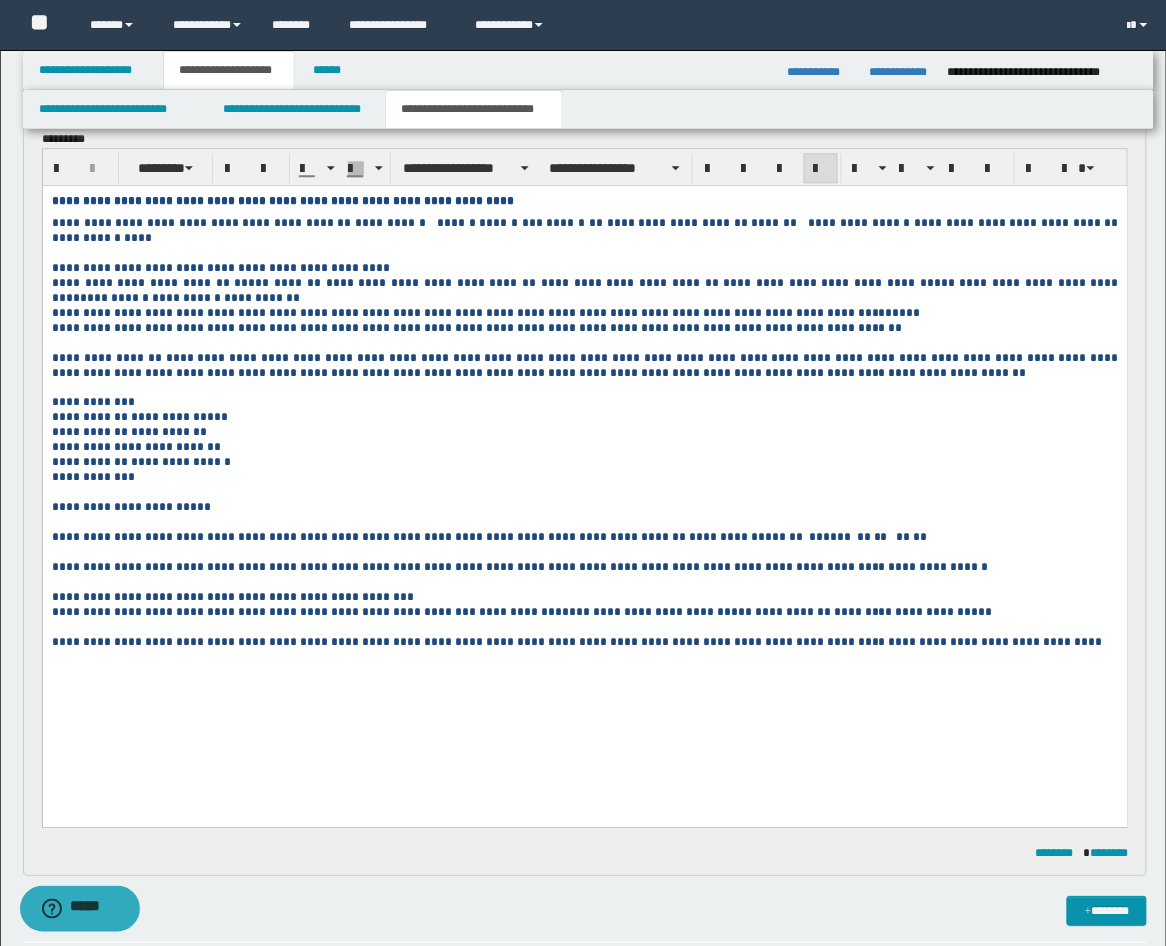 click on "**********" at bounding box center [584, 642] 